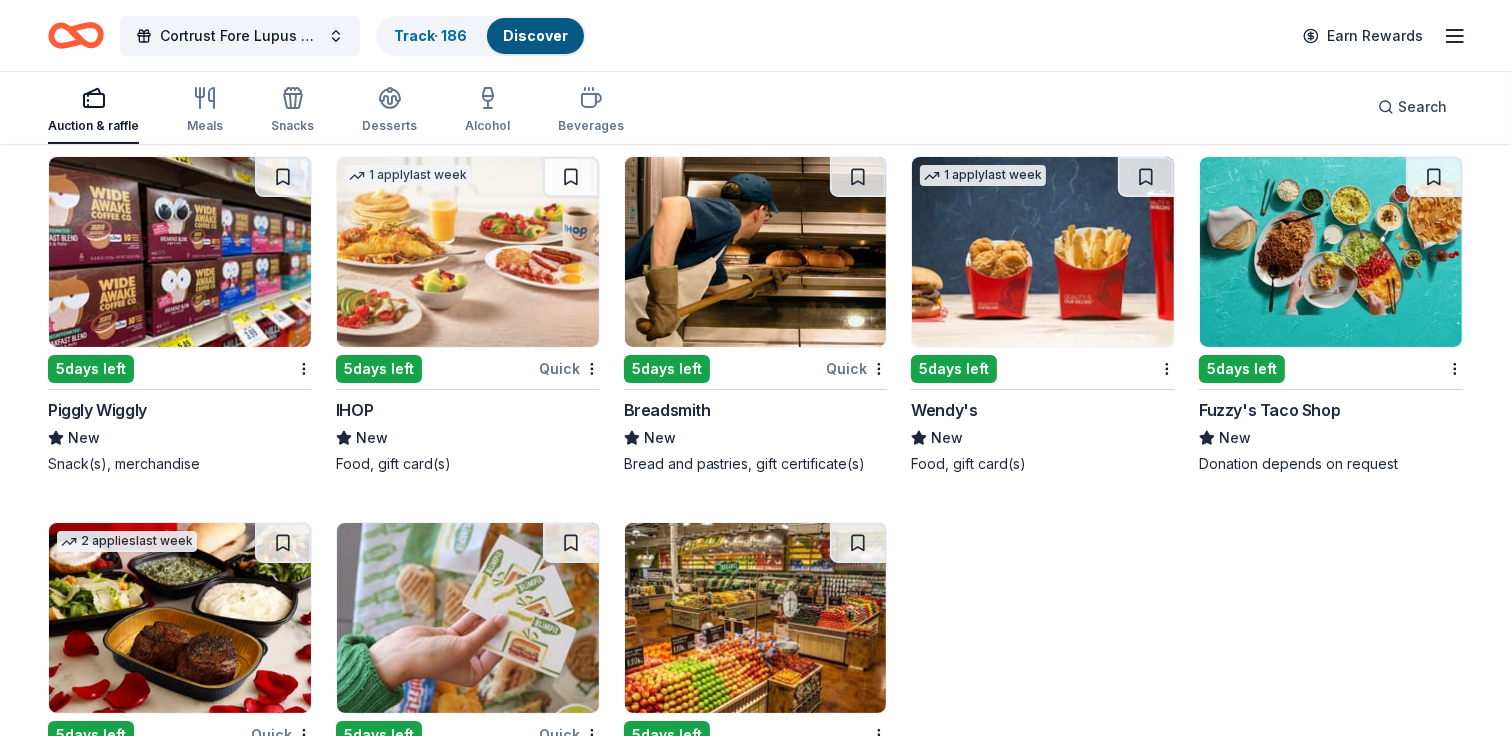 scroll, scrollTop: 254, scrollLeft: 0, axis: vertical 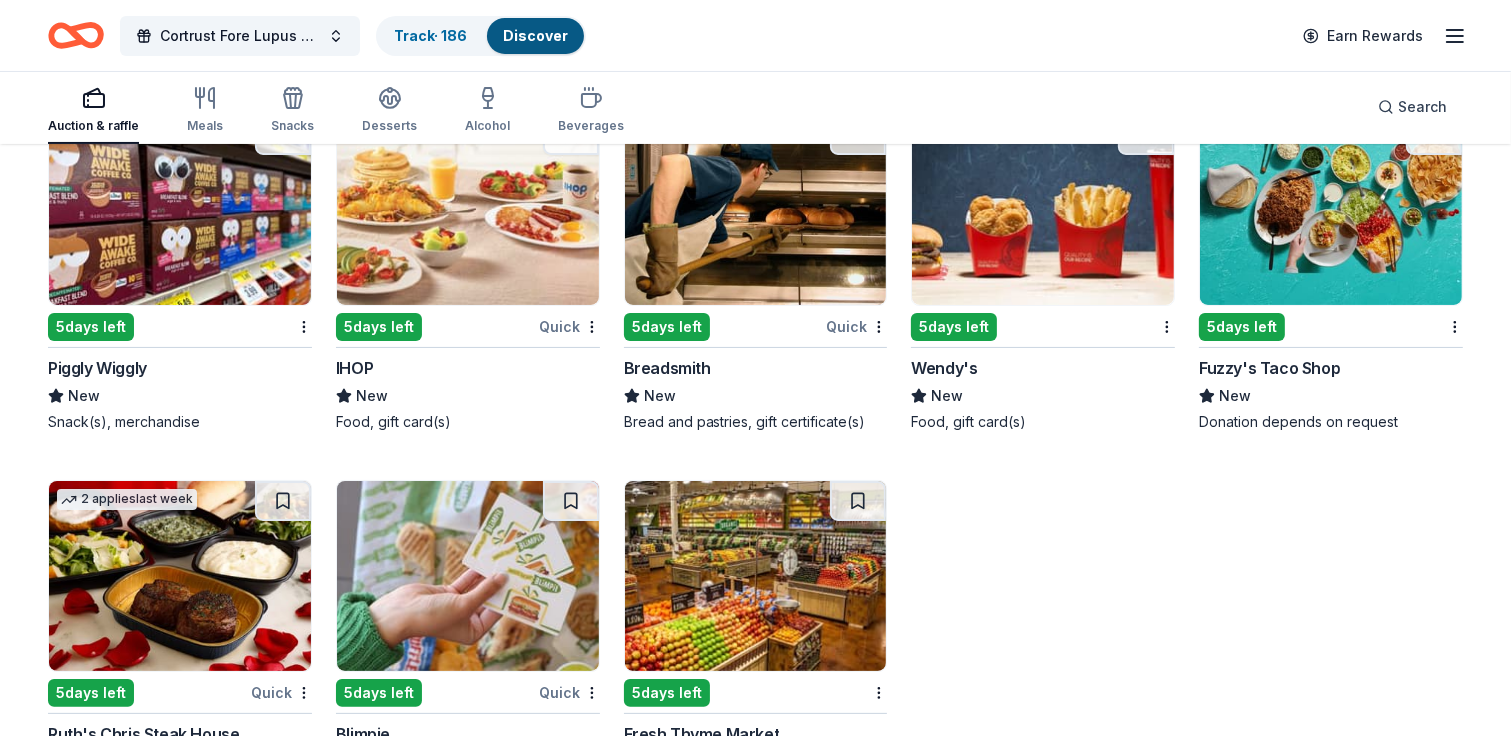 click at bounding box center (180, 210) 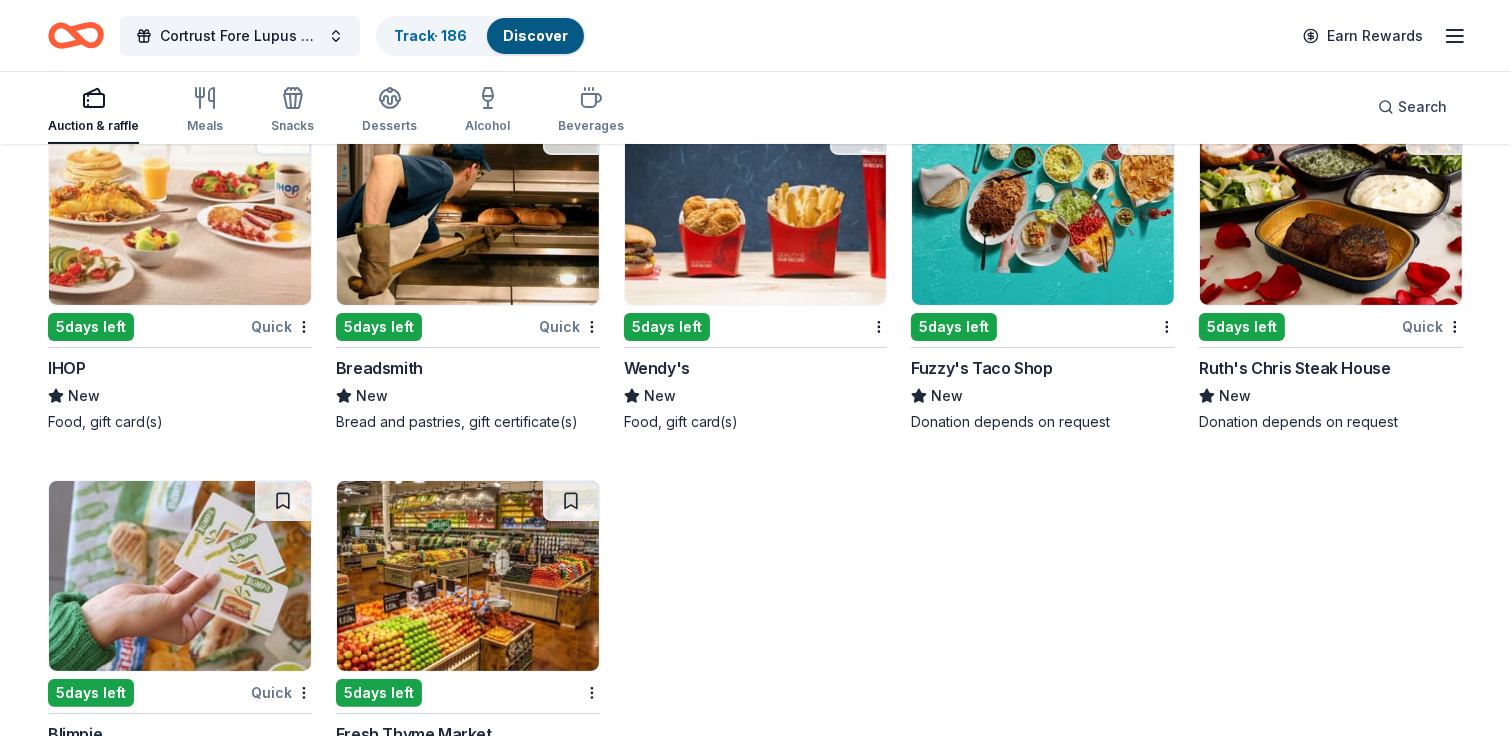 click at bounding box center (180, 210) 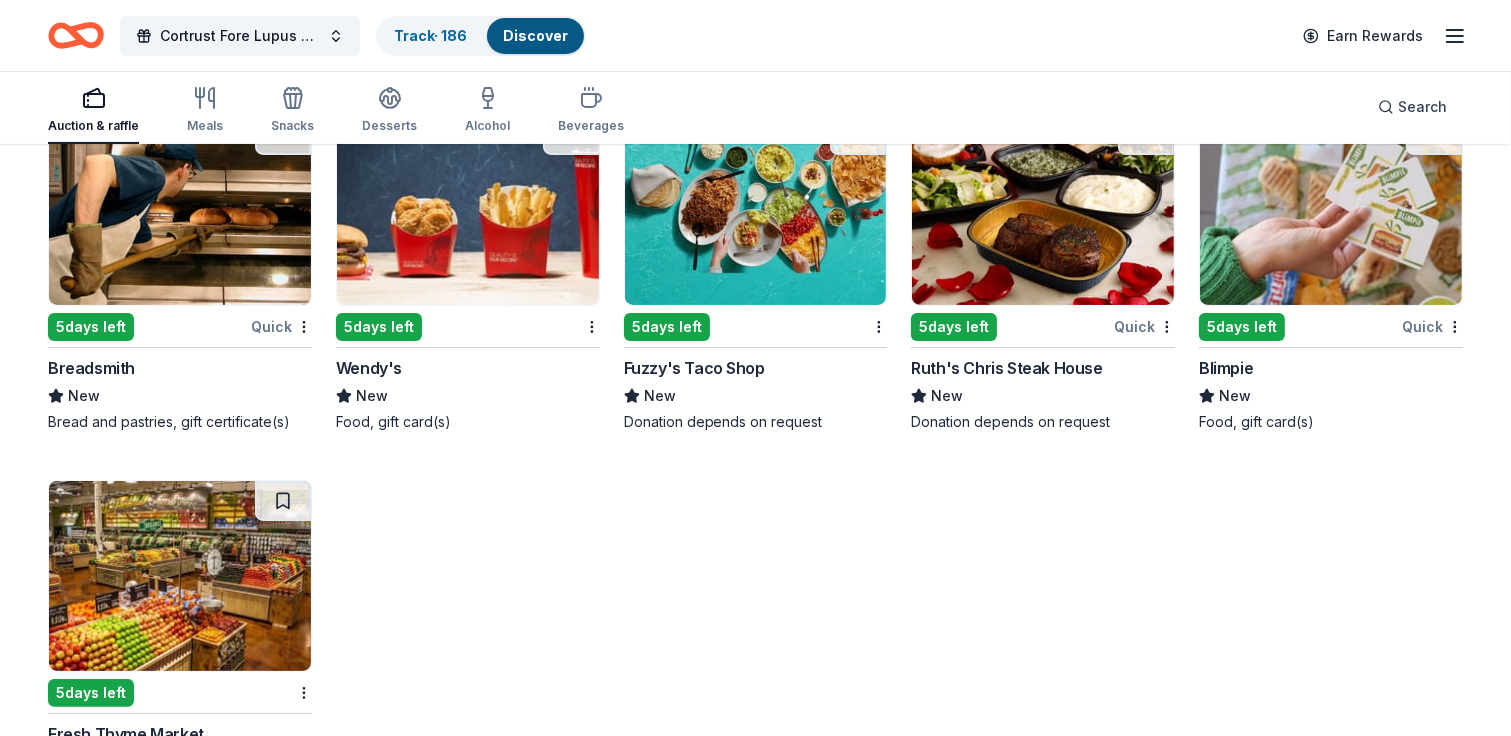 click at bounding box center [180, 210] 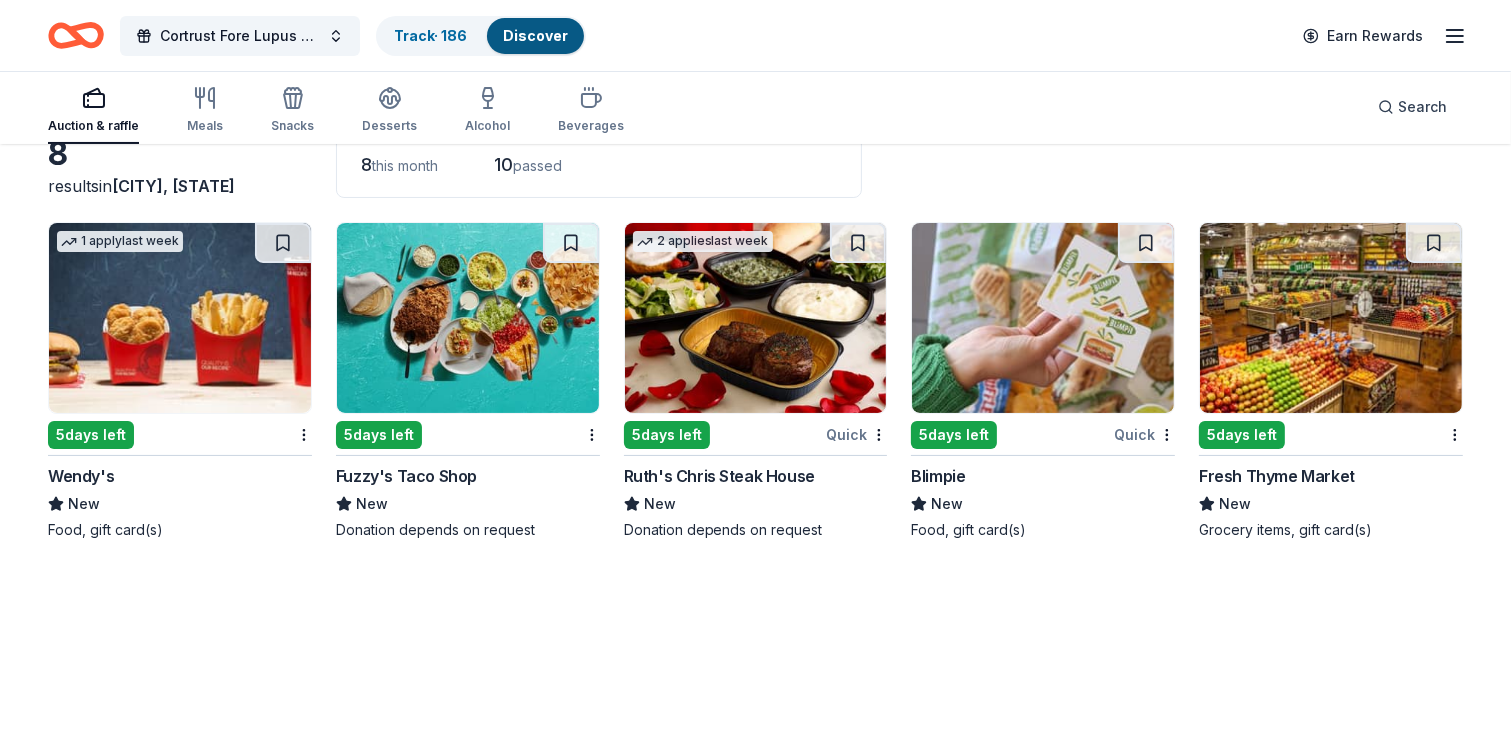 scroll, scrollTop: 145, scrollLeft: 0, axis: vertical 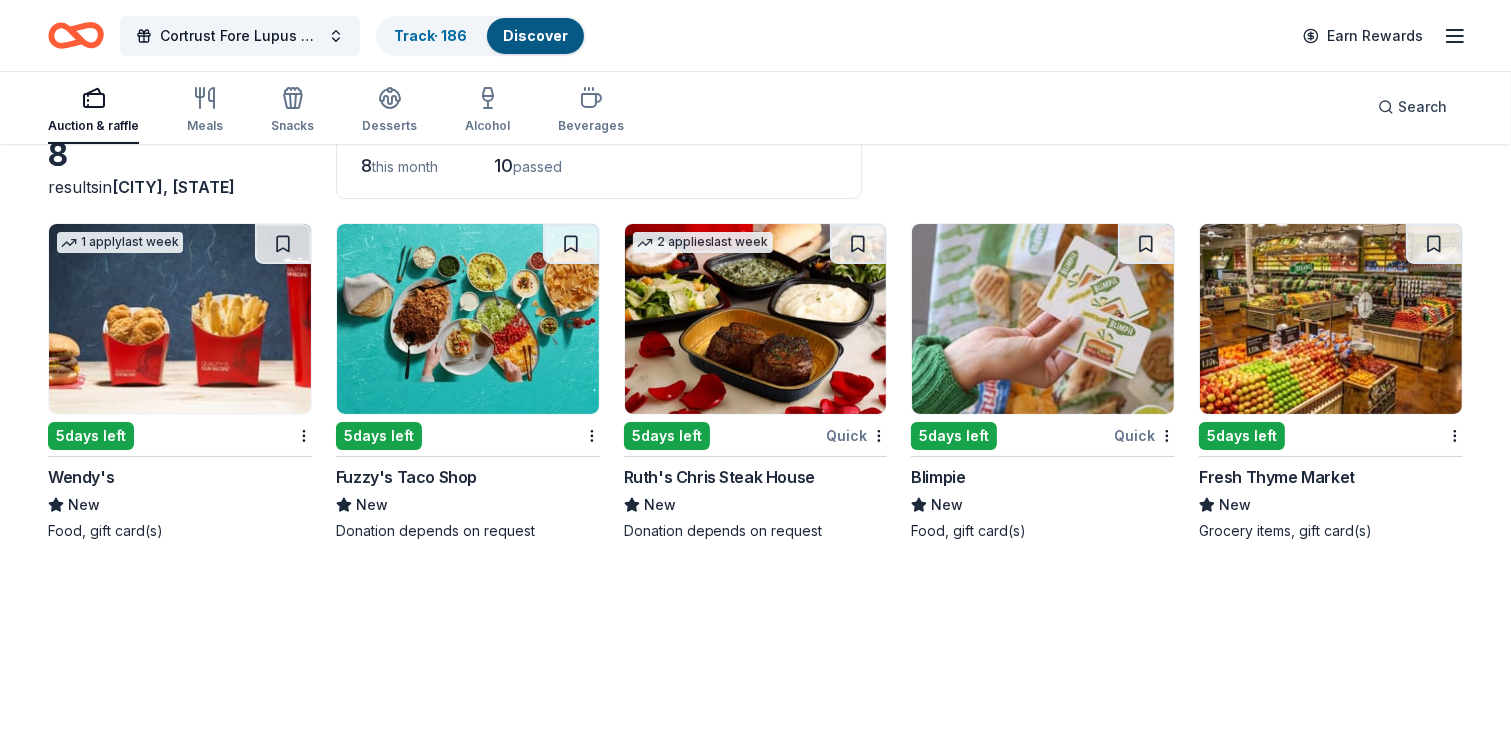 click at bounding box center [180, 319] 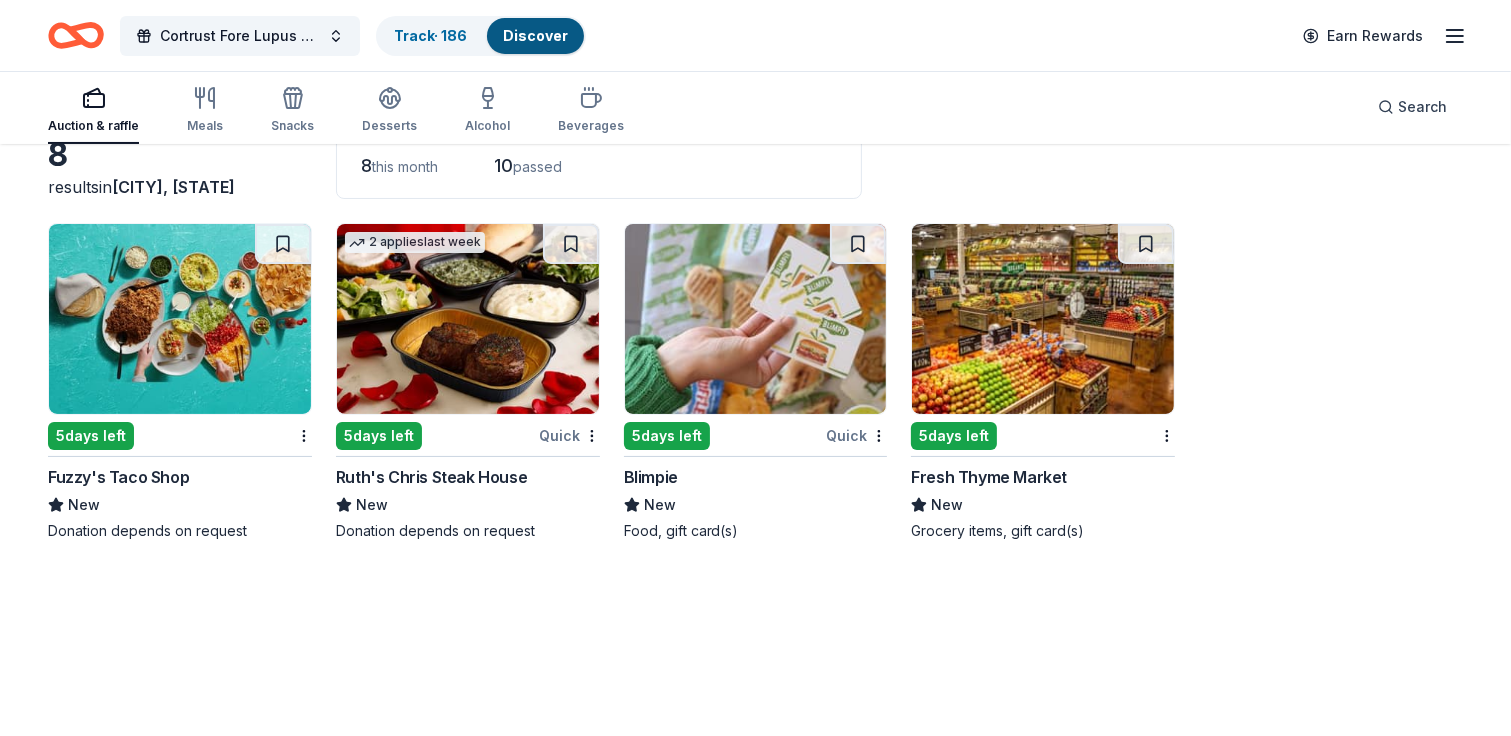 click at bounding box center (180, 319) 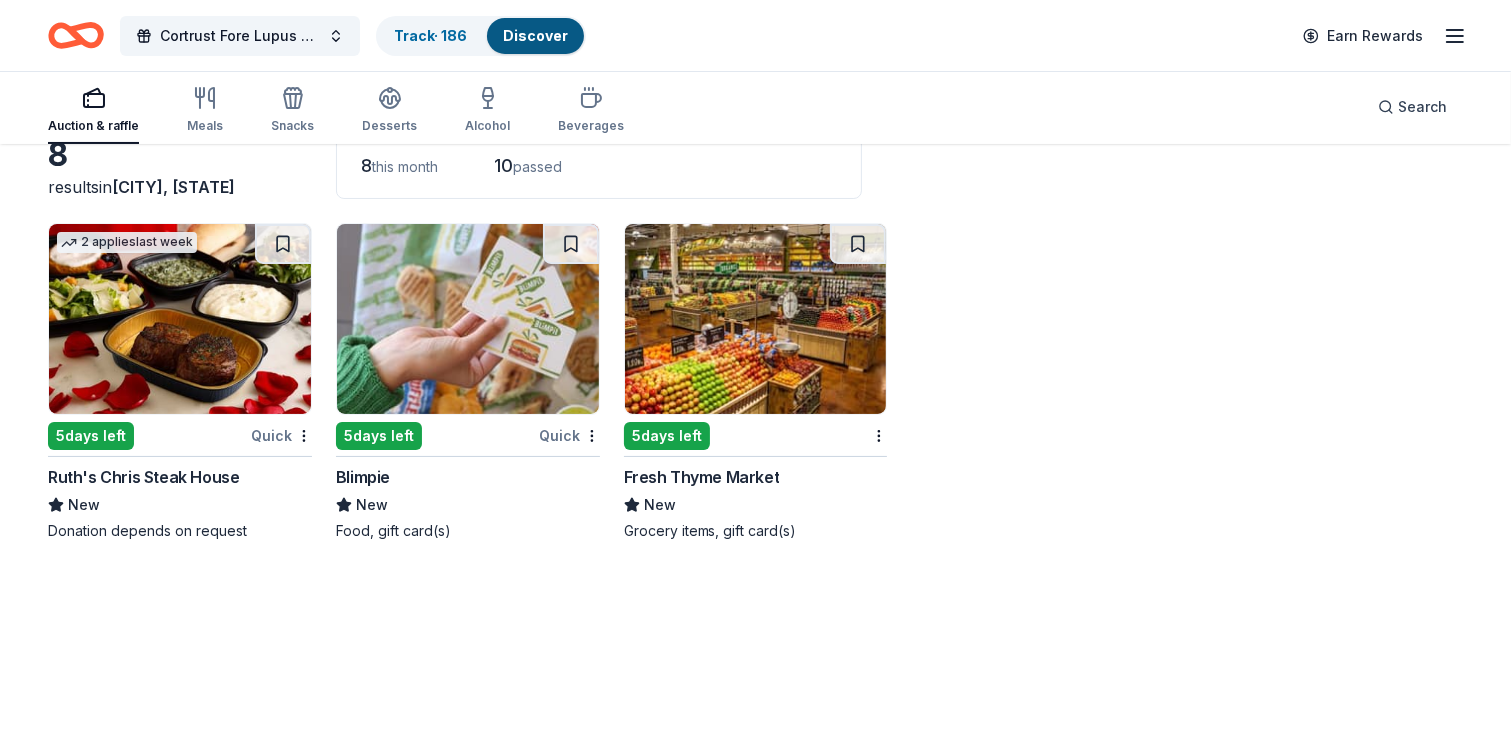 click at bounding box center (180, 319) 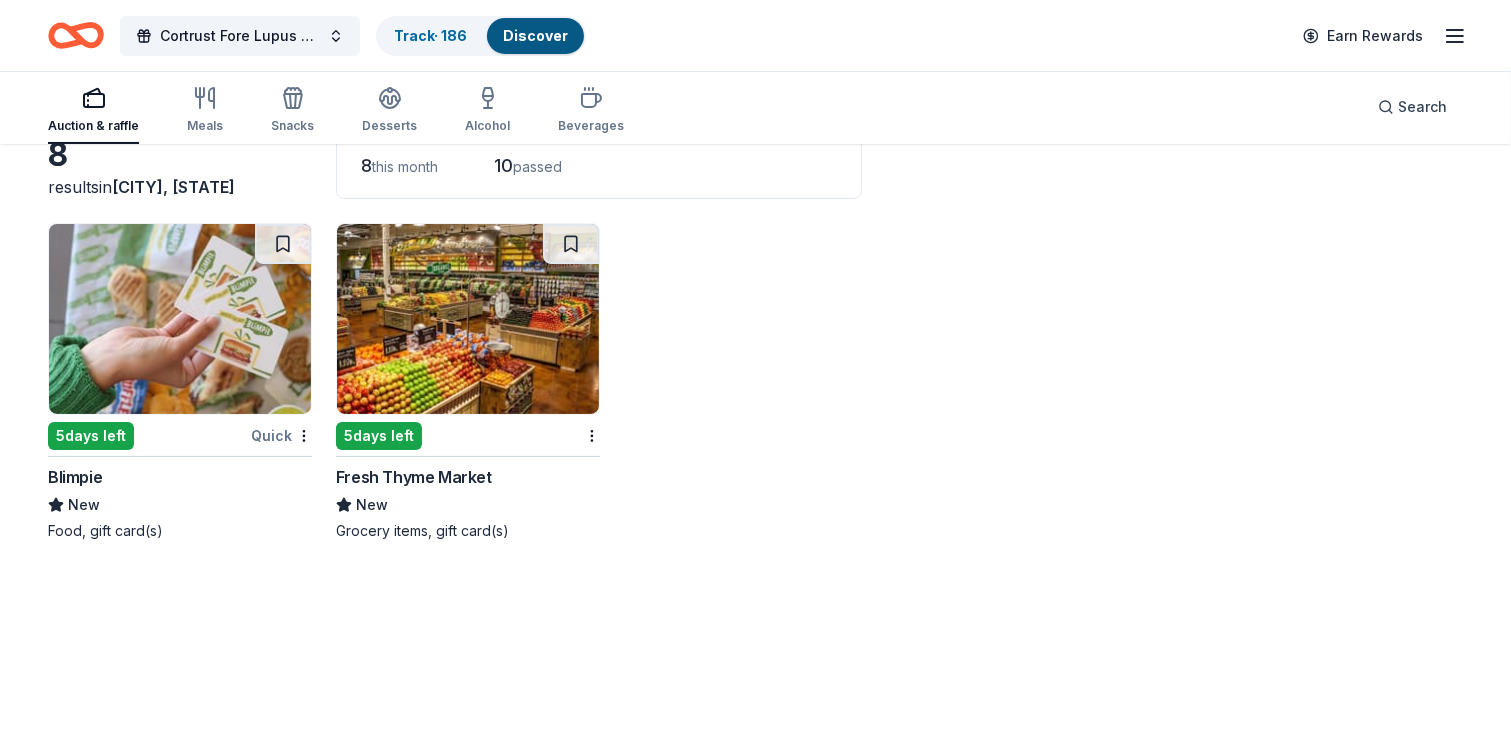 click at bounding box center (180, 319) 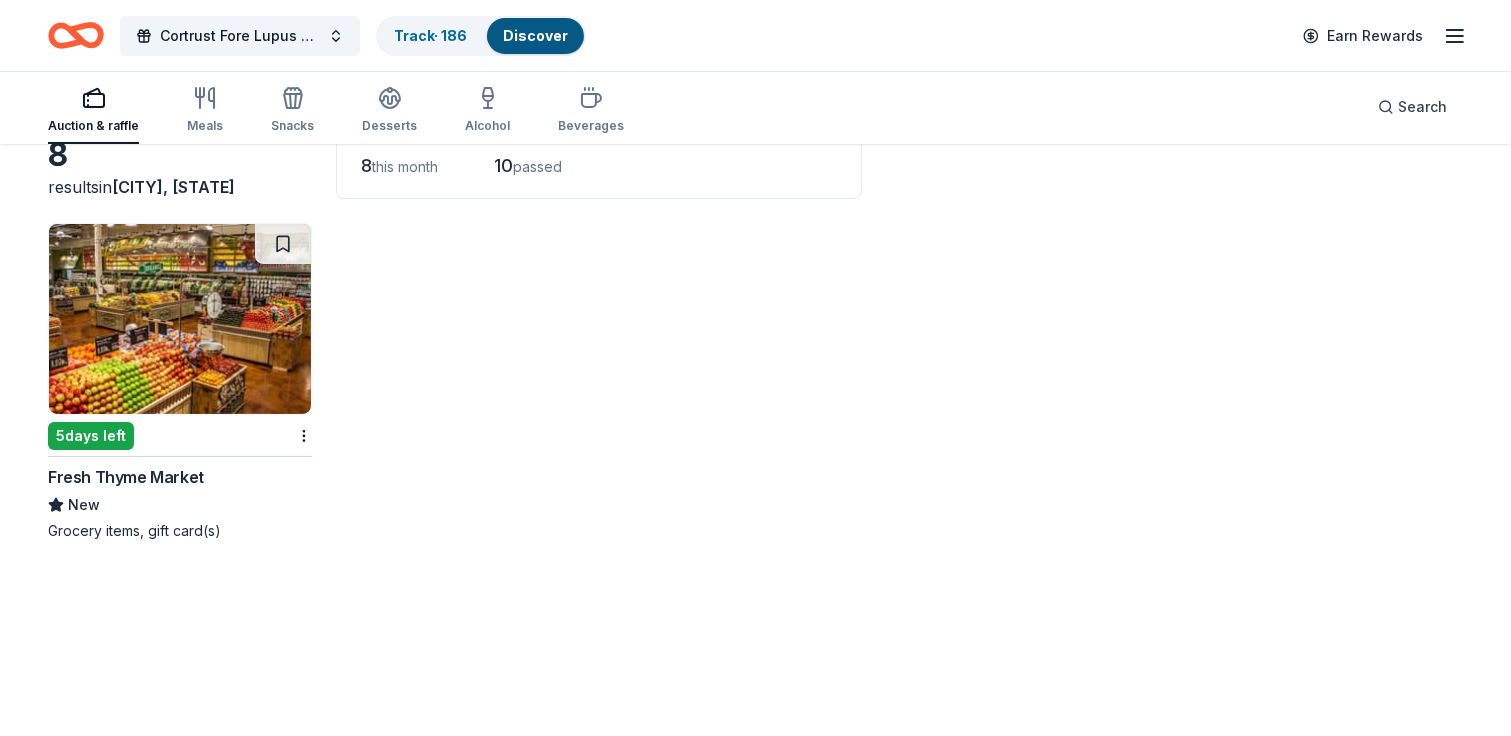 click at bounding box center (180, 319) 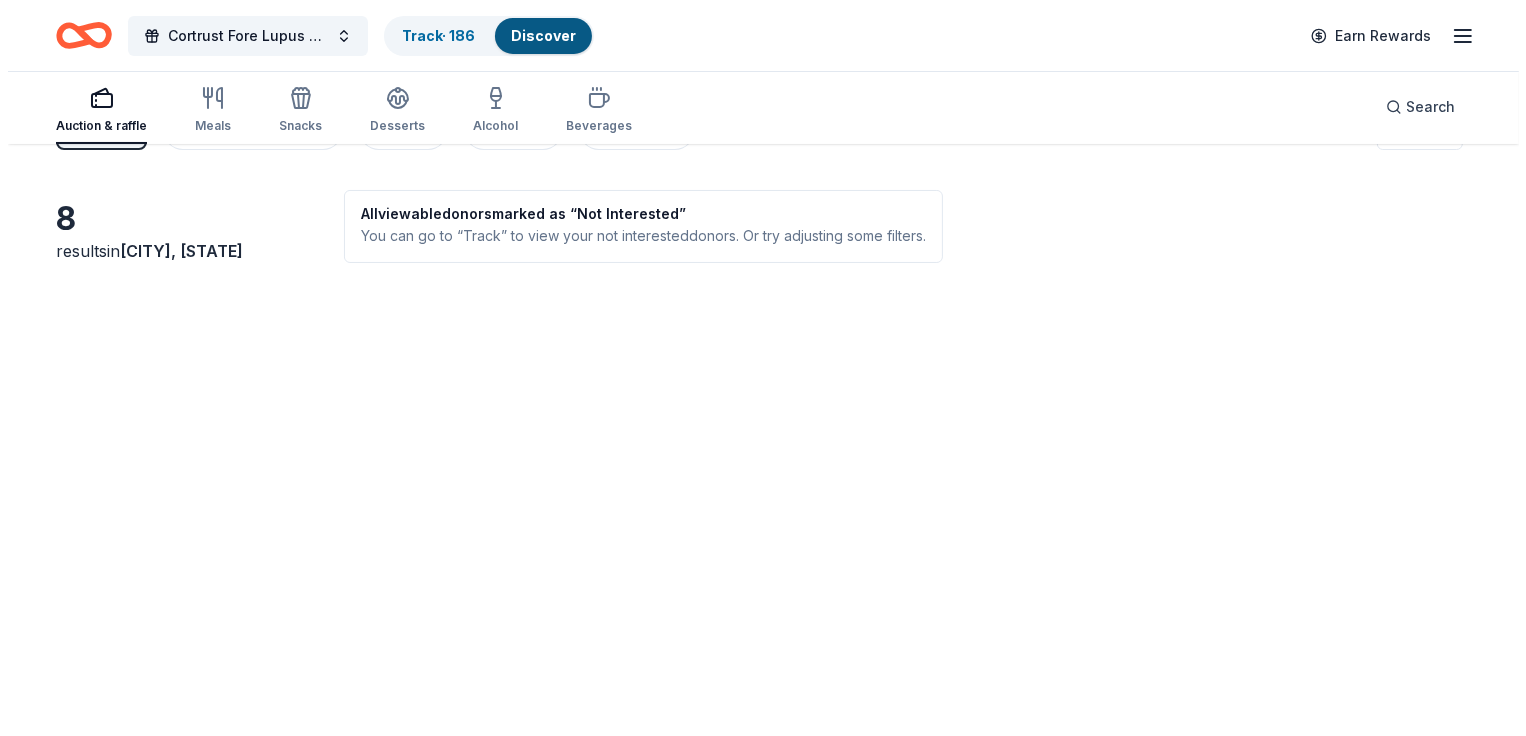 scroll, scrollTop: 0, scrollLeft: 0, axis: both 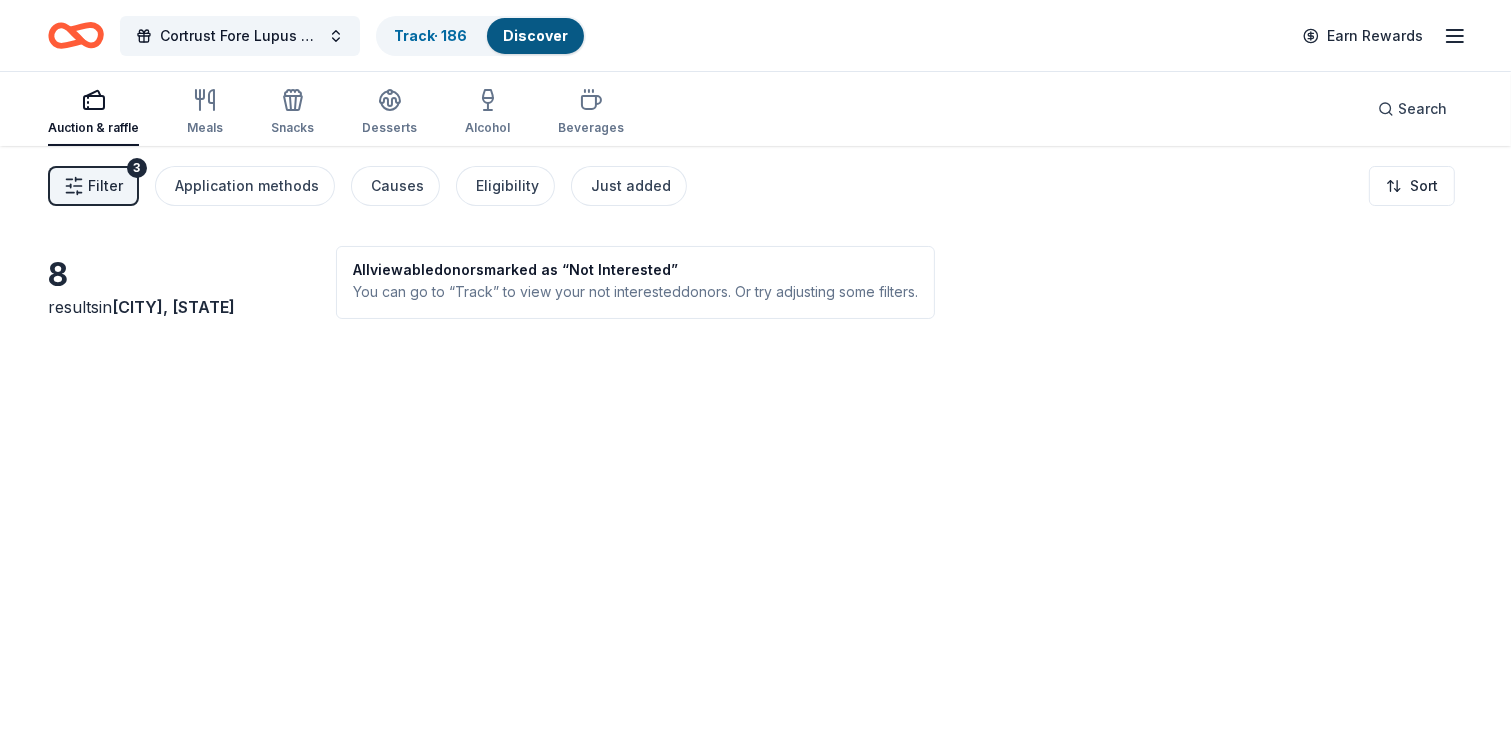 click on "Filter" at bounding box center [105, 186] 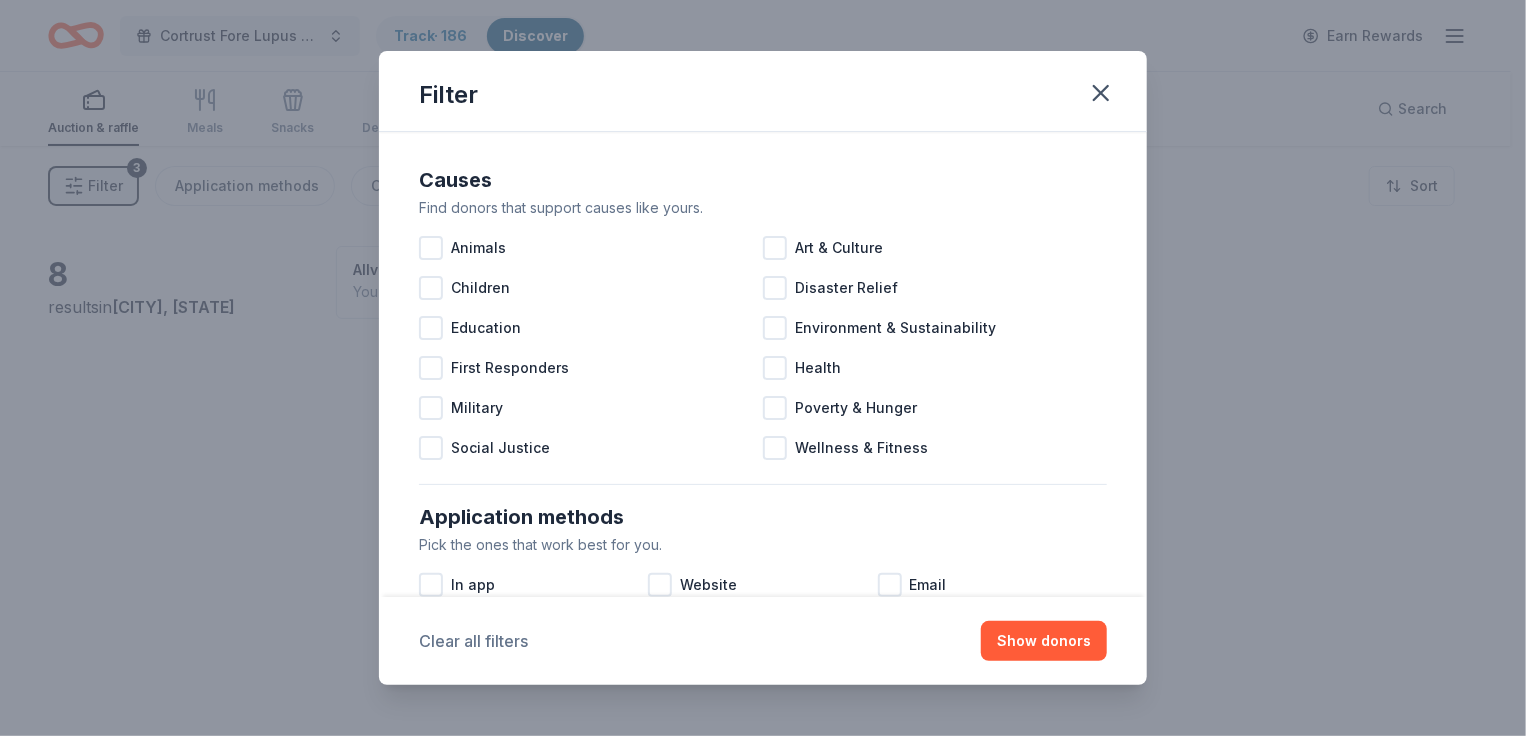 click on "Clear all filters" at bounding box center (473, 641) 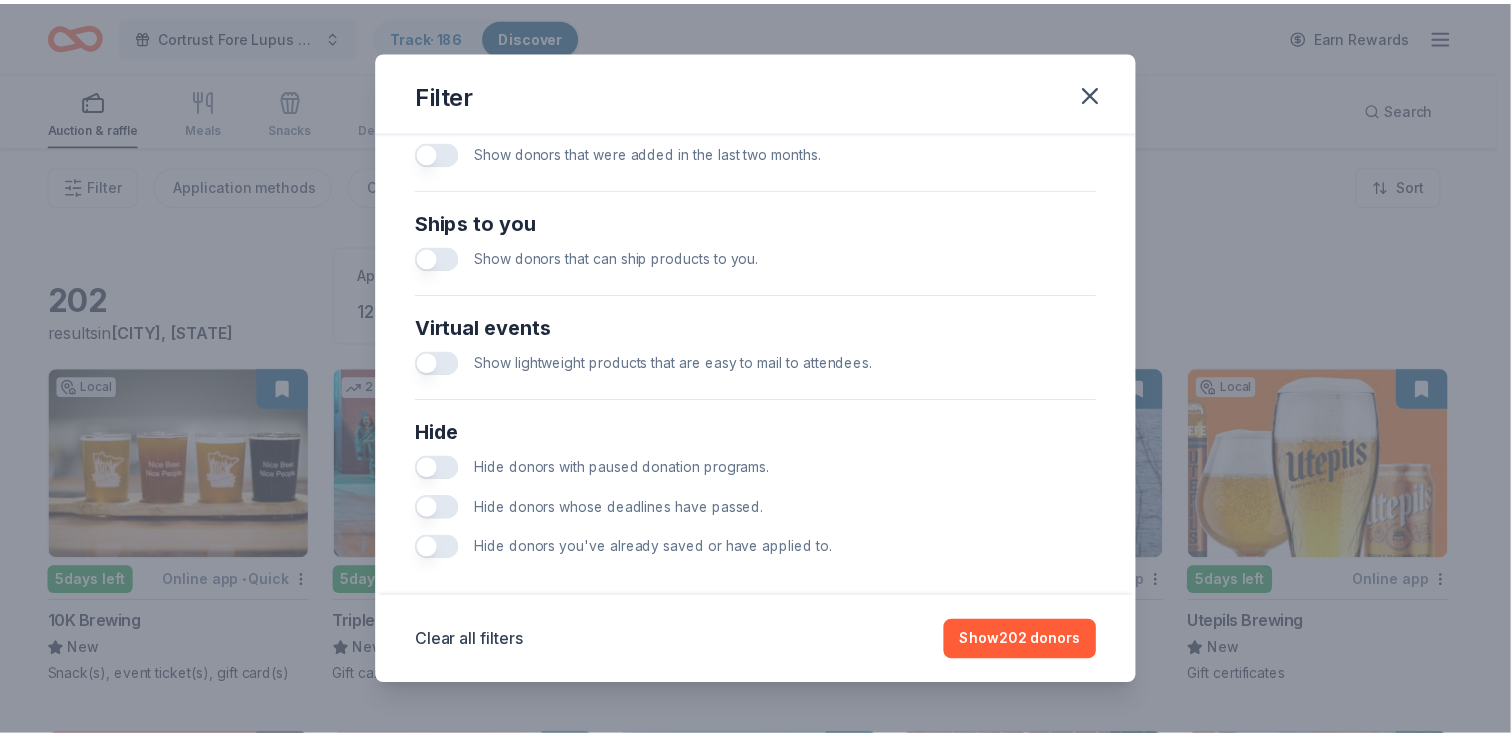 scroll, scrollTop: 852, scrollLeft: 0, axis: vertical 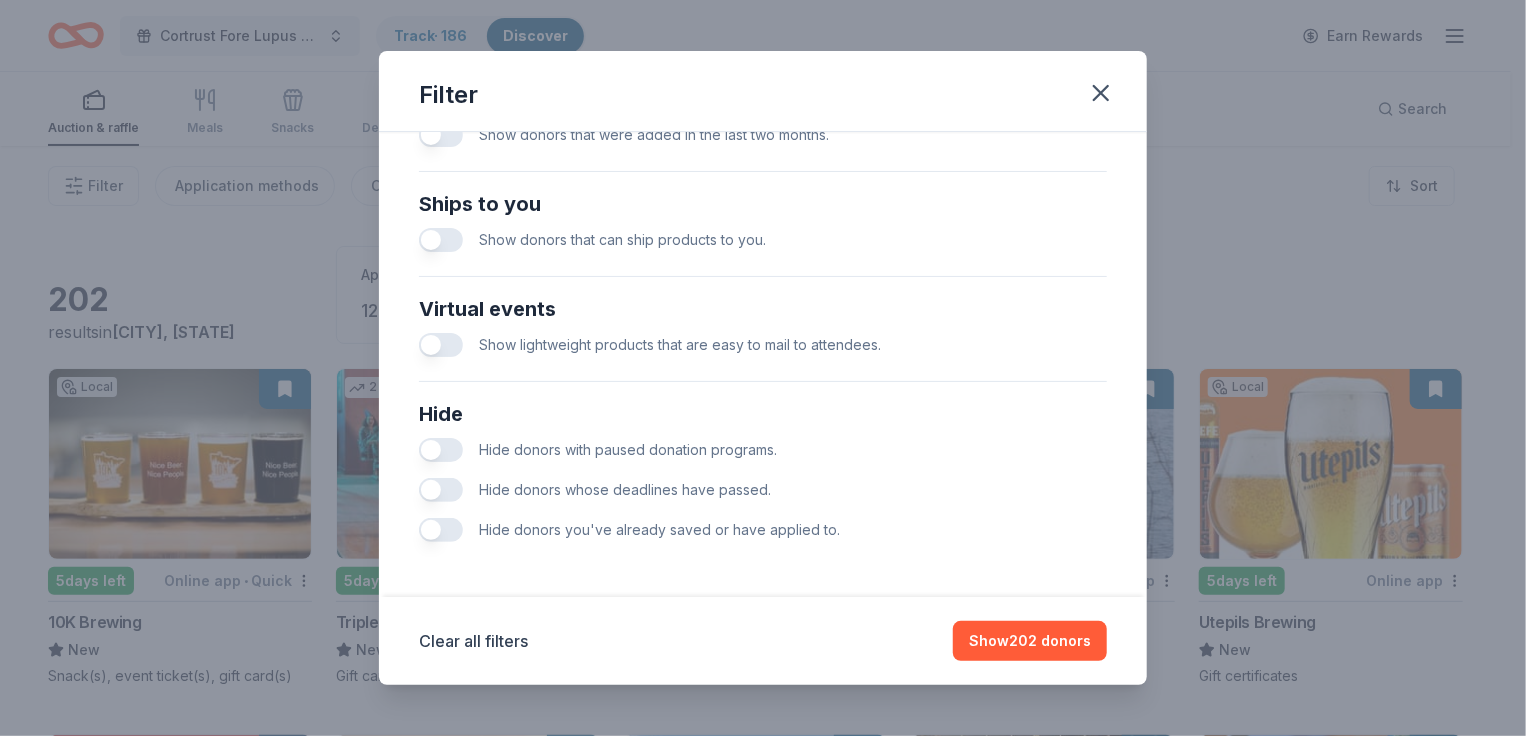 click at bounding box center [441, 530] 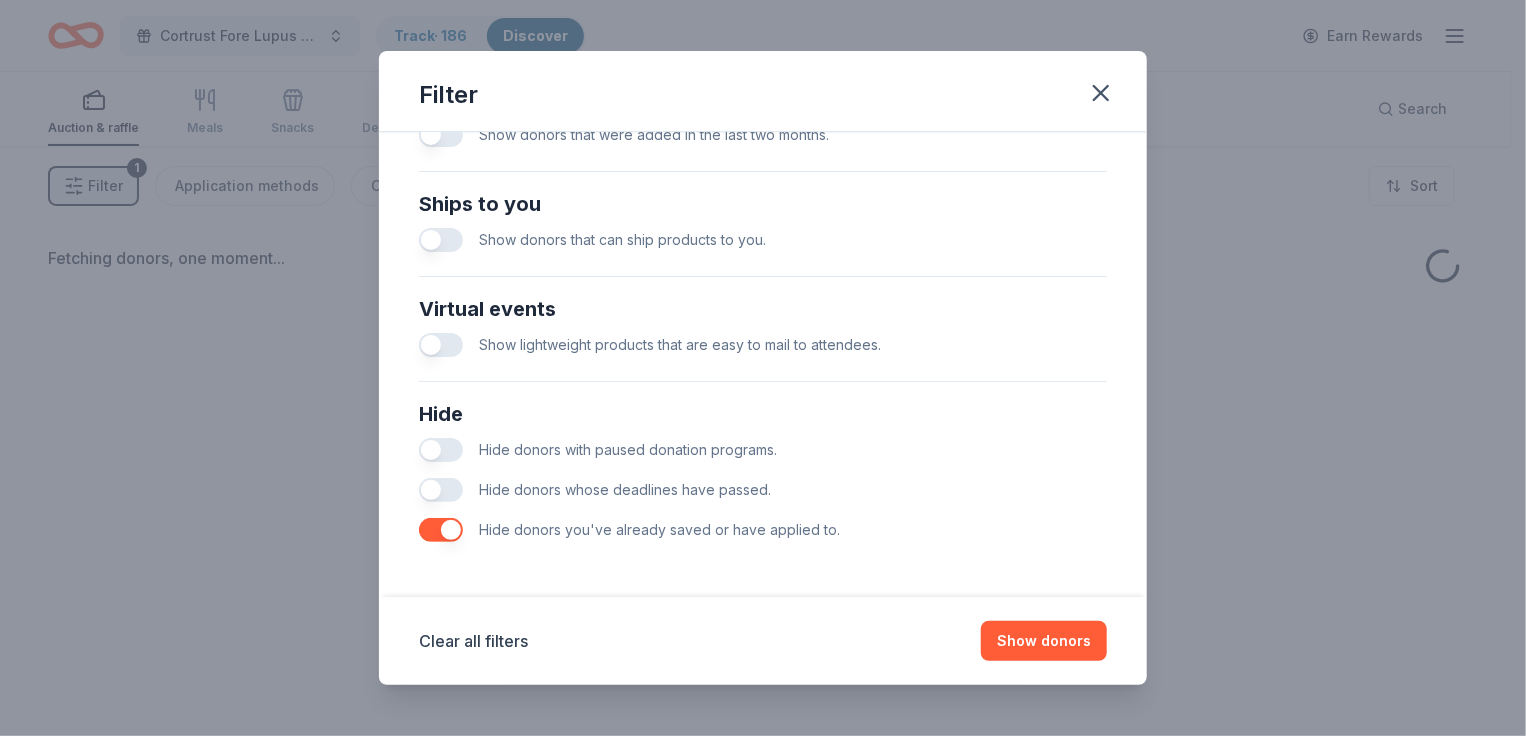 click at bounding box center [441, 490] 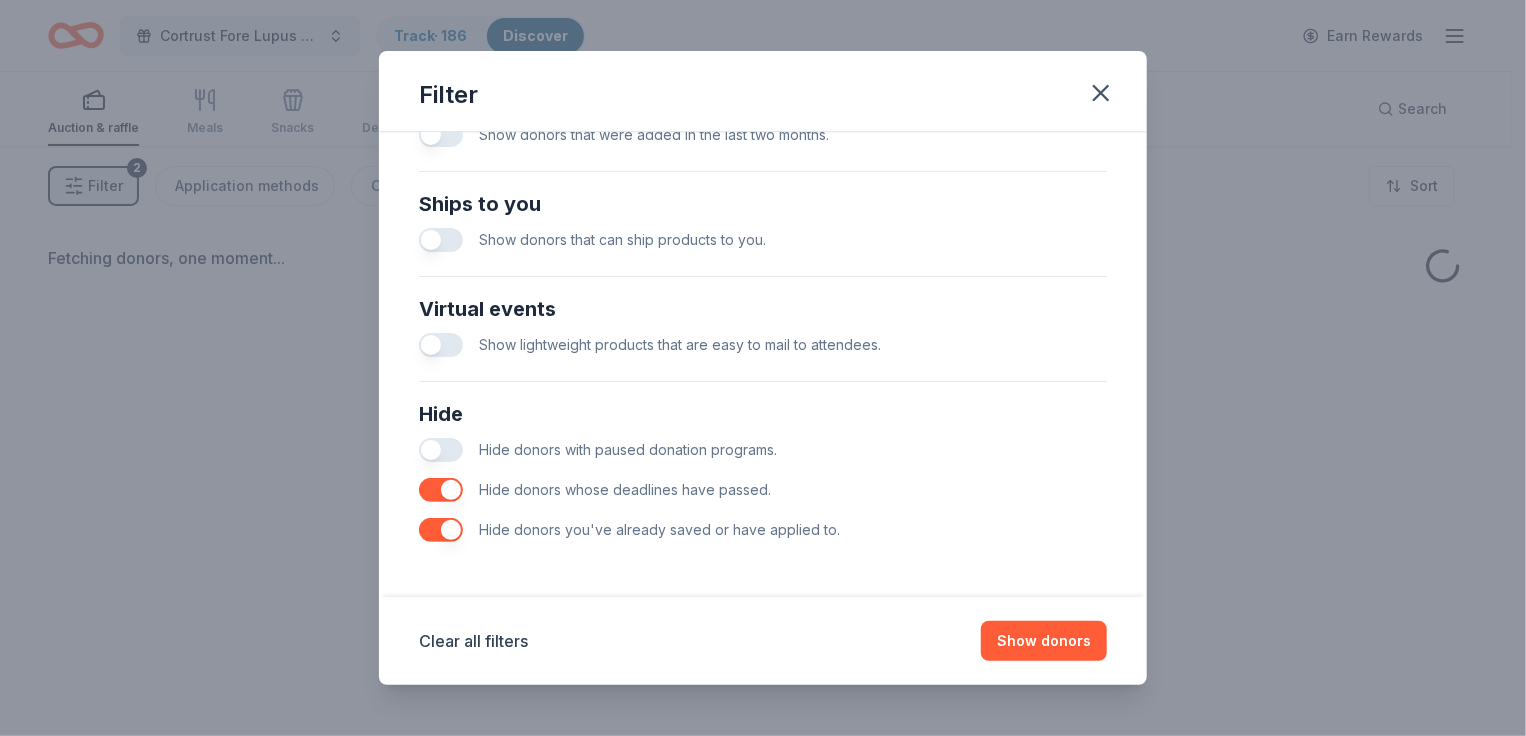 click at bounding box center (441, 450) 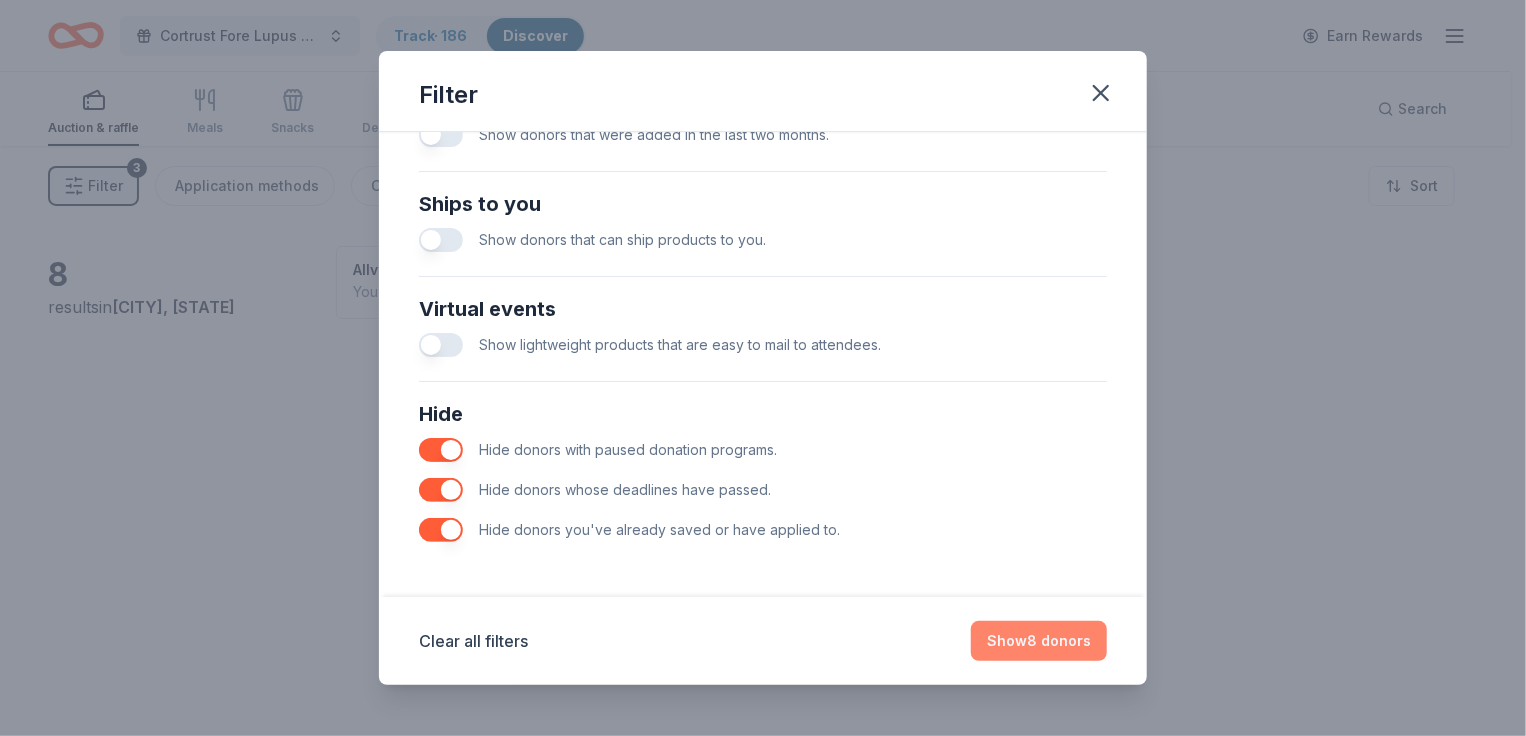 click on "Show  8   donors" at bounding box center [1039, 641] 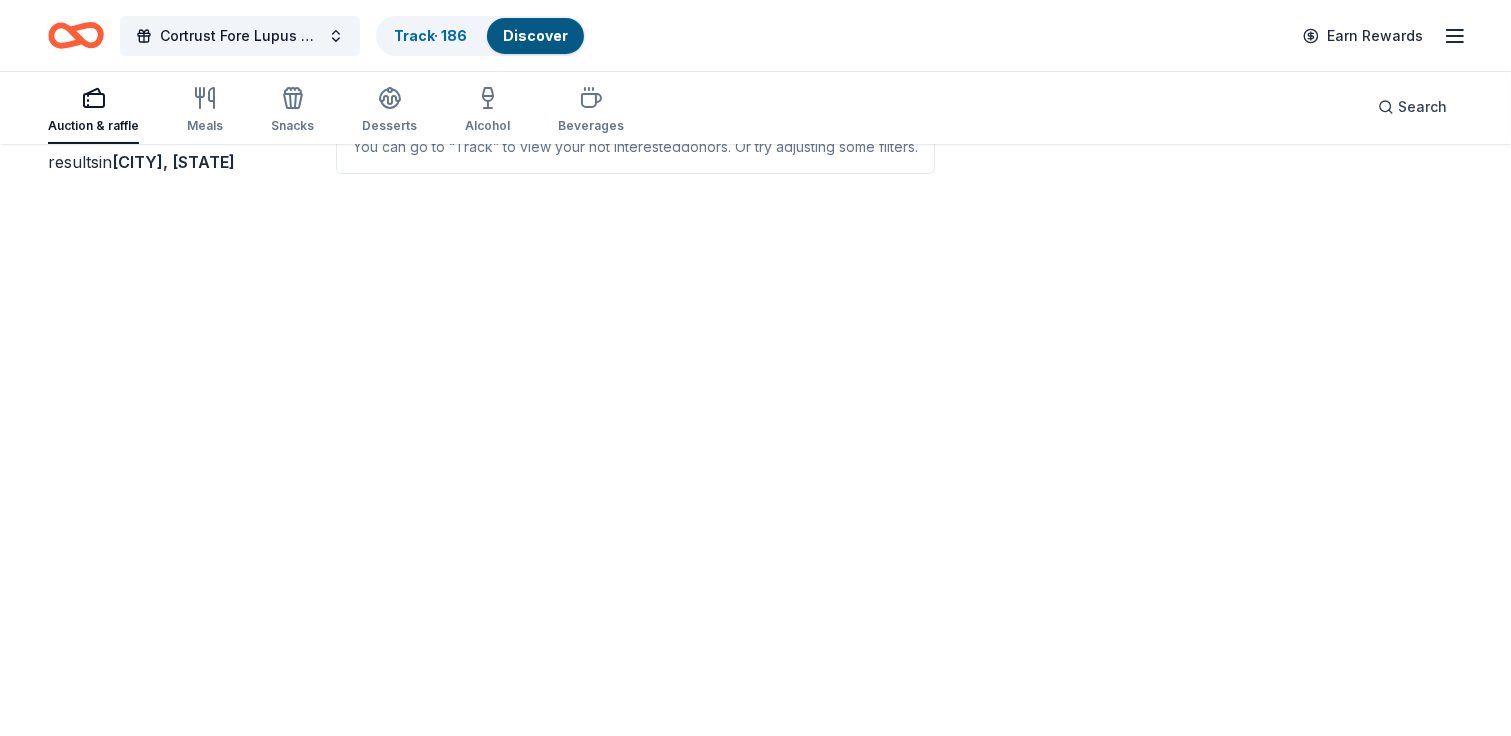 scroll, scrollTop: 0, scrollLeft: 0, axis: both 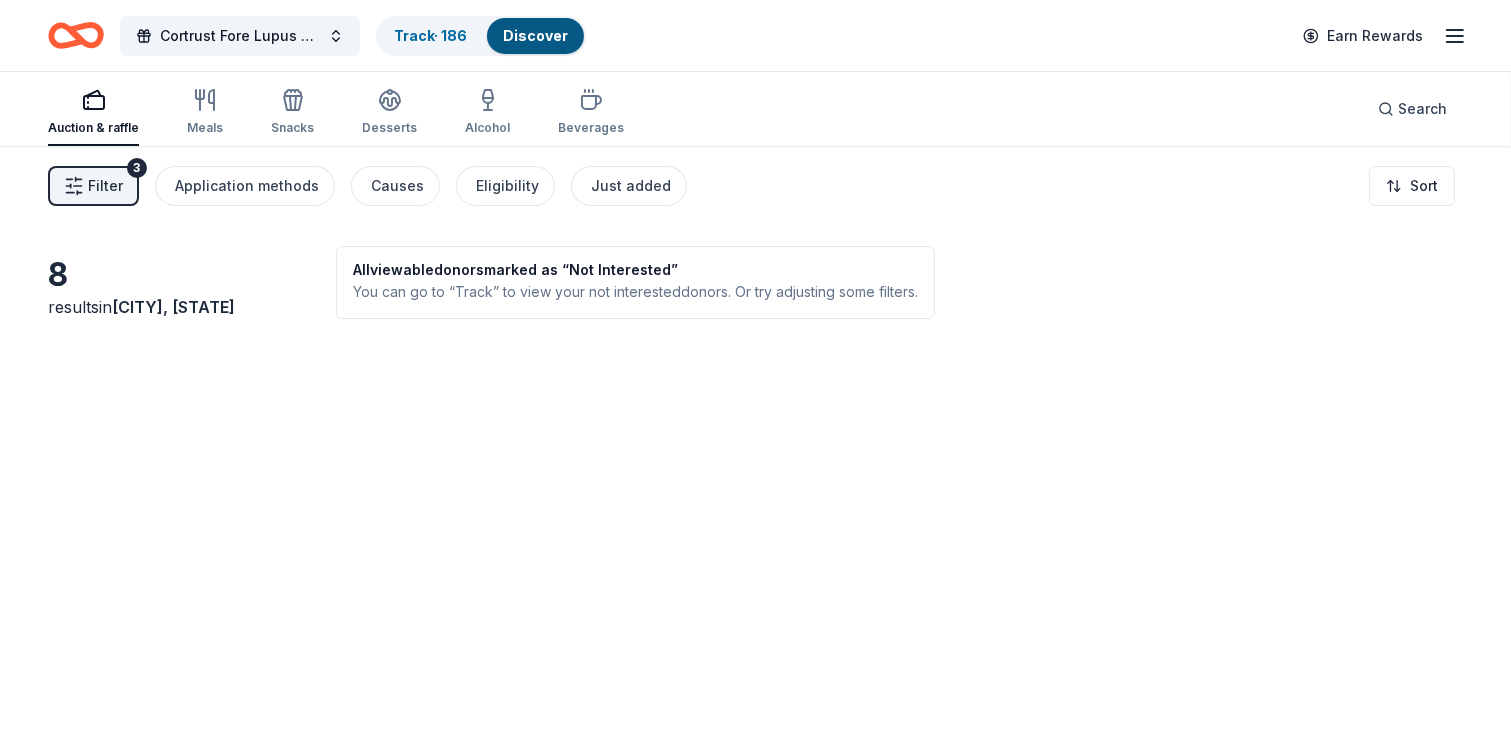 click on "All  viewable  donors  marked as “Not Interested”" at bounding box center (635, 270) 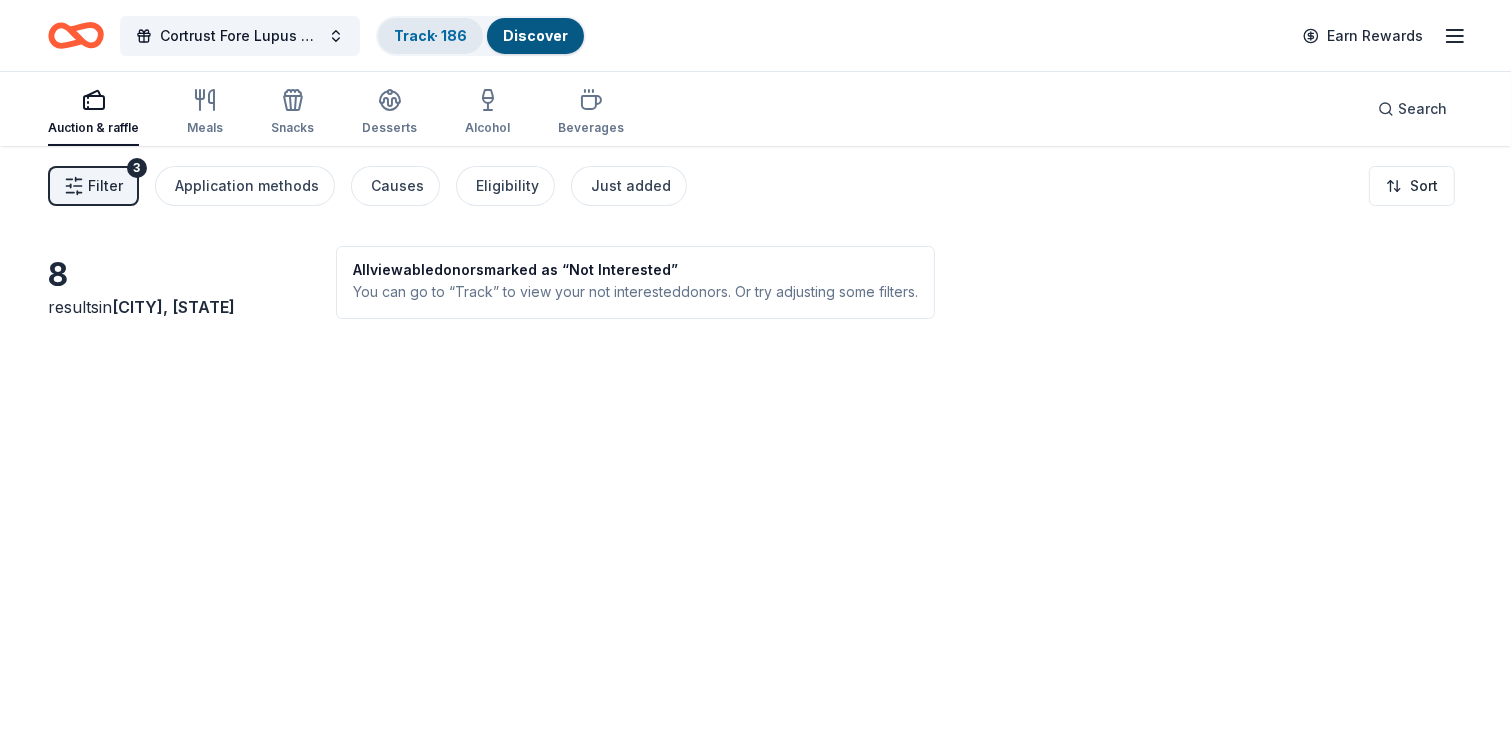 click on "Track  · 186" at bounding box center (430, 35) 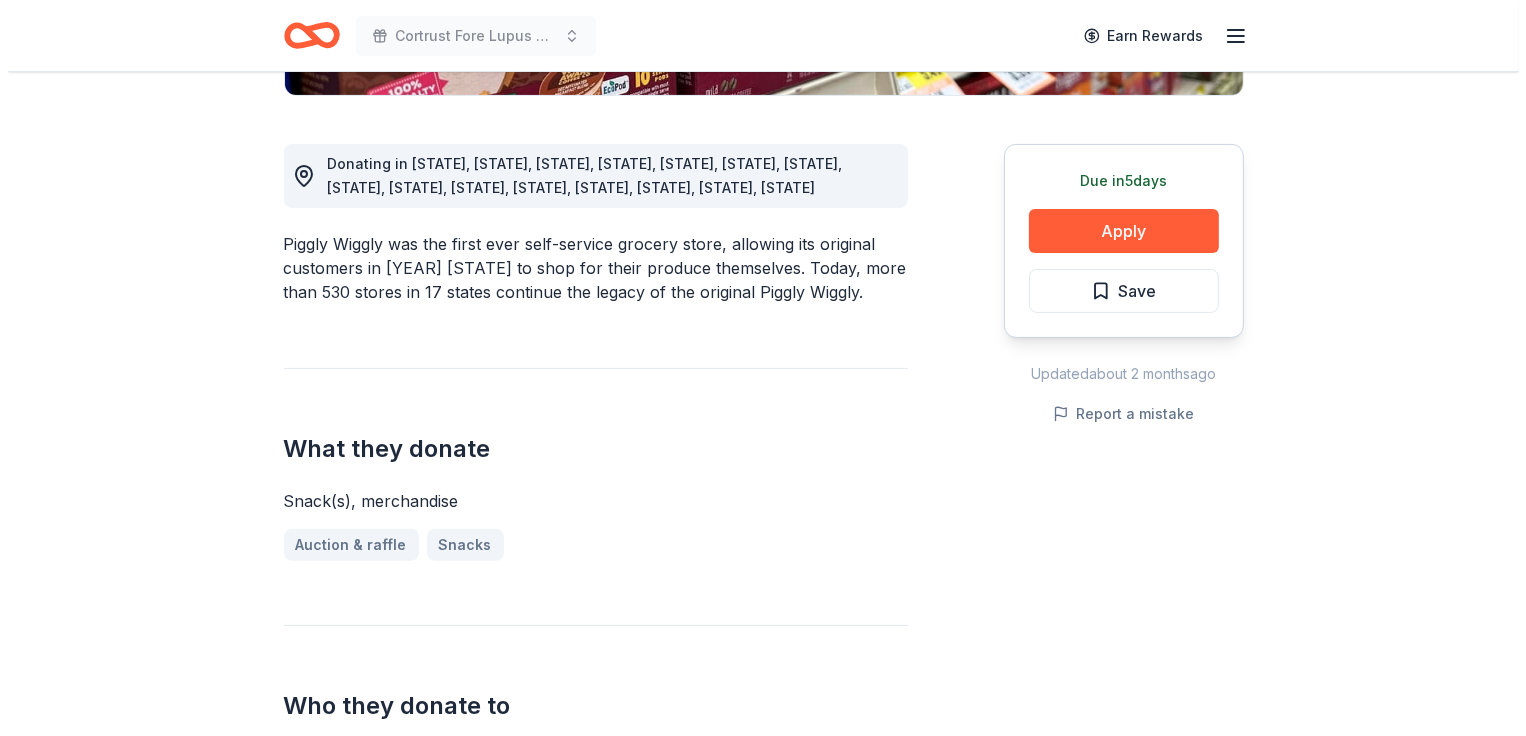 scroll, scrollTop: 500, scrollLeft: 0, axis: vertical 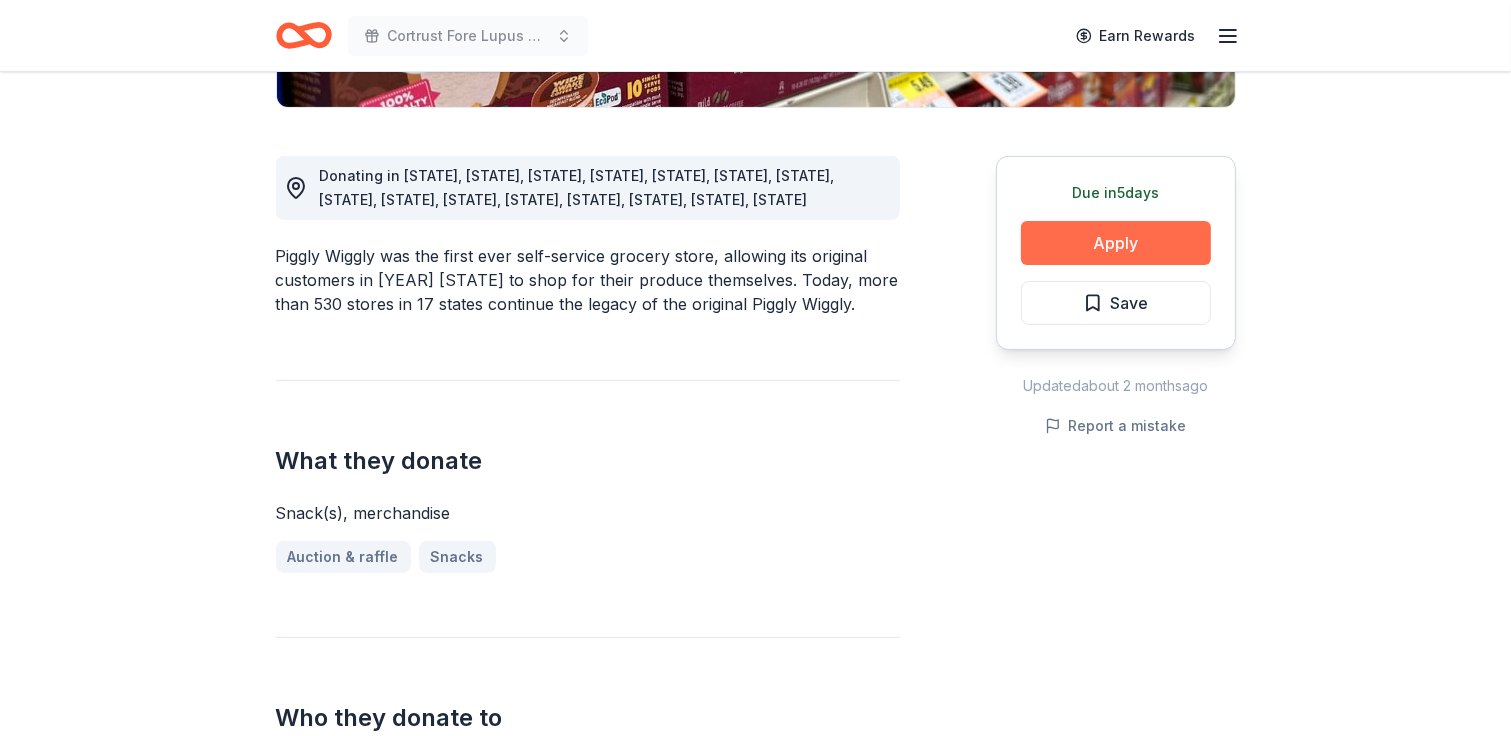 click on "Apply" at bounding box center [1116, 243] 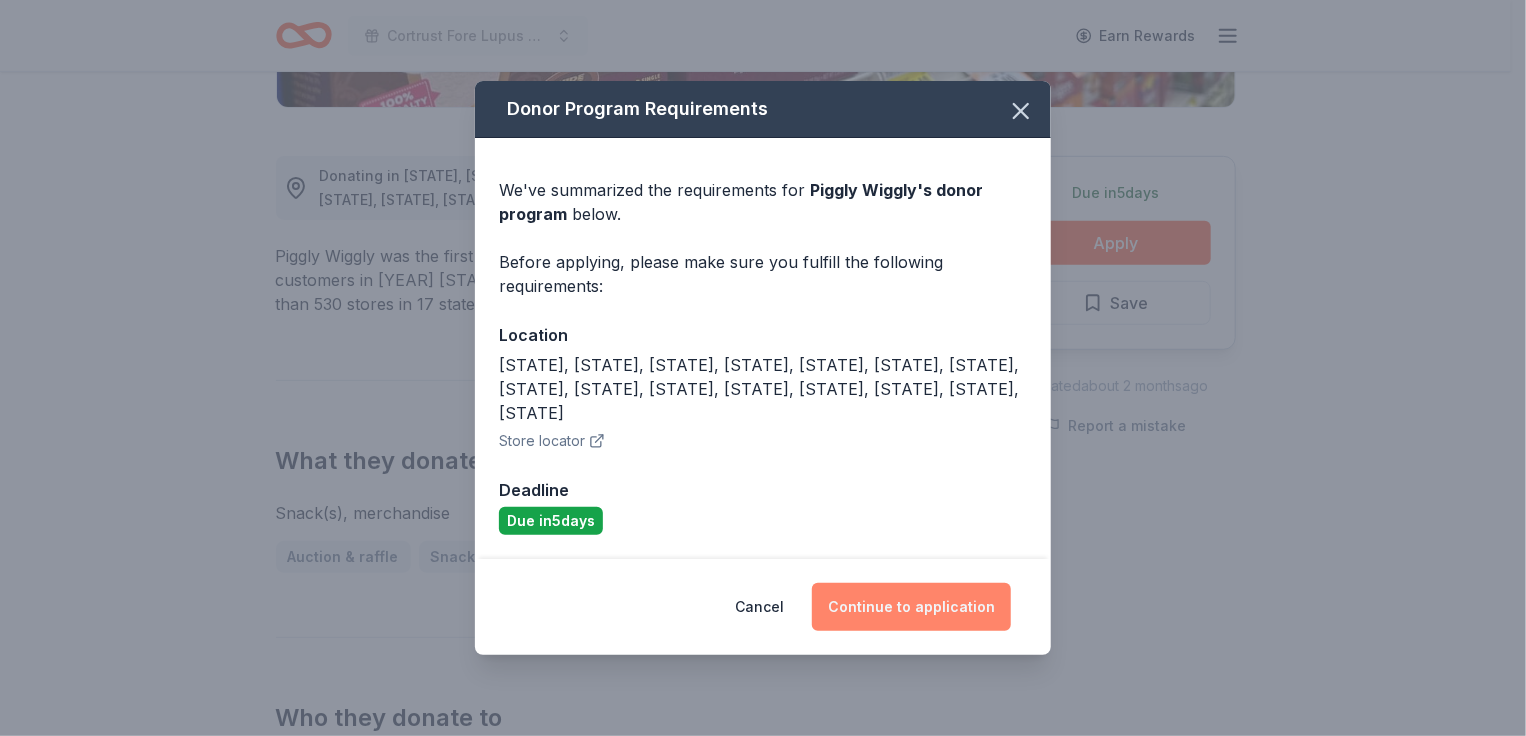 click on "Continue to application" at bounding box center (911, 607) 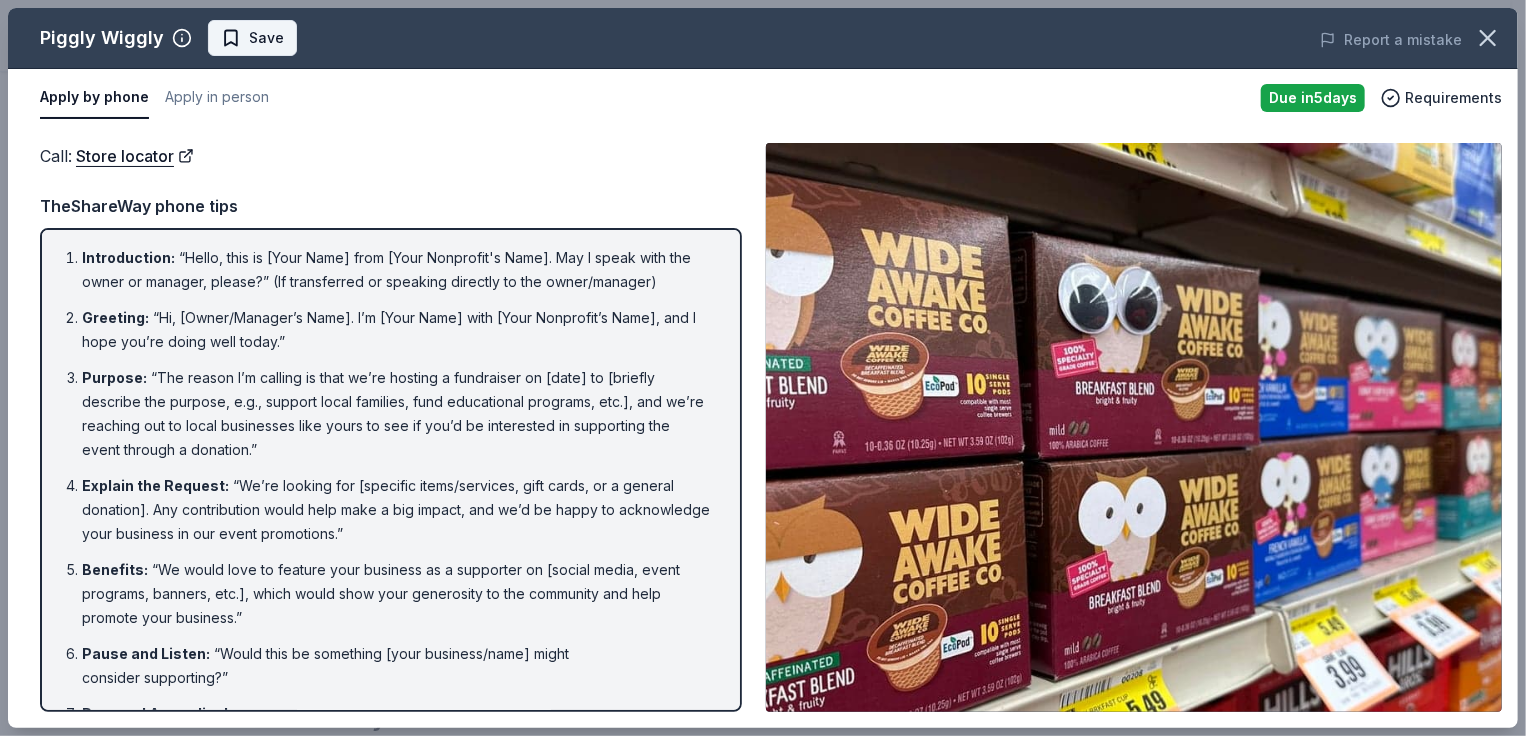 click on "Save" at bounding box center [266, 38] 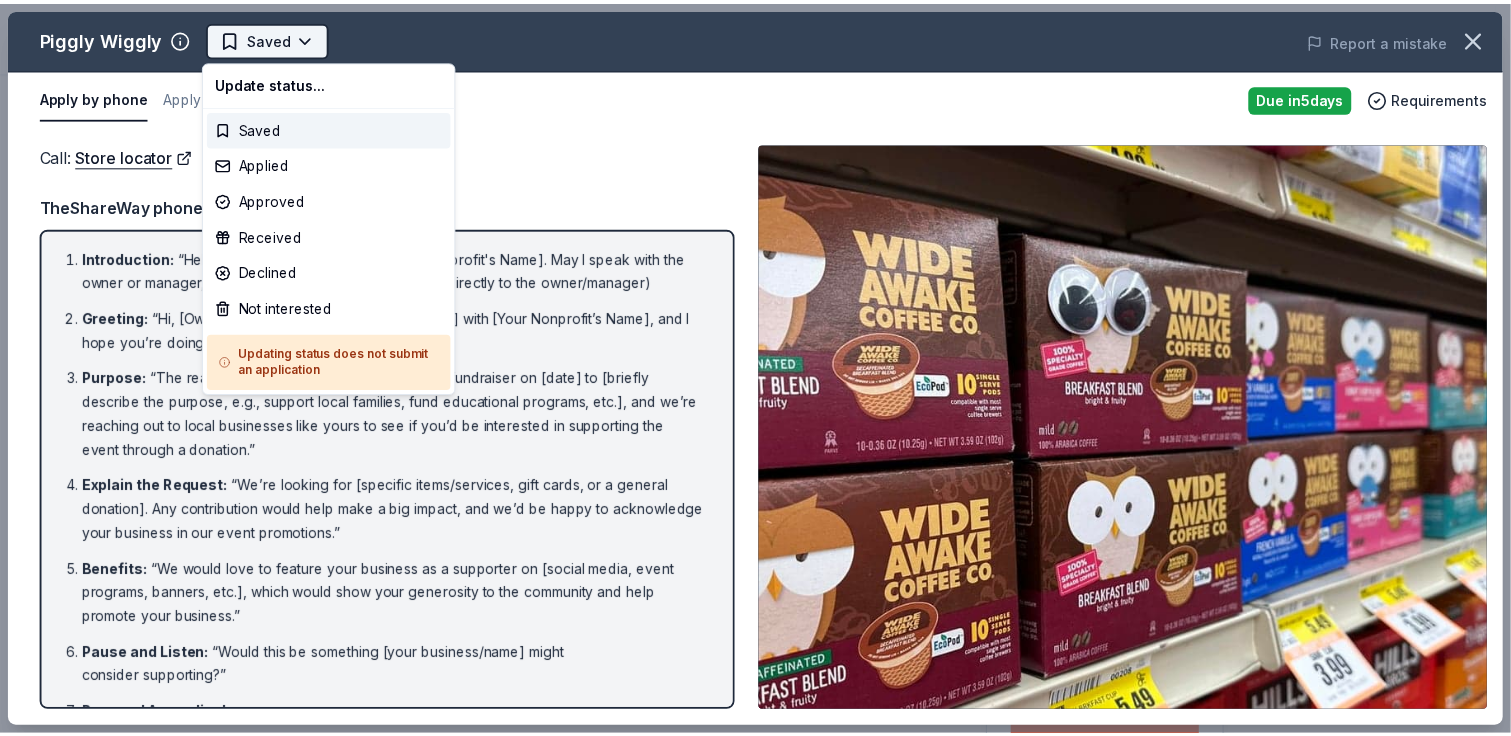 scroll, scrollTop: 0, scrollLeft: 0, axis: both 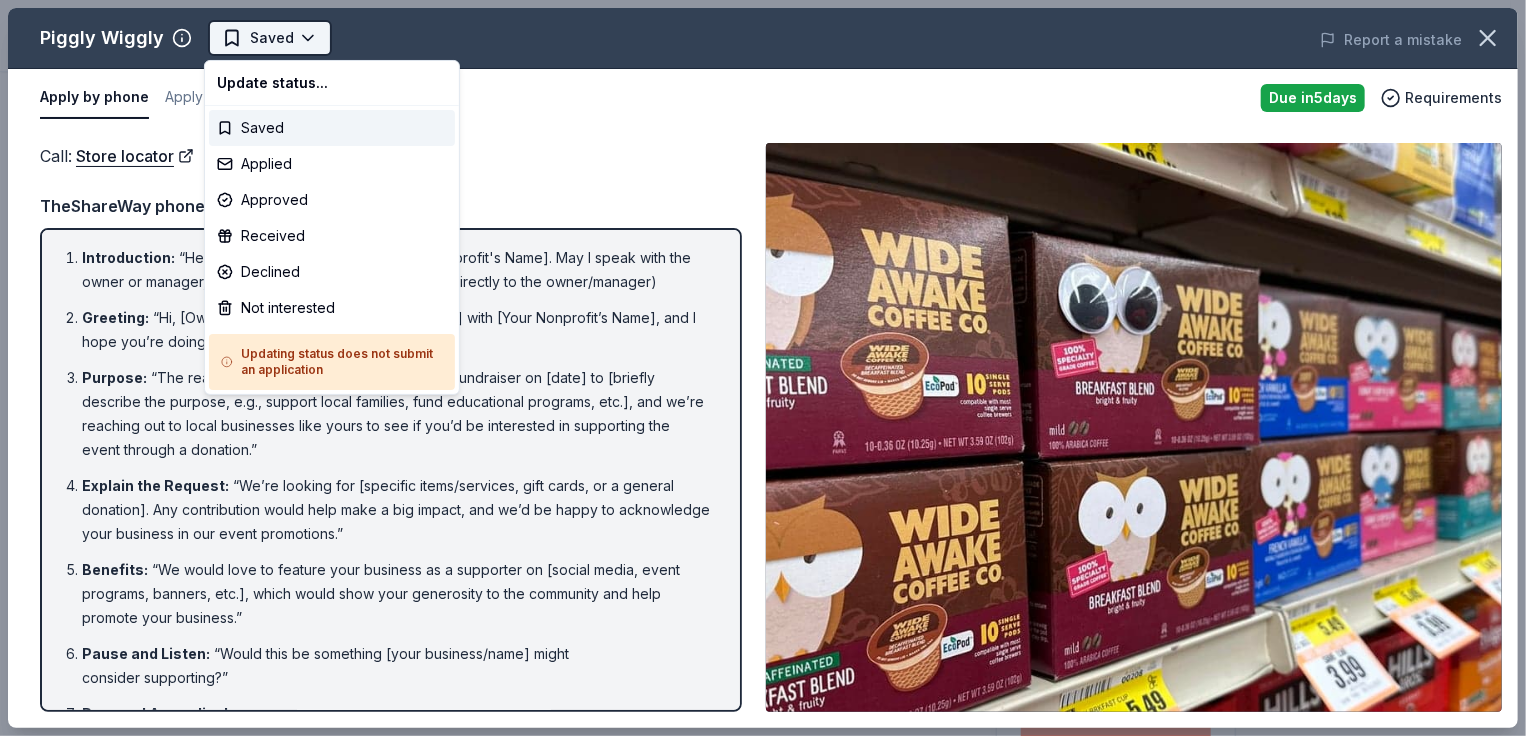 click on "Cortrust Fore Lupus Golf Tournament Saved Apply Due in  5  days Share Piggly Wiggly New Share Donating in AL, AR, FL, GA, KY, LA, MN, MS, NC, OH, OK, SC, TN, VA, WV Piggly Wiggly was the first ever self-service grocery store, allowing its original customers in 1916 Tennessee to shop for their produce themselves. Today, more than 530 stores in 17 states continue the legacy of the original Piggly Wiggly. What they donate Snack(s), merchandise Auction & raffle Snacks Who they donate to Piggly Wiggly  hasn ' t listed any preferences or eligibility criteria. Upgrade to Pro to view approval rates and average donation values Due in  5  days Apply Saved Updated  about 2 months  ago Report a mistake New Be the first to review this company! Leave a review Similar donors 13   applies  last week 28 days left Online app Gourmet Gift Baskets 4.5 Gift basket(s) 11   applies  last week 21 days left Online app The BroBasket 3.4 Discounted gift basket(s) 12   applies  last week 14  days left Online app UnReal Candy 4.0 9   14" at bounding box center [763, 368] 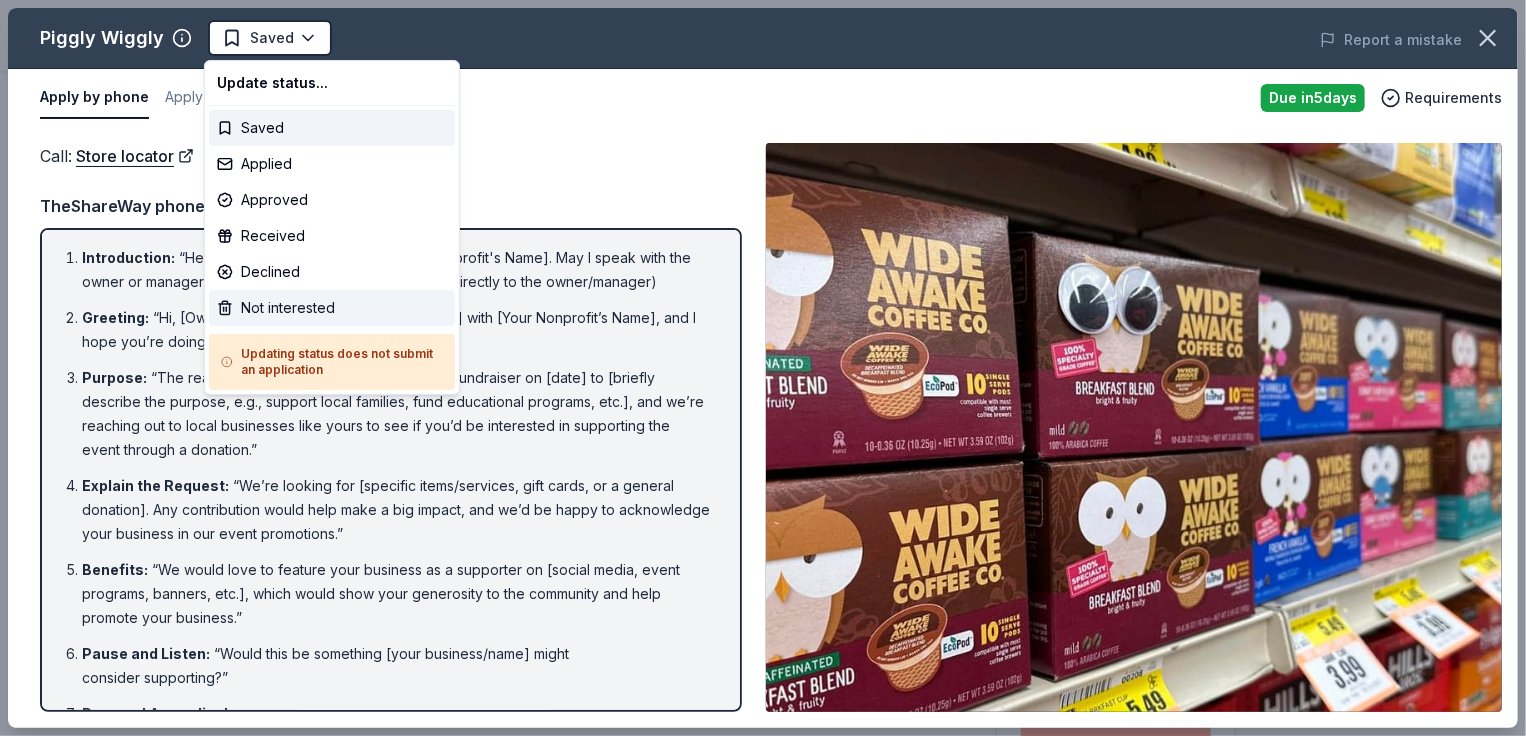 click on "Not interested" at bounding box center [332, 308] 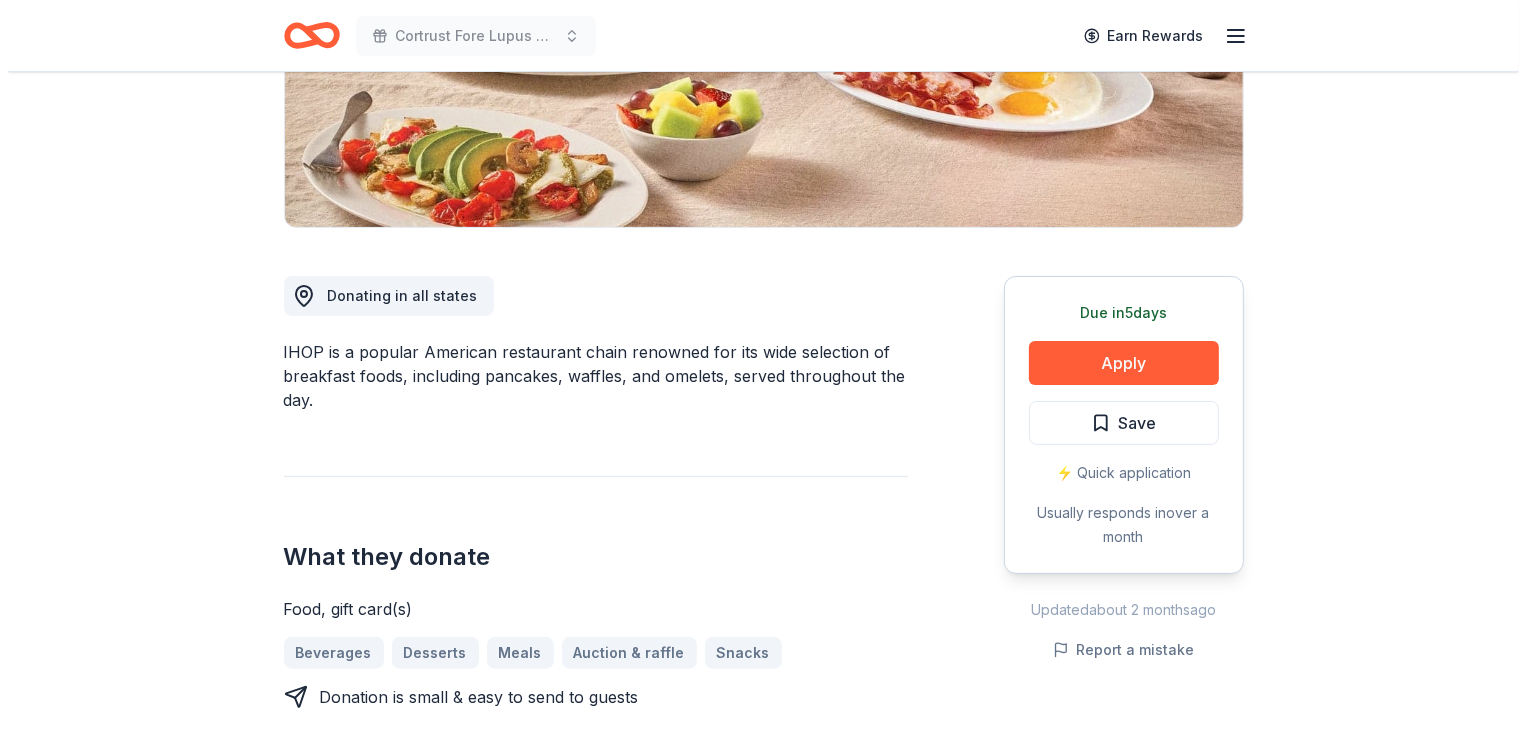 scroll, scrollTop: 500, scrollLeft: 0, axis: vertical 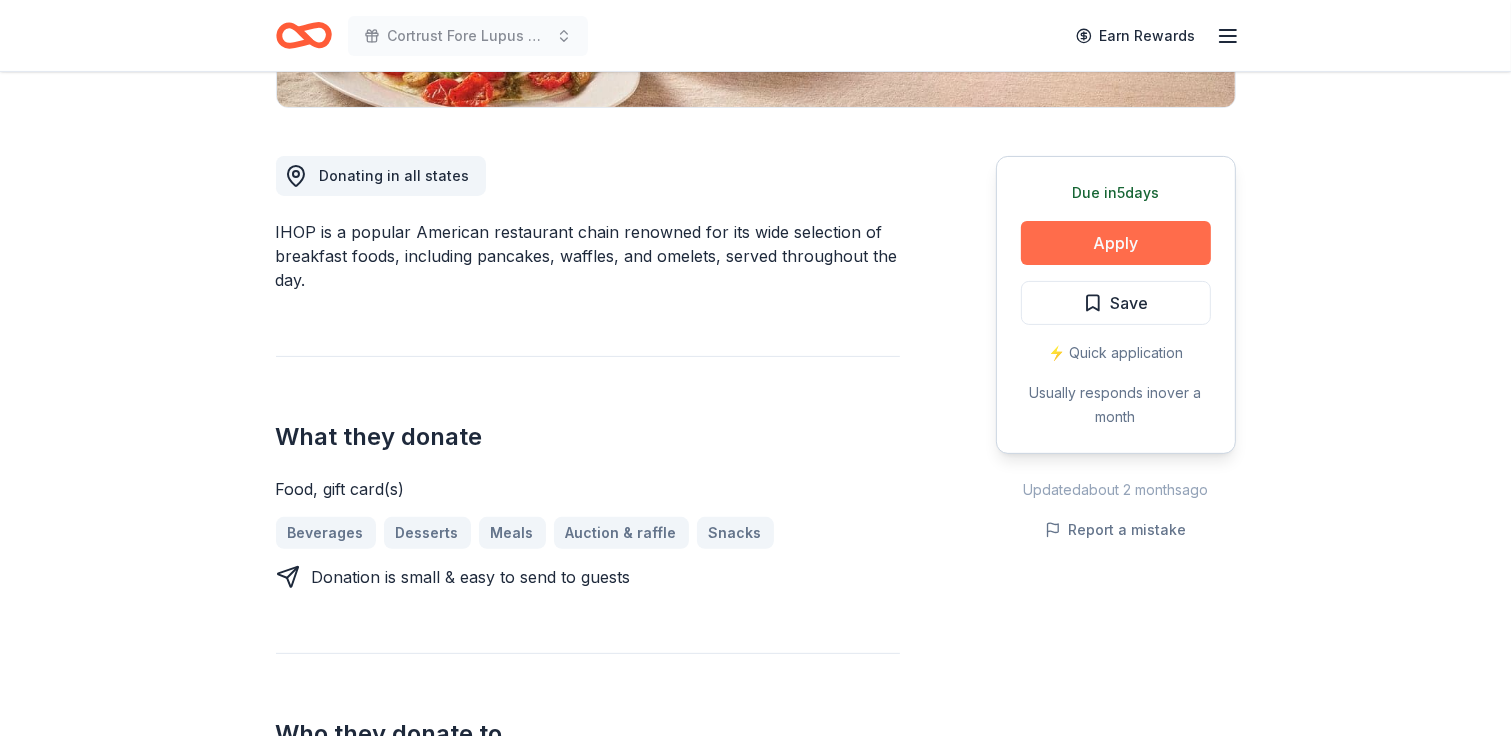 click on "Apply" at bounding box center [1116, 243] 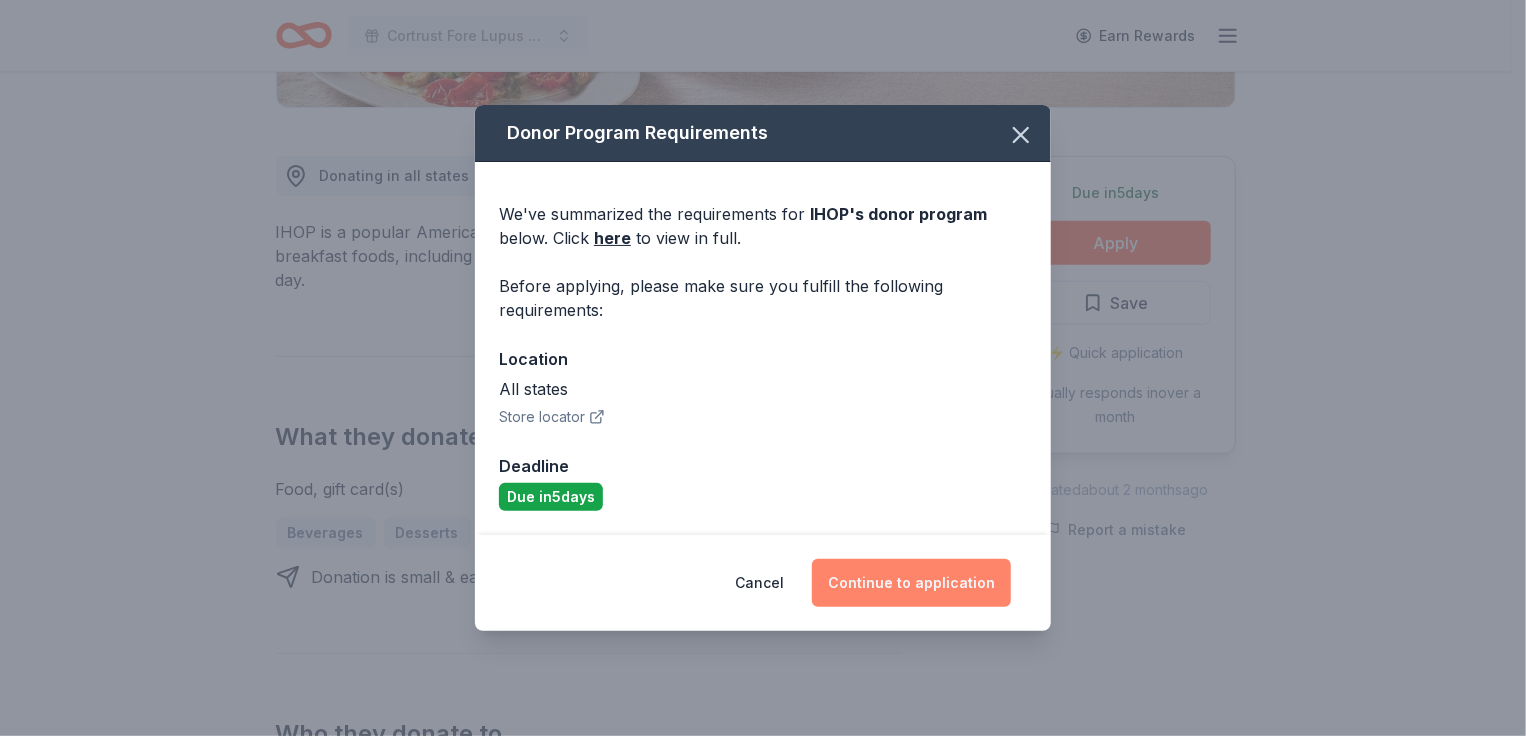 click on "Continue to application" at bounding box center [911, 583] 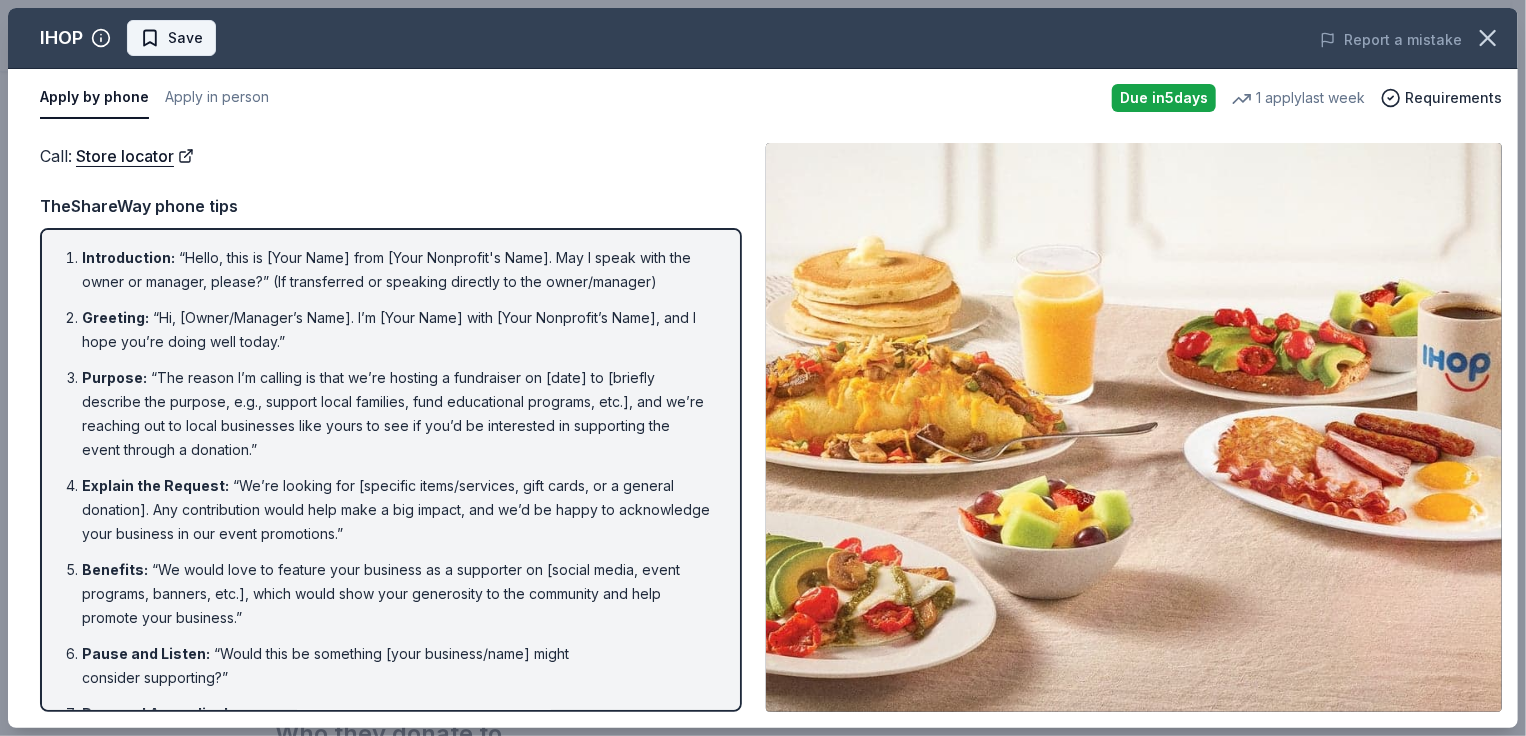click on "Save" at bounding box center [185, 38] 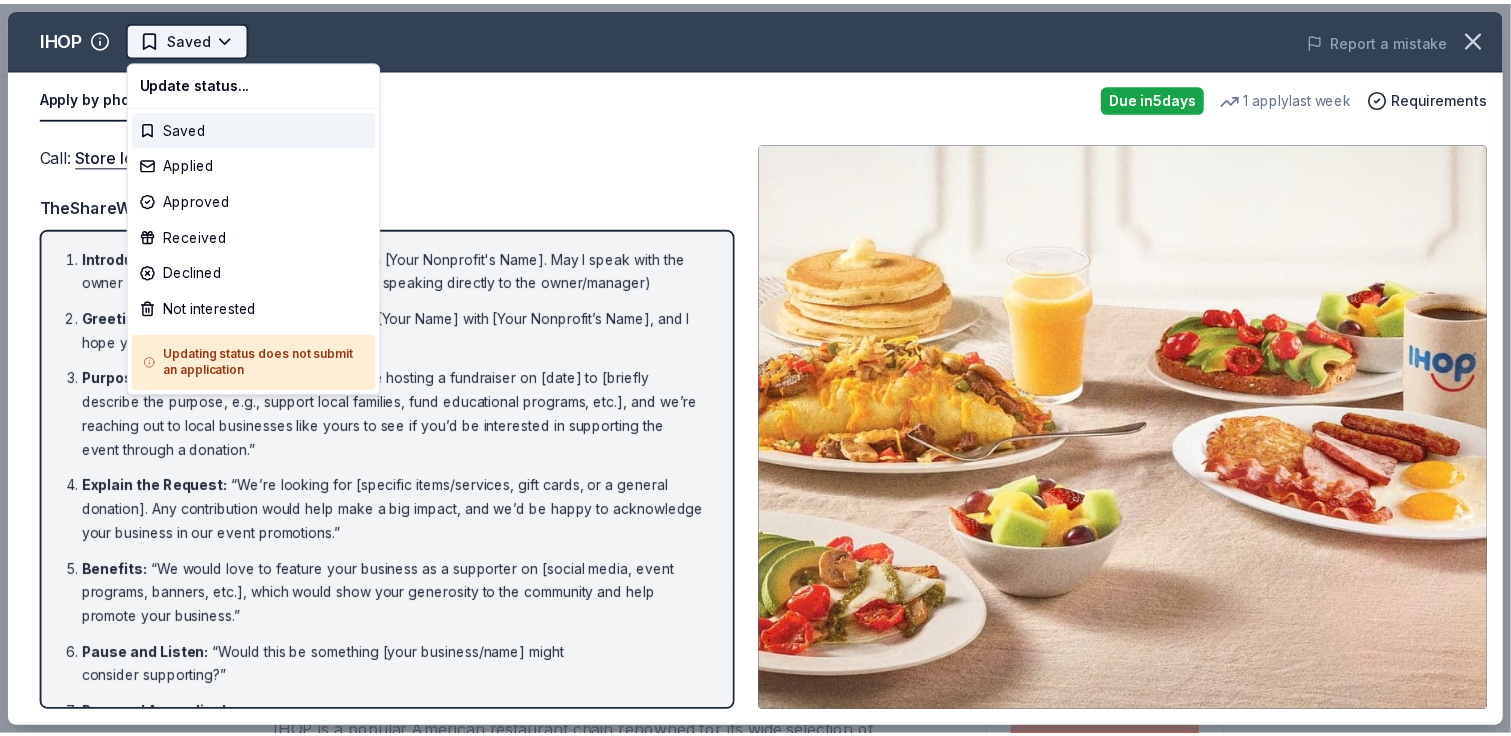 scroll, scrollTop: 0, scrollLeft: 0, axis: both 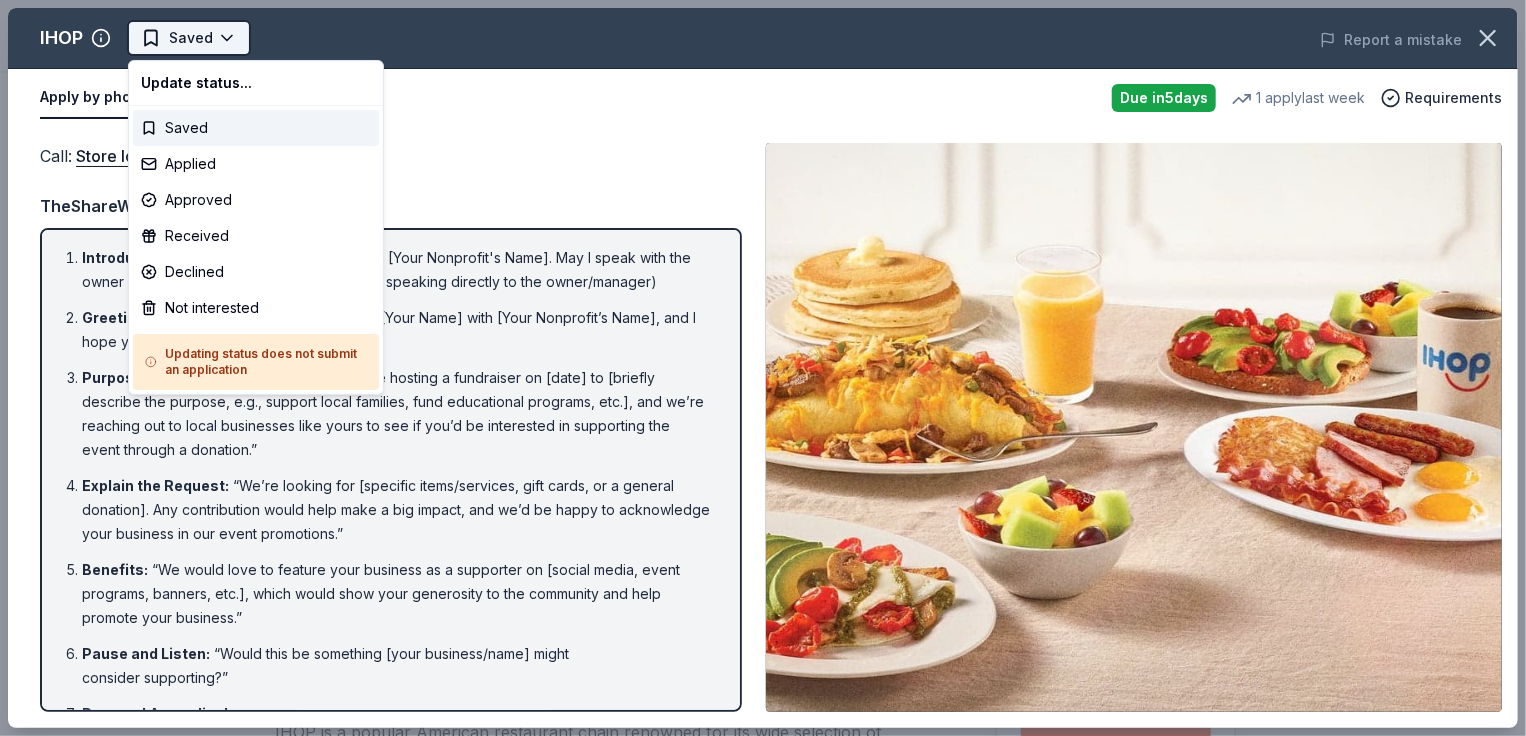 click on "Cortrust Fore Lupus Golf Tournament Saved Apply Due in  5  days Share IHOP New • 2  reviews 1   apply  last week approval rate donation value Share Donating in all states IHOP is a popular American restaurant chain renowned for its wide selection of breakfast foods, including pancakes, waffles, and omelets, served throughout the day. What they donate Food, gift card(s) Beverages Desserts Meals Auction & raffle Snacks Donation is small & easy to send to guests Who they donate to IHOP  hasn ' t listed any preferences or eligibility criteria. Due in  5  days Apply Saved ⚡️ Quick application Usually responds in  over a month Updated  about 2 months  ago Report a mistake approval rate 20 % approved 30 % declined 50 % no response donation value (average) 20% 70% 0% 10% $xx - $xx $xx - $xx $xx - $xx $xx - $xx Upgrade to Pro to view approval rates and average donation values New • 2  reviews Tender Loving Christ May 2024 • Declined Read more Deliver The Dream May 2024 • Declined Read more Leave a review 2" at bounding box center (763, 368) 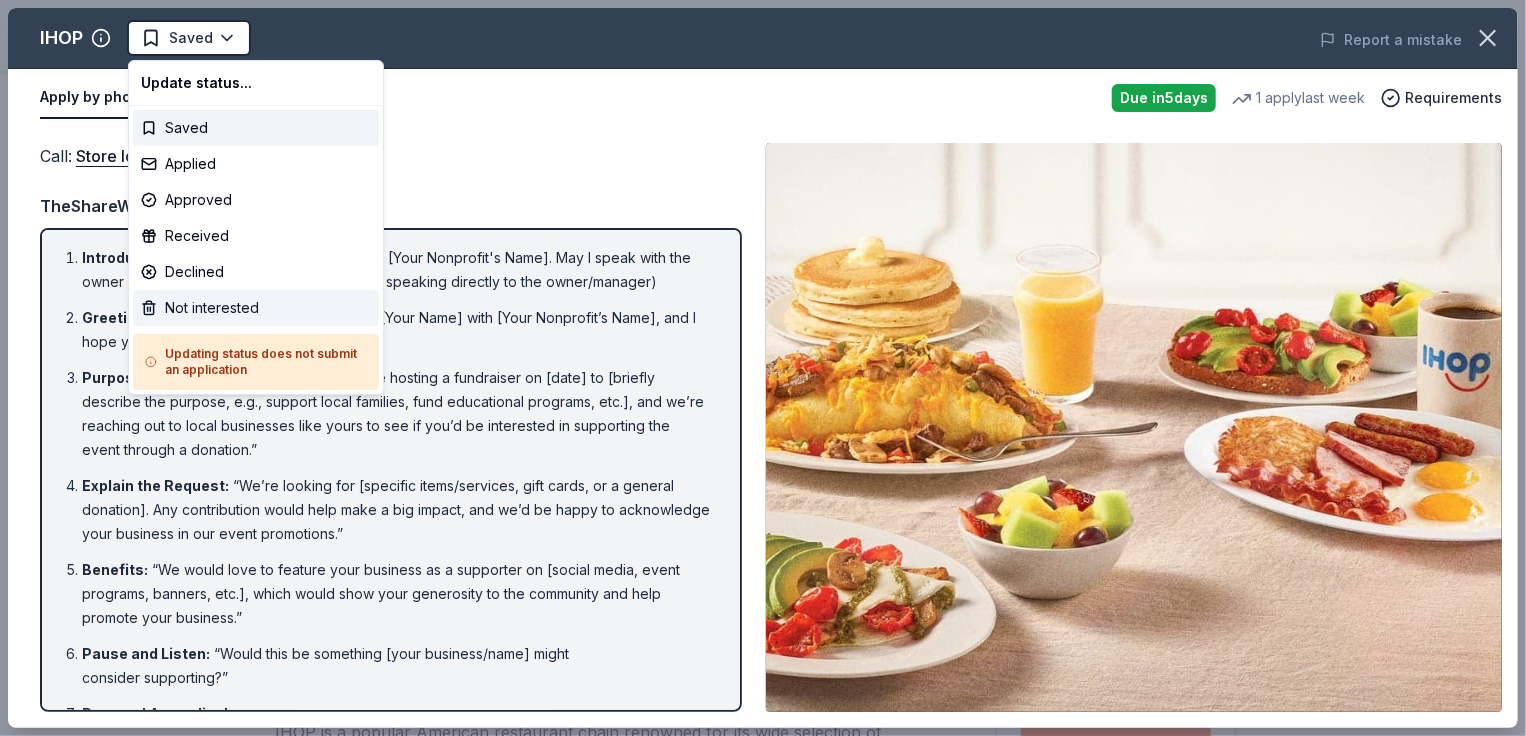 click on "Not interested" at bounding box center (256, 308) 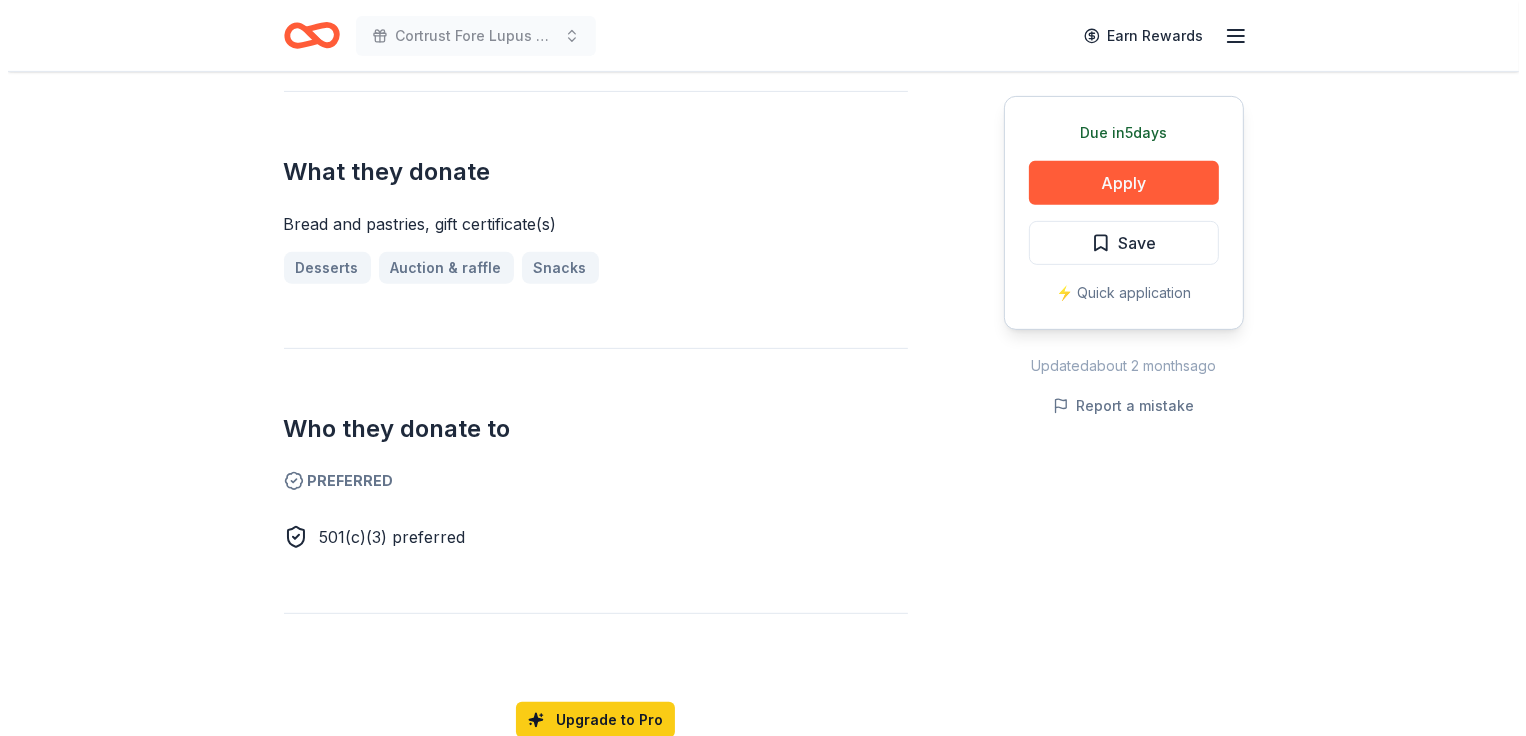 scroll, scrollTop: 800, scrollLeft: 0, axis: vertical 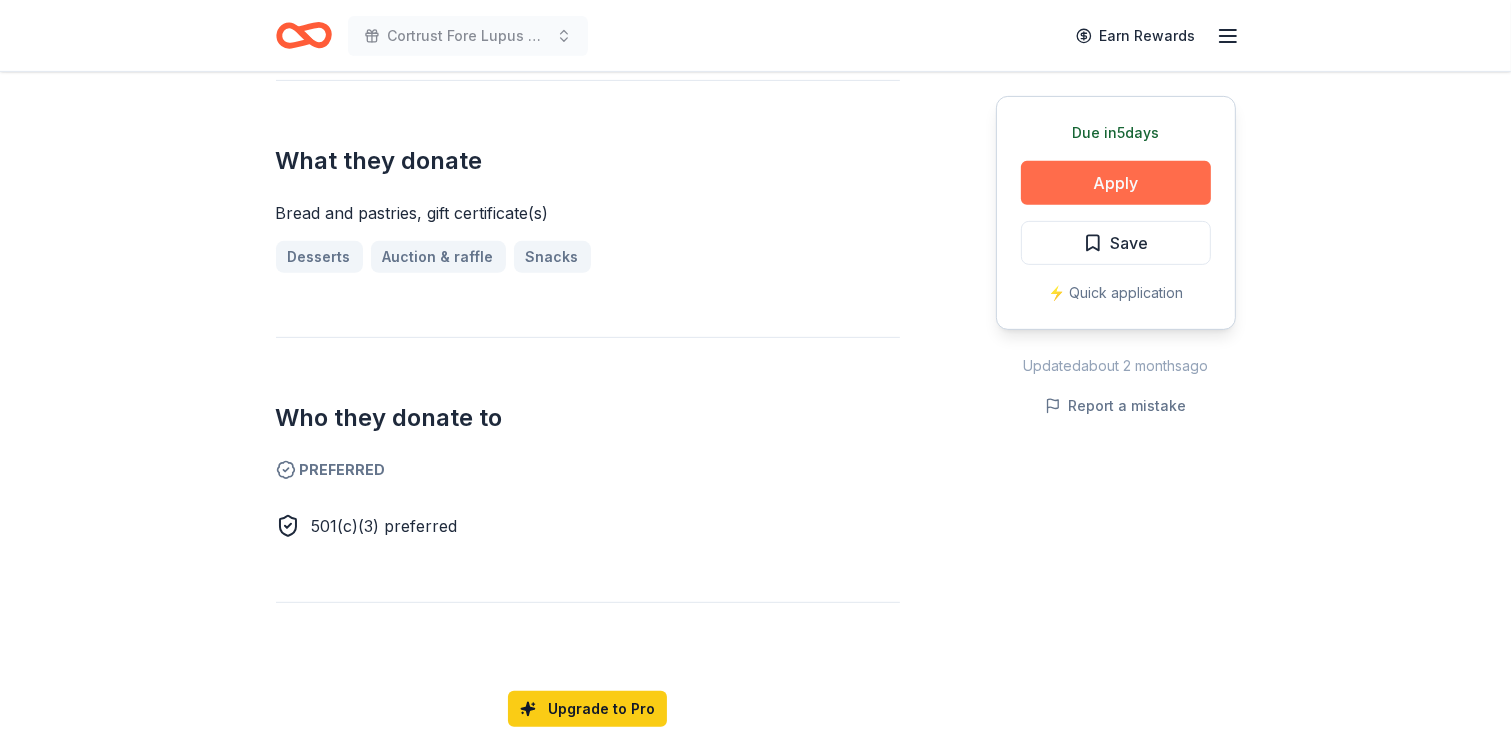 click on "Apply" at bounding box center (1116, 183) 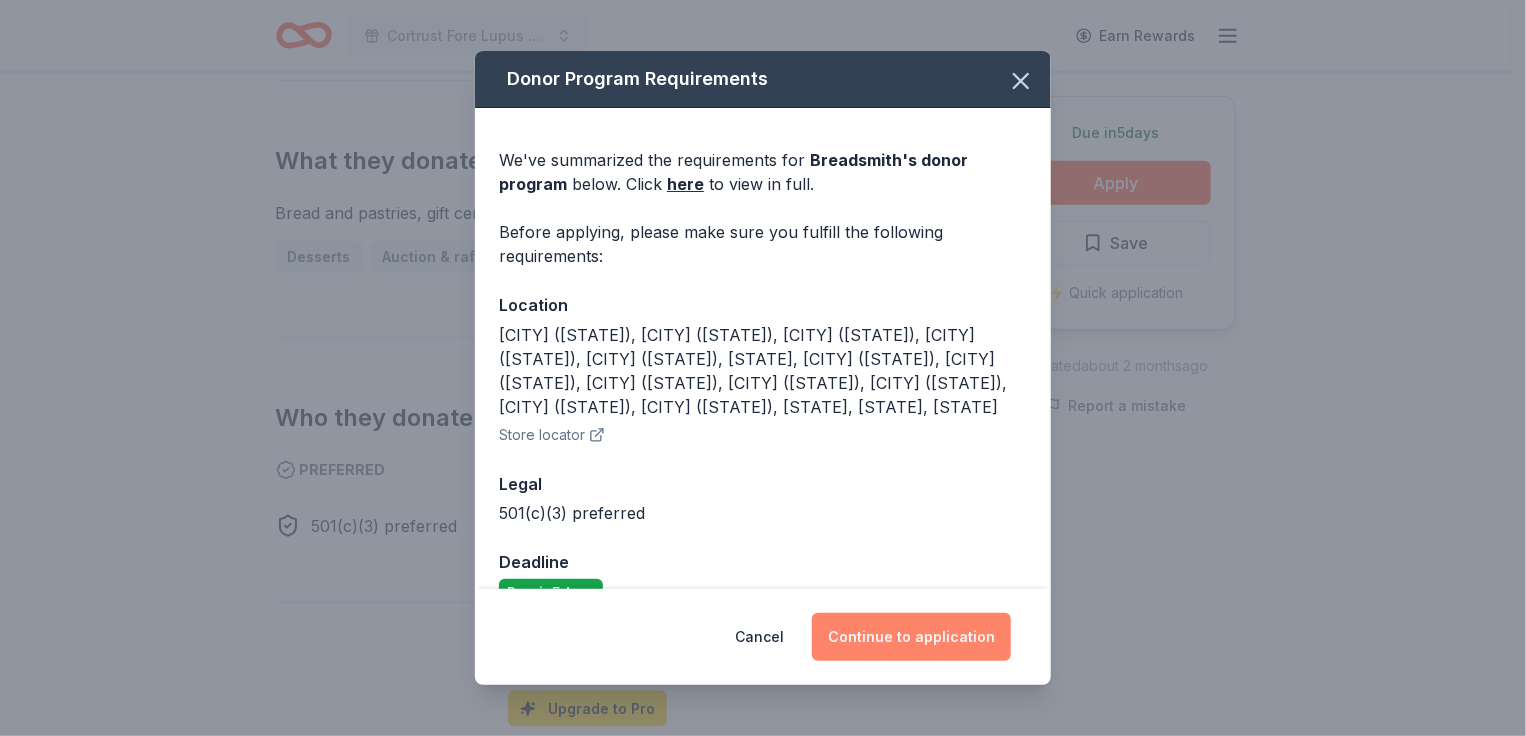 click on "Continue to application" at bounding box center (911, 637) 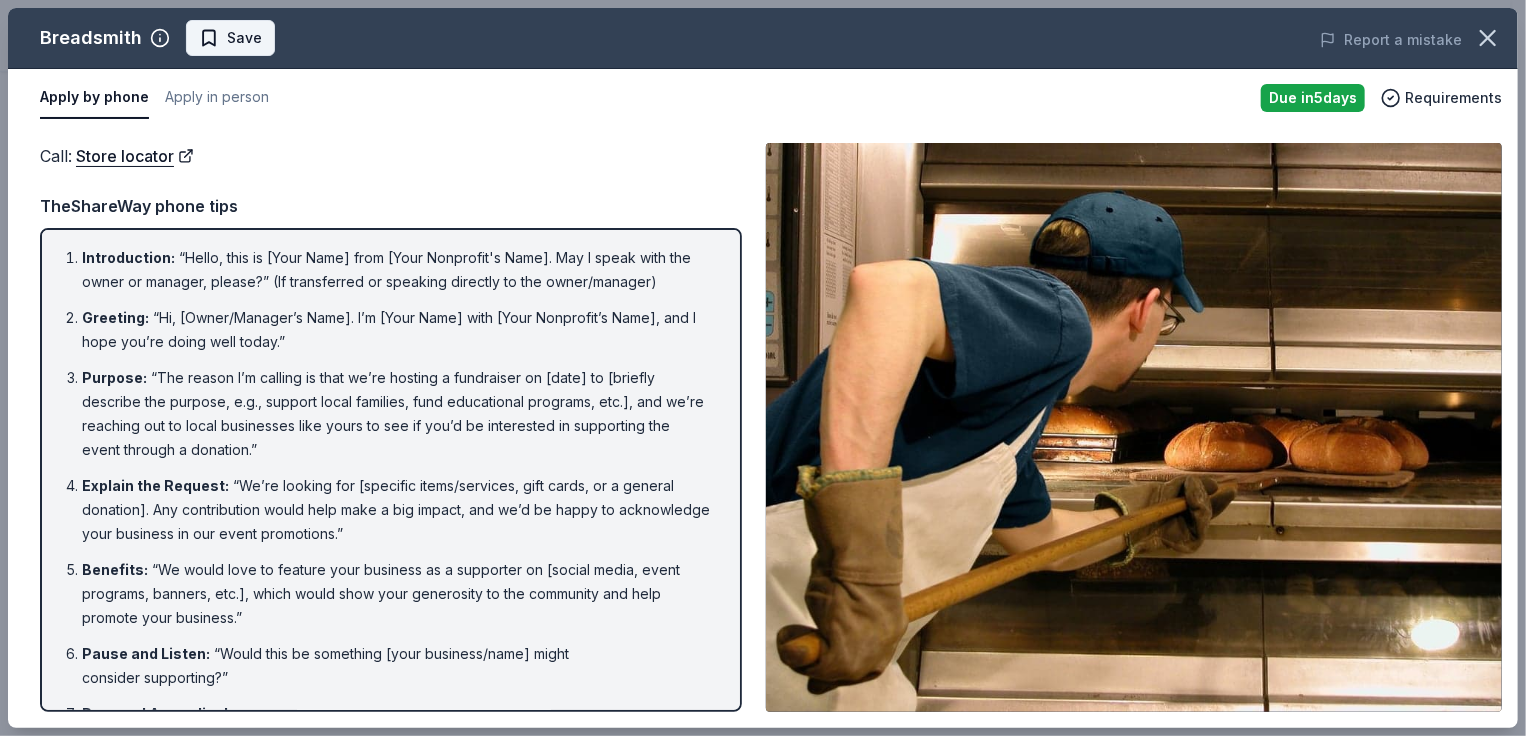 click on "Save" at bounding box center (244, 38) 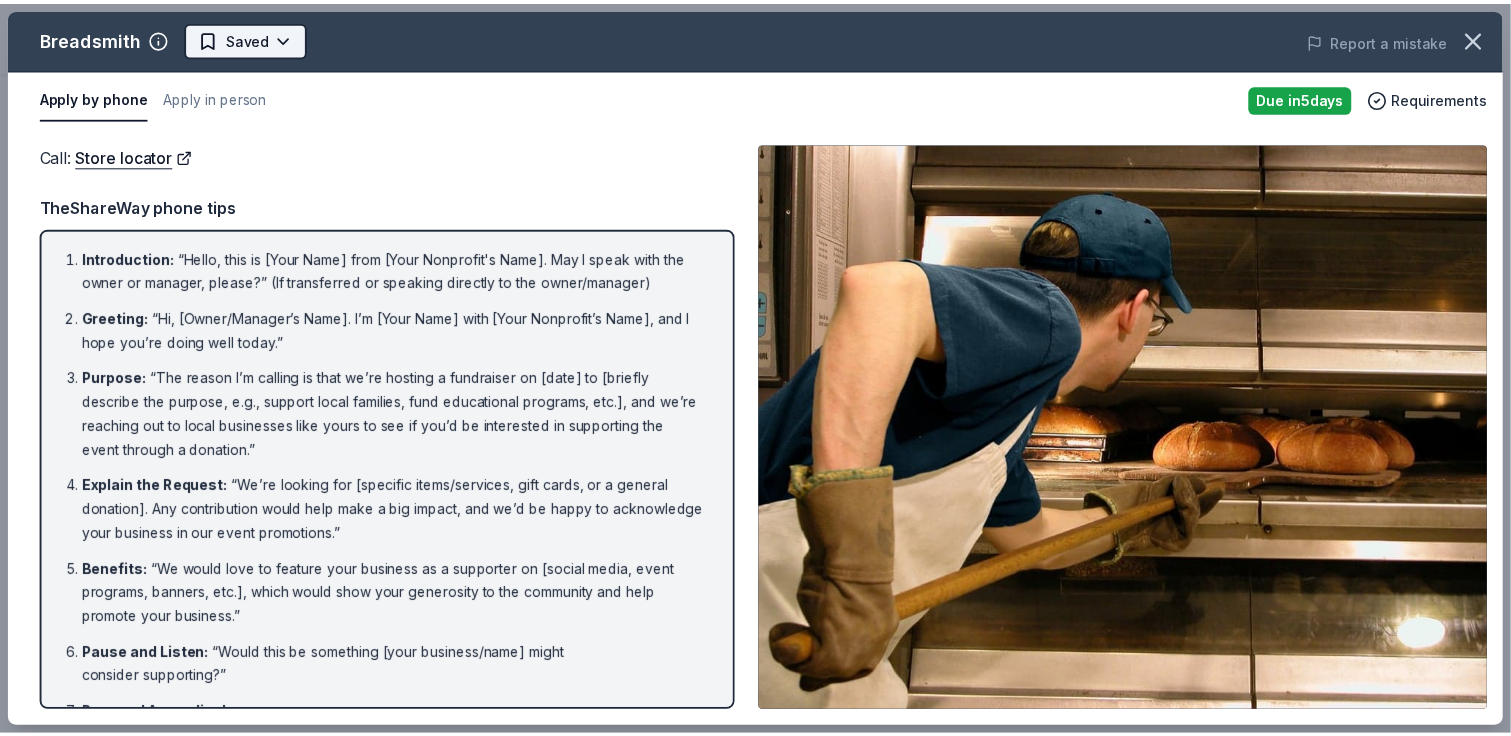 scroll, scrollTop: 0, scrollLeft: 0, axis: both 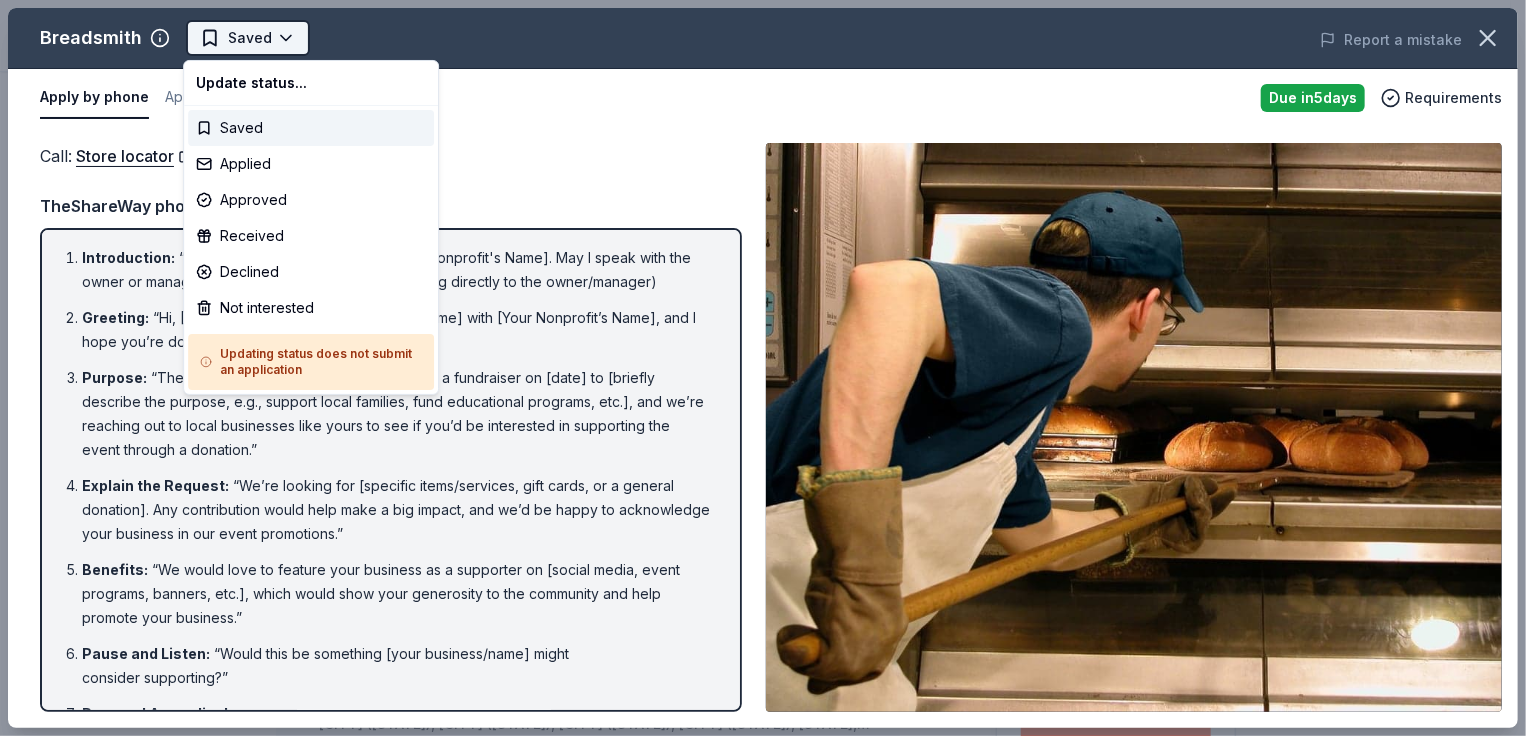click on "Cortrust Fore Lupus Golf Tournament Saved Apply Due in  5  days Share Breadsmith New Share Donating in Oro Valley (AZ), Bradenton (FL), Palos Heights (IL), St. Charles (IL), Okemos (MI), MN, Springfield (MO), St. Louis (MO), Fargo (ND), Brooklyn (NY), Cincinnati (OH), Lakewood (OH), Fort Mill (SC), SD, TX, WI Breadsmith specializes in artisan European breads and sweets. Their handmade baked goods are made in traditional stone ovens with fresh, local ingredients. What they donate Bread and pastries, gift certificate(s) Desserts Auction & raffle Snacks Who they donate to  Preferred 501(c)(3) preferred Upgrade to Pro to view approval rates and average donation values Due in  5  days Apply Saved ⚡️ Quick application Updated  about 2 months  ago Report a mistake New Be the first to review this company! Leave a review Similar donors 5  days left McDonald's New Food  13   applies  last week 28 days left Online app Gourmet Gift Baskets 4.5 Gift basket(s) 3   applies  last week Deadline passed John's Crazy Socks" at bounding box center [763, 368] 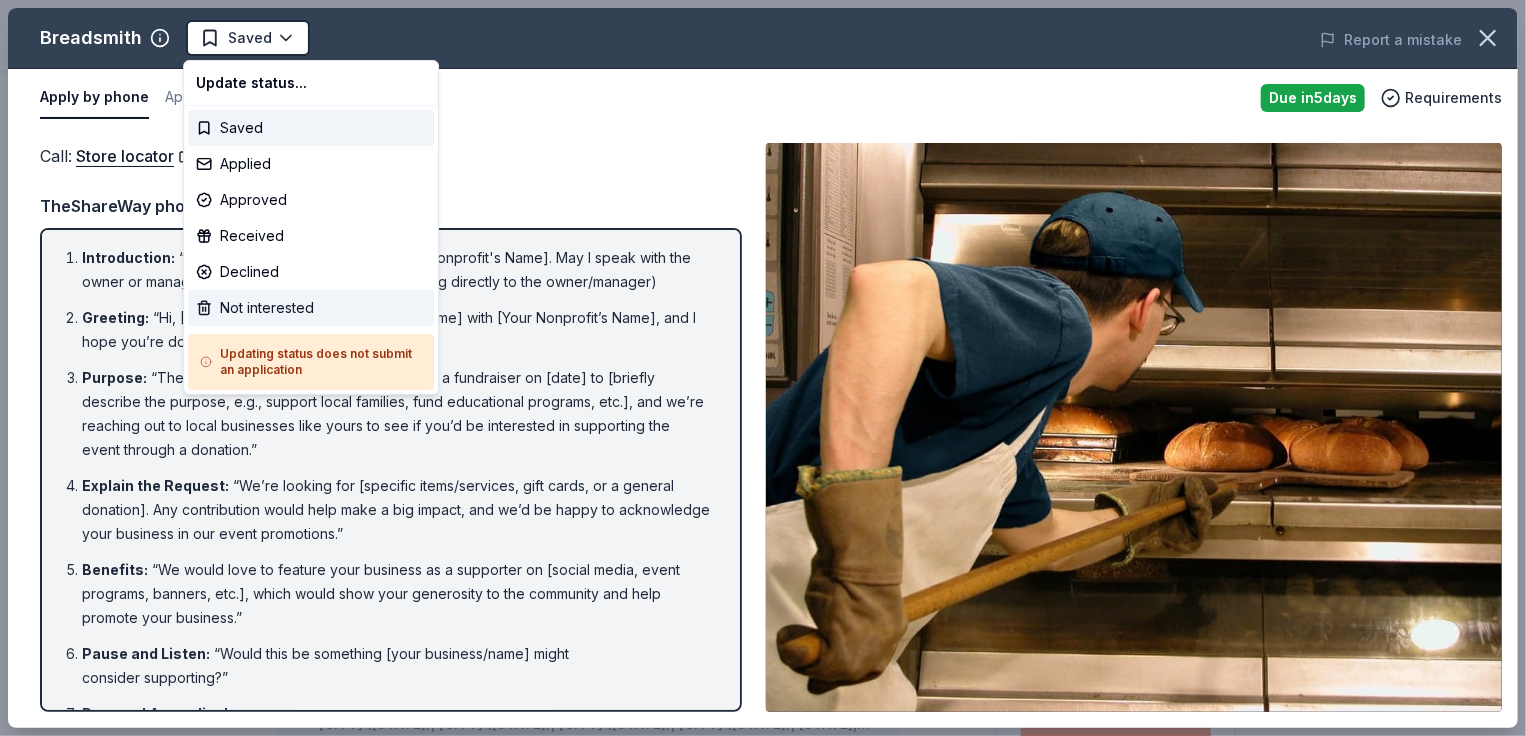 click on "Not interested" at bounding box center (311, 308) 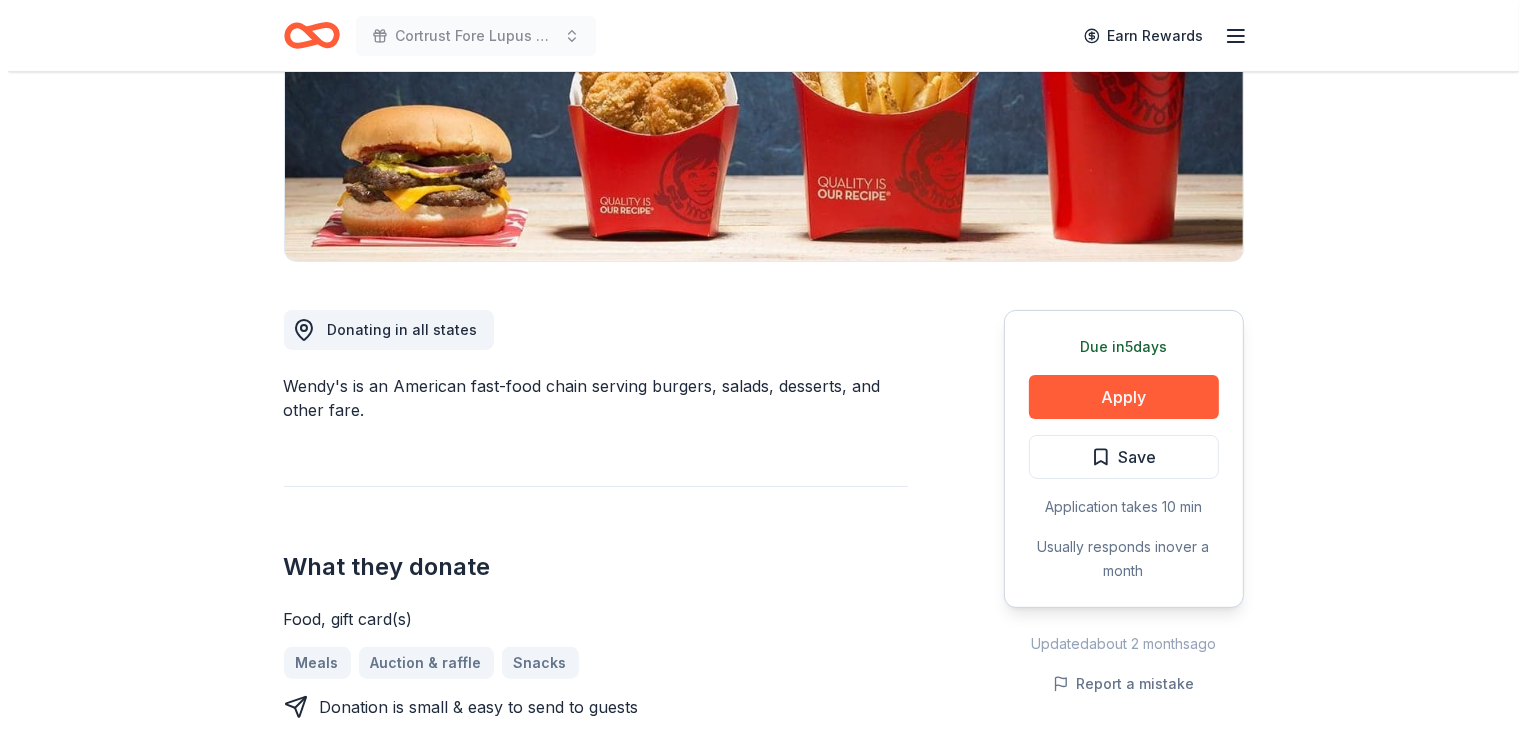 scroll, scrollTop: 400, scrollLeft: 0, axis: vertical 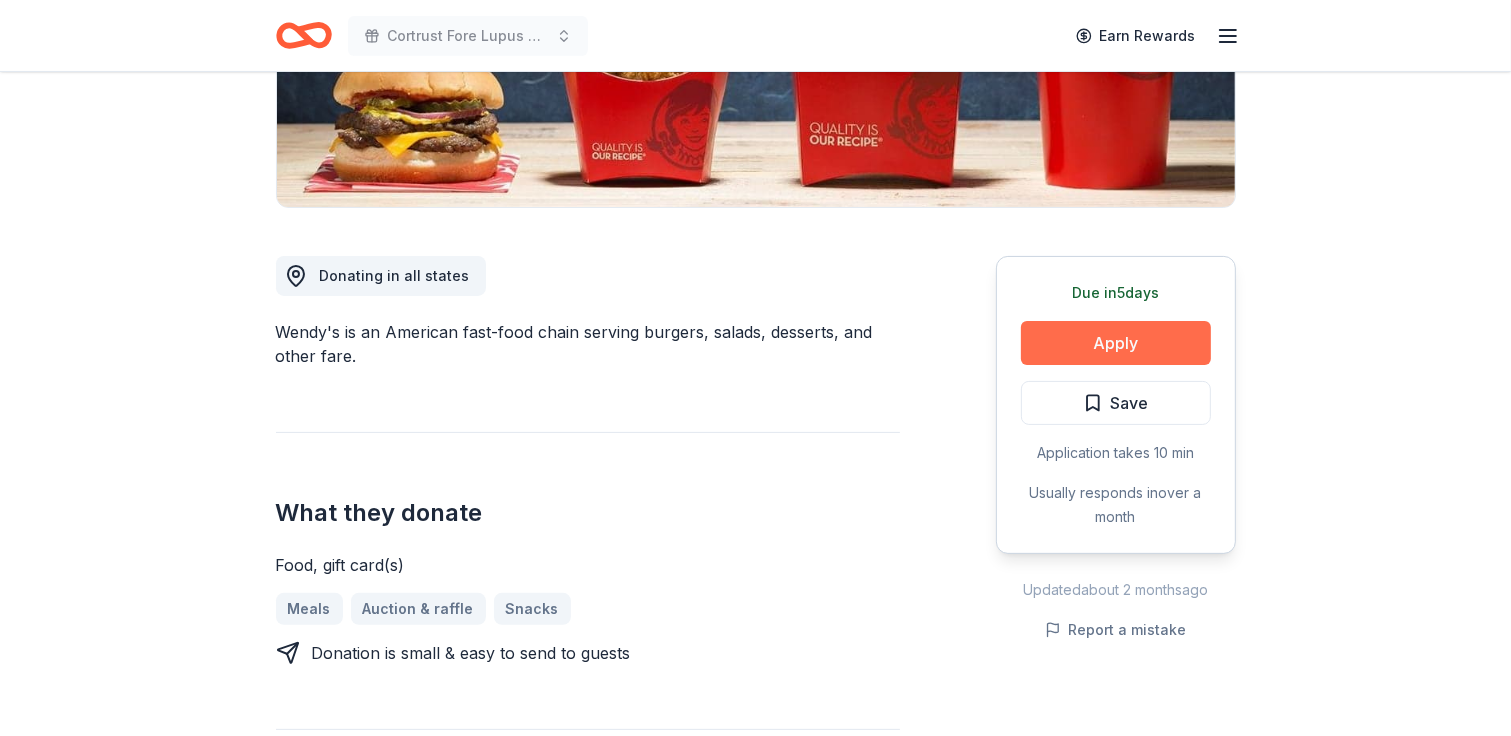 click on "Apply" at bounding box center (1116, 343) 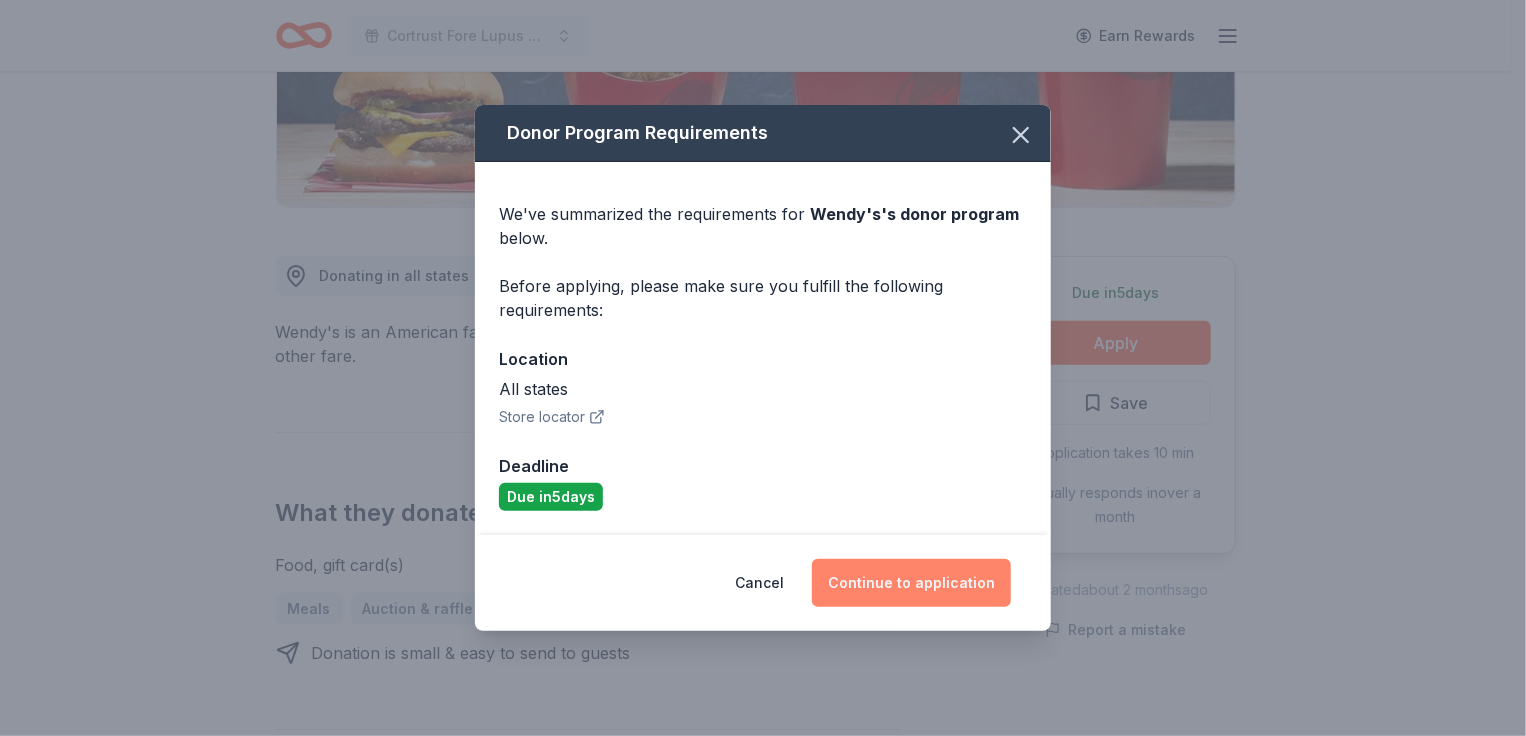 click on "Continue to application" at bounding box center [911, 583] 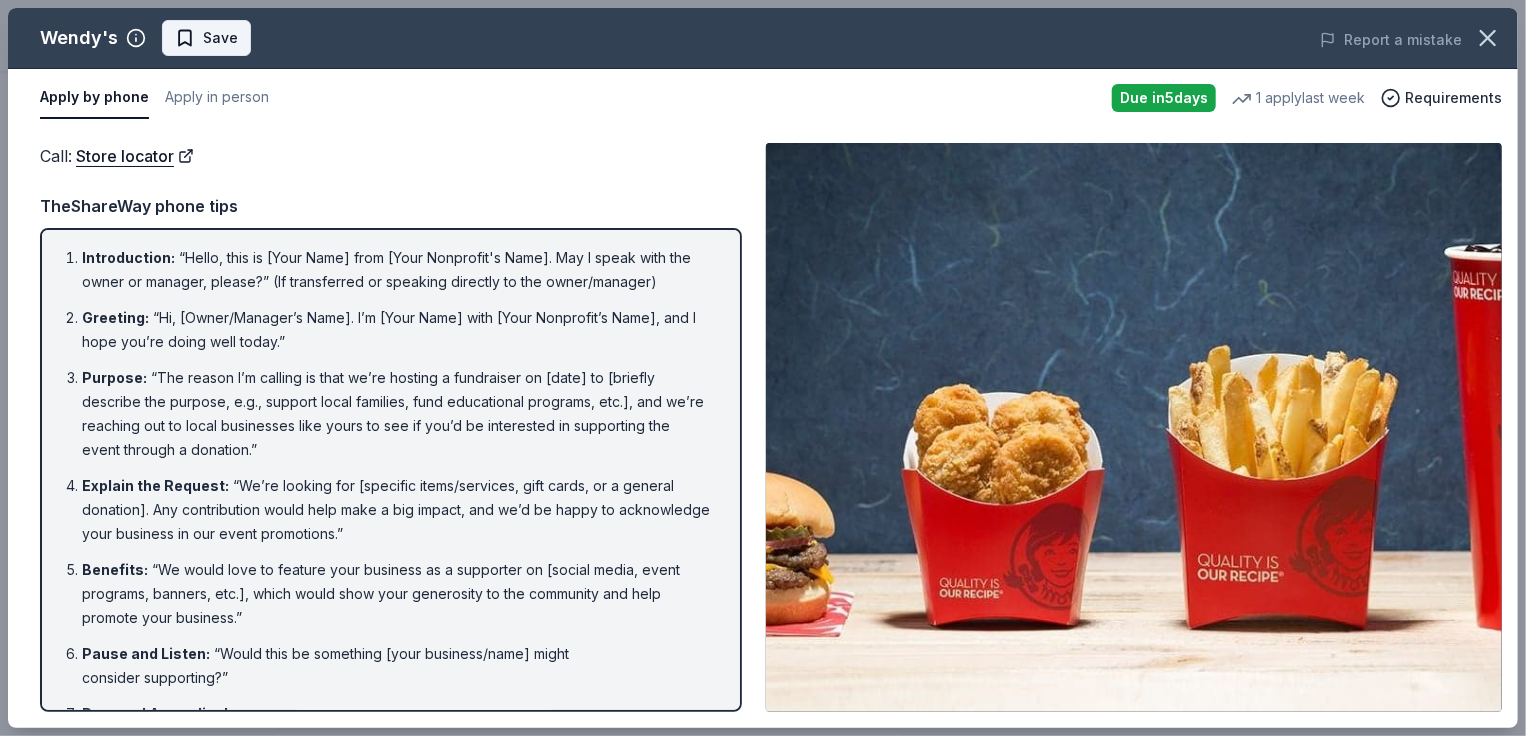 click on "Save" at bounding box center [206, 38] 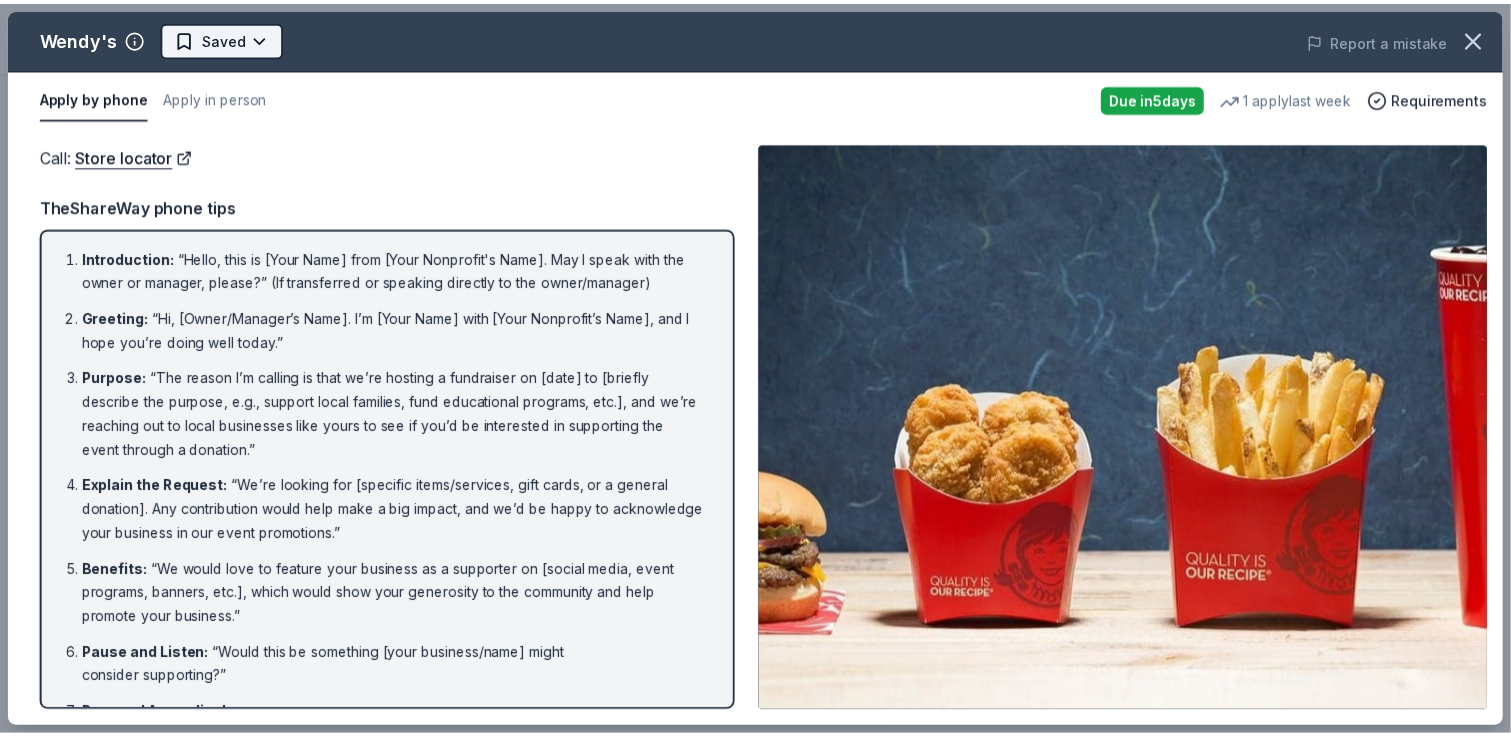 scroll, scrollTop: 0, scrollLeft: 0, axis: both 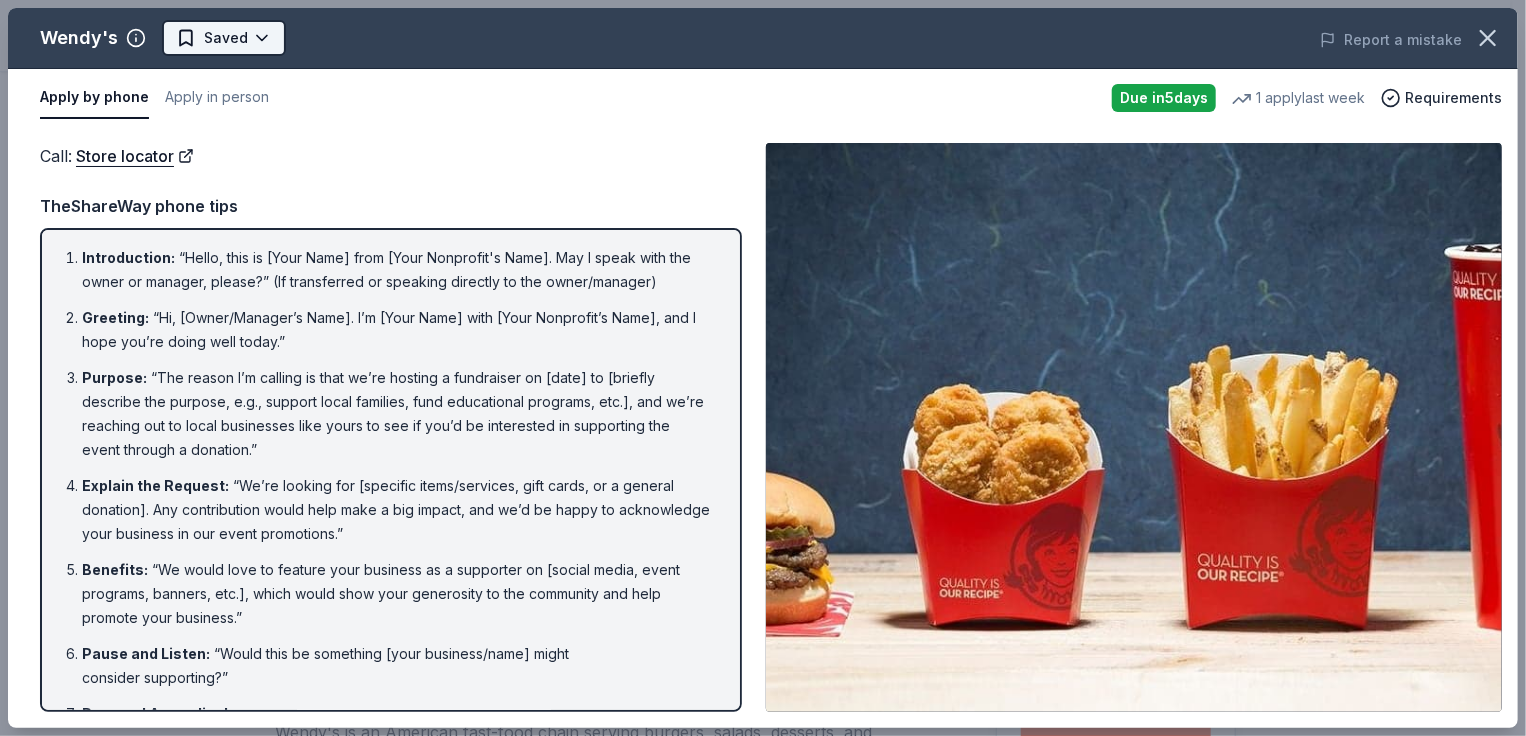 click on "Cortrust Fore Lupus Golf Tournament Earn Rewards Due in  5  days Share Wendy's New • 2  reviews 1   apply  last week approval rate donation value Share Donating in all [STATE] Wendy's is an American fast-food chain serving burgers, salads, desserts, and other fare.  What they donate Food, gift card(s) Meals Auction & raffle Snacks Donation is small & easy to send to guests Who they donate to Wendy's  hasn ' t listed any preferences or eligibility criteria. Due in  5  days Apply Saved Application takes 10 min Usually responds in  over a month Updated  about 2 months  ago Report a mistake approval rate 20 % approved 30 % declined 50 % no response donation value (average) 20% 70% 0% 10% $xx - $xx $xx - $xx $xx - $xx $xx - $xx Upgrade to Pro to view approval rates and average donation values New • 2  reviews Rockaway Meadow School PTA January 2025 • Approved Received response and donation same day. Super generous and great to work with! [ANONYMOUS] January 2022 • Declined Great Leave a review Similar donors" at bounding box center [763, 368] 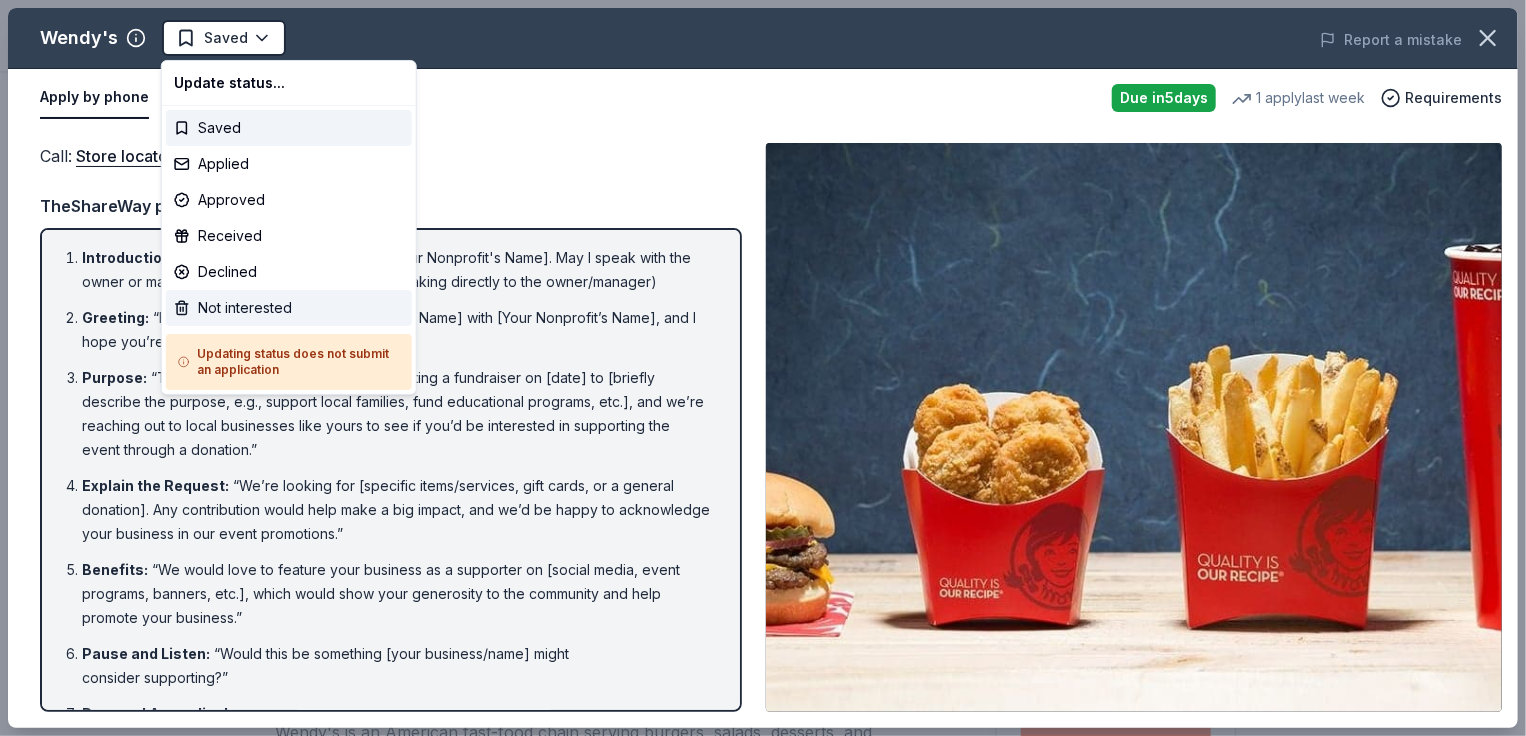 click on "Not interested" at bounding box center [289, 308] 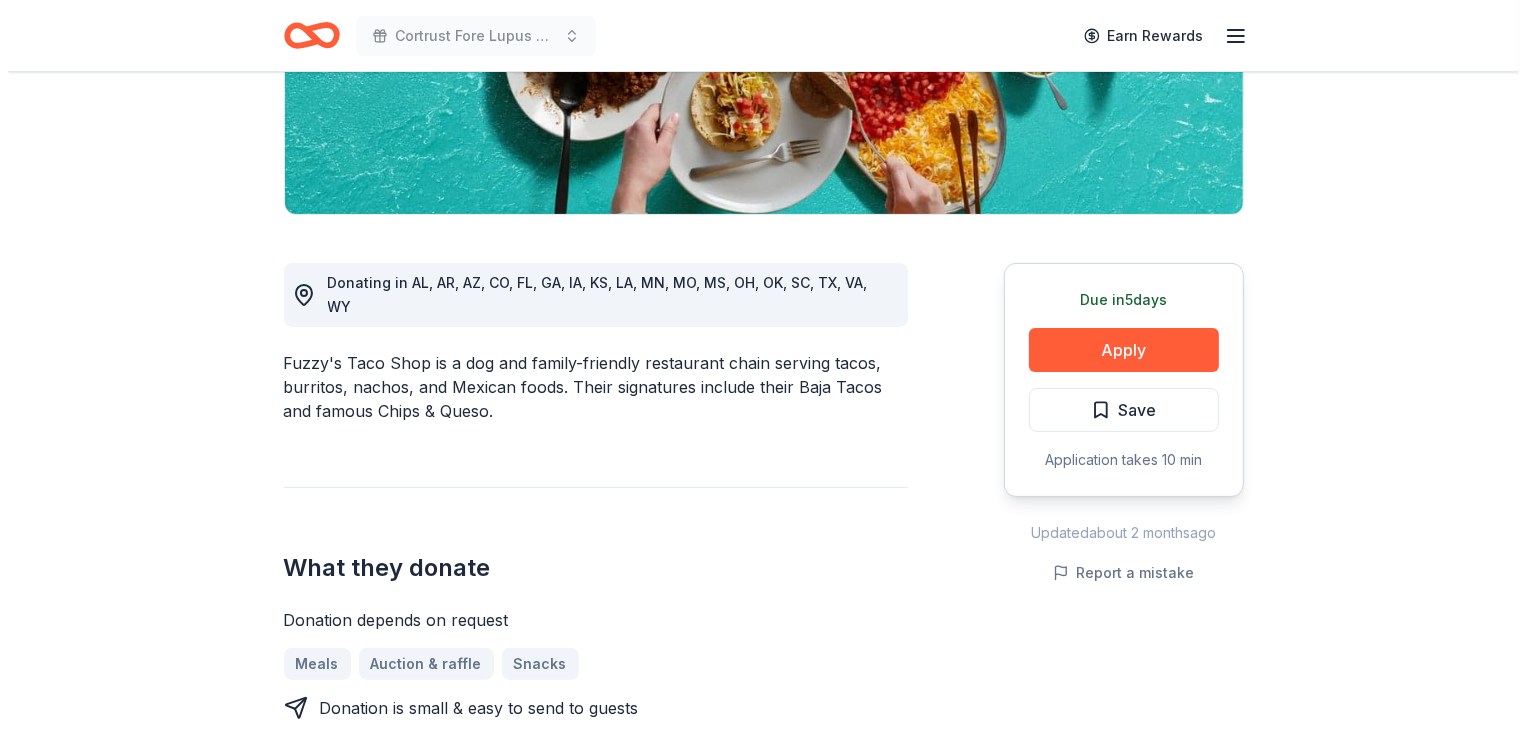 scroll, scrollTop: 400, scrollLeft: 0, axis: vertical 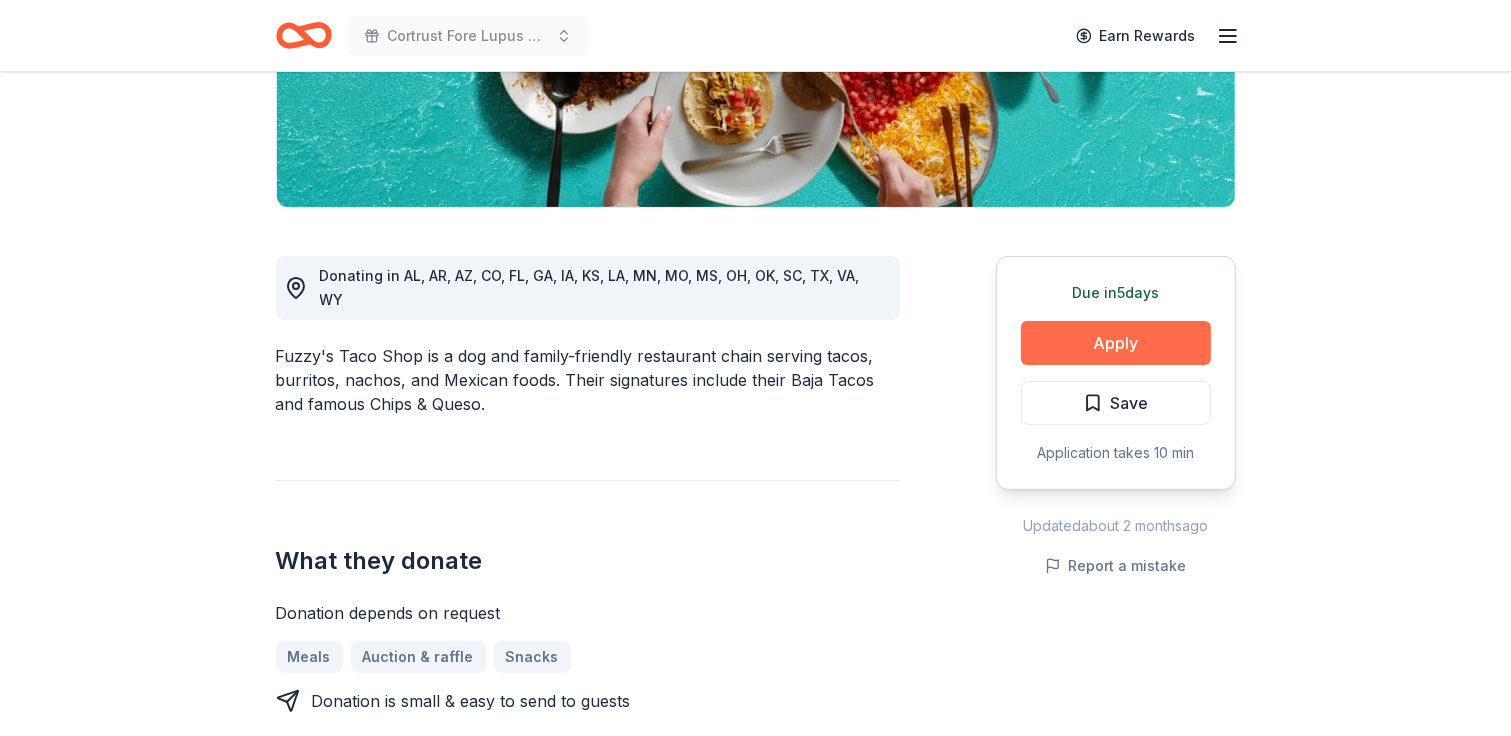 click on "Apply" at bounding box center (1116, 343) 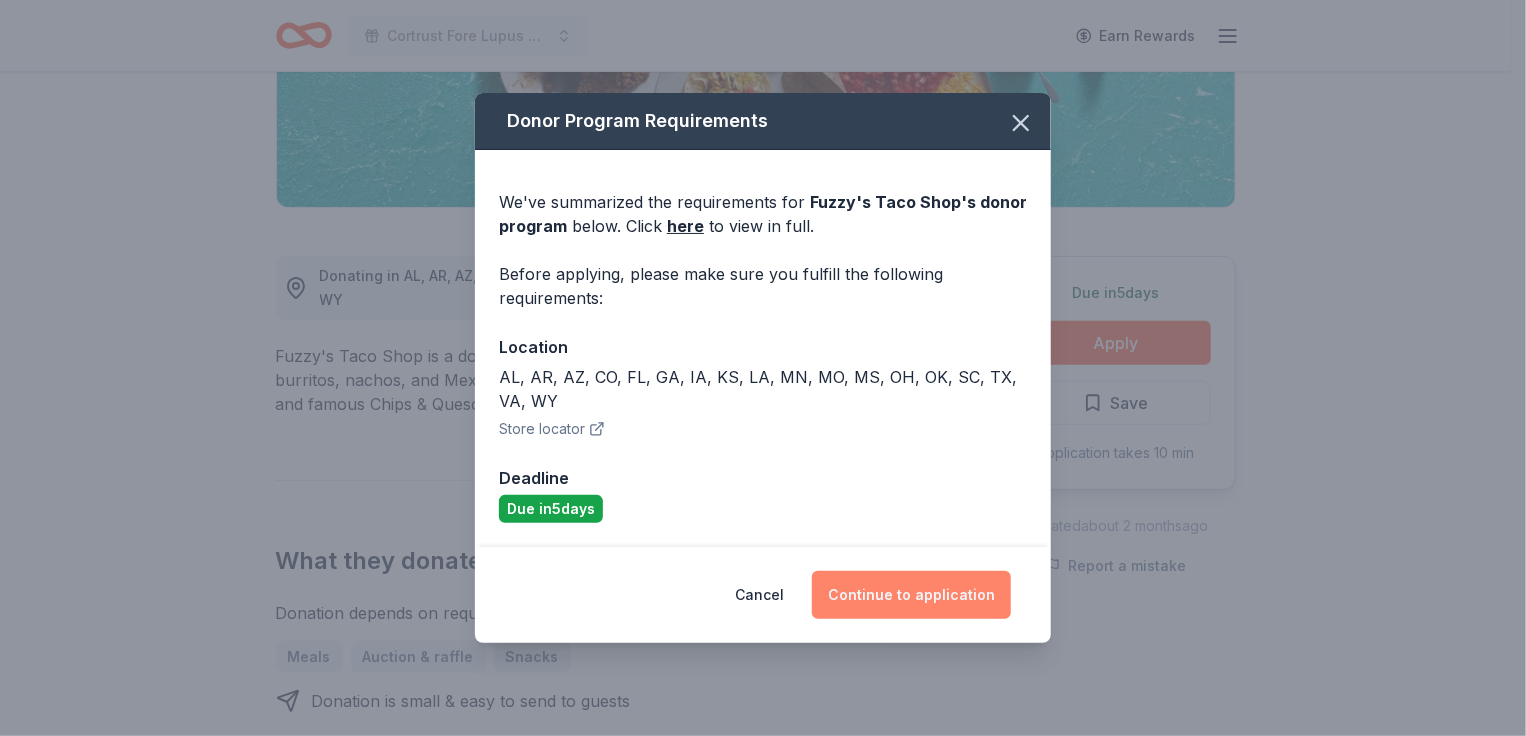 click on "Continue to application" at bounding box center (911, 595) 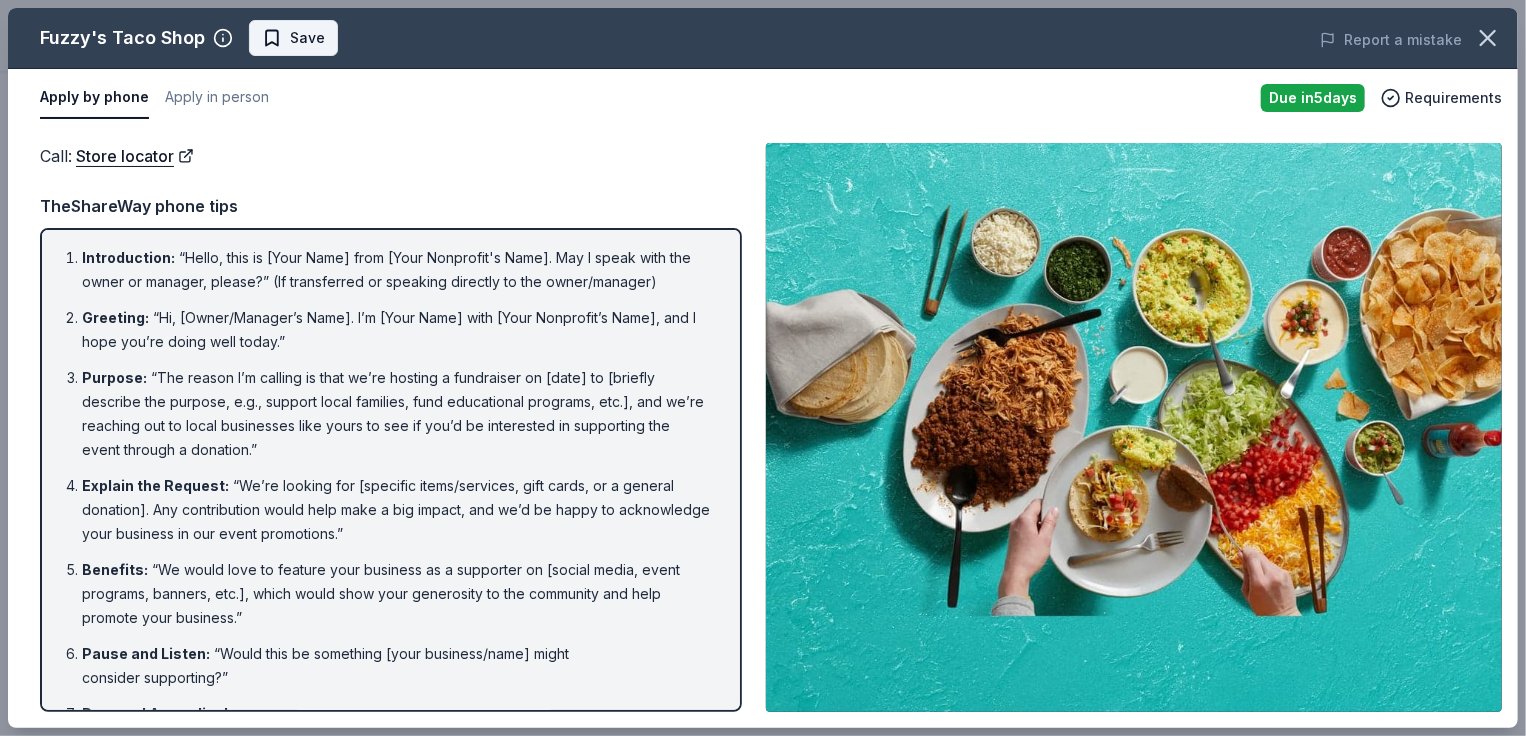 click on "Save" at bounding box center (307, 38) 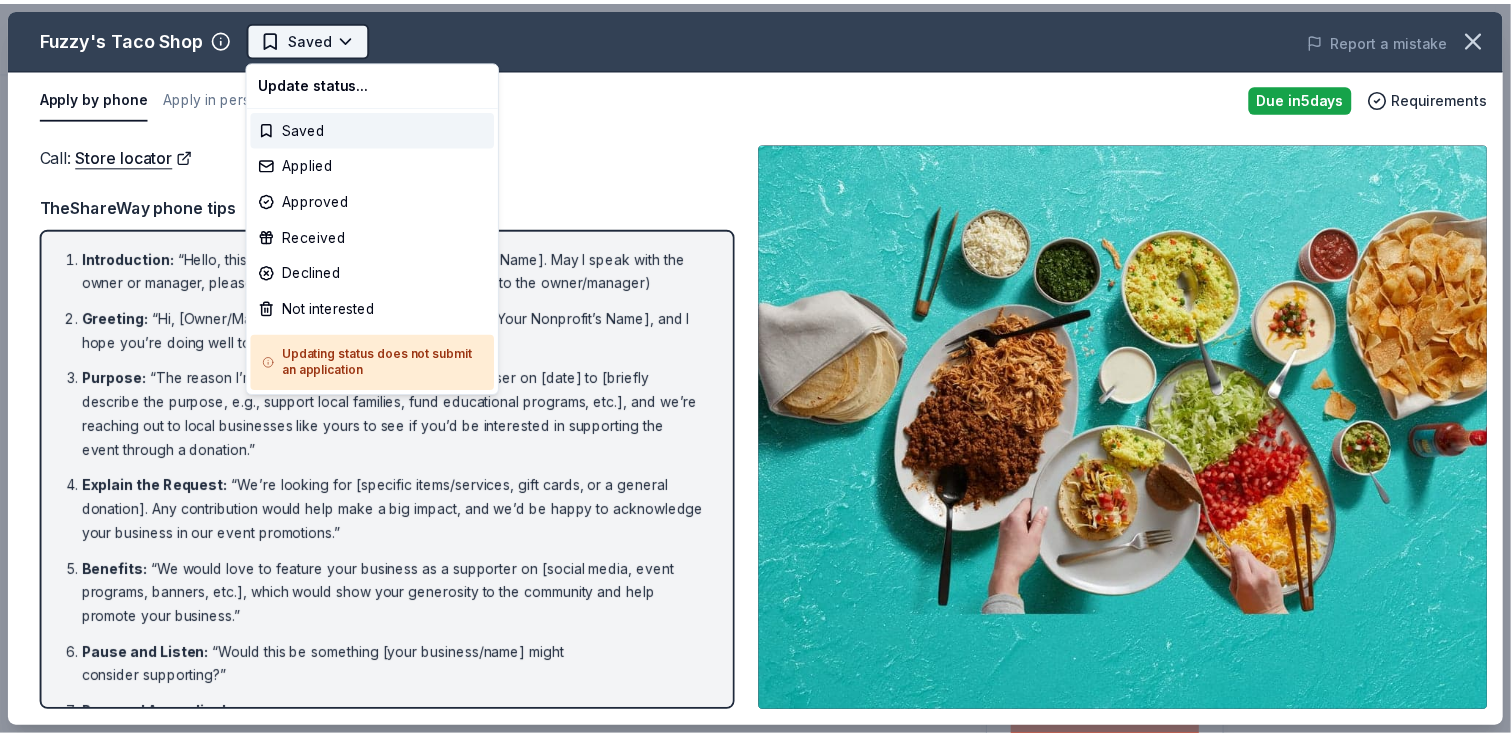 scroll, scrollTop: 0, scrollLeft: 0, axis: both 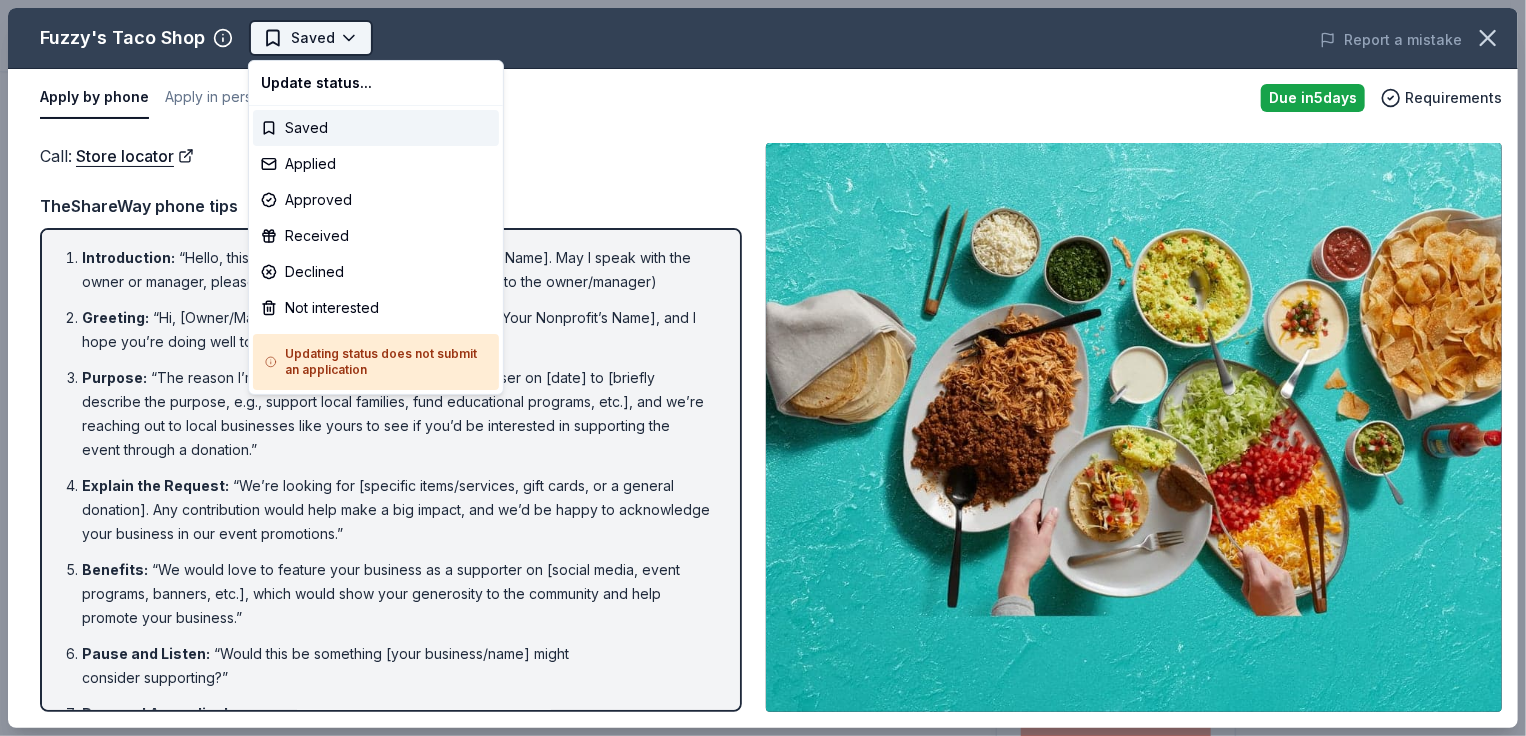 click on "Cortrust Fore Lupus Golf Tournament Saved Apply Due in  5  days Share Fuzzy's Taco Shop New • 1  reviews approval rate donation value Share Donating in AL, AR, AZ, CO, FL, GA, IA, KS, LA, MN, MO, MS, OH, OK, SC, TX, VA, WY Fuzzy's Taco Shop is a dog and family-friendly restaurant chain serving tacos, burritos, nachos, and Mexican foods. Their signatures include their Baja Tacos and famous Chips & Queso. What they donate Donation depends on request Meals Auction & raffle Snacks Donation is small & easy to send to guests Who they donate to Fuzzy's Taco Shop  hasn ' t listed any preferences or eligibility criteria. Due in  5  days Apply Saved Application takes 10 min Updated  about 2 months  ago Report a mistake approval rate 20 % approved 30 % declined 50 % no response donation value (average) 20% 70% 0% 10% $xx - $xx $xx - $xx $xx - $xx $xx - $xx Upgrade to Pro to view approval rates and average donation values New • 1  reviews Blessings and Wonders Corp. January 2022 • Declined Great Leave a review 6" at bounding box center [763, 368] 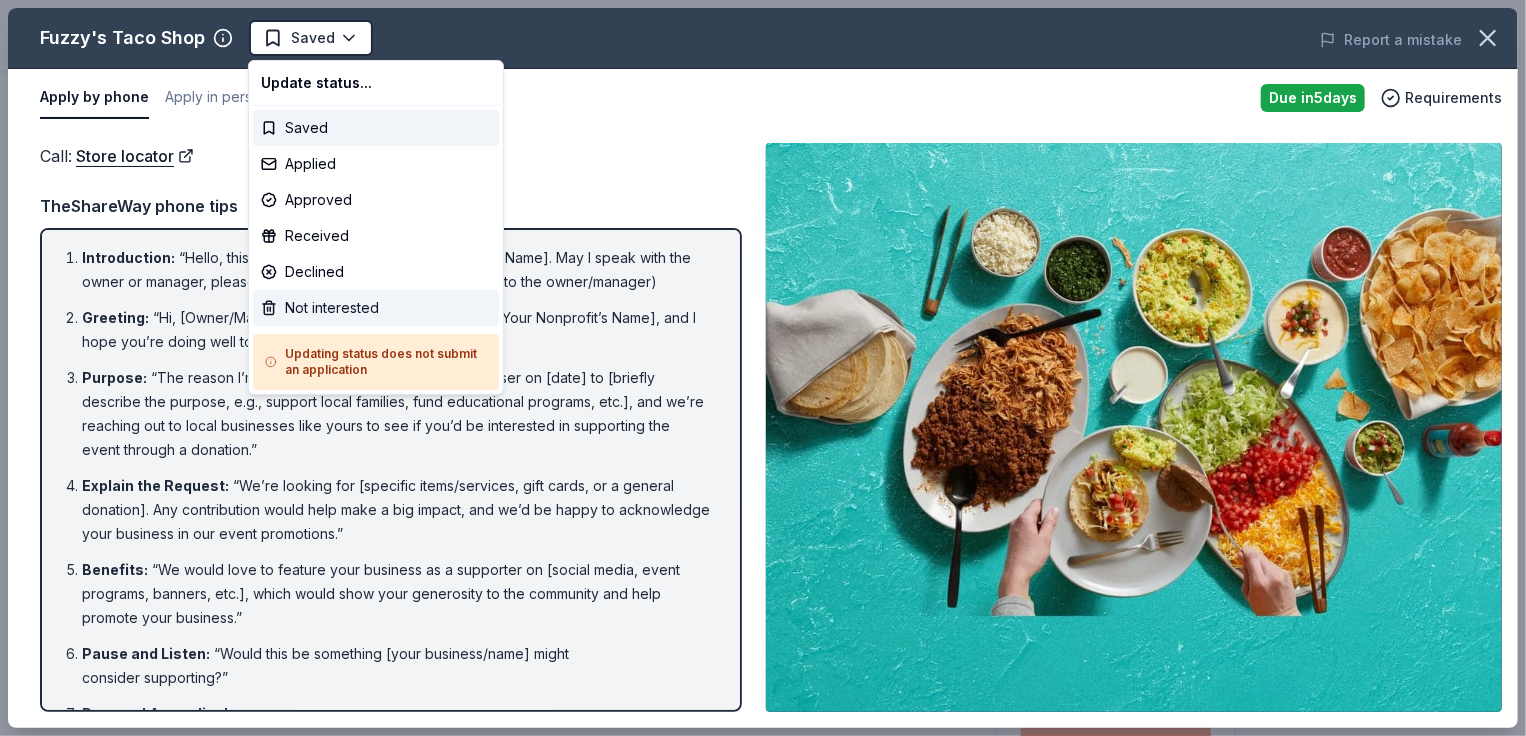 click on "Not interested" at bounding box center (376, 308) 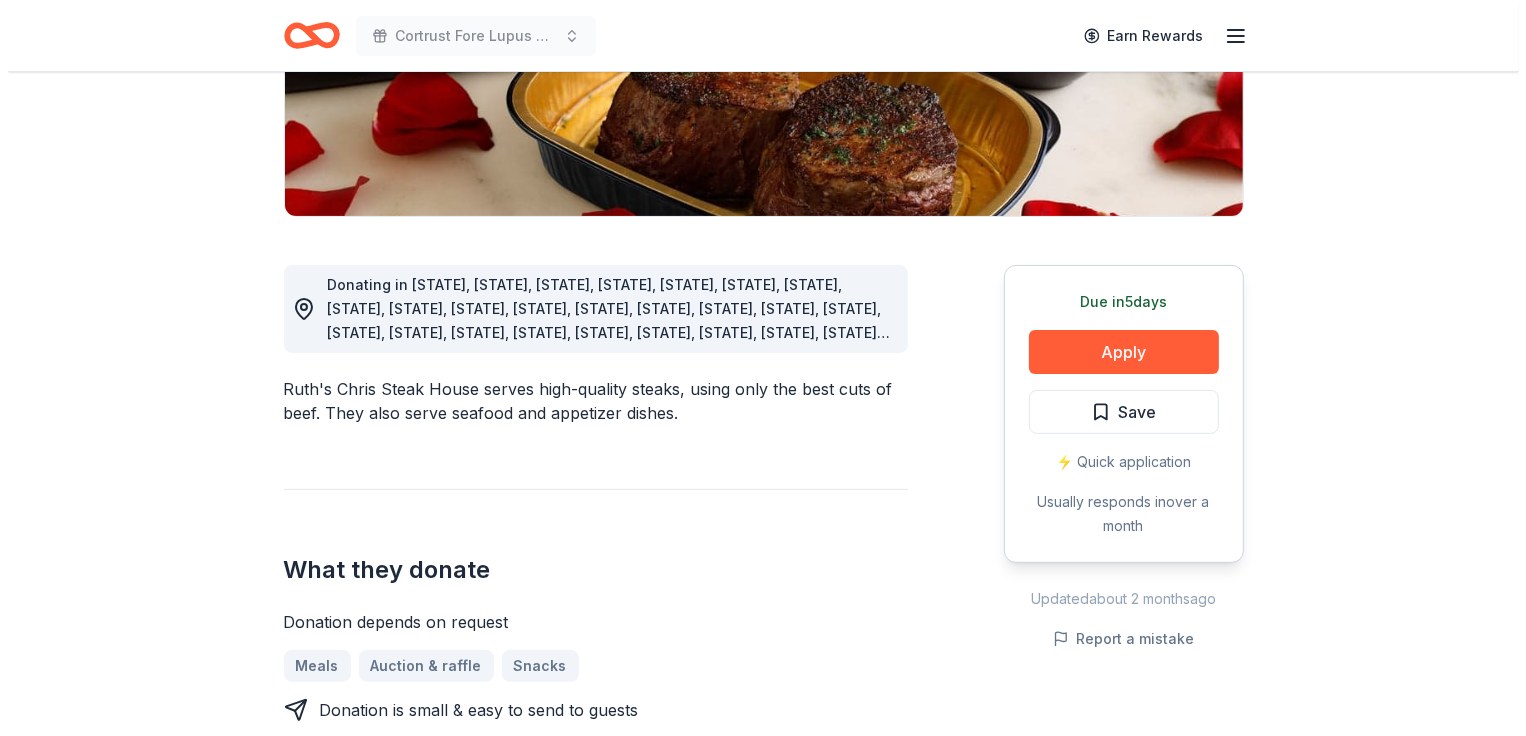 scroll, scrollTop: 400, scrollLeft: 0, axis: vertical 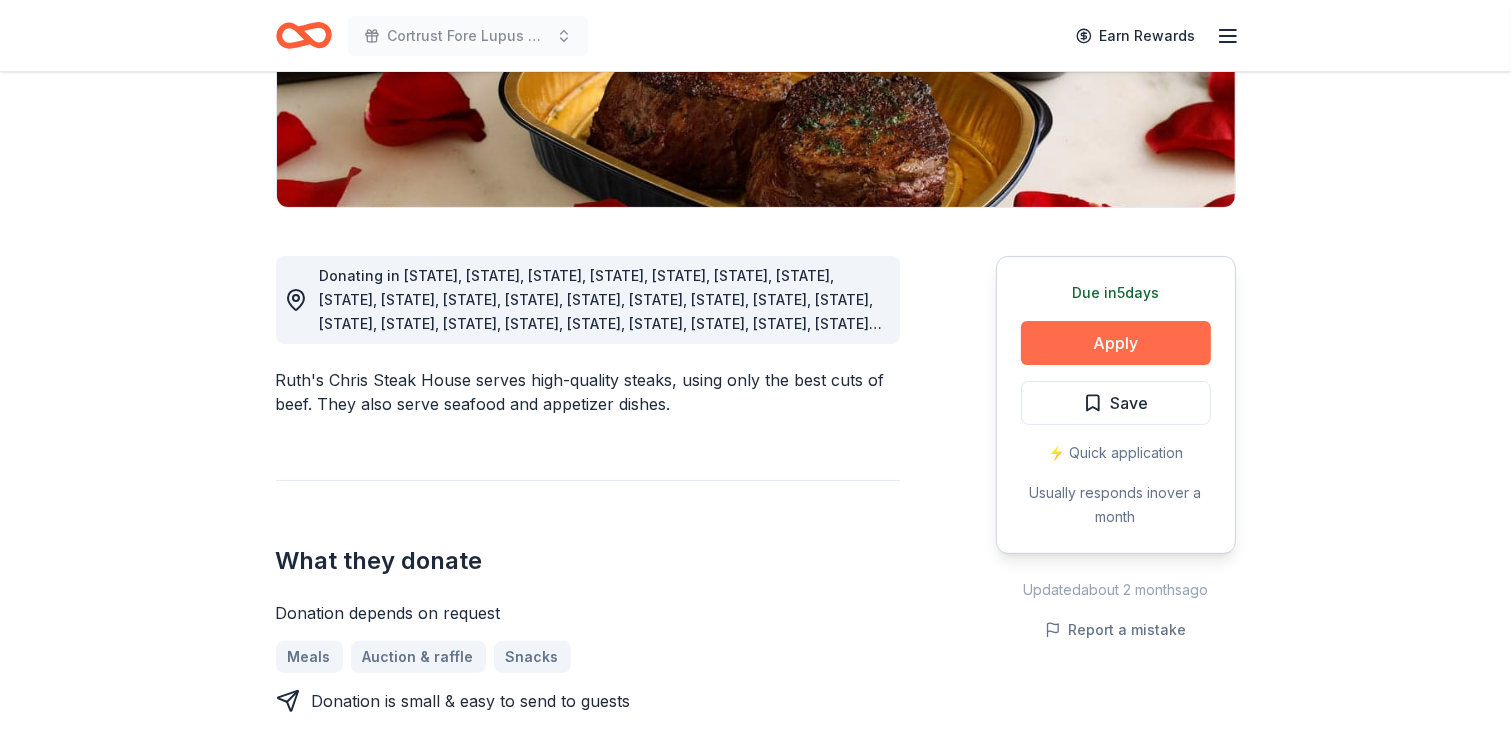 click on "Apply" at bounding box center [1116, 343] 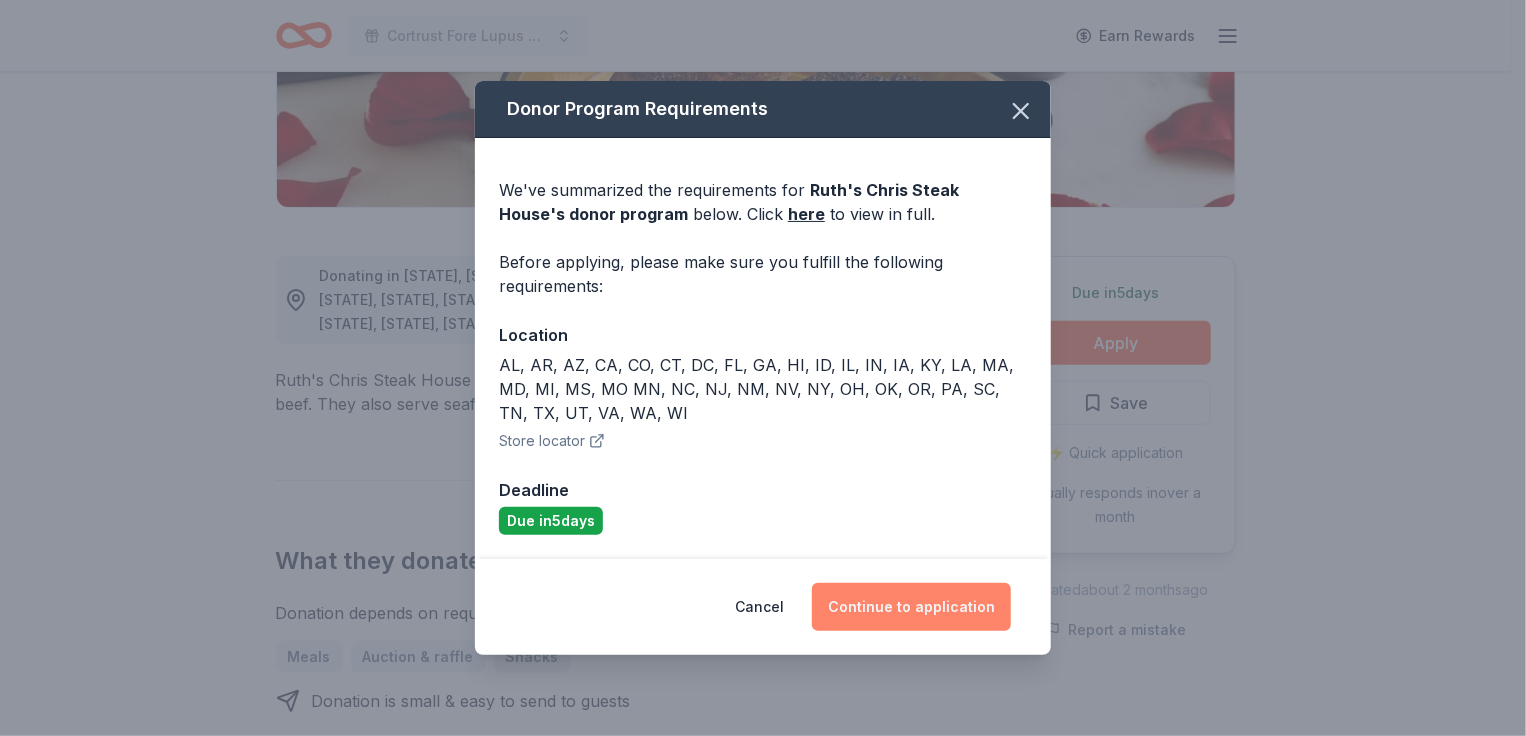 click on "Continue to application" at bounding box center [911, 607] 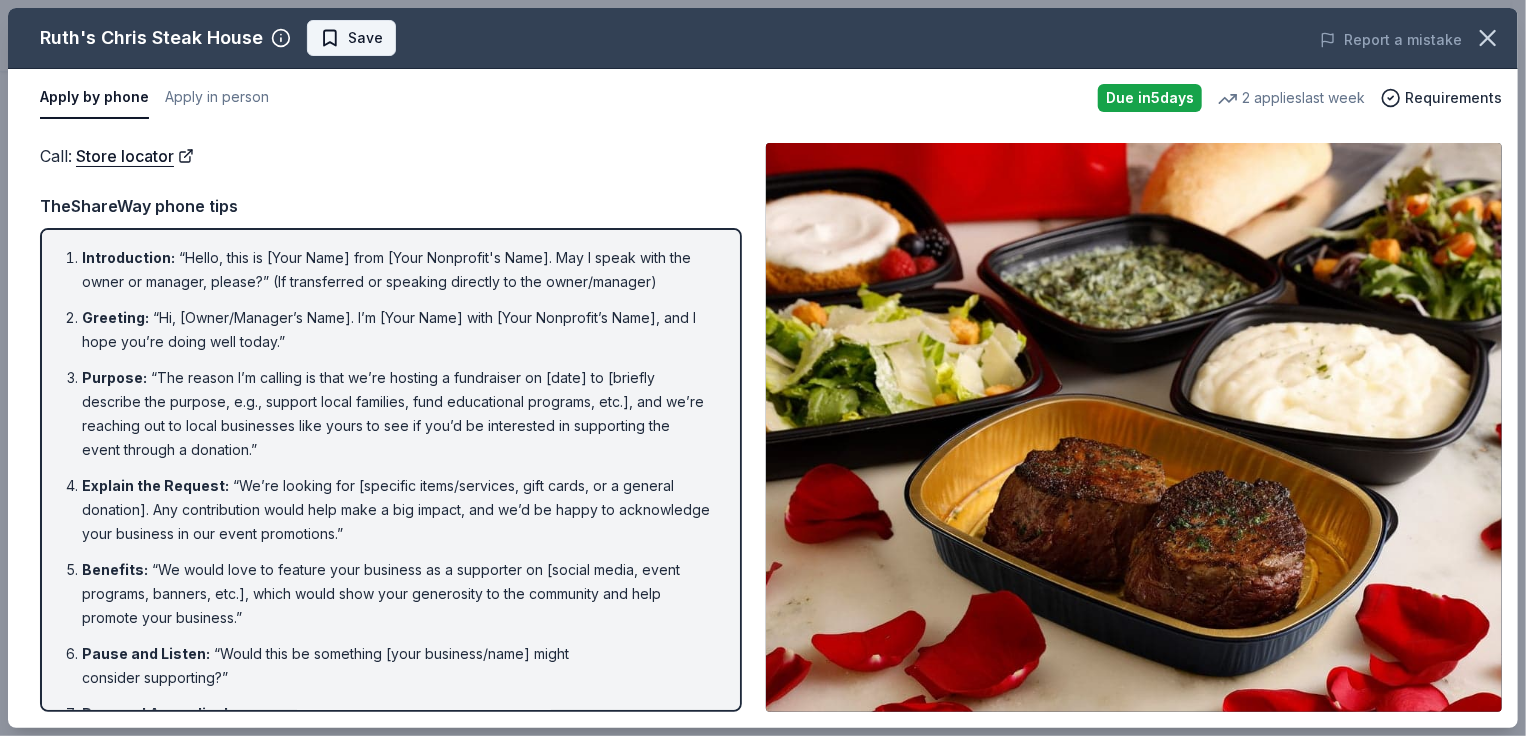 click on "Save" at bounding box center [365, 38] 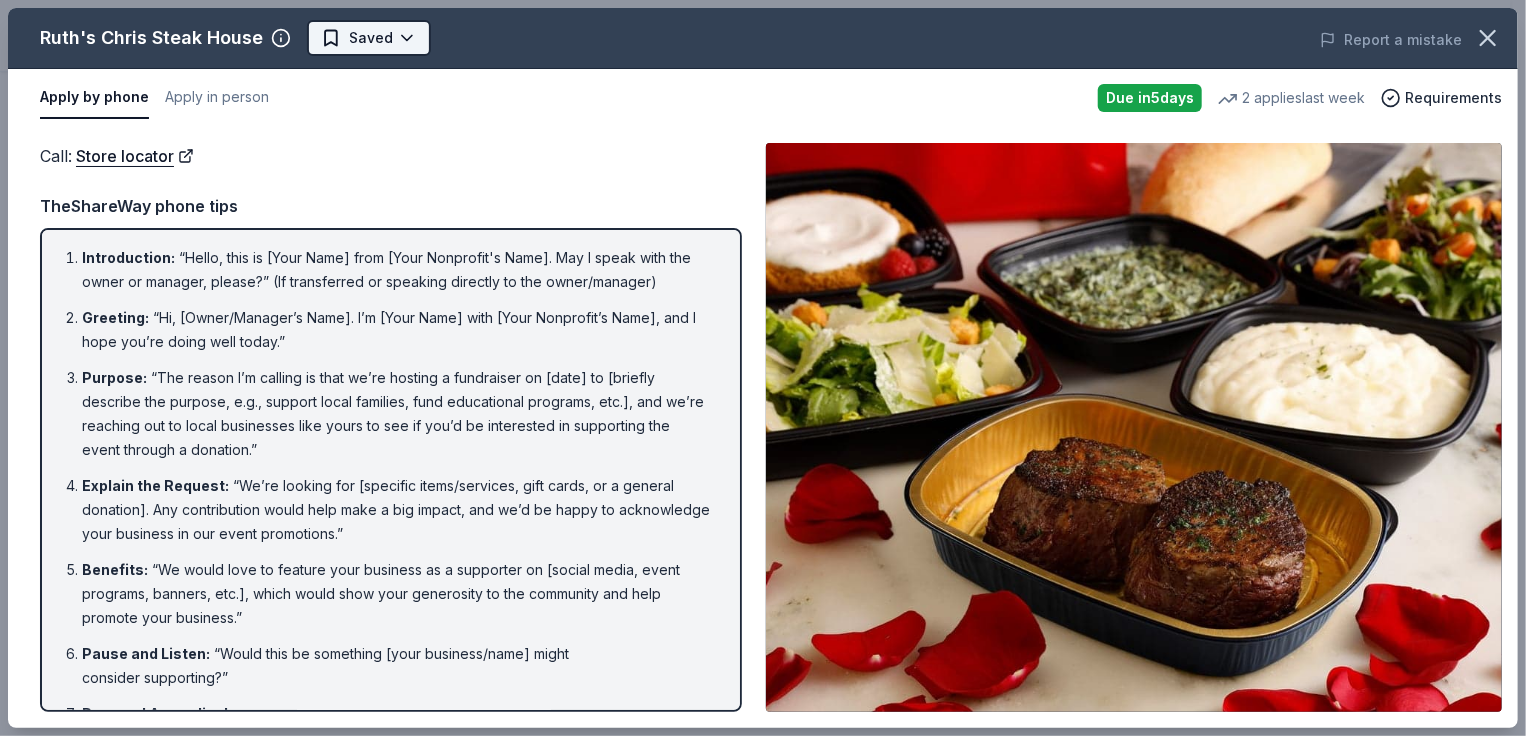 click on "Cortrust Fore Lupus Golf Tournament Earn Rewards Due in  5  days Share Ruth's Chris Steak House New 2   applies  last week approval rate donation value Share Donating in AL, AR, AZ, CA, CO, CT, DC, FL, GA, HI, ID, IL, IN, IA, KY, LA, MA, MD, MI, MS, MO MN, NC, NJ, NM, NV, NY, OH, OK, OR, PA, SC, TN, TX, UT, VA, WA, WI Ruth's Chris Steak House serves high-quality steaks, using only the best cuts of beef. They also serve seafood and appetizer dishes. What they donate Donation depends on request Meals Auction & raffle Snacks Donation is small & easy to send to guests Who they donate to Ruth's Chris Steak House  hasn ' t listed any preferences or eligibility criteria. Due in  5  days Apply Saved ⚡️ Quick application Usually responds in  over a month Updated  about 2 months  ago Report a mistake approval rate 20 % approved 30 % declined 50 % no response donation value (average) 20% 70% 0% 10% $xx - $xx $xx - $xx $xx - $xx $xx - $xx Upgrade to Pro to view approval rates and average donation values New Top rated" at bounding box center (755, -32) 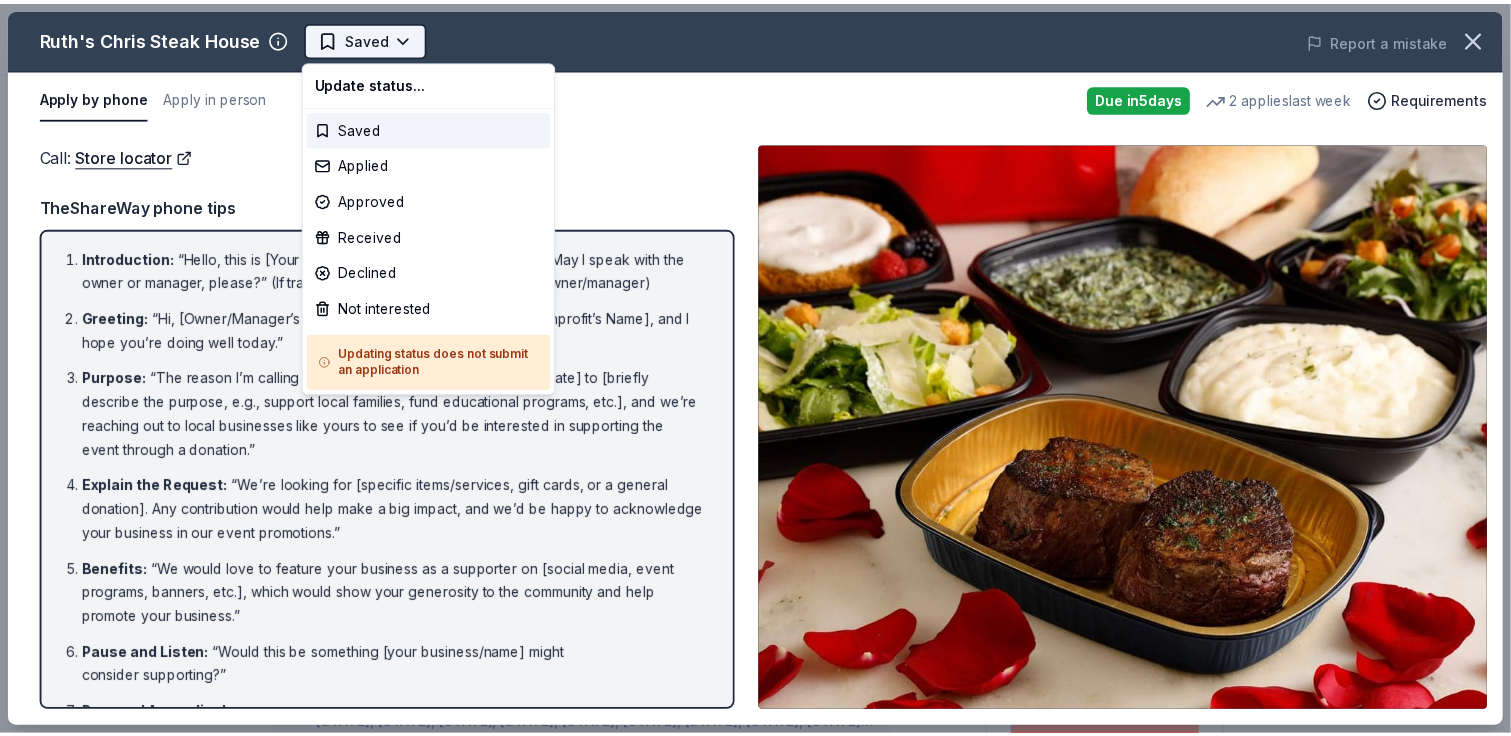 scroll, scrollTop: 0, scrollLeft: 0, axis: both 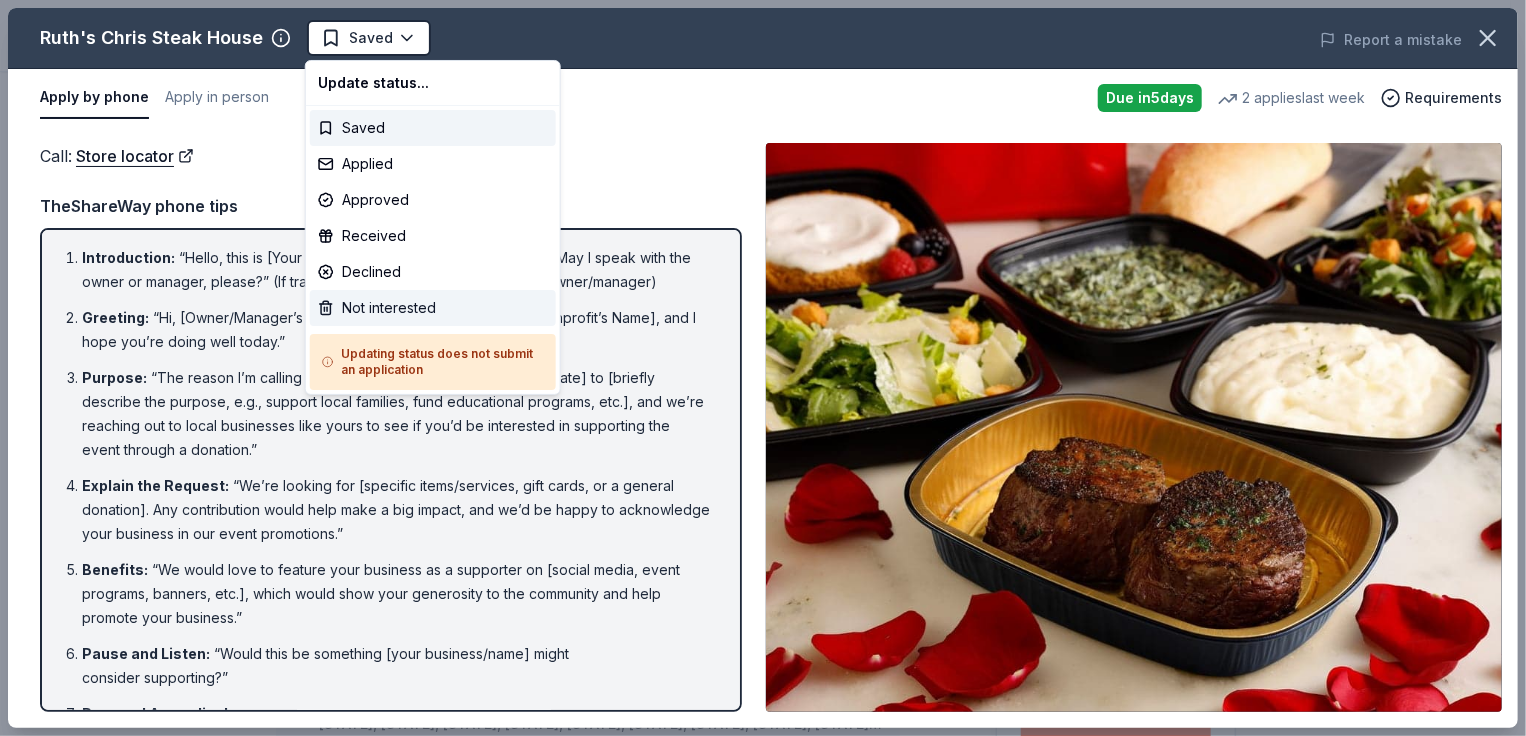 click on "Not interested" at bounding box center [433, 308] 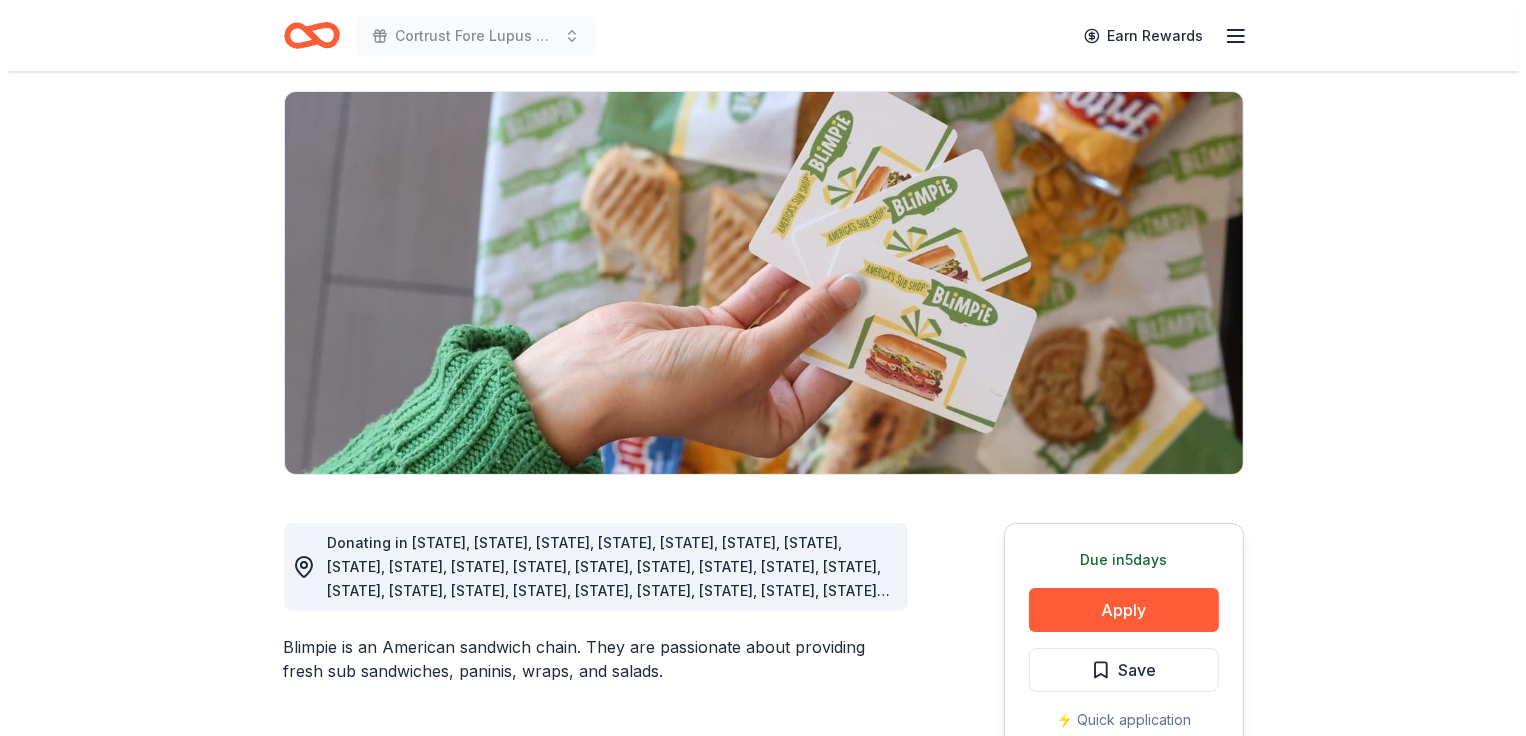scroll, scrollTop: 400, scrollLeft: 0, axis: vertical 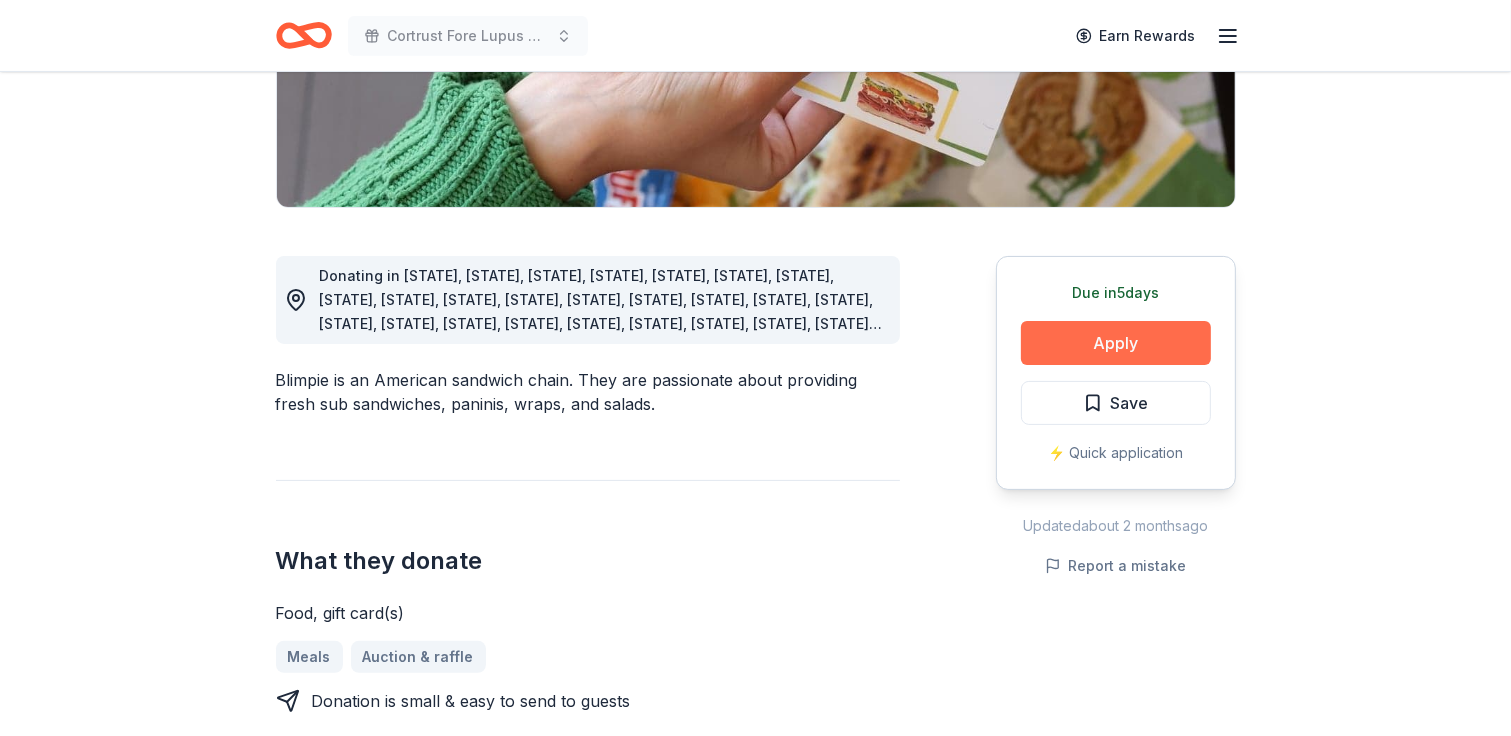 click on "Apply" at bounding box center (1116, 343) 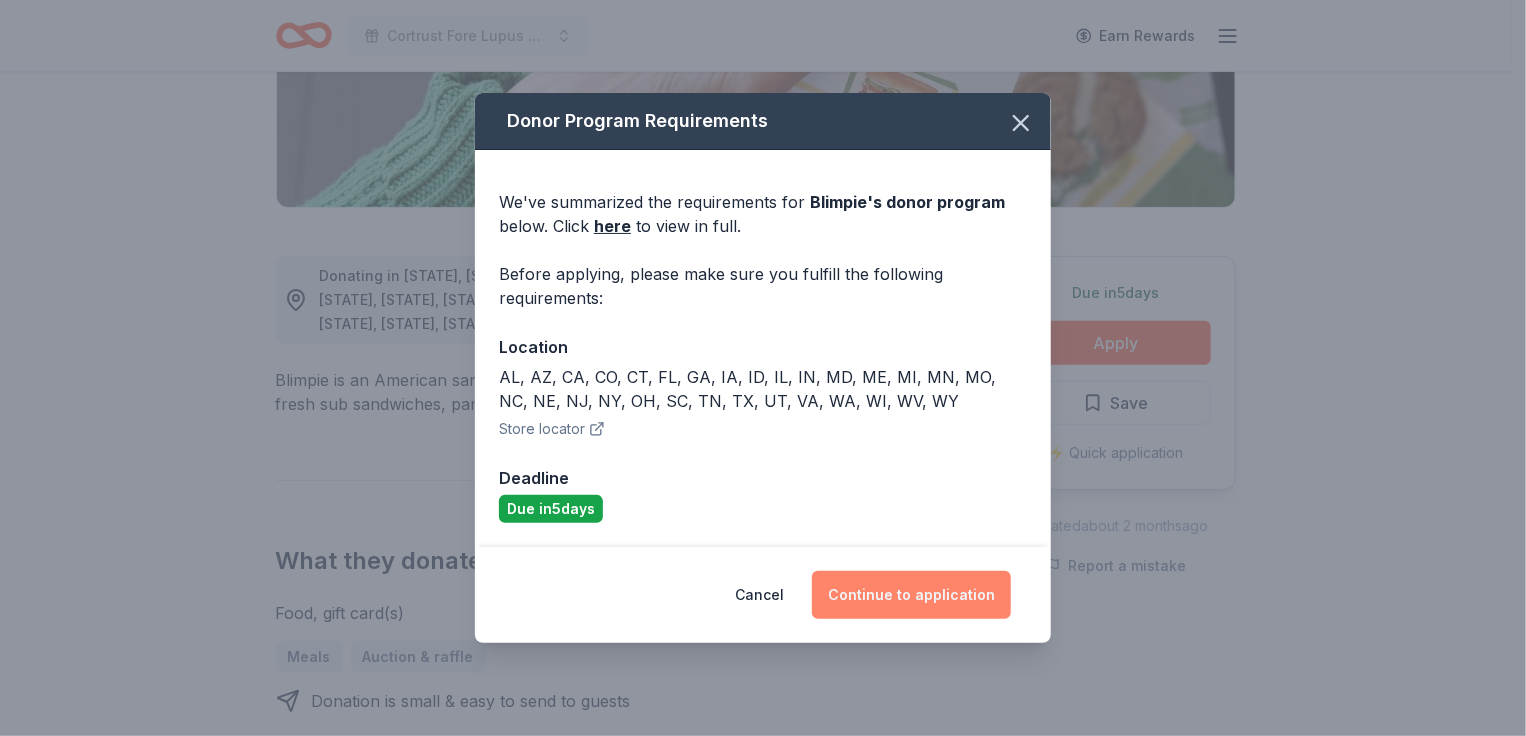 click on "Continue to application" at bounding box center (911, 595) 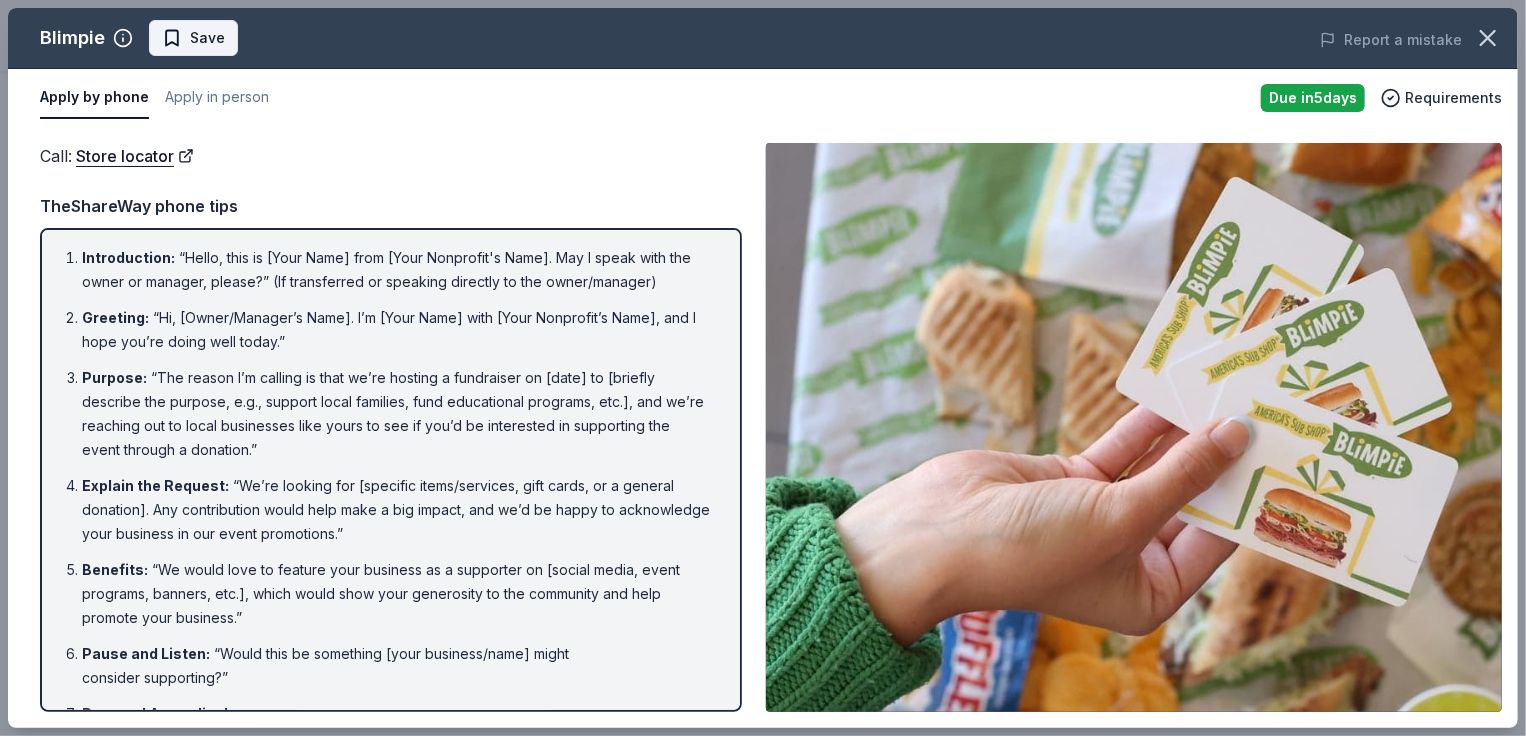 click on "Save" at bounding box center (207, 38) 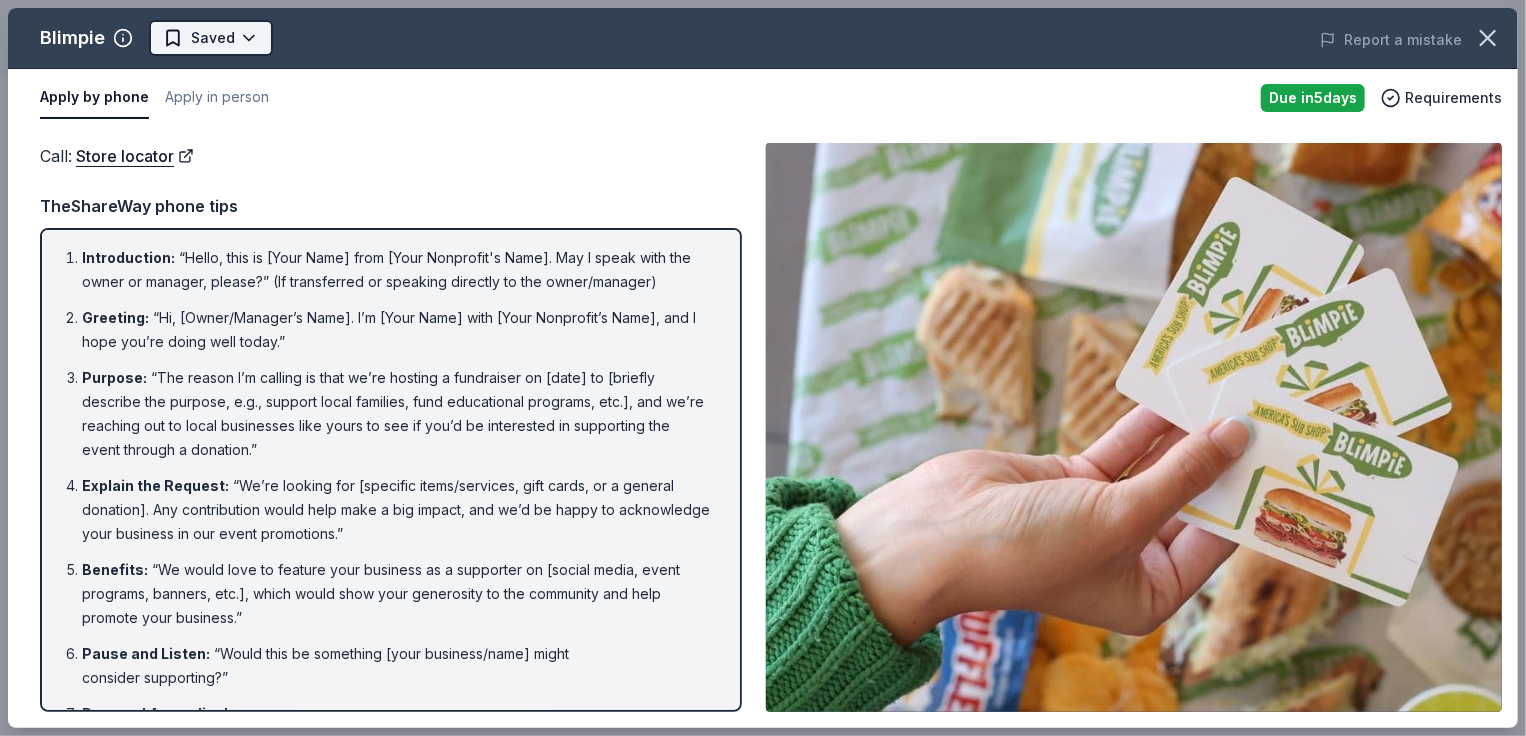 click on "Cortrust Fore Lupus Golf Tournament Earn Rewards Due in  5  days Share Blimpie New approval rate Share Donating in AL, AZ, CA, CO, CT, FL, GA, IA, ID, IL, IN, MD, ME, MI, MN, MO, NC, NE, NJ, NY, OH, SC, TN, TX, UT, VA, WA, WI, WV, WY Blimpie is an American sandwich chain. They are passionate about providing fresh sub sandwiches, paninis, wraps, and salads.  What they donate Food, gift card(s) Meals Auction & raffle Donation is small & easy to send to guests Who they donate to Blimpie  hasn ' t listed any preferences or eligibility criteria. approval rate 20 % approved 30 % declined 50 % no response Upgrade to Pro to view approval rates and average donation values Due in  5  days Apply Saved ⚡️ Quick application Updated  about 2 months  ago Report a mistake New Be the first to review this company! Leave a review Similar donors 6   applies  last week 5  days left Target 4.3 Gift cards ($50-100 value, with a maximum donation of $500 per year) 3   applies  last week 5  days left Online app Let's Roam 4.4 1" at bounding box center [763, -32] 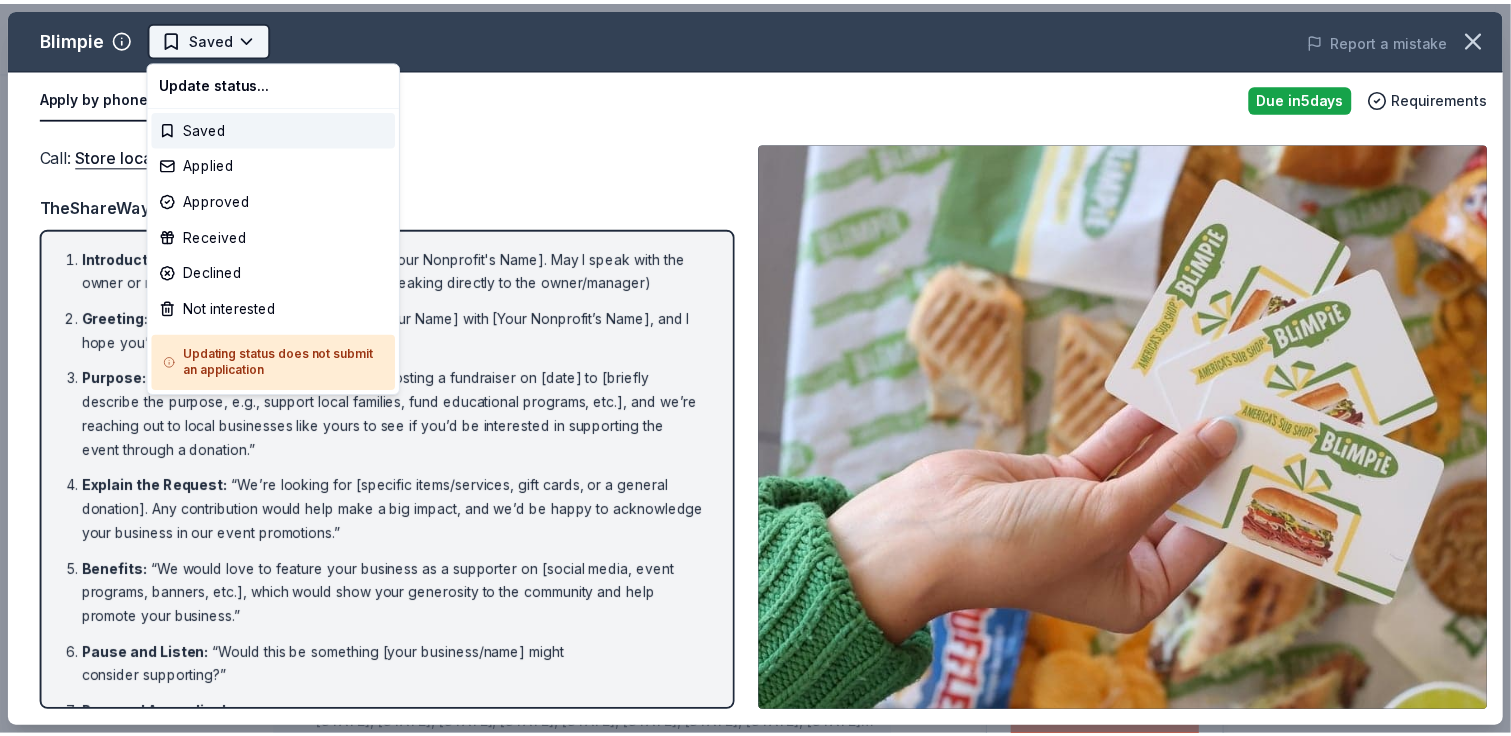 scroll, scrollTop: 0, scrollLeft: 0, axis: both 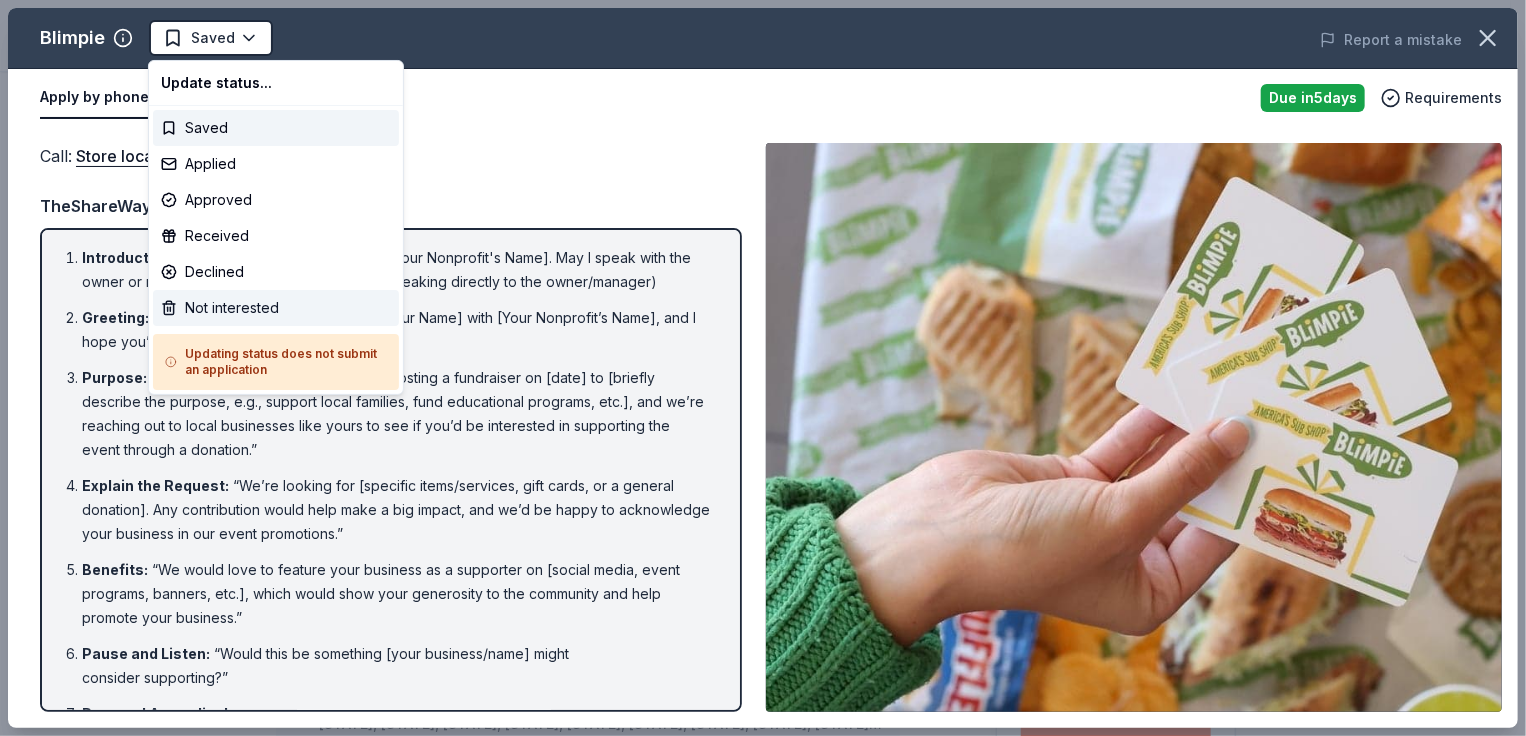 click on "Not interested" at bounding box center [276, 308] 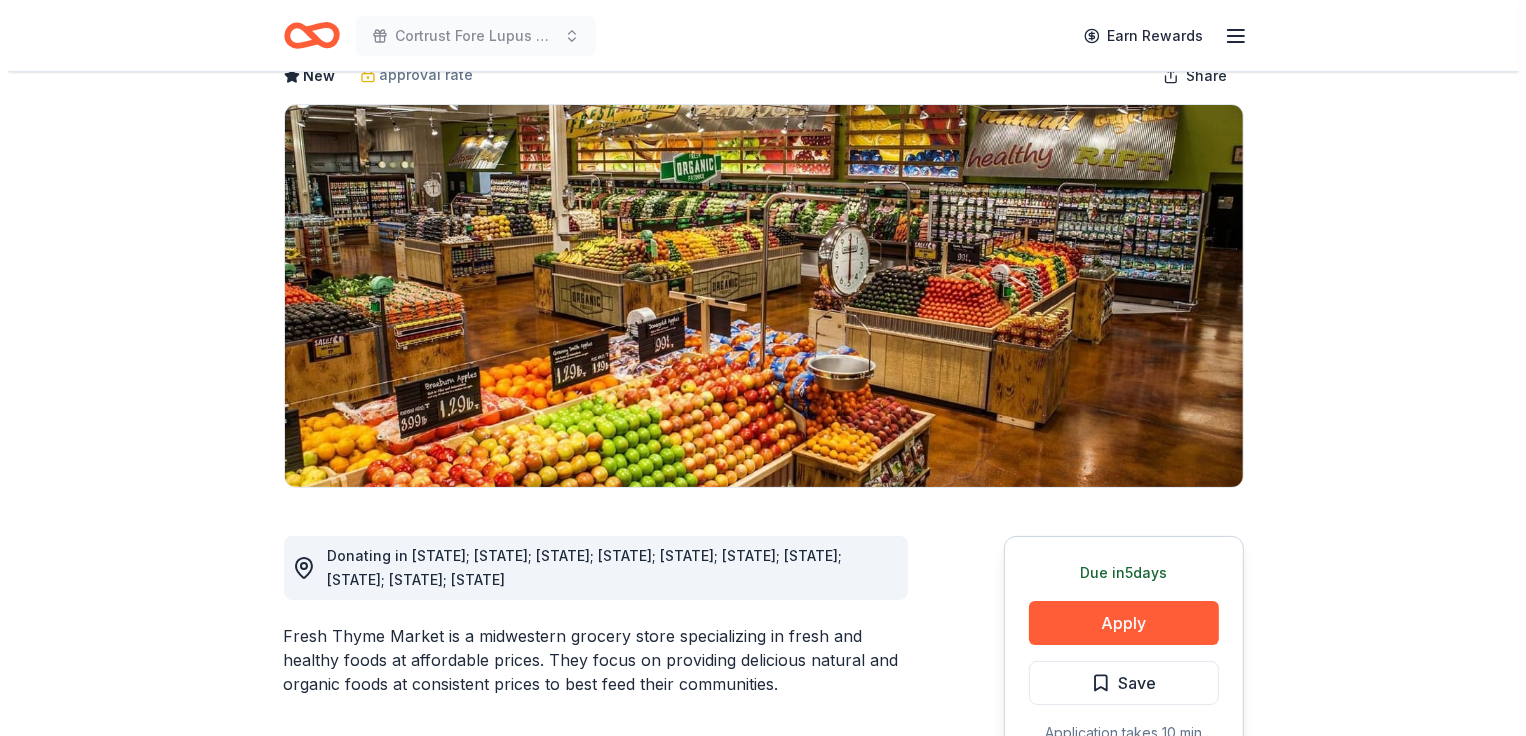 scroll, scrollTop: 400, scrollLeft: 0, axis: vertical 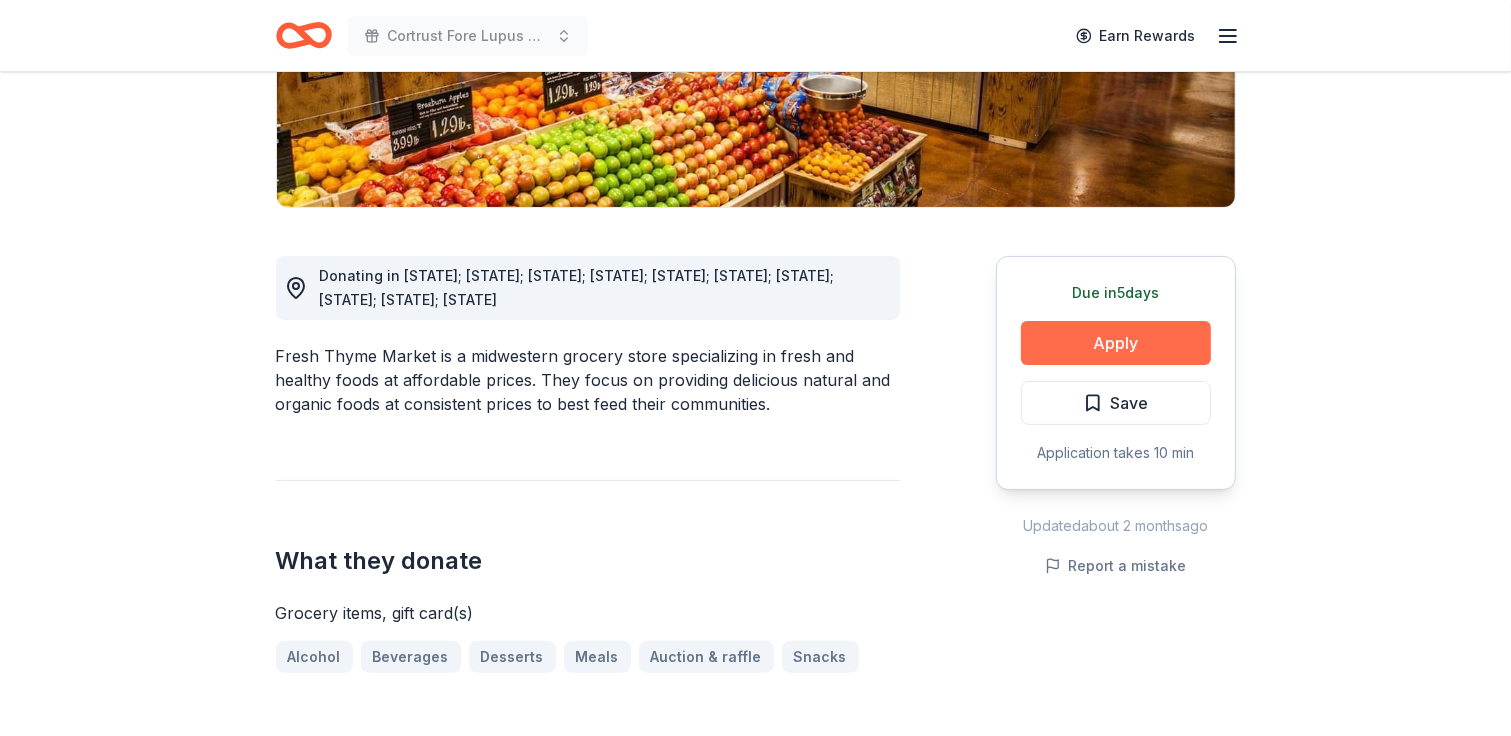 click on "Apply" at bounding box center [1116, 343] 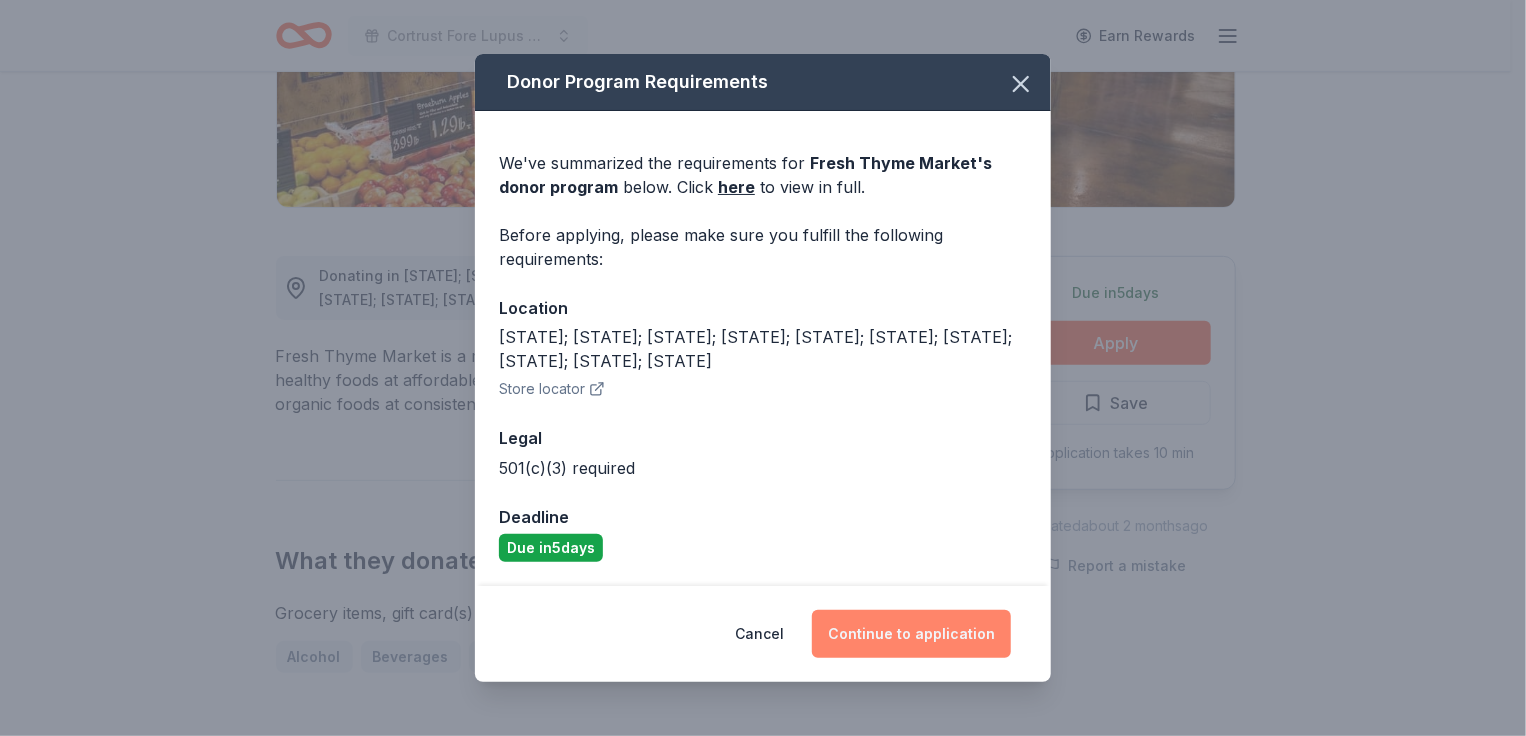 click on "Continue to application" at bounding box center [911, 634] 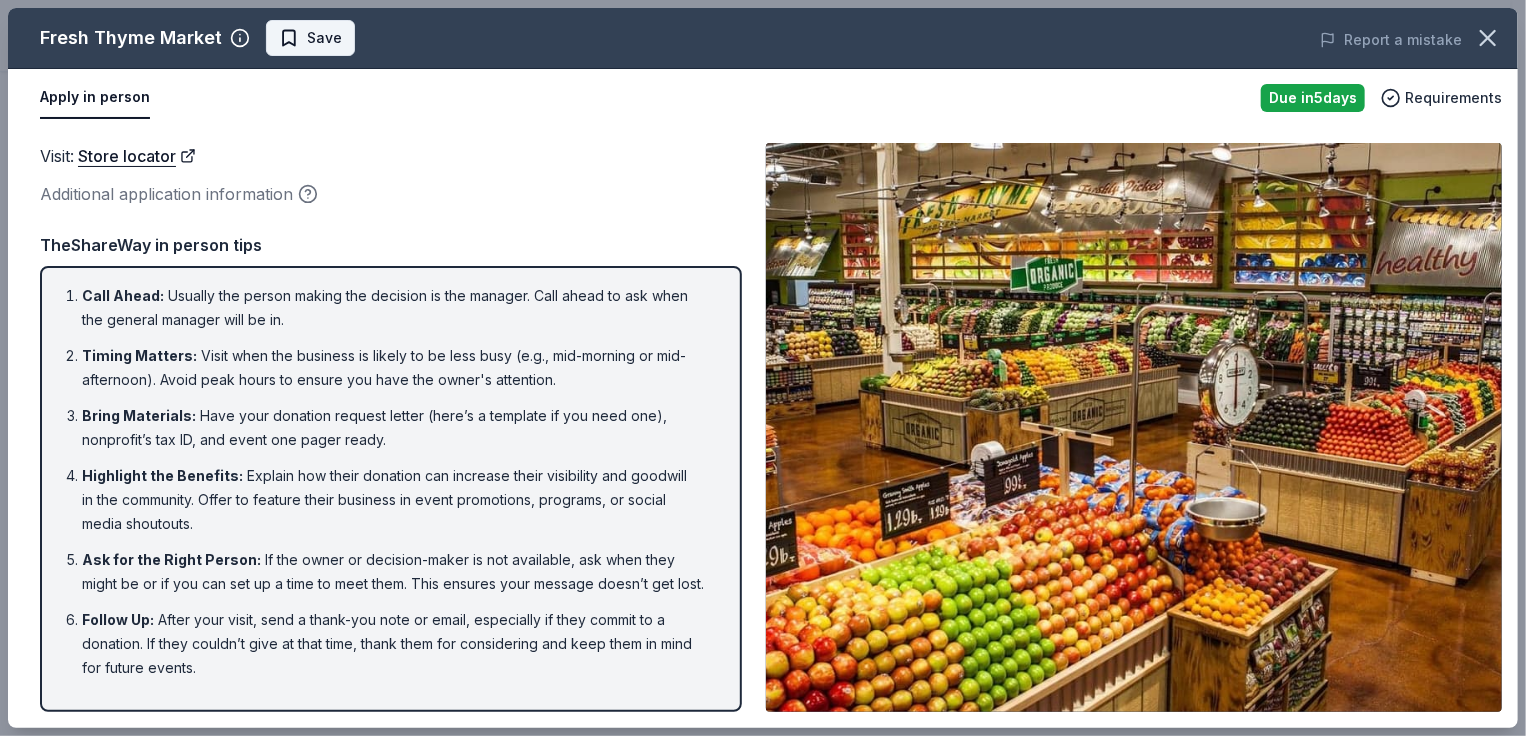 click on "Save" at bounding box center [324, 38] 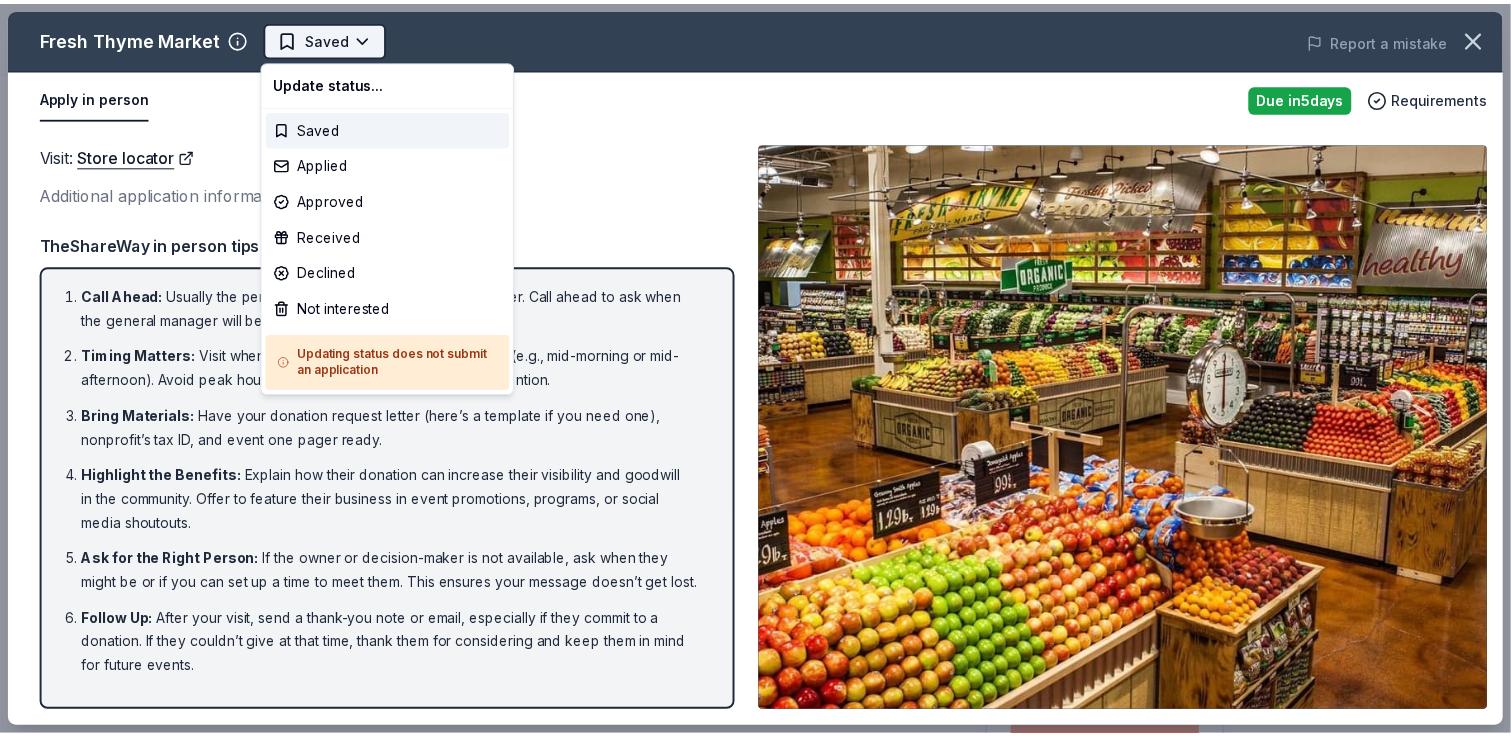 scroll, scrollTop: 0, scrollLeft: 0, axis: both 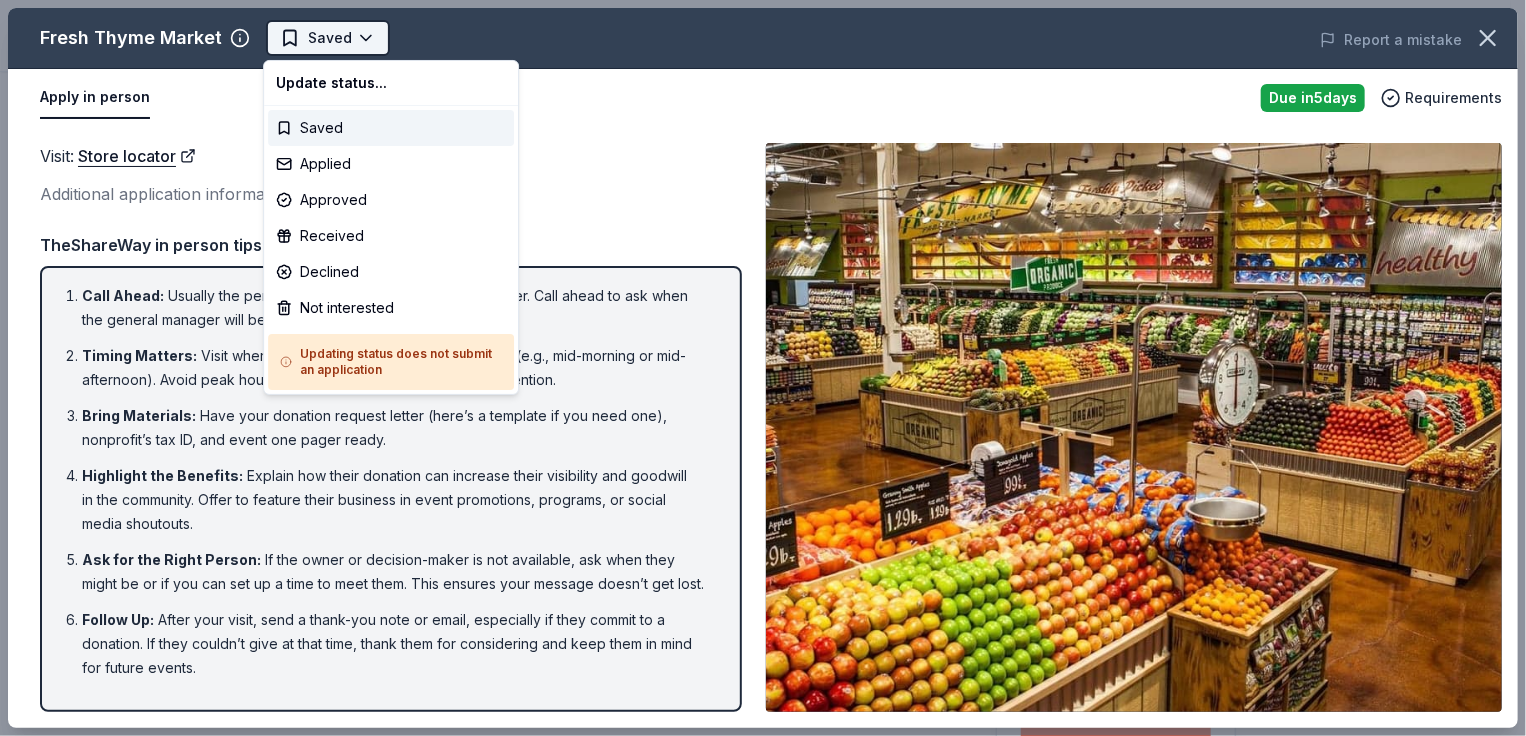 click on "Cortrust Fore Lupus Golf Tournament Saved Apply Due in  5  days Share Fresh Thyme Market New approval rate Share Donating in [STATE]; [STATE]; [STATE]; [STATE]; [STATE]; [STATE]; [STATE]; [STATE]; [STATE]; [STATE] Fresh Thyme Market is a midwestern grocery store specializing in fresh and healthy foods at affordable prices. They focus on providing delicious natural and organic foods at consistent prices to best feed their communities. What they donate Grocery items, gift card(s) Alcohol Beverages Desserts Meals Auction & raffle Snacks Who they donate to Preferred 501(c)(3) required approval rate 20 % approved 30 % declined 50 % no response Upgrade to Pro to view approval rates and average donation values Due in  5  days Apply Saved Application takes 10 min Updated about 2 months ago Report a mistake New Be the first to review this company! Leave a review Similar donors 5  days left McDonald's New Food  4   applies  last week 5  days left Online app Wondercide New Pet control products  1   apply  last week 5  days left Online app Stonemaier Games New Games" at bounding box center (755, 368) 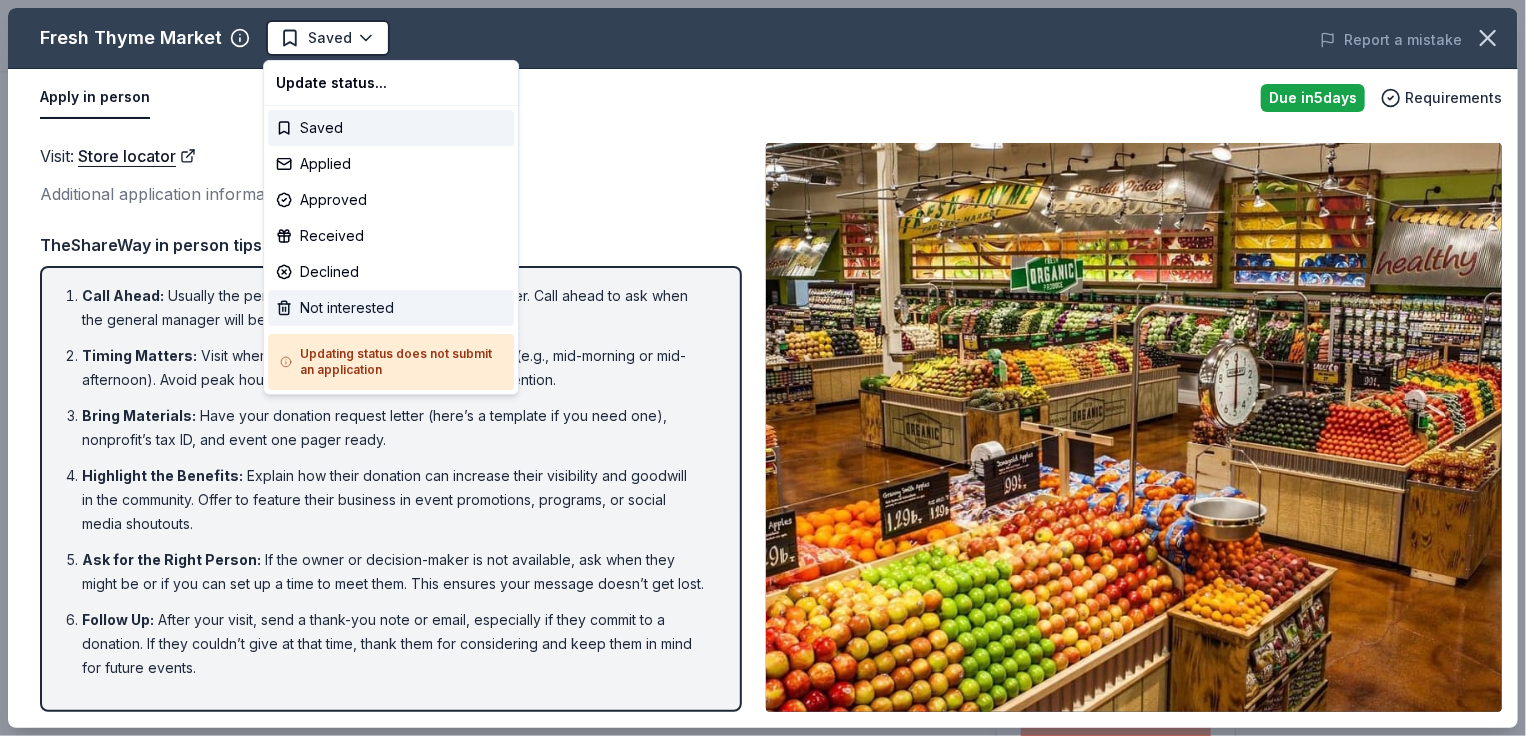 click on "Not interested" at bounding box center [391, 308] 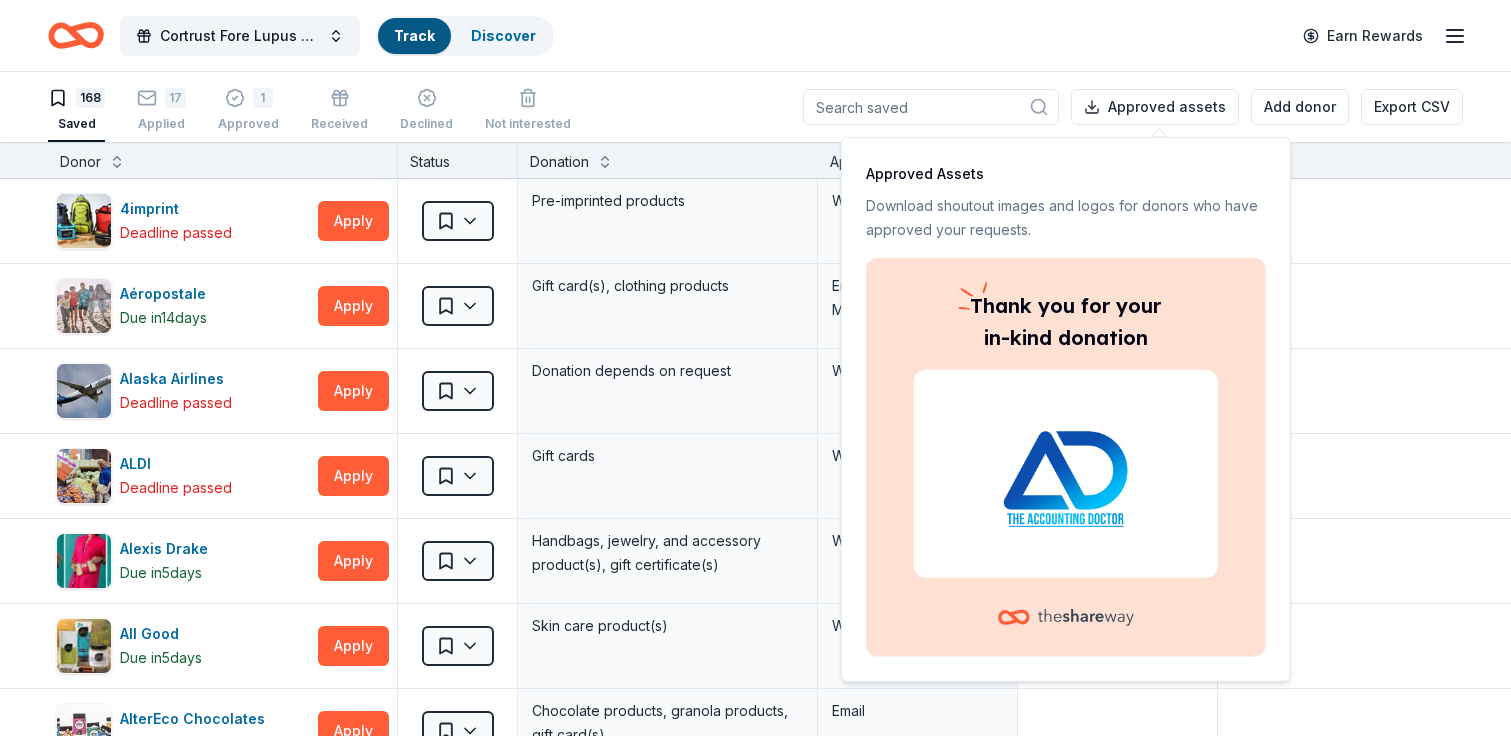scroll, scrollTop: 0, scrollLeft: 0, axis: both 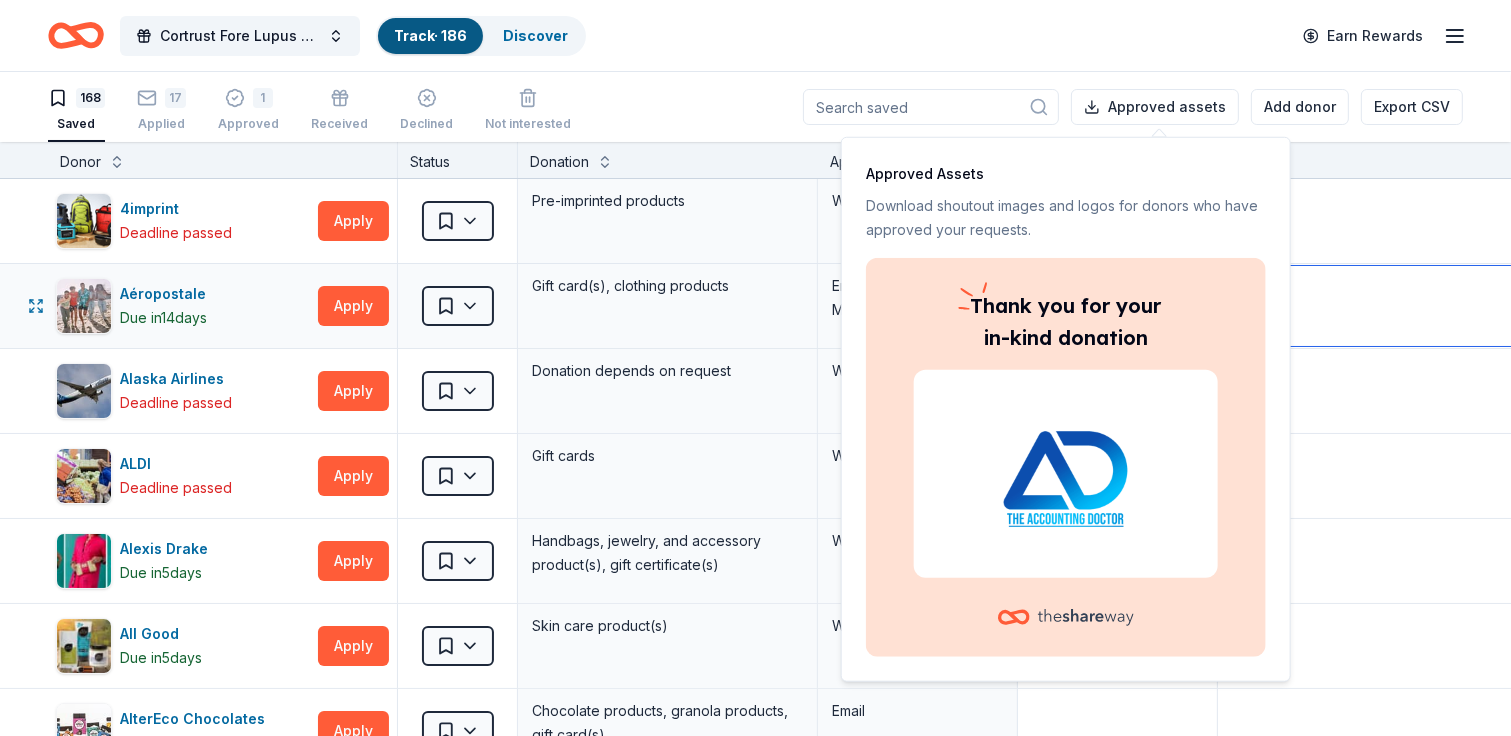 click at bounding box center (1367, 306) 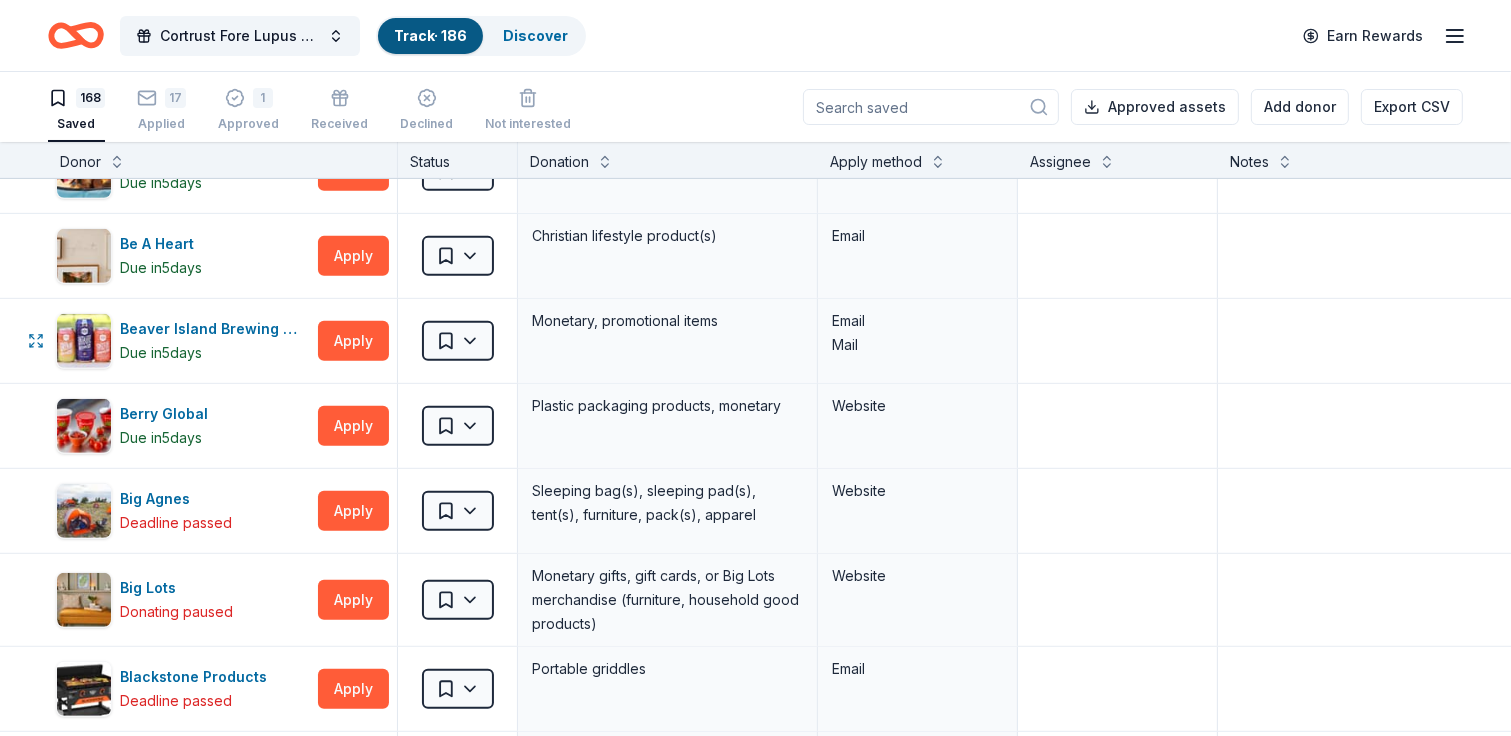 scroll, scrollTop: 700, scrollLeft: 0, axis: vertical 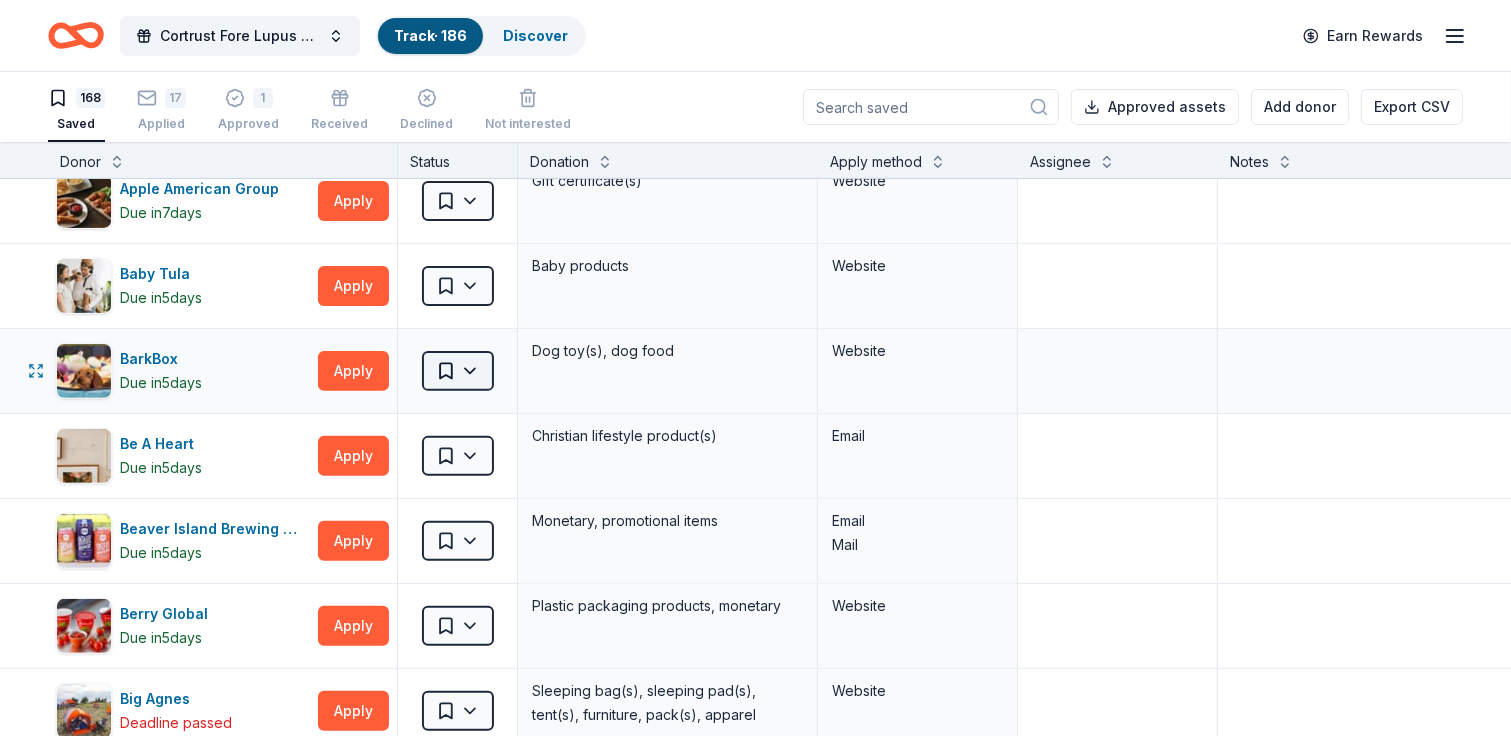 click on "Cortrust Fore Lupus Golf Tournament Track  · 186 Discover Earn Rewards 168 Saved 17 Applied 1 Approved Received Declined Not interested  Approved assets Add donor Export CSV Donor Status Donation Apply method Assignee Notes 4imprint Deadline passed Apply Saved Pre-imprinted products Website Aéropostale Due in  14  days Apply Saved Gift card(s), clothing products Email Mail Alaska Airlines Deadline passed Apply Saved Donation depends on request Website ALDI  Deadline passed Apply Saved Gift cards Website Alexis Drake Due in  5  days Apply Saved Handbags, jewelry, and accessory product(s), gift certificate(s) Website All Good Due in  5  days Apply Saved Skin care product(s) Website AlterEco Chocolates Due in  5  days Apply Saved Chocolate products, granola products, gift card(s) Email American Eagle Due in  5  days Apply Saved Gift card(s) Website Apple American Group Due in  7  days Apply Saved Gift certificate(s) Website Baby Tula Due in  5  days Apply Saved Baby products Website BarkBox Due in  5  days 5 5" at bounding box center (755, 368) 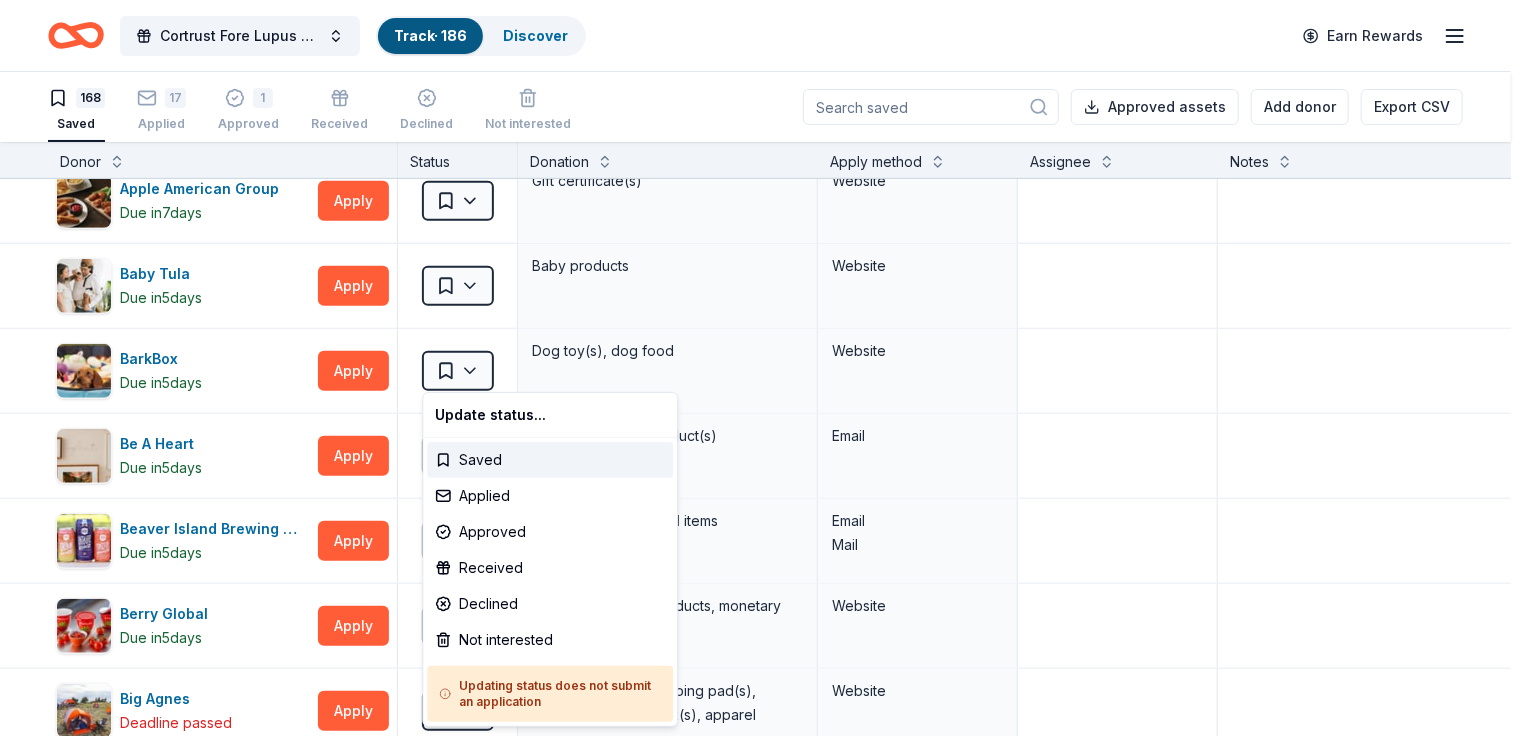 click on "Cortrust Fore Lupus Golf Tournament Track  · 186 Discover Earn Rewards 168 Saved 17 Applied 1 Approved Received Declined Not interested  Approved assets Add donor Export CSV Donor Status Donation Apply method Assignee Notes 4imprint Deadline passed Apply Saved Pre-imprinted products Website Aéropostale Due in  14  days Apply Saved Gift card(s), clothing products Email Mail Alaska Airlines Deadline passed Apply Saved Donation depends on request Website ALDI  Deadline passed Apply Saved Gift cards Website Alexis Drake Due in  5  days Apply Saved Handbags, jewelry, and accessory product(s), gift certificate(s) Website All Good Due in  5  days Apply Saved Skin care product(s) Website AlterEco Chocolates Due in  5  days Apply Saved Chocolate products, granola products, gift card(s) Email American Eagle Due in  5  days Apply Saved Gift card(s) Website Apple American Group Due in  7  days Apply Saved Gift certificate(s) Website Baby Tula Due in  5  days Apply Saved Baby products Website BarkBox Due in  5  days 5 5" at bounding box center [763, 368] 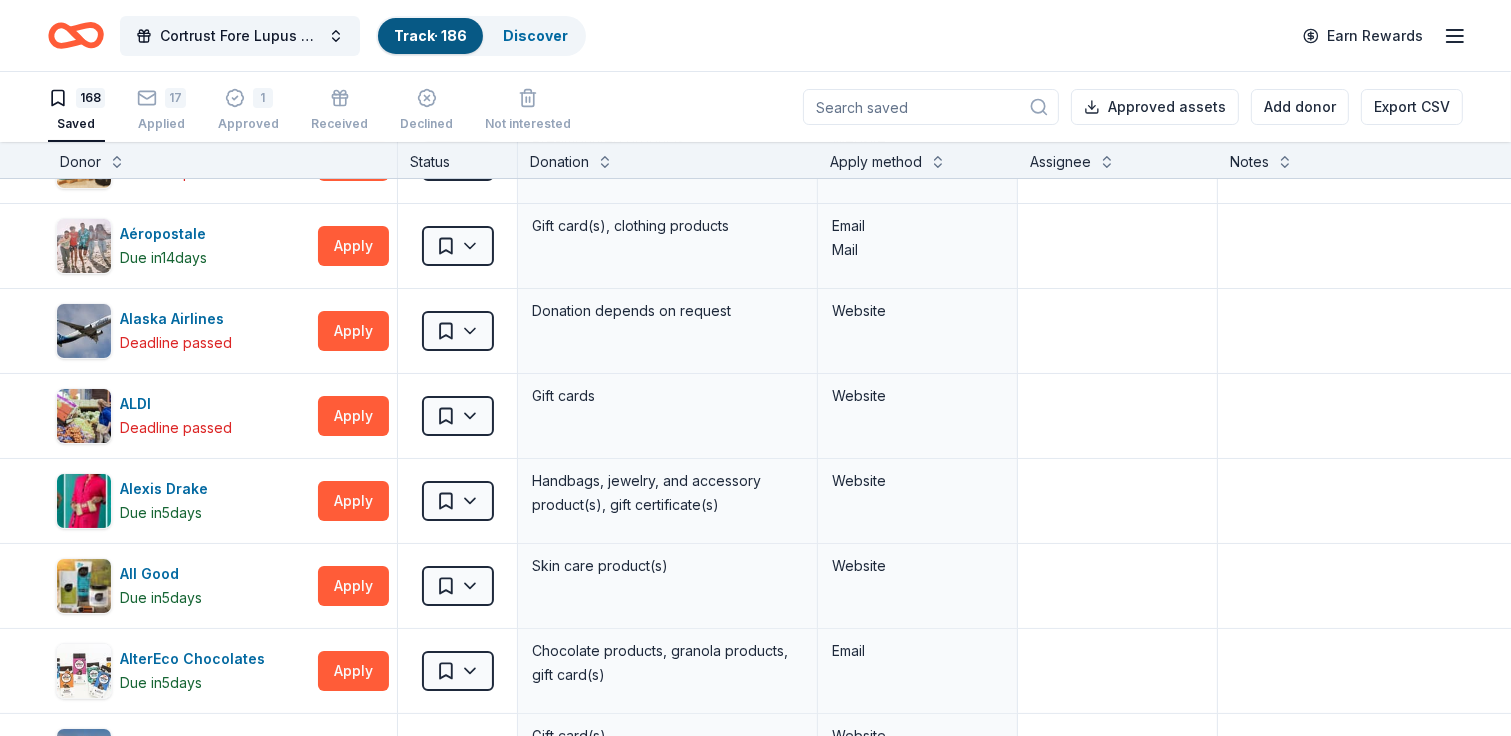 scroll, scrollTop: 0, scrollLeft: 0, axis: both 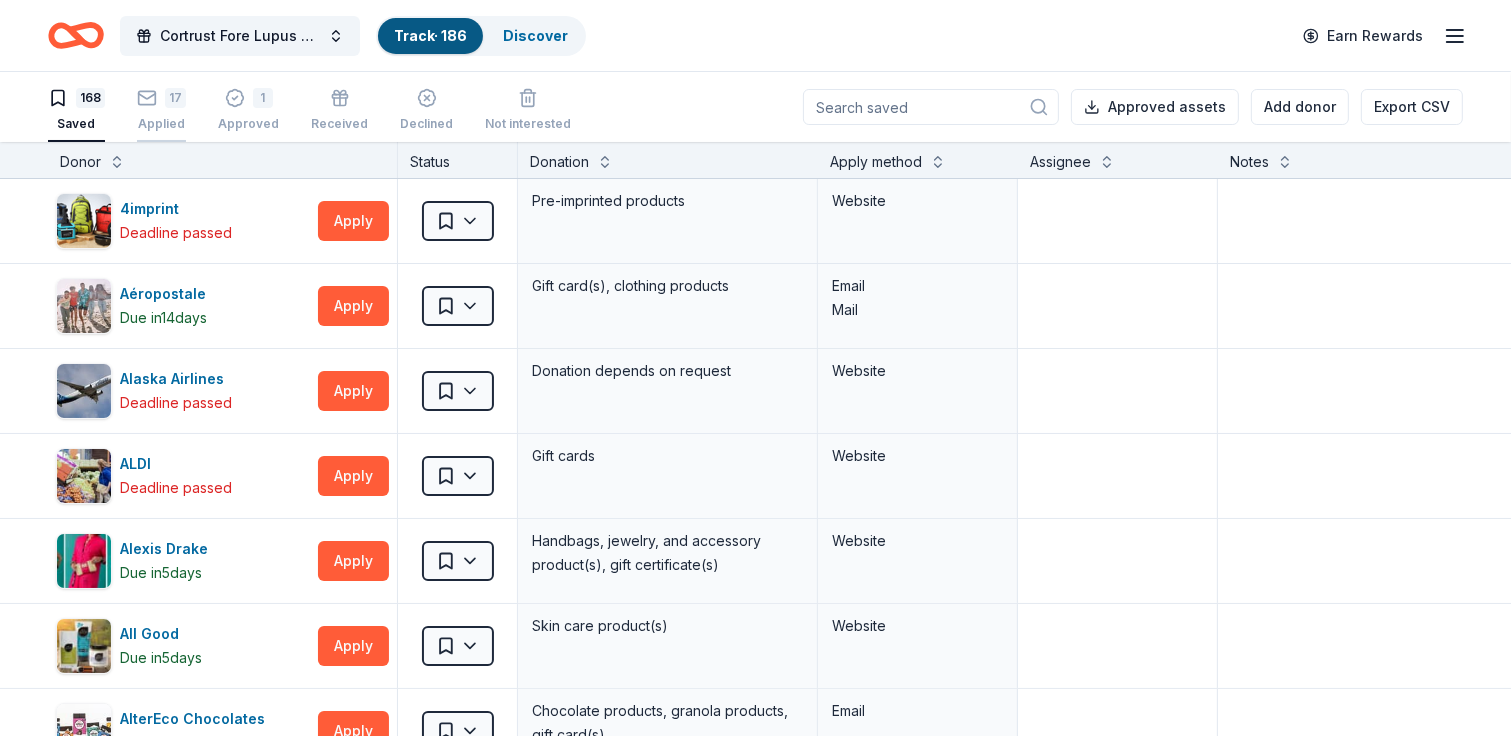 click 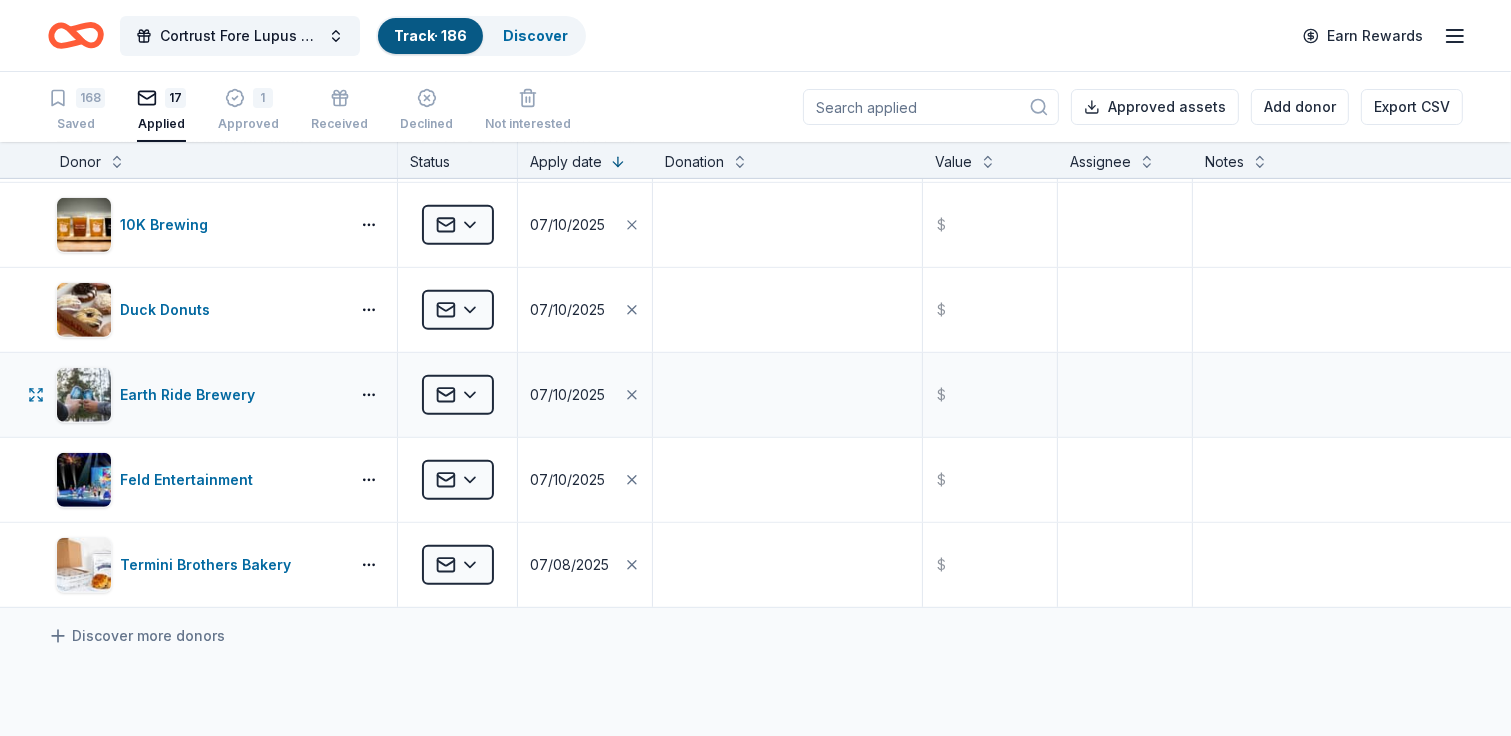 scroll, scrollTop: 1200, scrollLeft: 0, axis: vertical 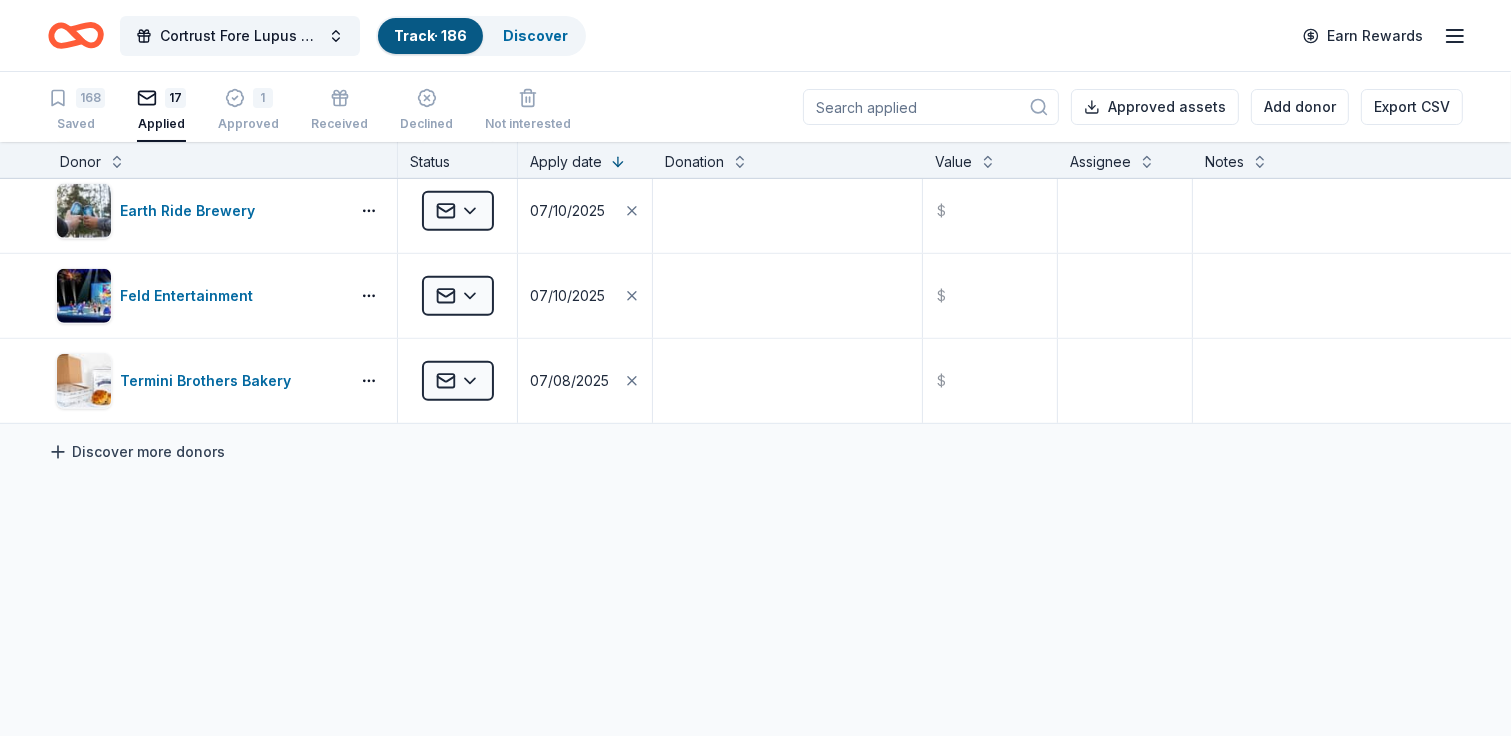 click on "Discover more donors" at bounding box center (136, 452) 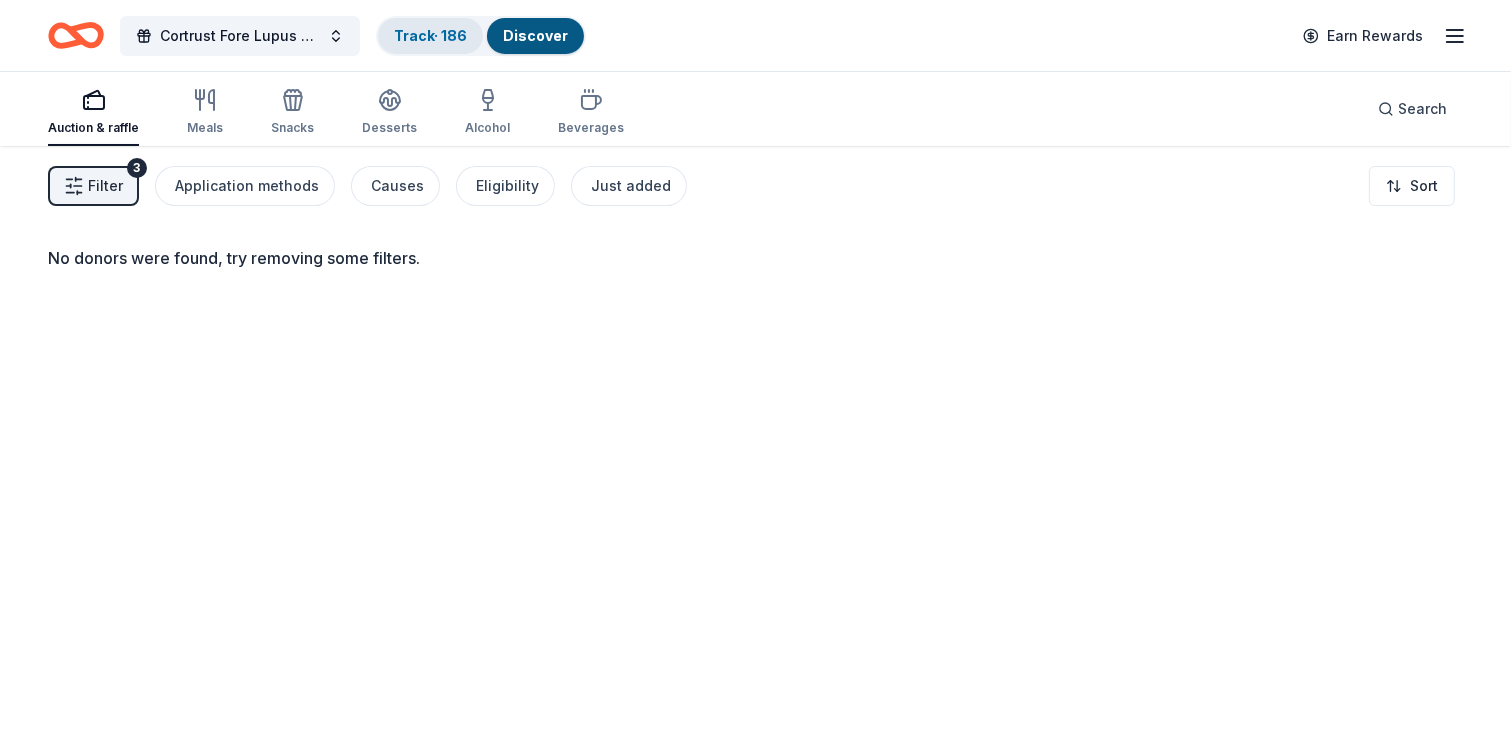 click on "Track  · 186" at bounding box center [430, 35] 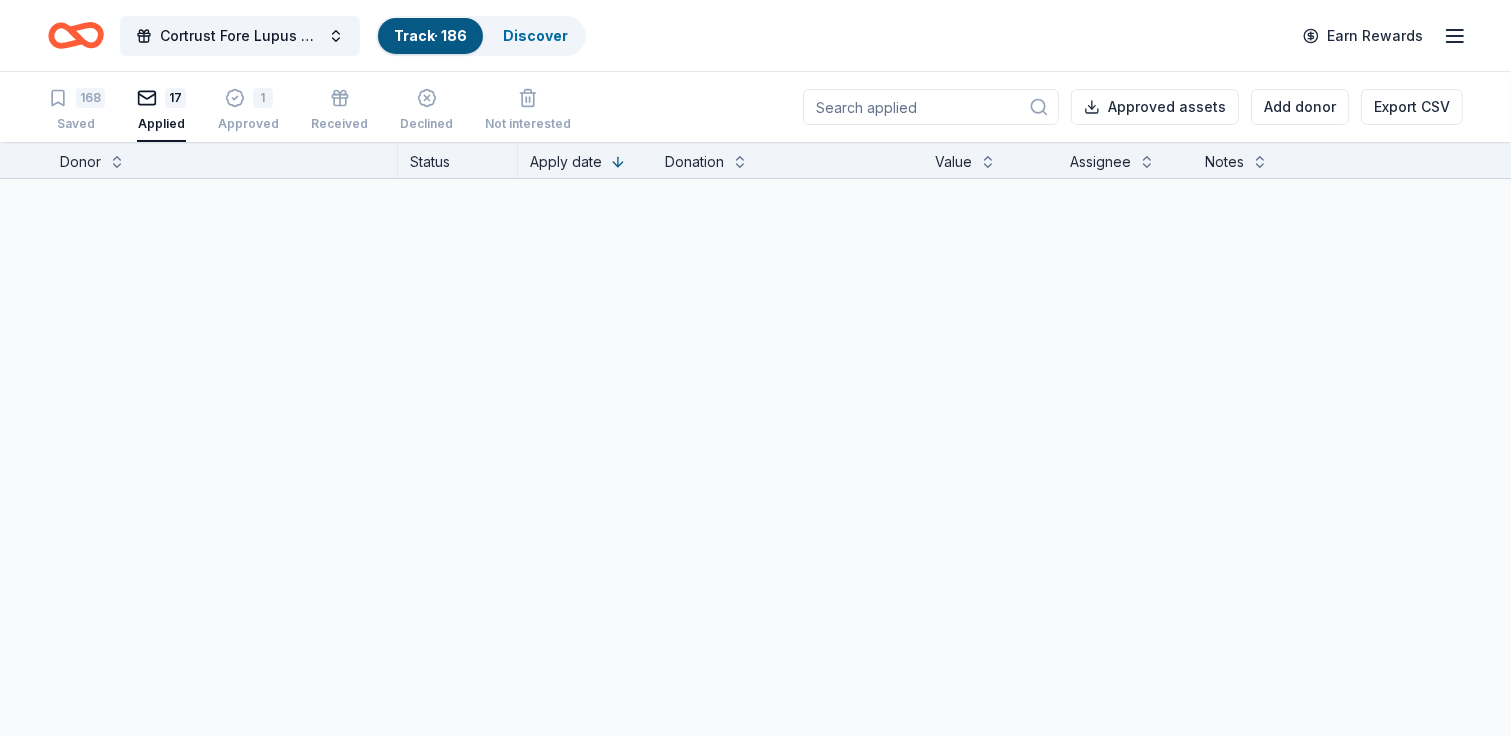 scroll, scrollTop: 0, scrollLeft: 0, axis: both 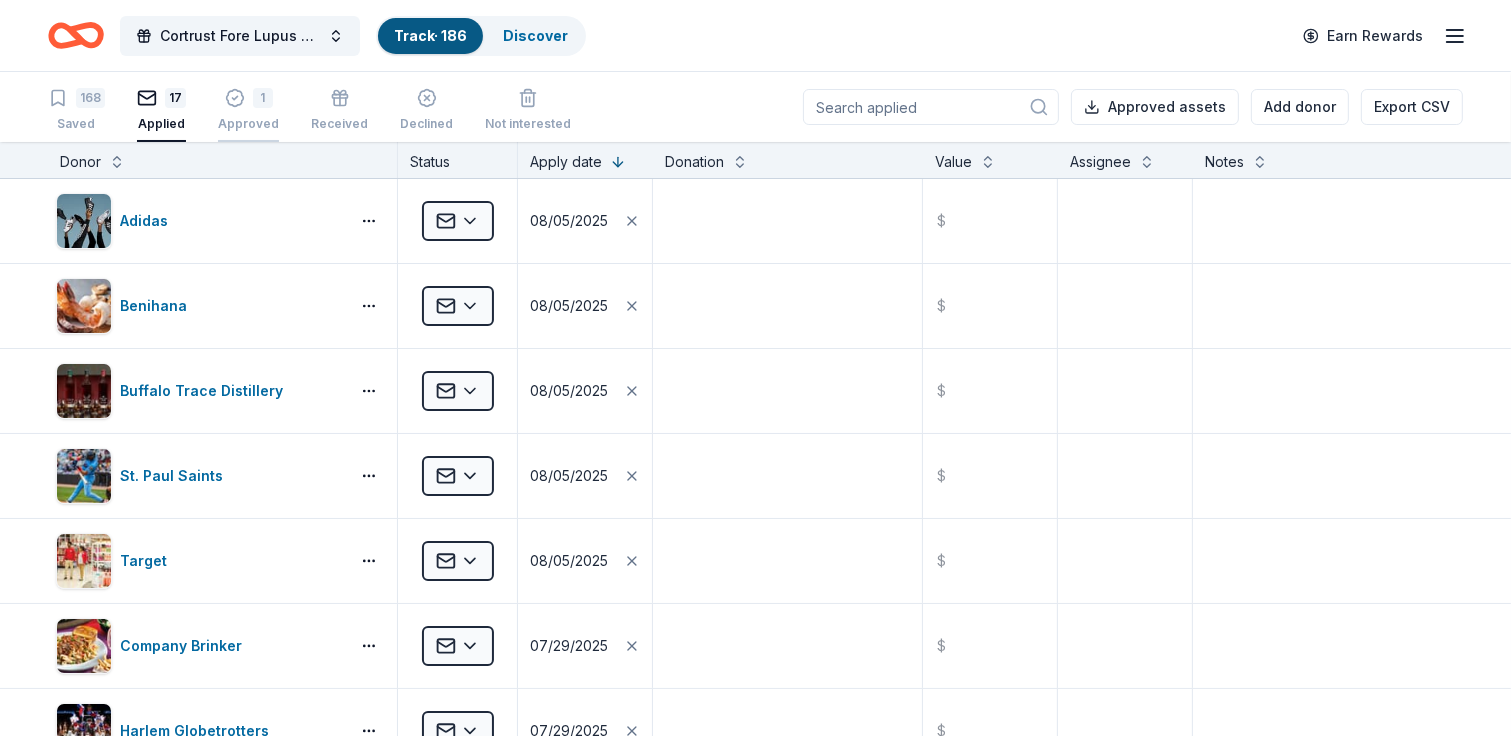 click 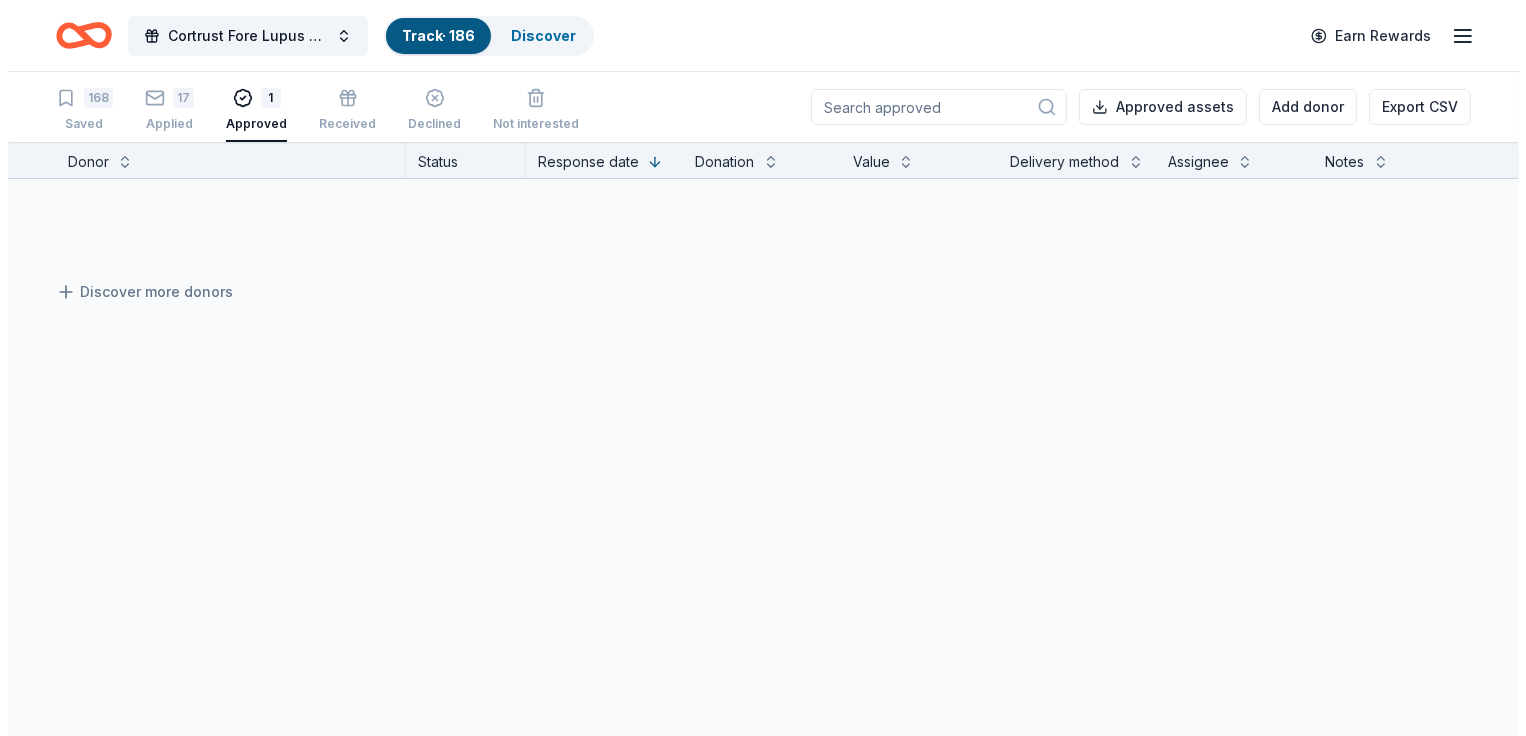 scroll, scrollTop: 0, scrollLeft: 0, axis: both 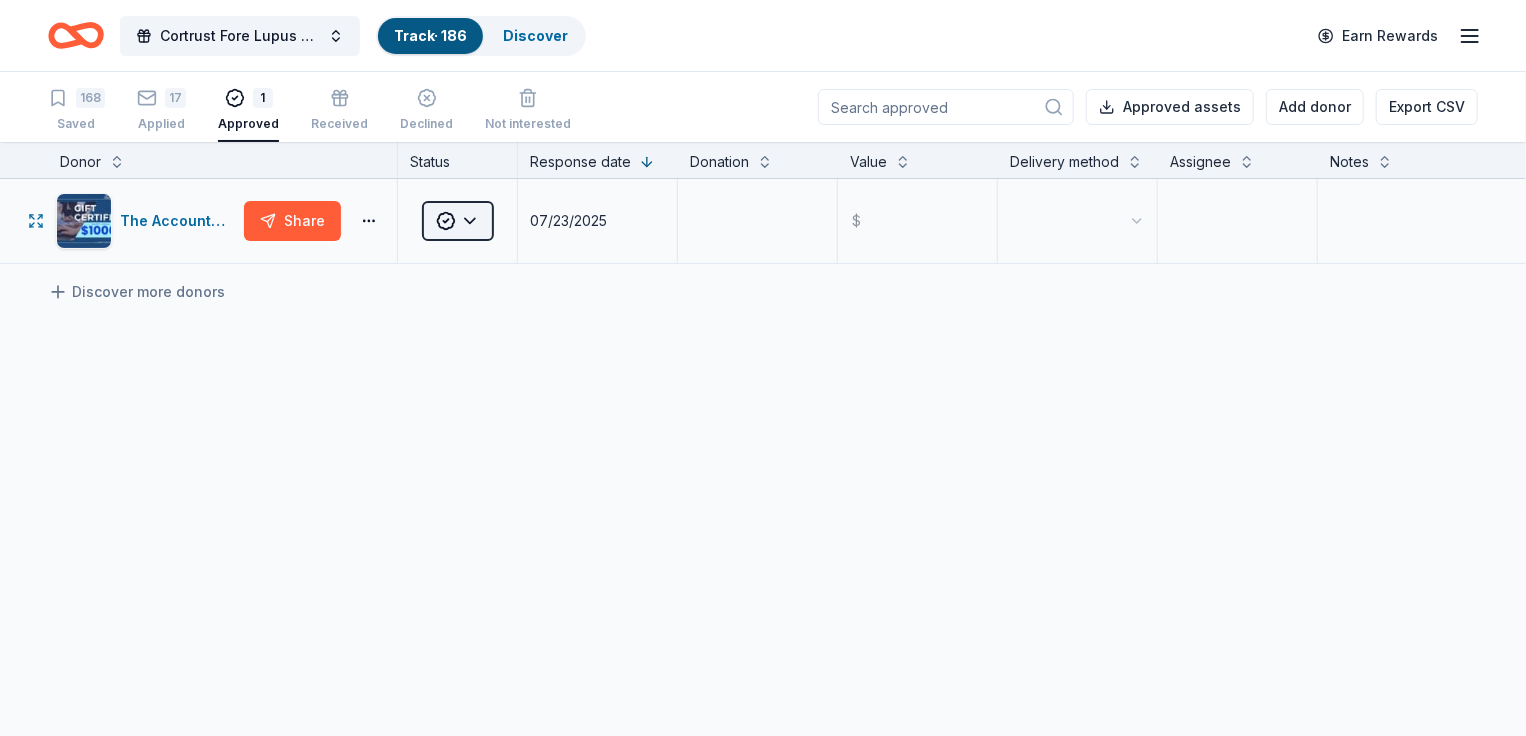 click on "Cortrust Fore Lupus Golf Tournament Track  · 186 Discover Earn Rewards 168 Saved 17 Applied 1 Approved Received Declined Not interested  Approved assets Add donor Export CSV Donor Status Response date Donation Value Delivery method Assignee Notes The Accounting Doctor  Share Approved 07/23/2025 $   Discover more donors Saved" at bounding box center (763, 368) 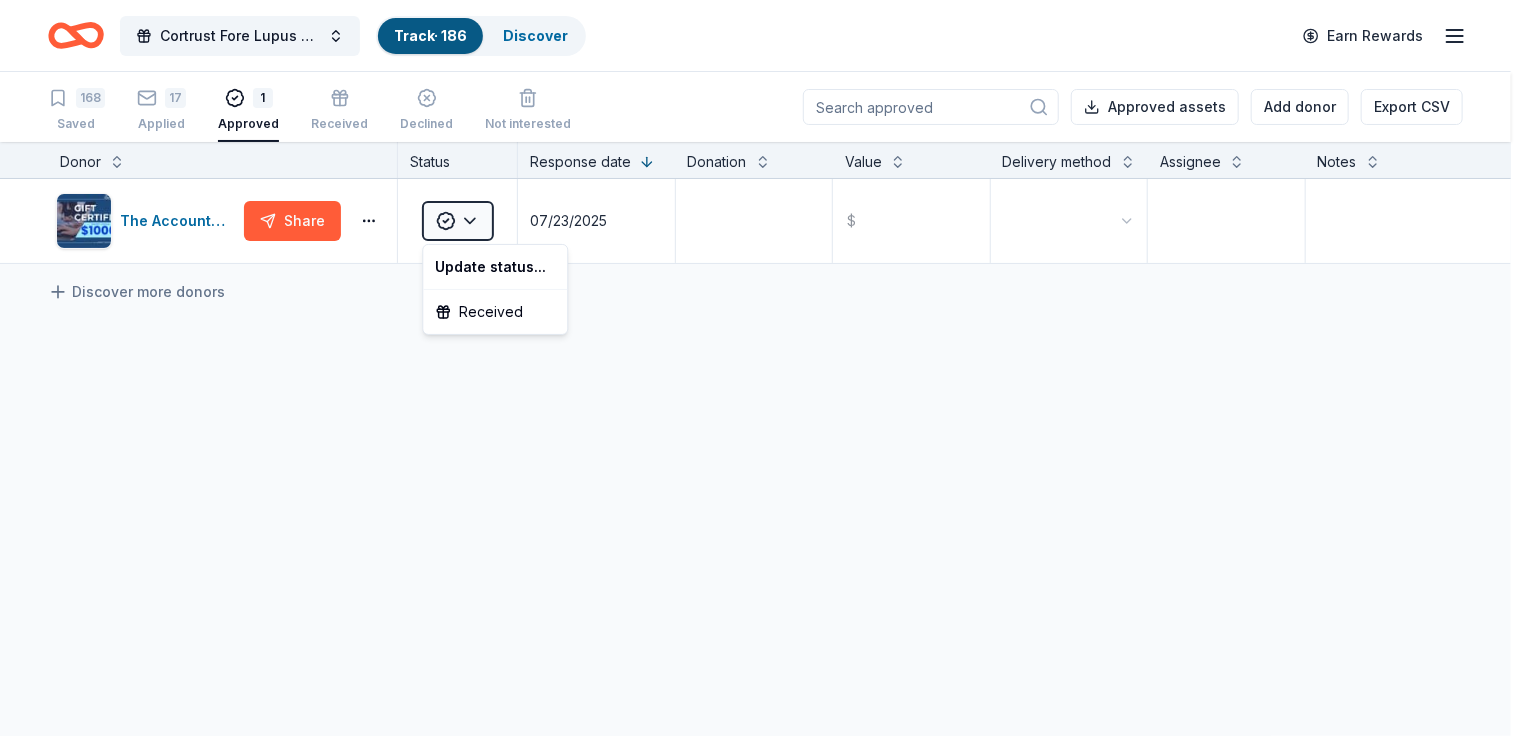 click on "Cortrust Fore Lupus Golf Tournament Track  · 186 Discover Earn Rewards 168 Saved 17 Applied 1 Approved Received Declined Not interested  Approved assets Add donor Export CSV Donor Status Response date Donation Value Delivery method Assignee Notes The Accounting Doctor  Share Approved 07/23/2025 $   Discover more donors Saved Update status... Received" at bounding box center (763, 368) 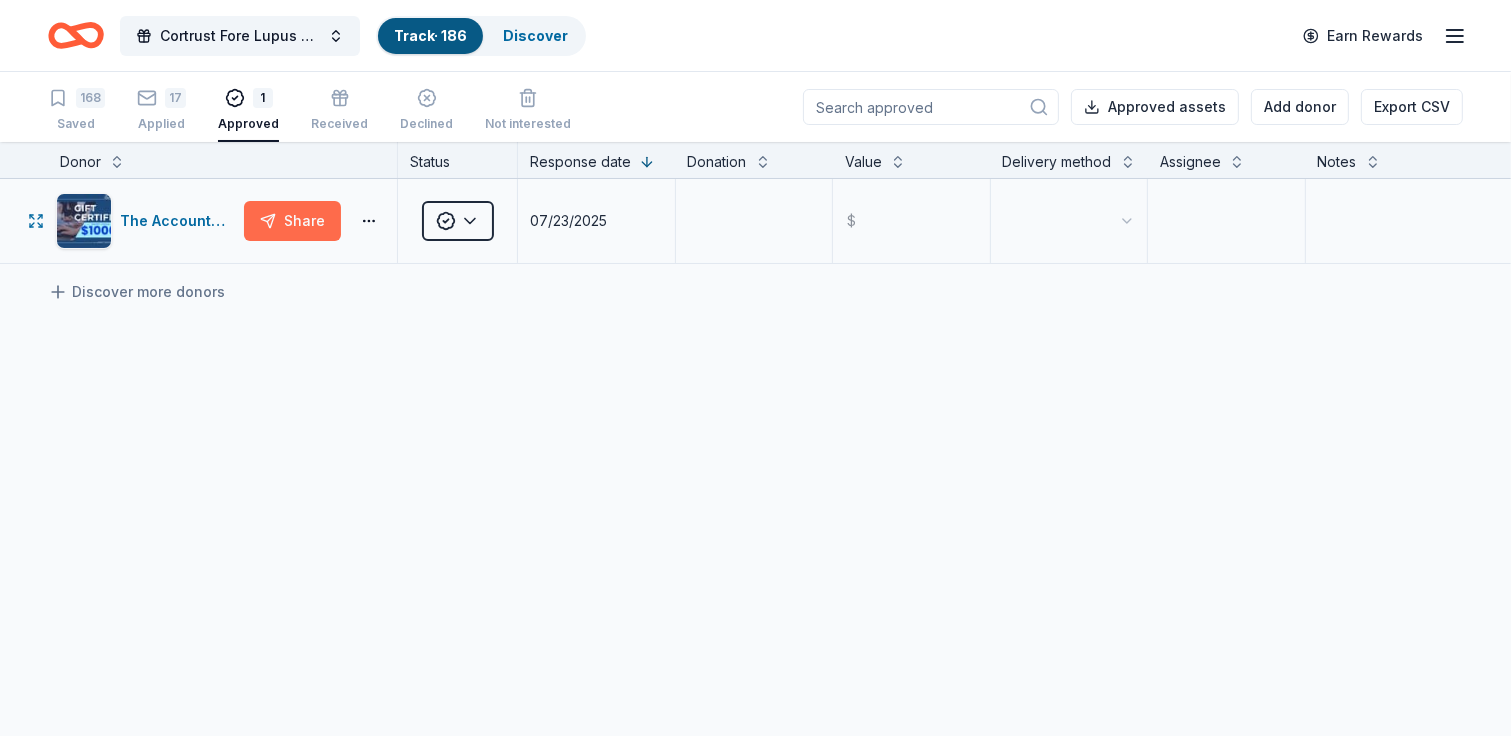 click on "Share" at bounding box center (292, 221) 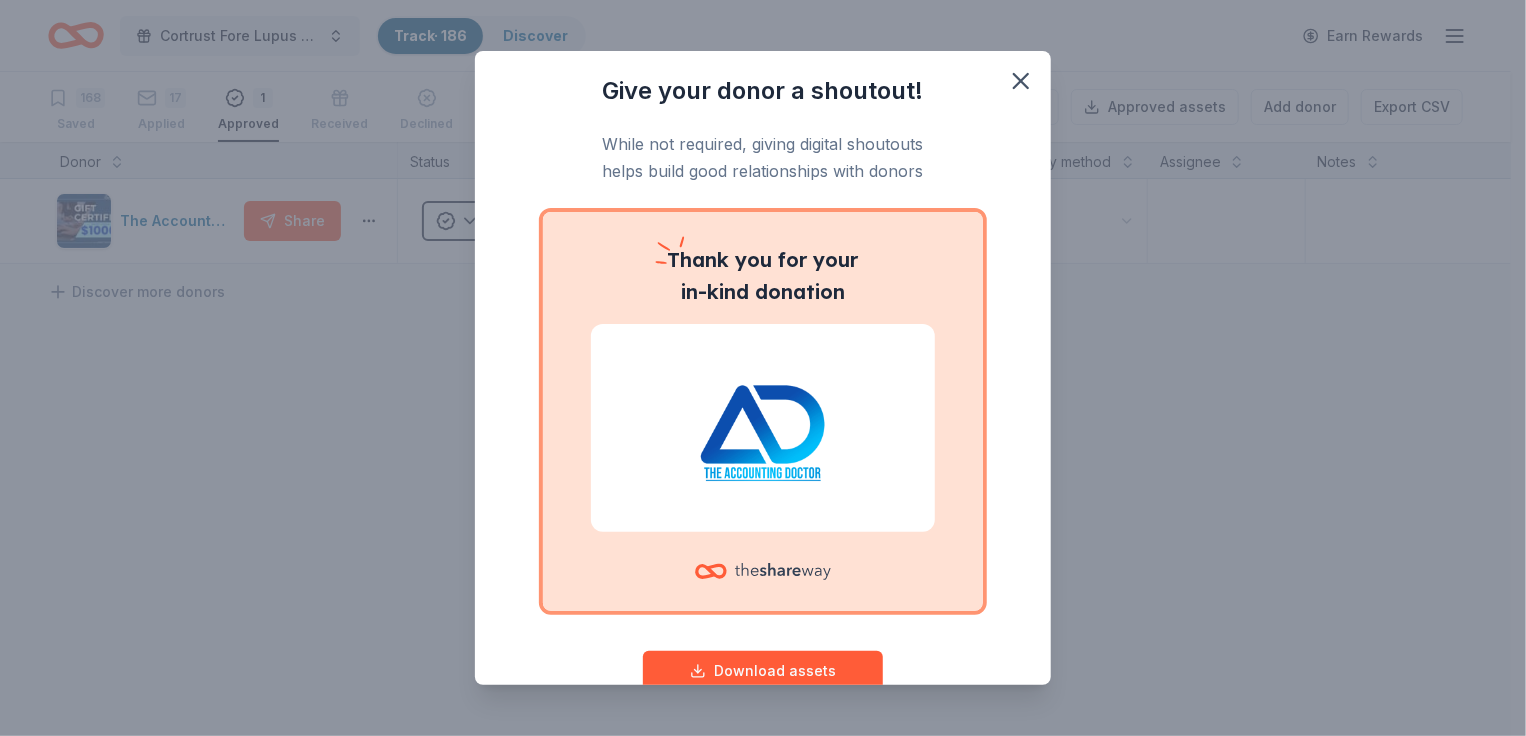 scroll, scrollTop: 50, scrollLeft: 0, axis: vertical 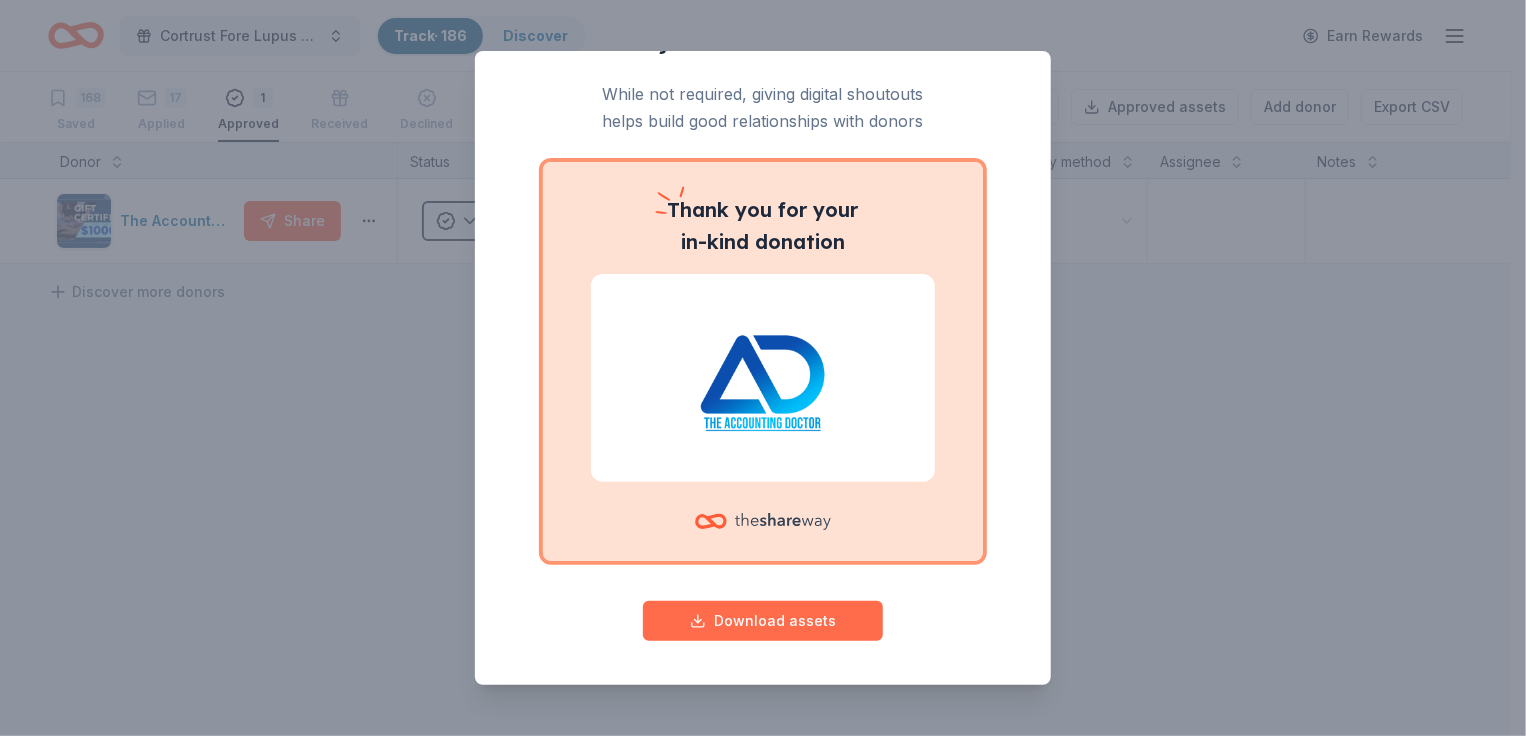 click on "Download assets" at bounding box center [763, 621] 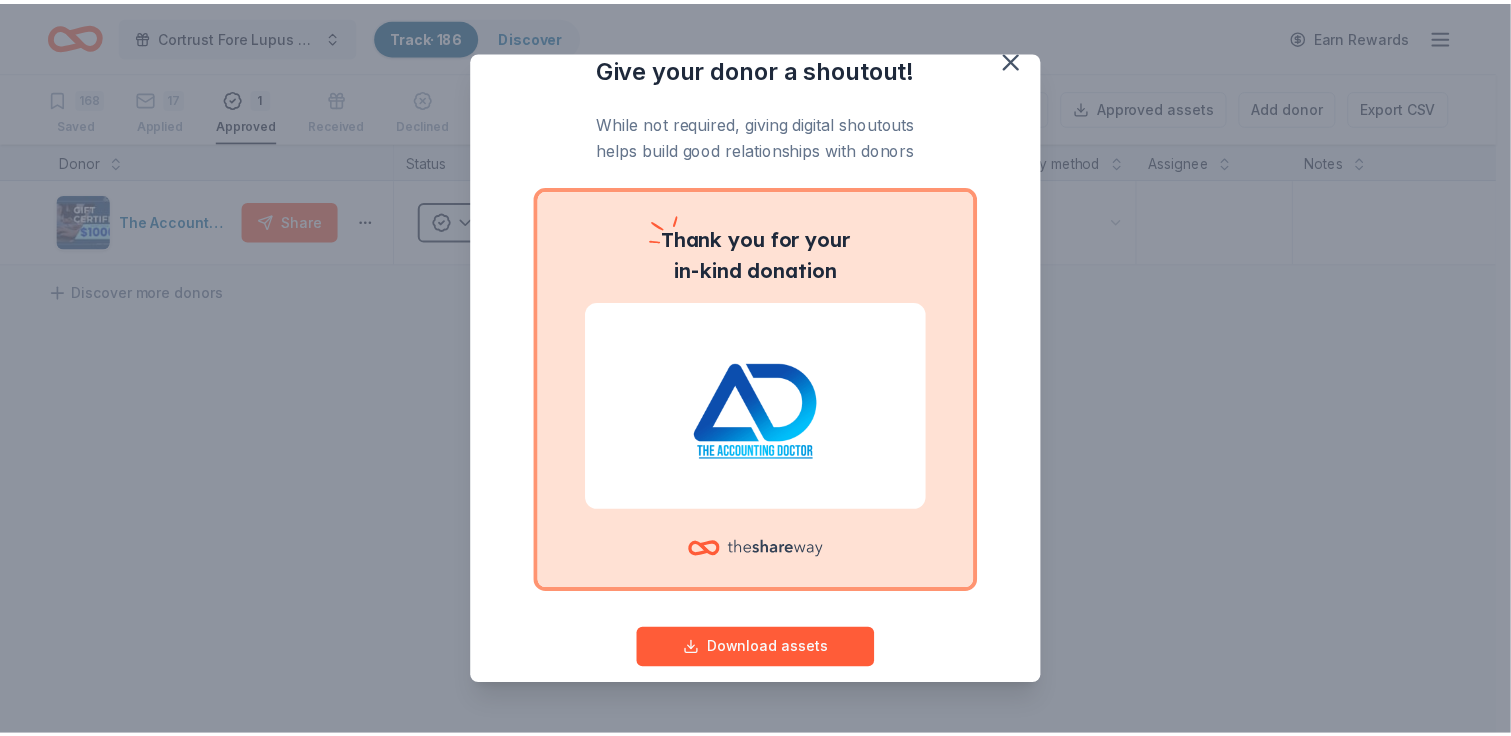 scroll, scrollTop: 0, scrollLeft: 0, axis: both 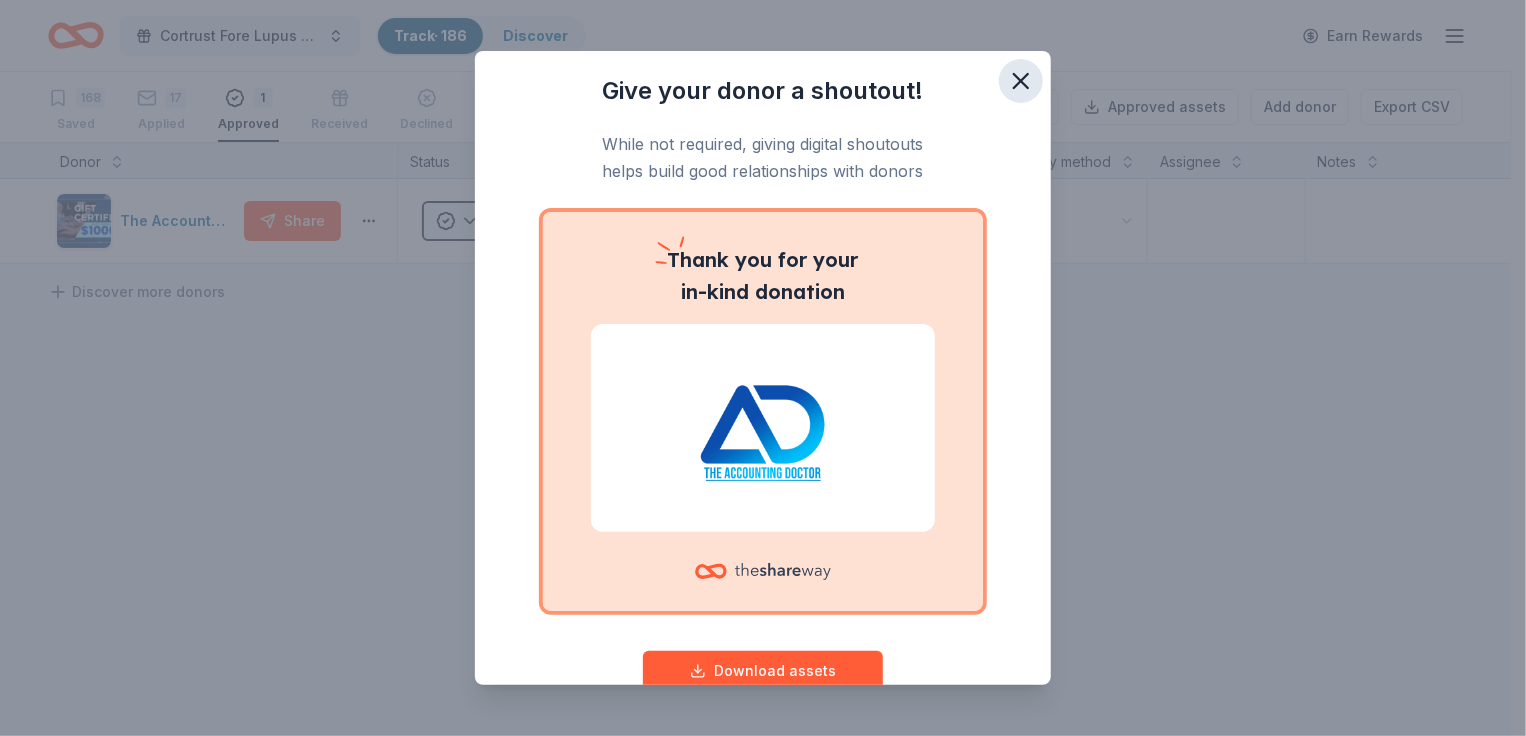 click 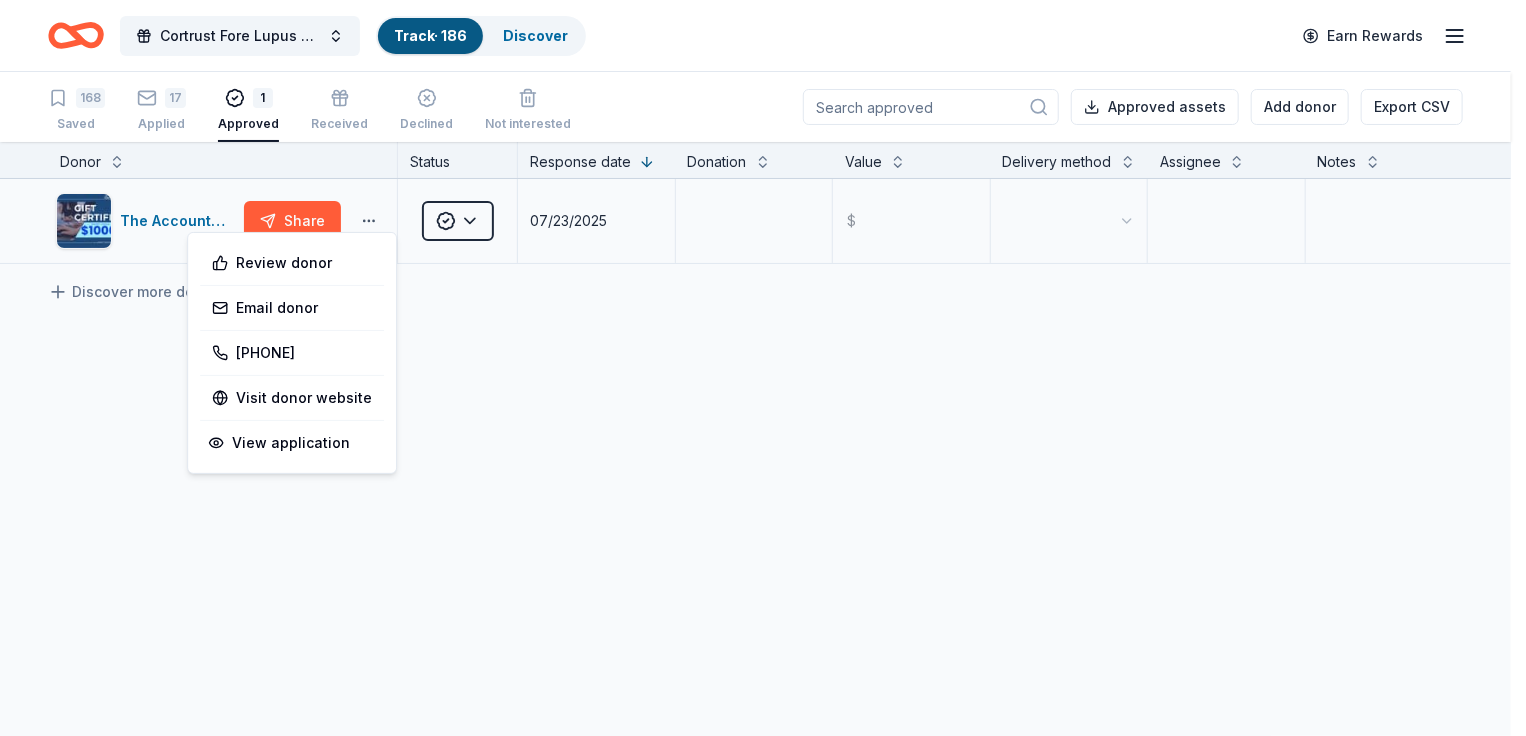 click on "Cortrust Fore Lupus Golf Tournament Track  · 186 Discover Earn Rewards 168 Saved 17 Applied 1 Approved Received Declined Not interested  Approved assets Add donor Export CSV Donor Status Response date Donation Value Delivery method Assignee Notes The Accounting Doctor  Share Approved 07/23/2025 $   Discover more donors Saved  Review donor  Email donor   844-925-4036  Visit donor website  View application" at bounding box center (763, 368) 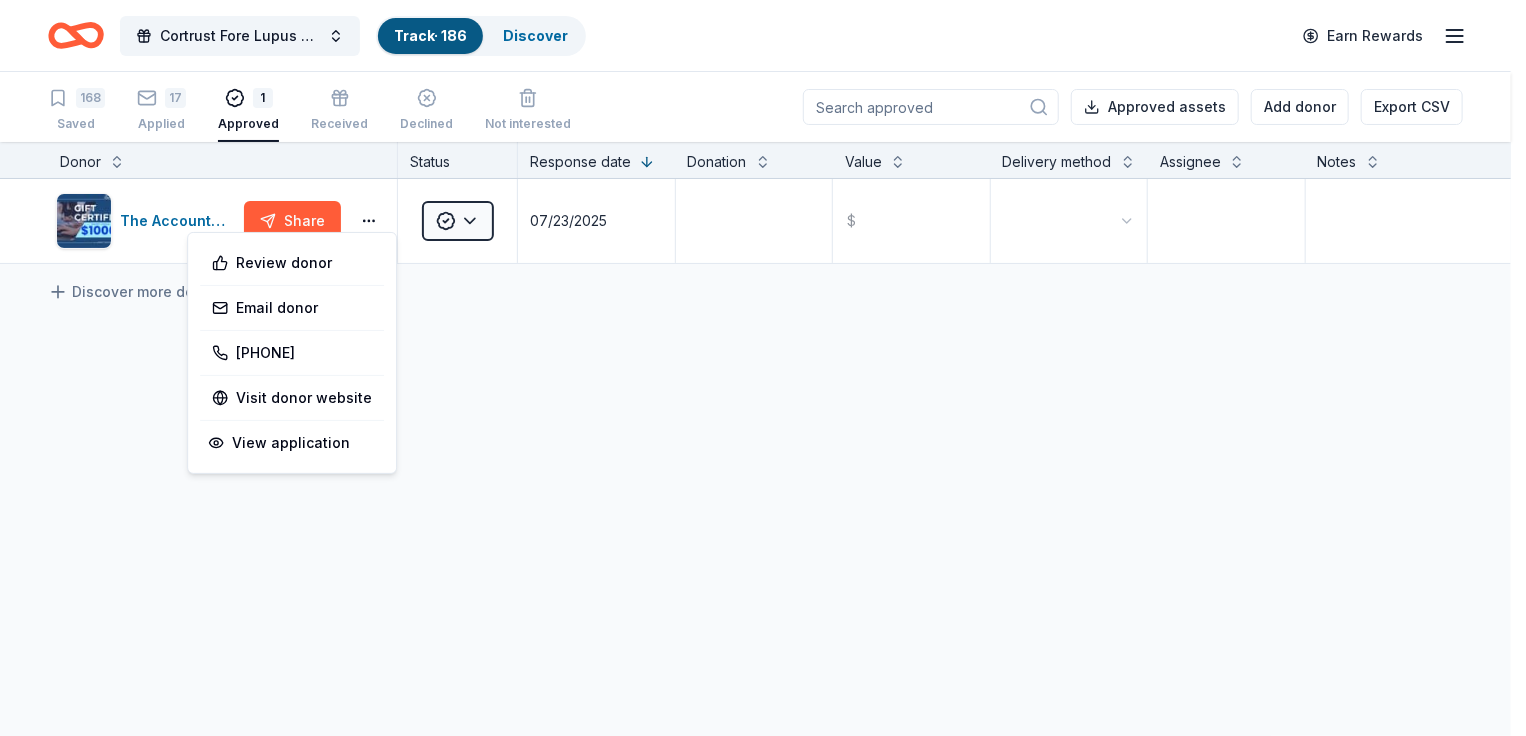 click on "Cortrust Fore Lupus Golf Tournament Track  · 186 Discover Earn Rewards 168 Saved 17 Applied 1 Approved Received Declined Not interested  Approved assets Add donor Export CSV Donor Status Response date Donation Value Delivery method Assignee Notes The Accounting Doctor  Share Approved 07/23/2025 $   Discover more donors Saved  Review donor  Email donor   844-925-4036  Visit donor website  View application" at bounding box center [763, 368] 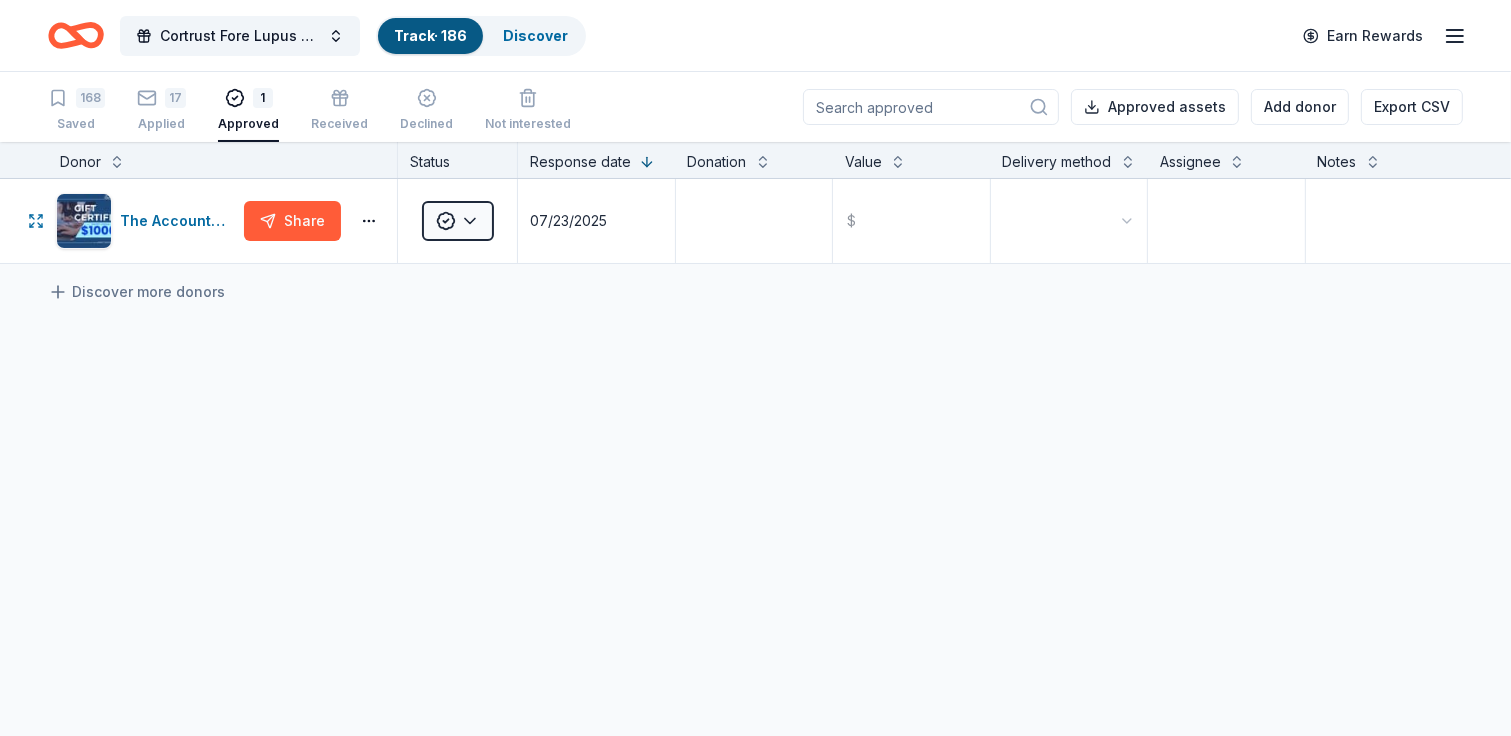 click on "The Accounting Doctor" at bounding box center [178, 221] 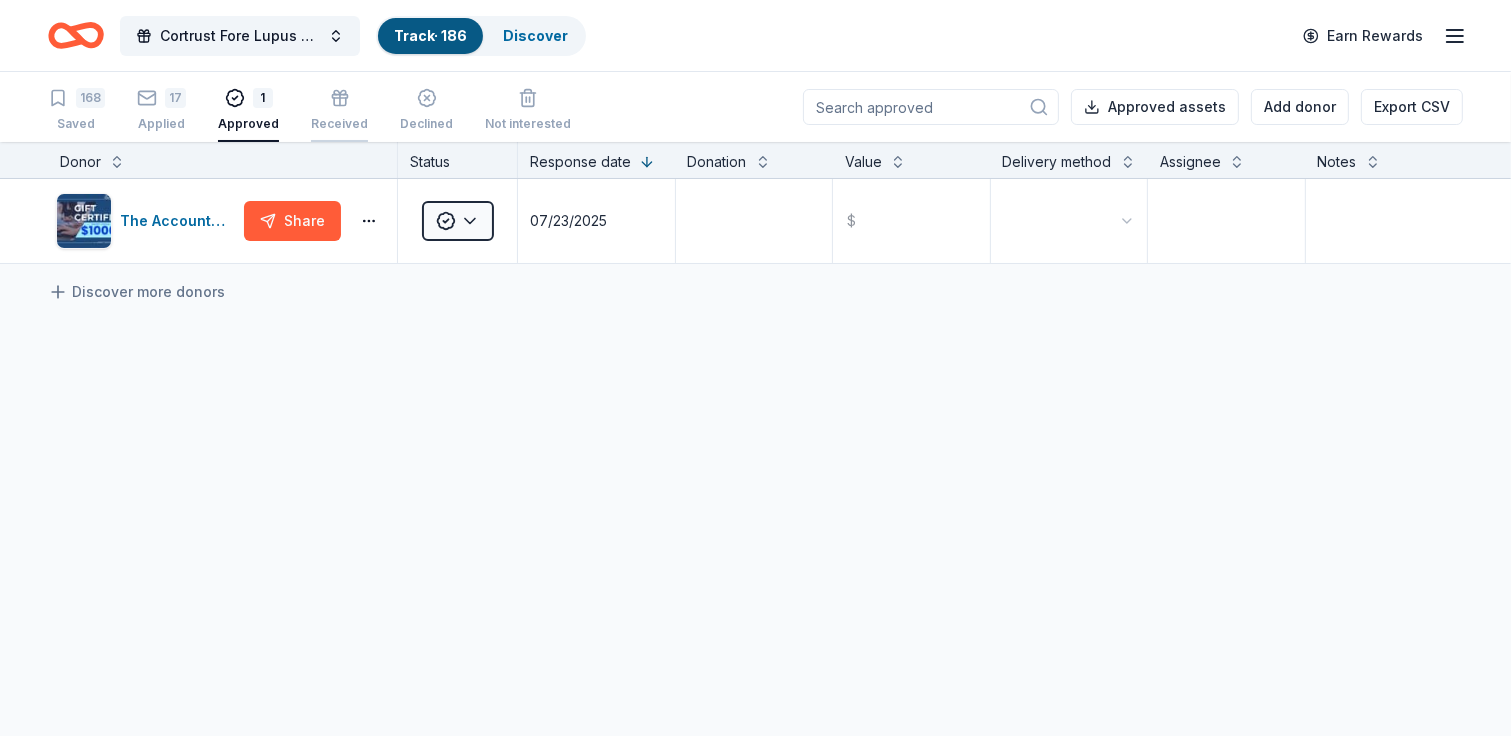 click 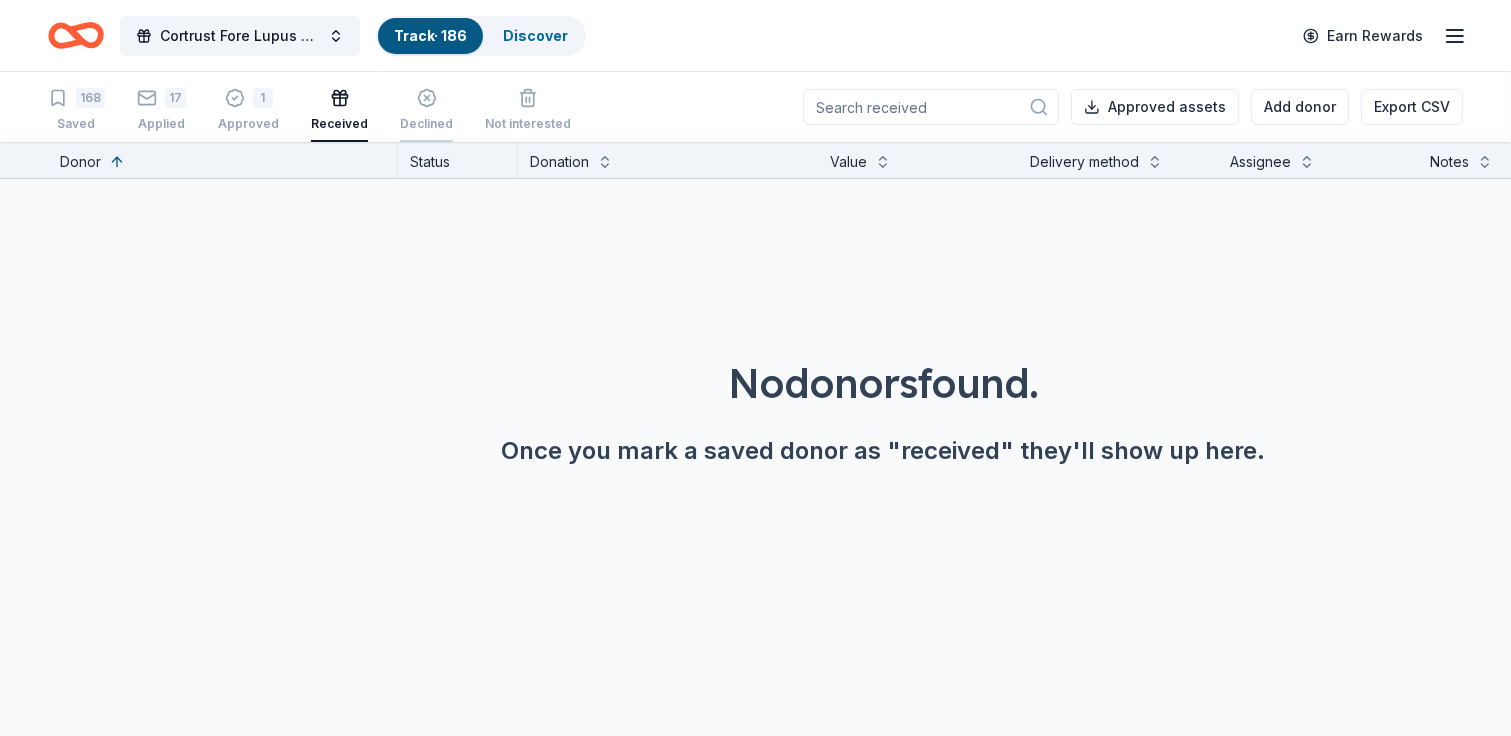 click 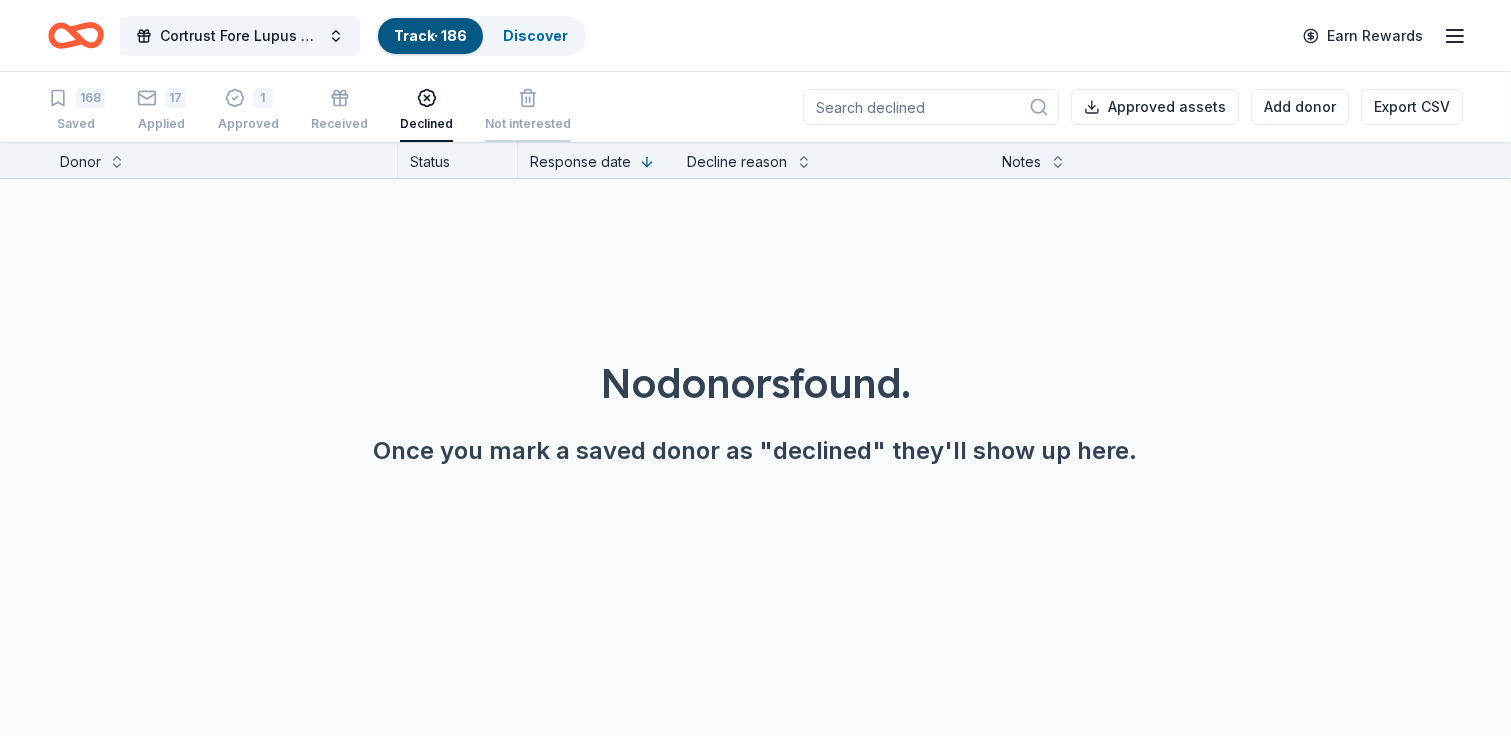 click 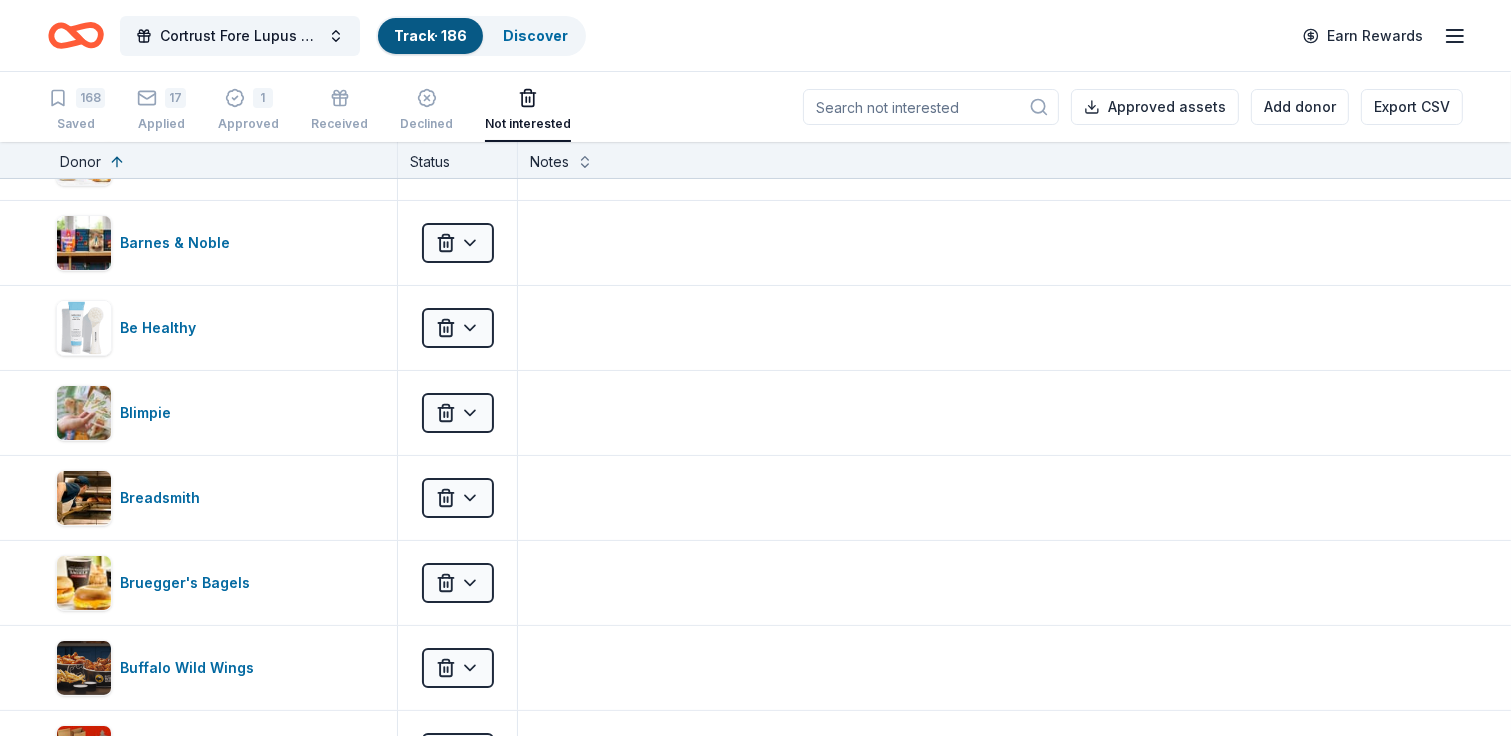 scroll, scrollTop: 0, scrollLeft: 0, axis: both 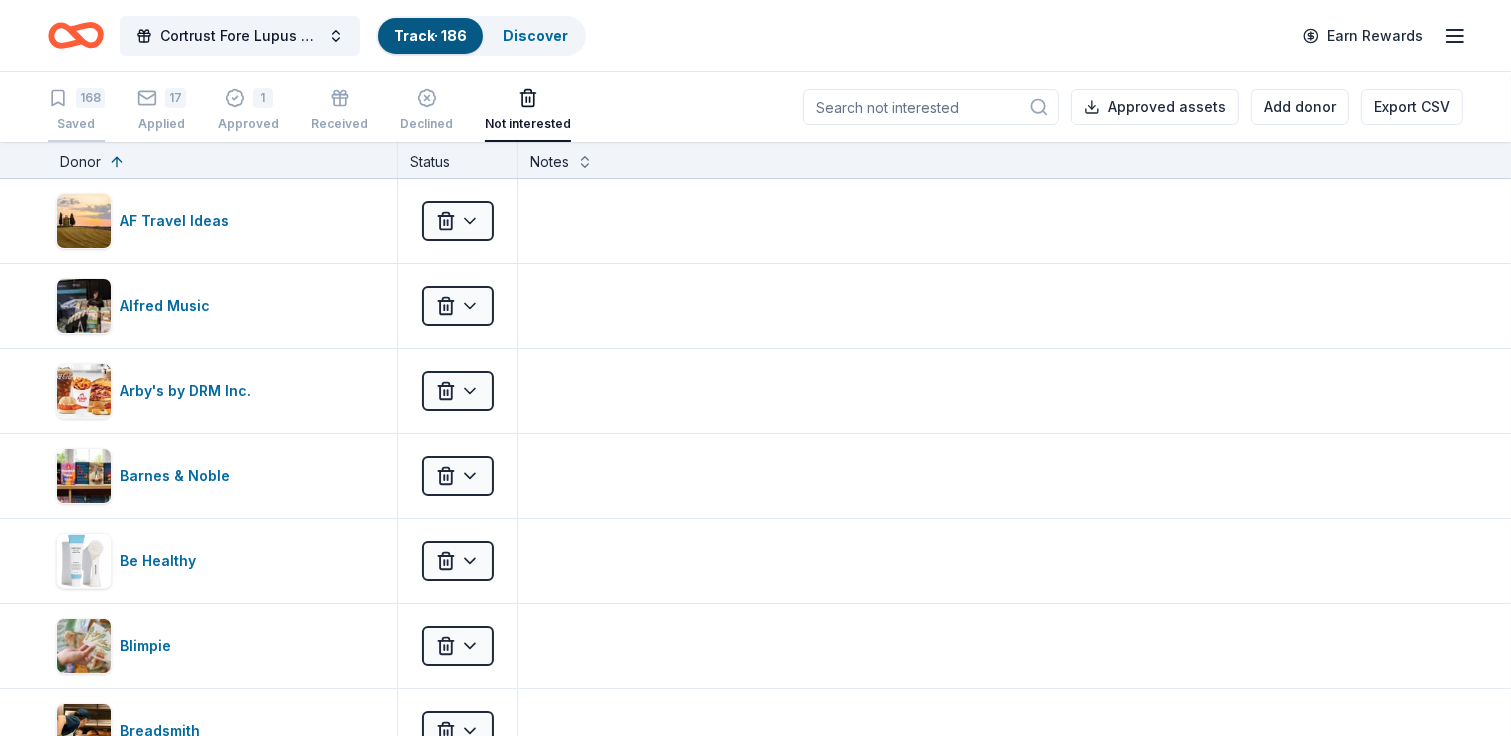 click on "168" at bounding box center (90, 98) 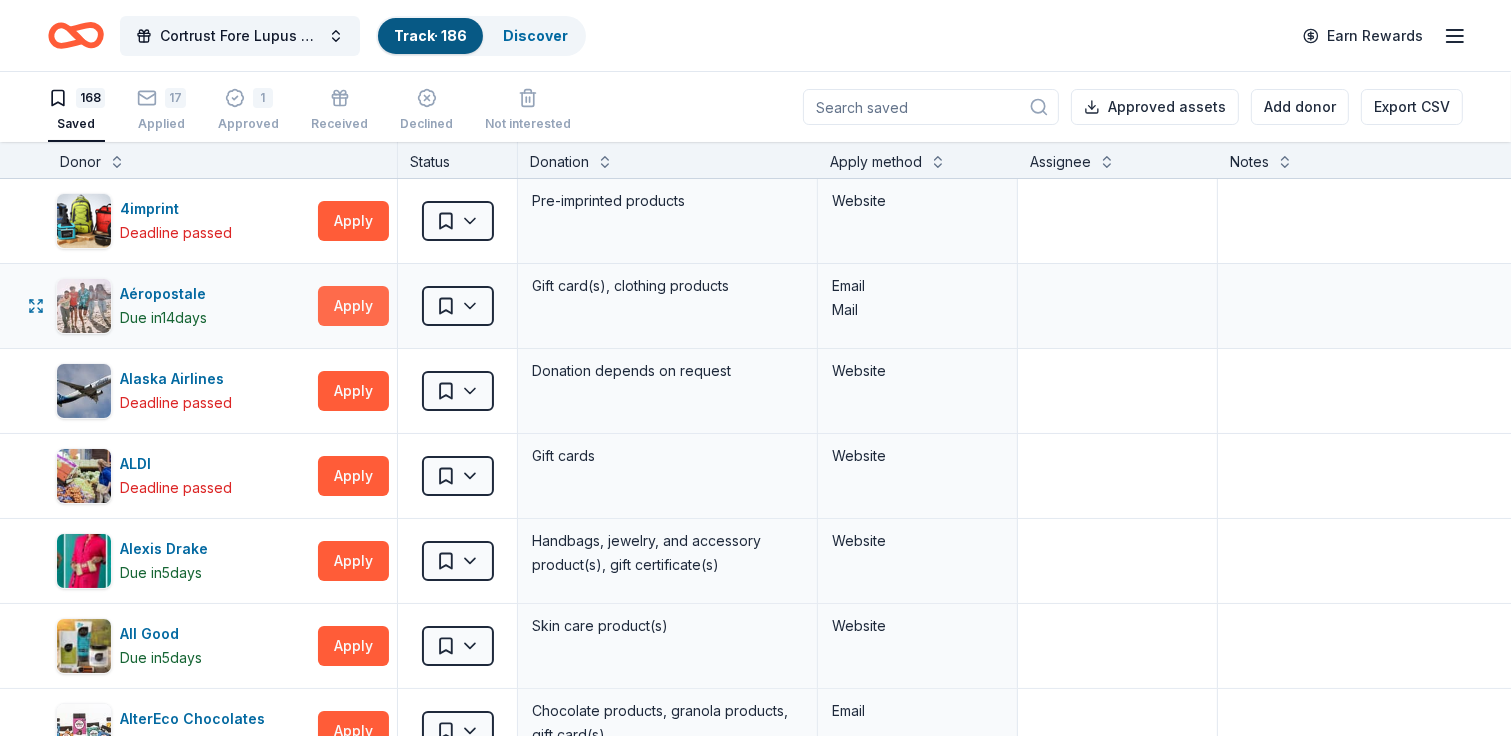 click on "Apply" at bounding box center [353, 306] 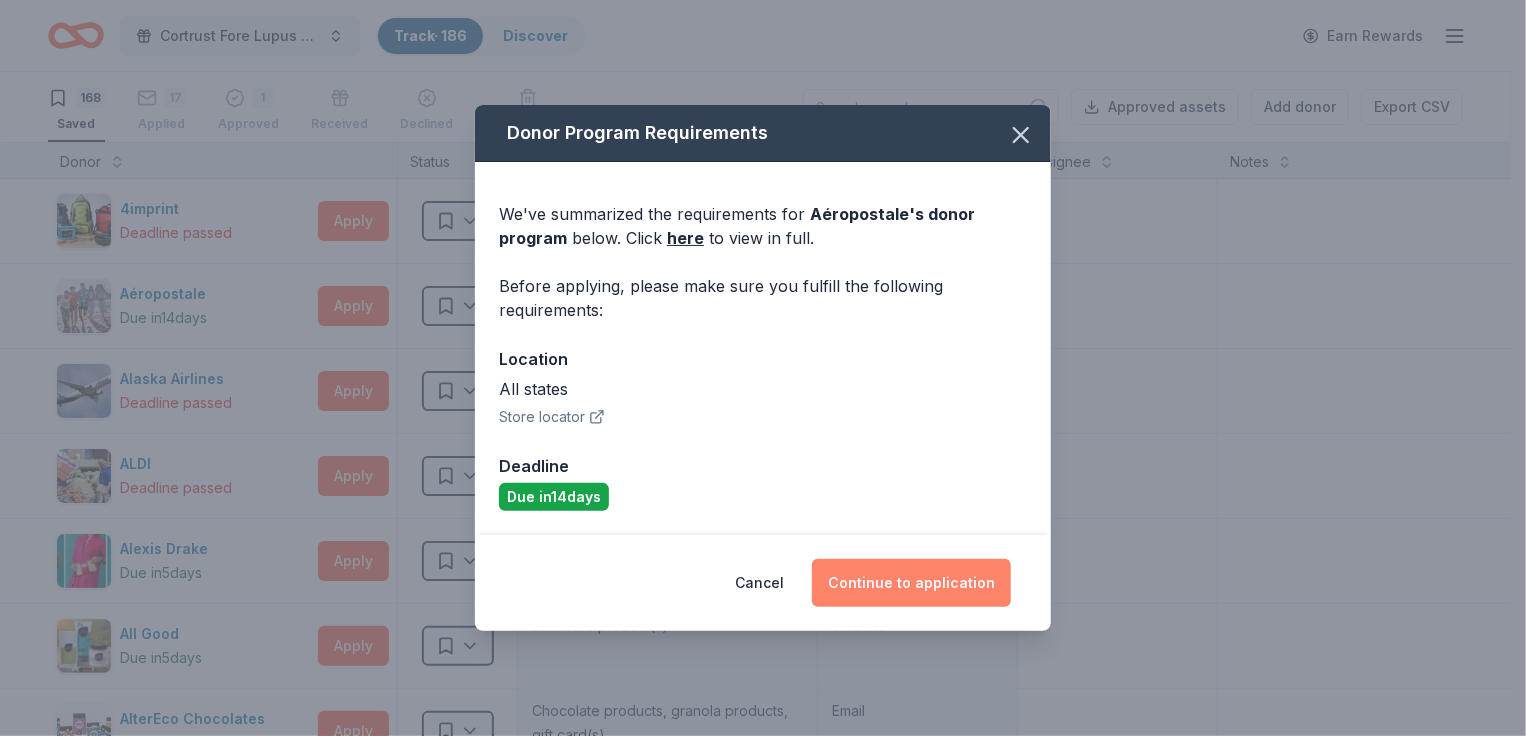 click on "Continue to application" at bounding box center [911, 583] 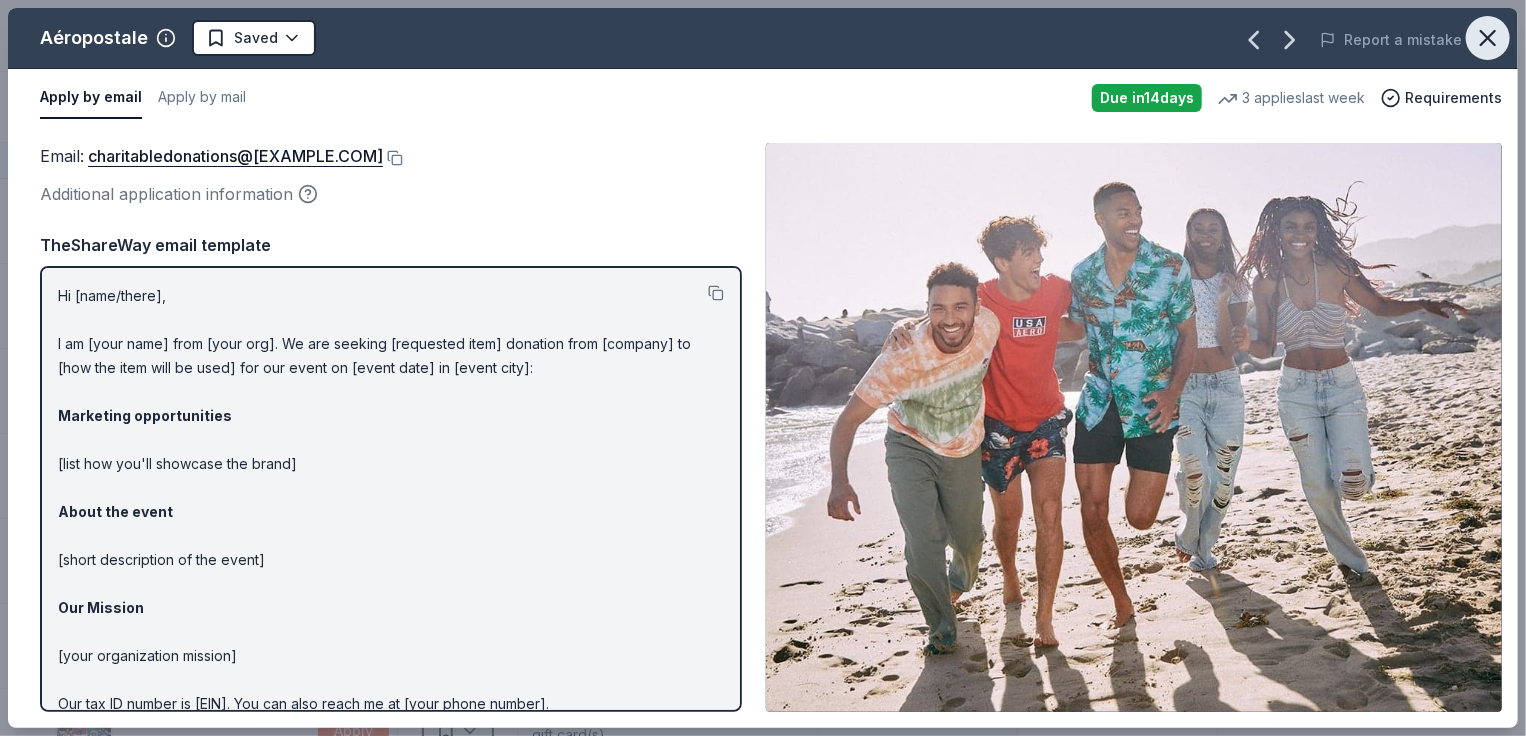 click 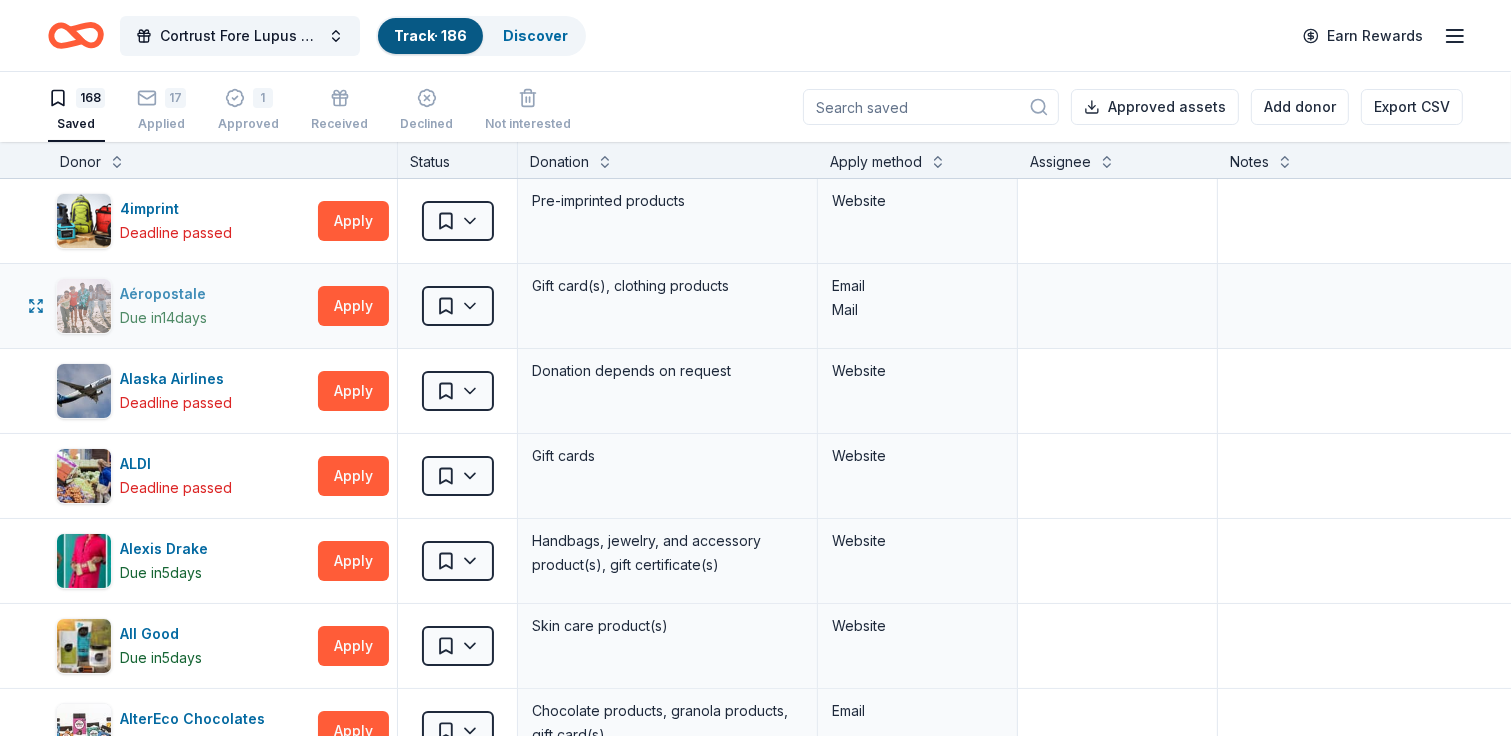 click on "Aéropostale" at bounding box center [167, 294] 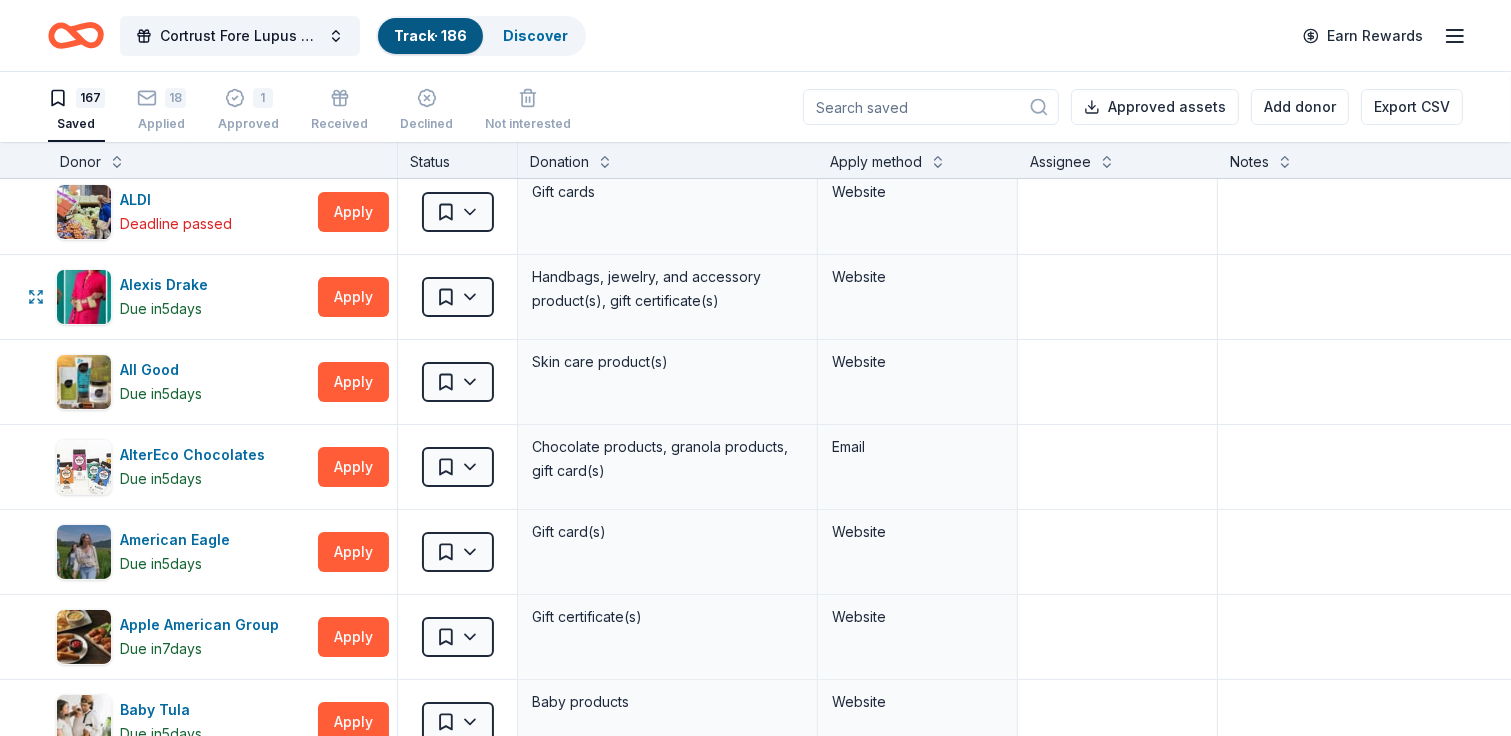 scroll, scrollTop: 200, scrollLeft: 0, axis: vertical 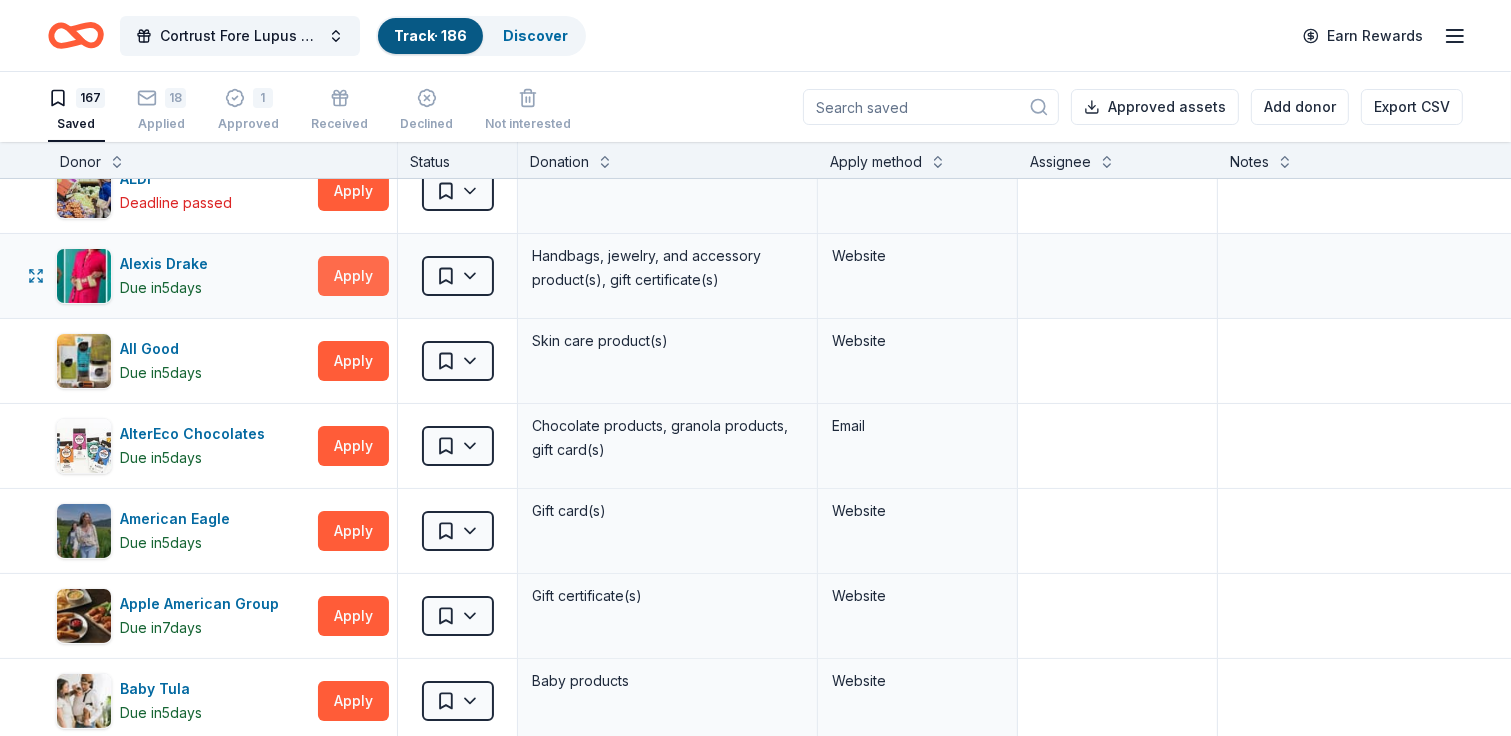 click on "Apply" at bounding box center [353, 276] 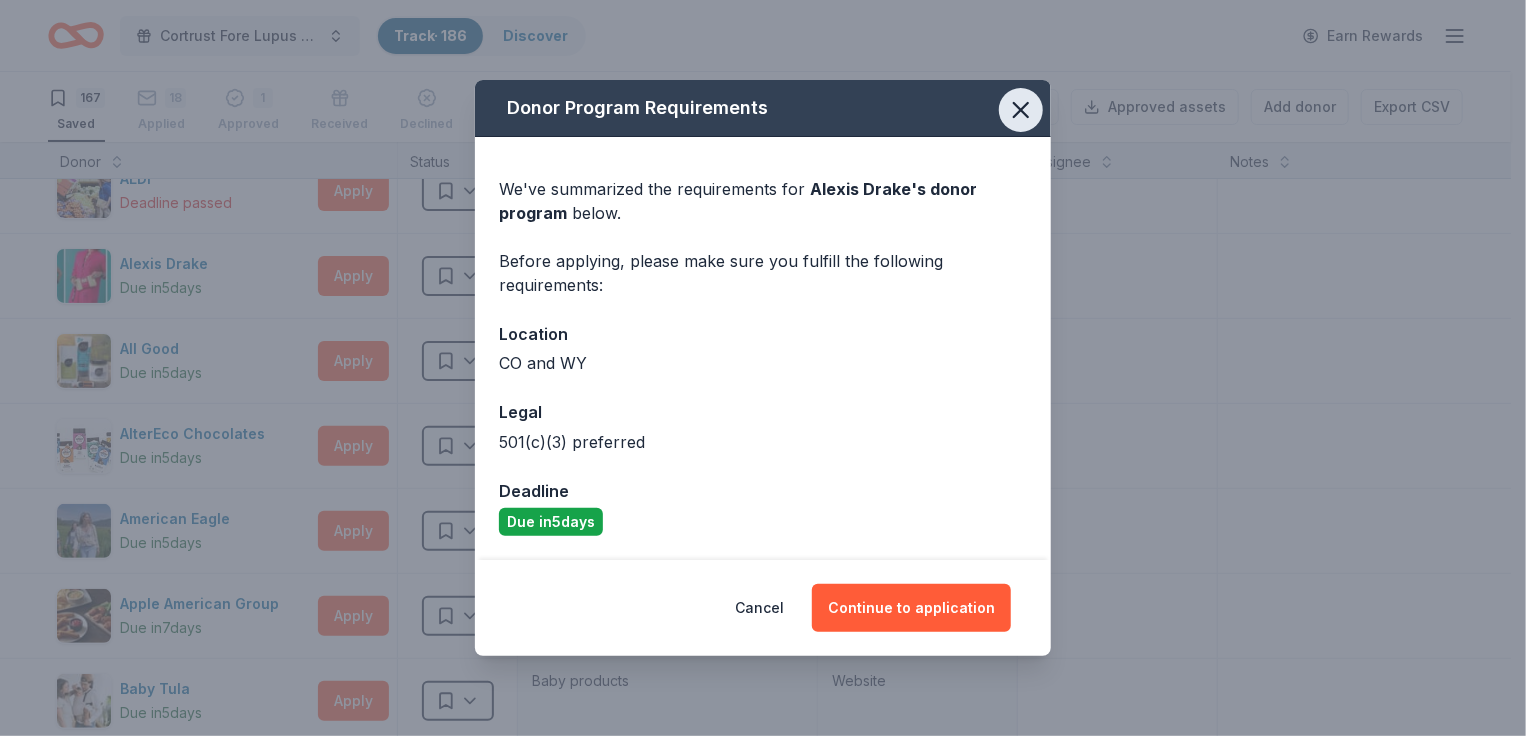 click 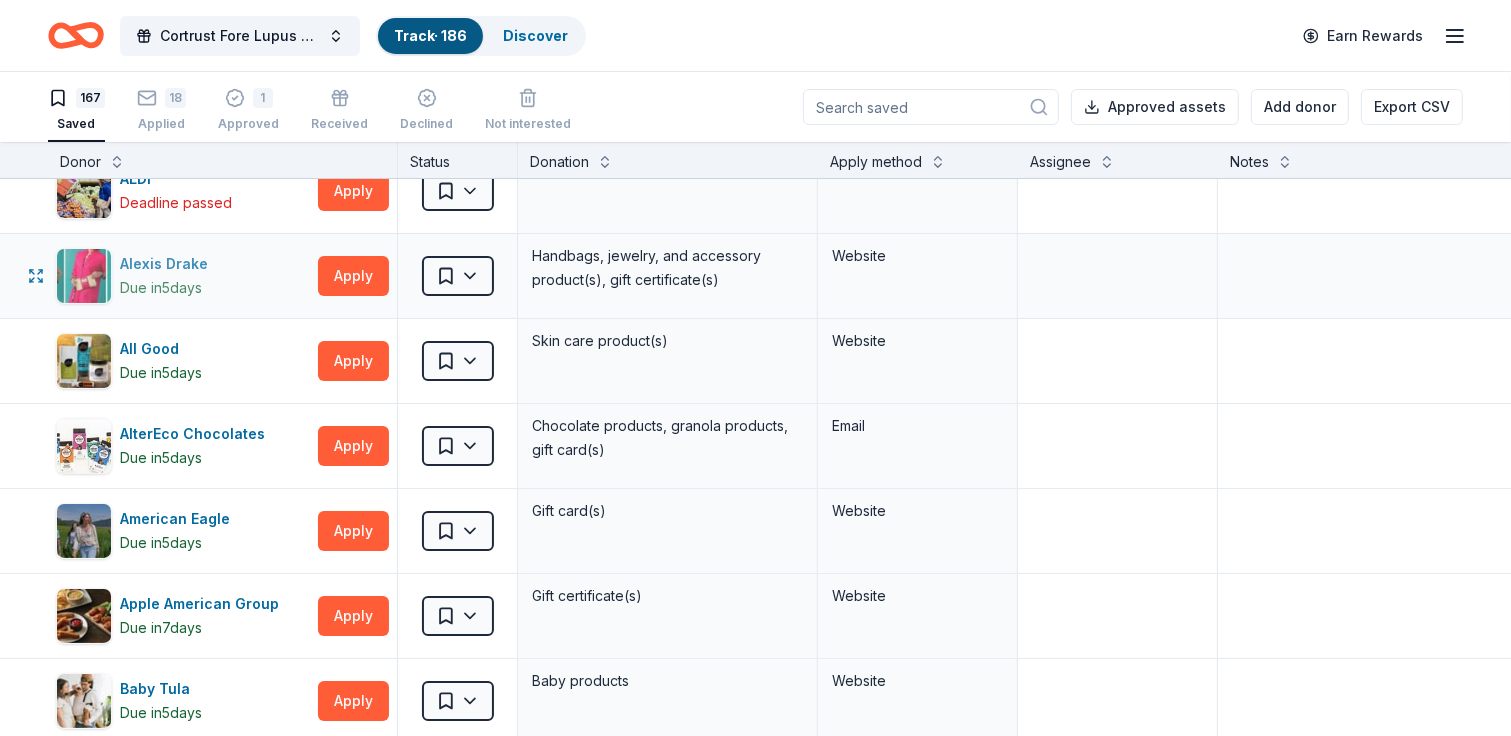 click on "Alexis Drake" at bounding box center (168, 264) 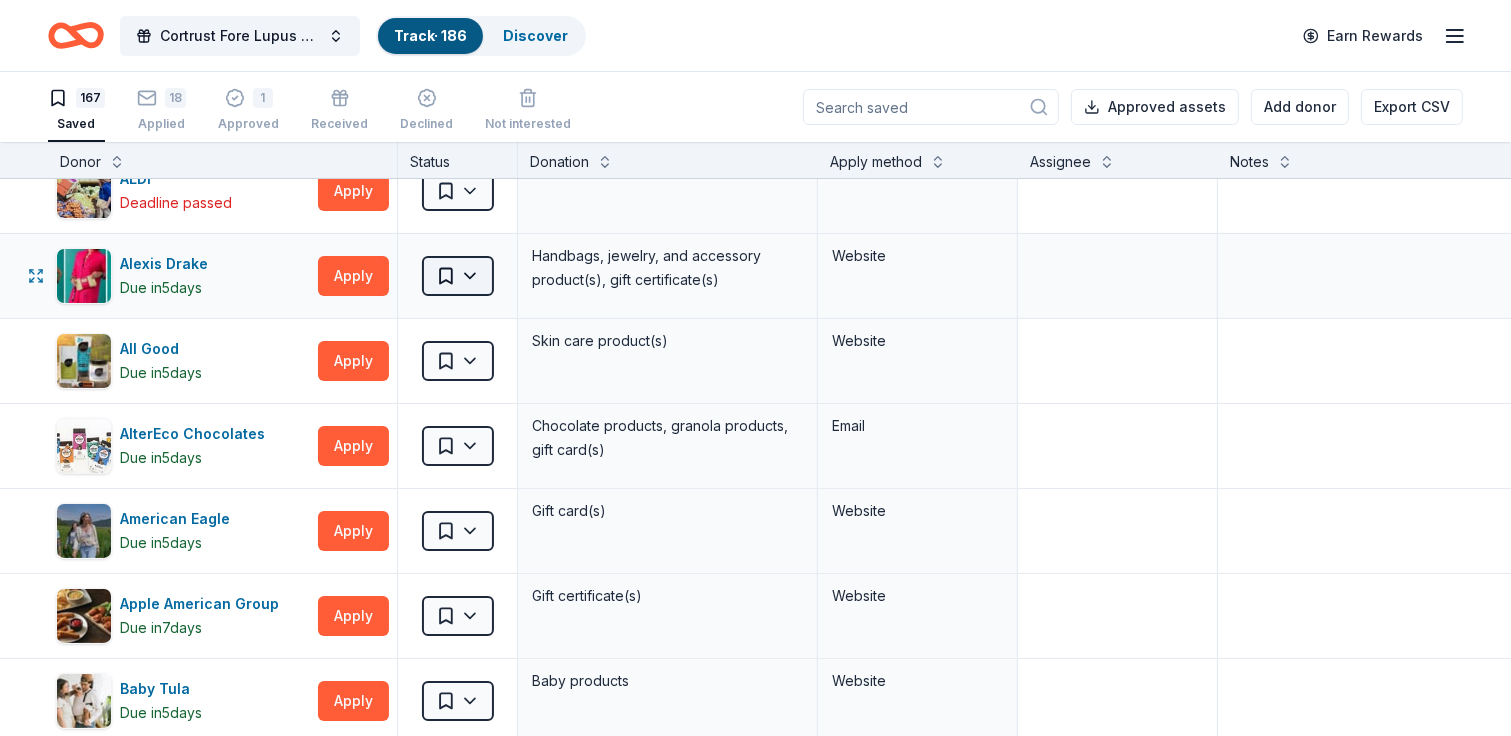 click on "Cortrust Fore Lupus Golf Tournament Track  · 186 Discover Earn Rewards 167 Saved 18 Applied 1 Approved Received Declined Not interested  Approved assets Add donor Export CSV Donor Status Donation Apply method Assignee Notes 4imprint Deadline passed Apply Saved Pre-imprinted products Website Alaska Airlines Deadline passed Apply Saved Donation depends on request Website ALDI  Deadline passed Apply Saved Gift cards Website Alexis Drake Due in  5  days Apply Saved Handbags, jewelry, and accessory product(s), gift certificate(s) Website All Good Due in  5  days Apply Saved Skin care product(s) Website AlterEco Chocolates Due in  5  days Apply Saved Chocolate products, granola products, gift card(s) Email American Eagle Due in  5  days Apply Saved Gift card(s) Website Apple American Group Due in  7  days Apply Saved Gift certificate(s) Website Baby Tula Due in  5  days Apply Saved Baby products Website BarkBox Due in  5  days Apply Saved Dog toy(s), dog food Website Be A Heart Due in  5  days Apply Saved Email 5" at bounding box center (755, 368) 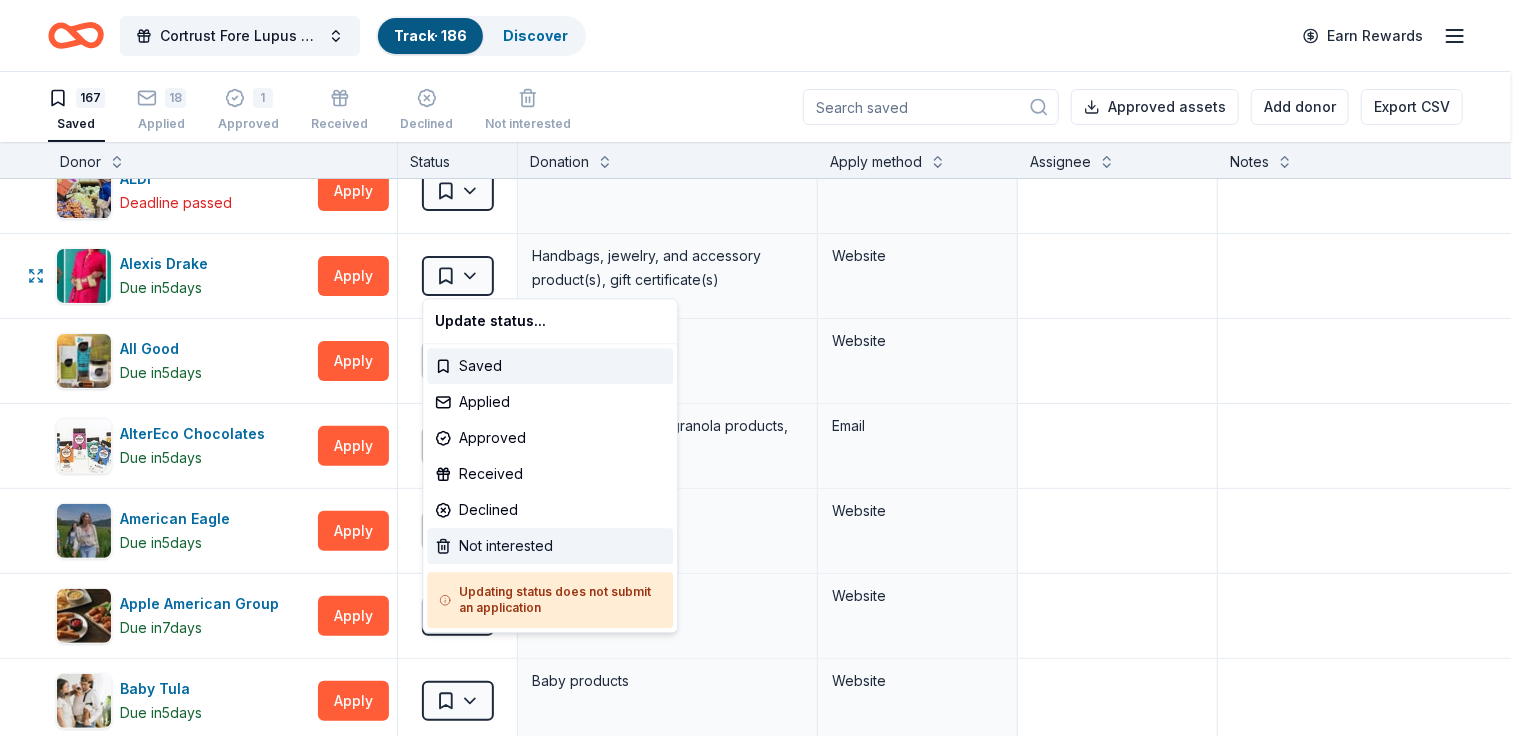 click on "Not interested" at bounding box center (550, 546) 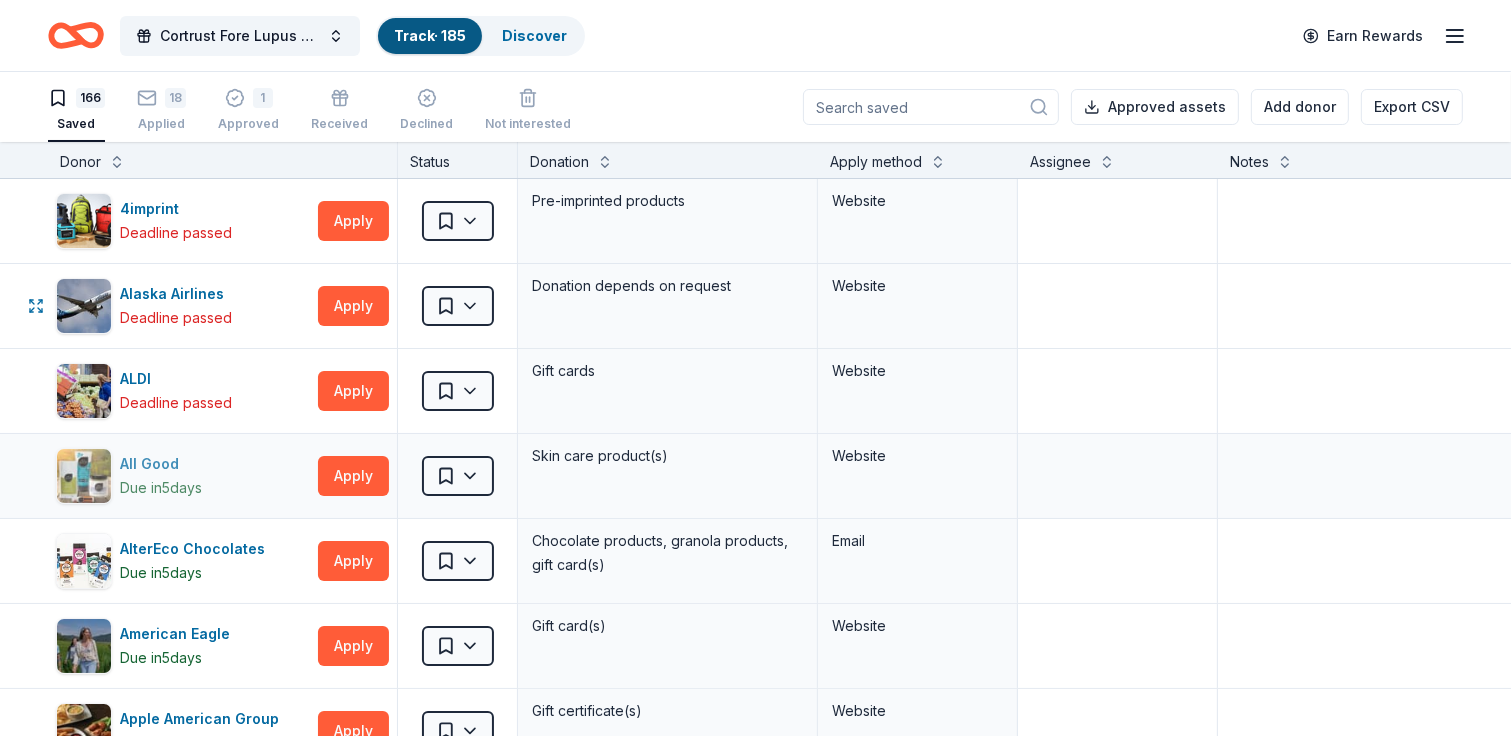 scroll, scrollTop: 200, scrollLeft: 0, axis: vertical 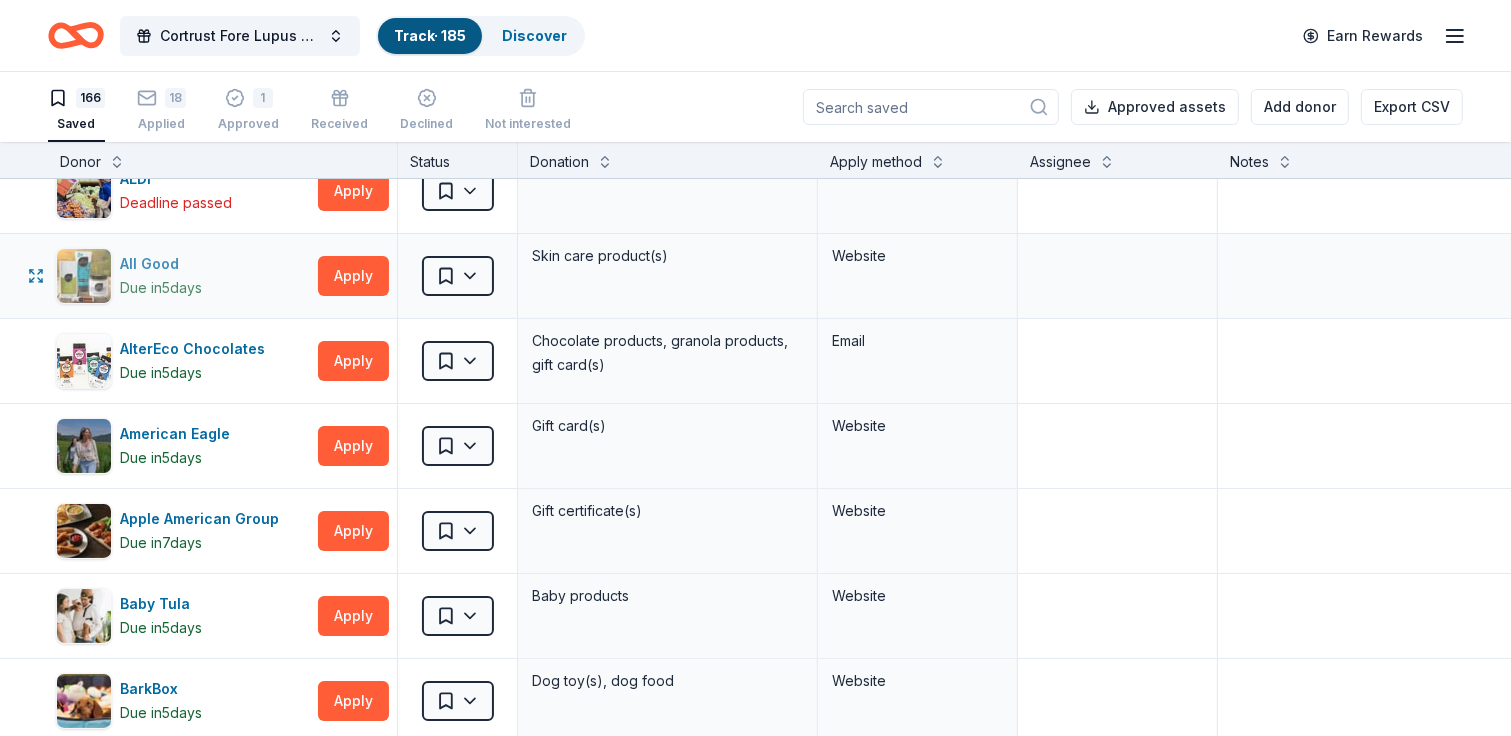 click on "All Good" at bounding box center (161, 264) 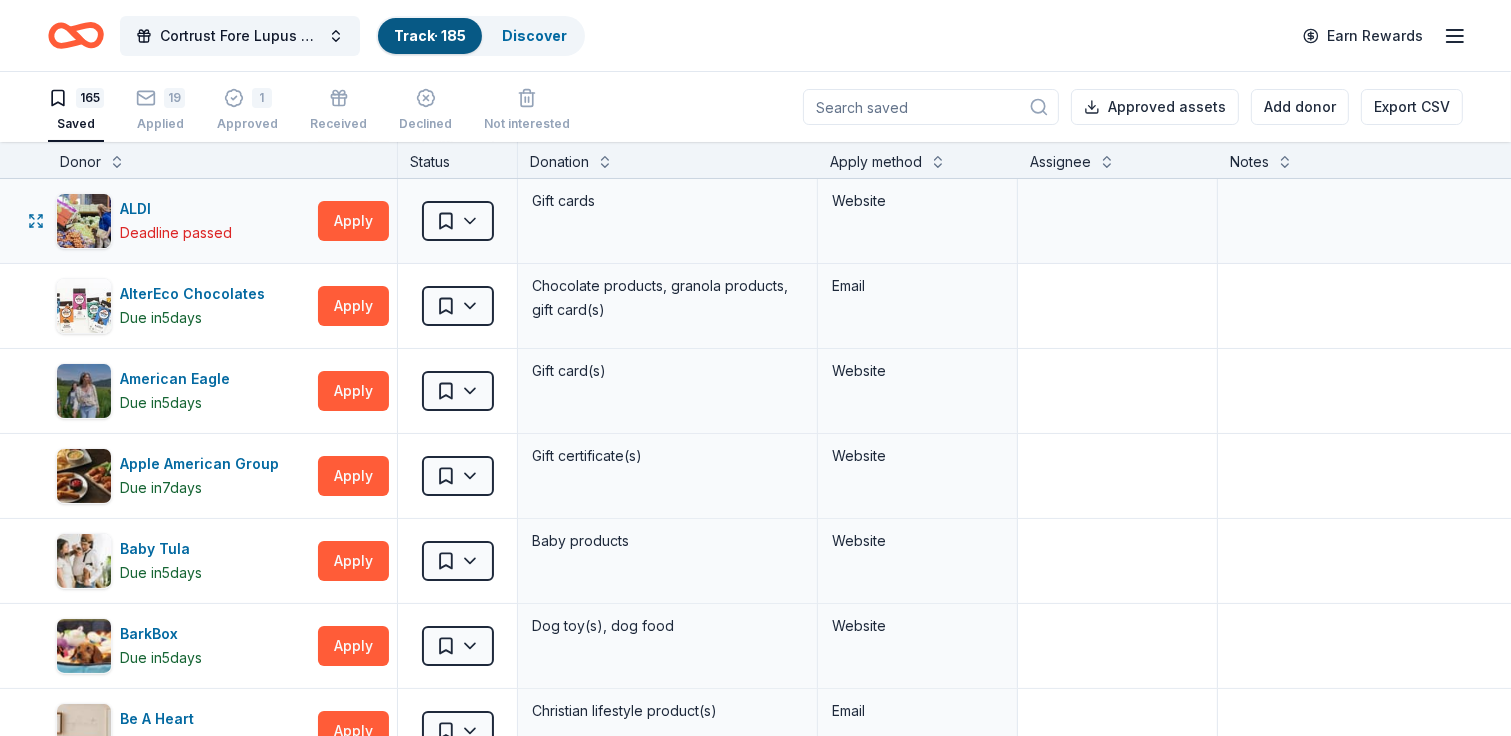 scroll, scrollTop: 200, scrollLeft: 0, axis: vertical 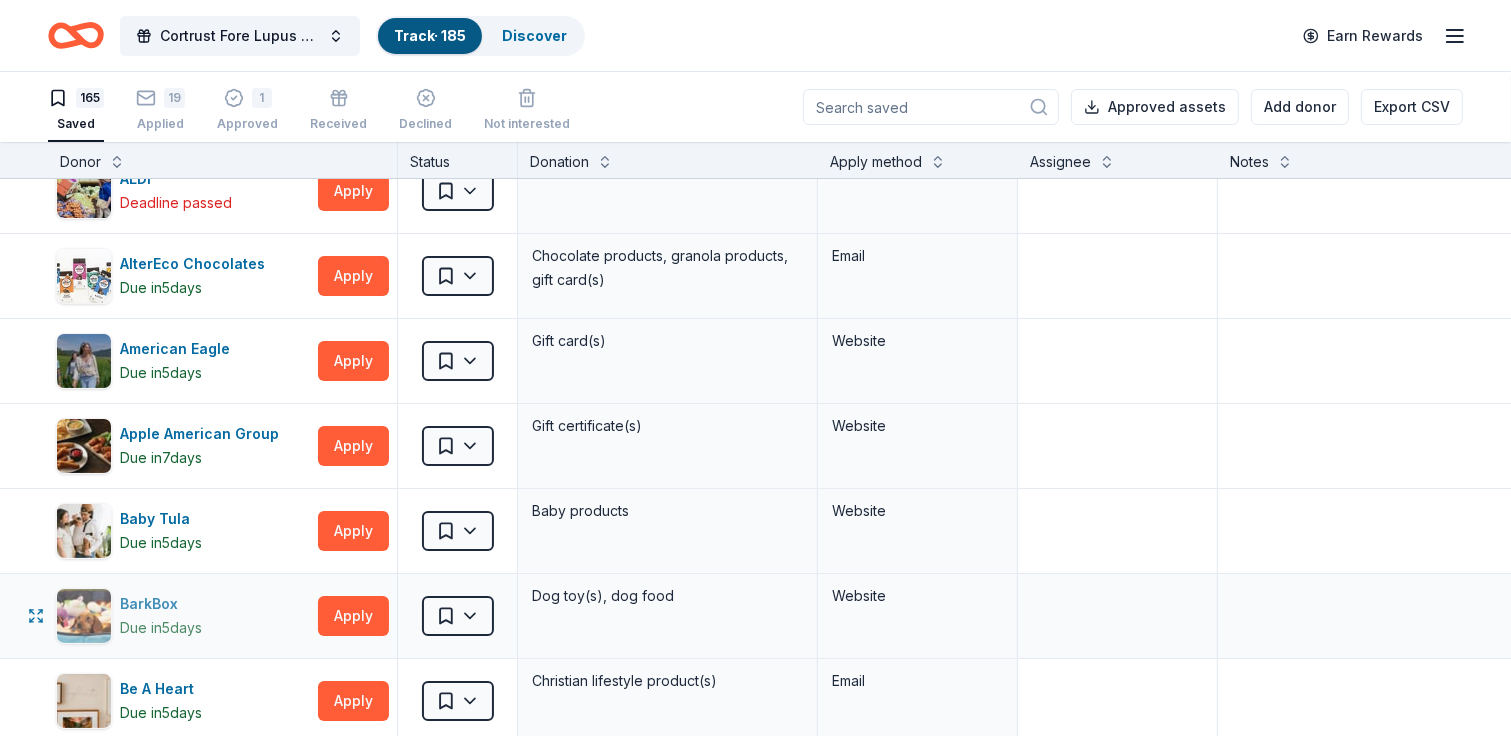 click on "BarkBox" at bounding box center [161, 604] 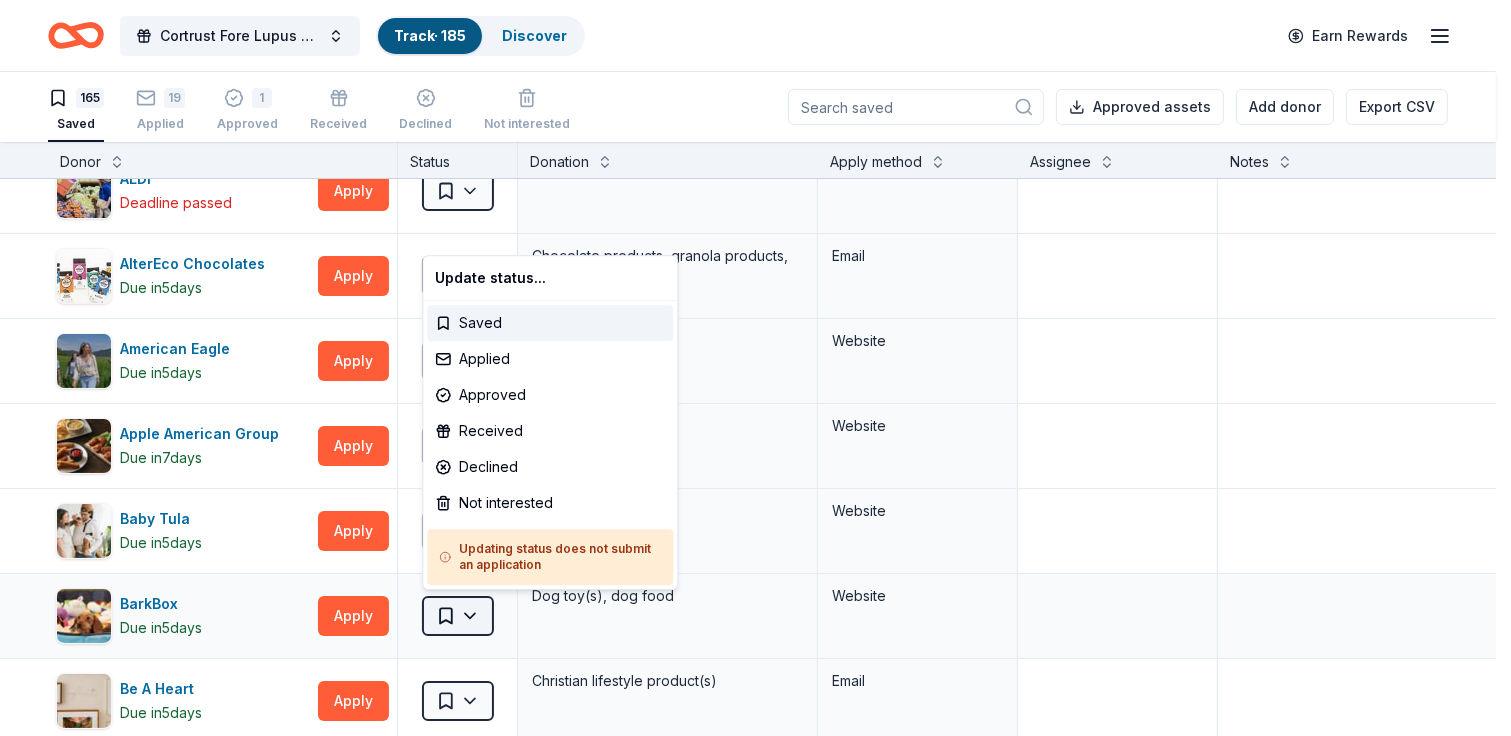 click on "Cortrust Fore Lupus Golf Tournament Track  · 185 Discover Earn Rewards 165 Saved 19 Applied 1 Approved Received Declined Not interested  Approved assets Add donor Export CSV Donor Status Donation Apply method Assignee Notes 4imprint Deadline passed Apply Saved Pre-imprinted products Website Alaska Airlines Deadline passed Apply Saved Donation depends on request Website ALDI  Deadline passed Apply Saved Gift cards Website AlterEco Chocolates Due in  5  days Apply Saved Chocolate products, granola products, gift card(s) Email American Eagle Due in  5  days Apply Saved Gift card(s) Website Apple American Group Due in  7  days Apply Saved Gift certificate(s) Website Baby Tula Due in  5  days Apply Saved Baby products Website BarkBox Due in  5  days Apply Saved Dog toy(s), dog food Website Be A Heart Due in  5  days Apply Saved Christian lifestyle product(s) Email Beaver Island Brewing Co. Due in  5  days Apply Saved Monetary, promotional items Email Mail Berry Global Due in  5  days Apply Saved Website Big Agnes" at bounding box center [755, 368] 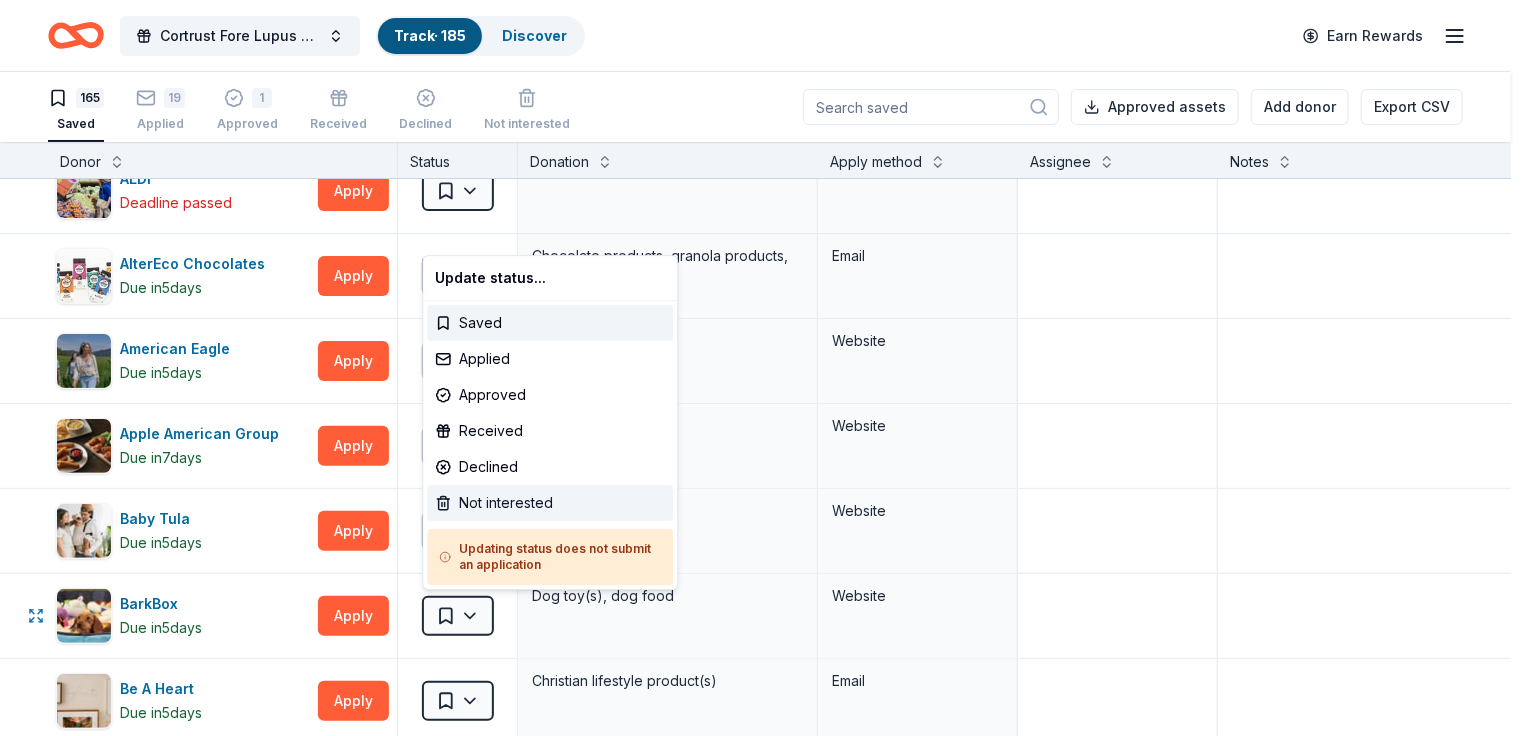 click on "Not interested" at bounding box center [550, 503] 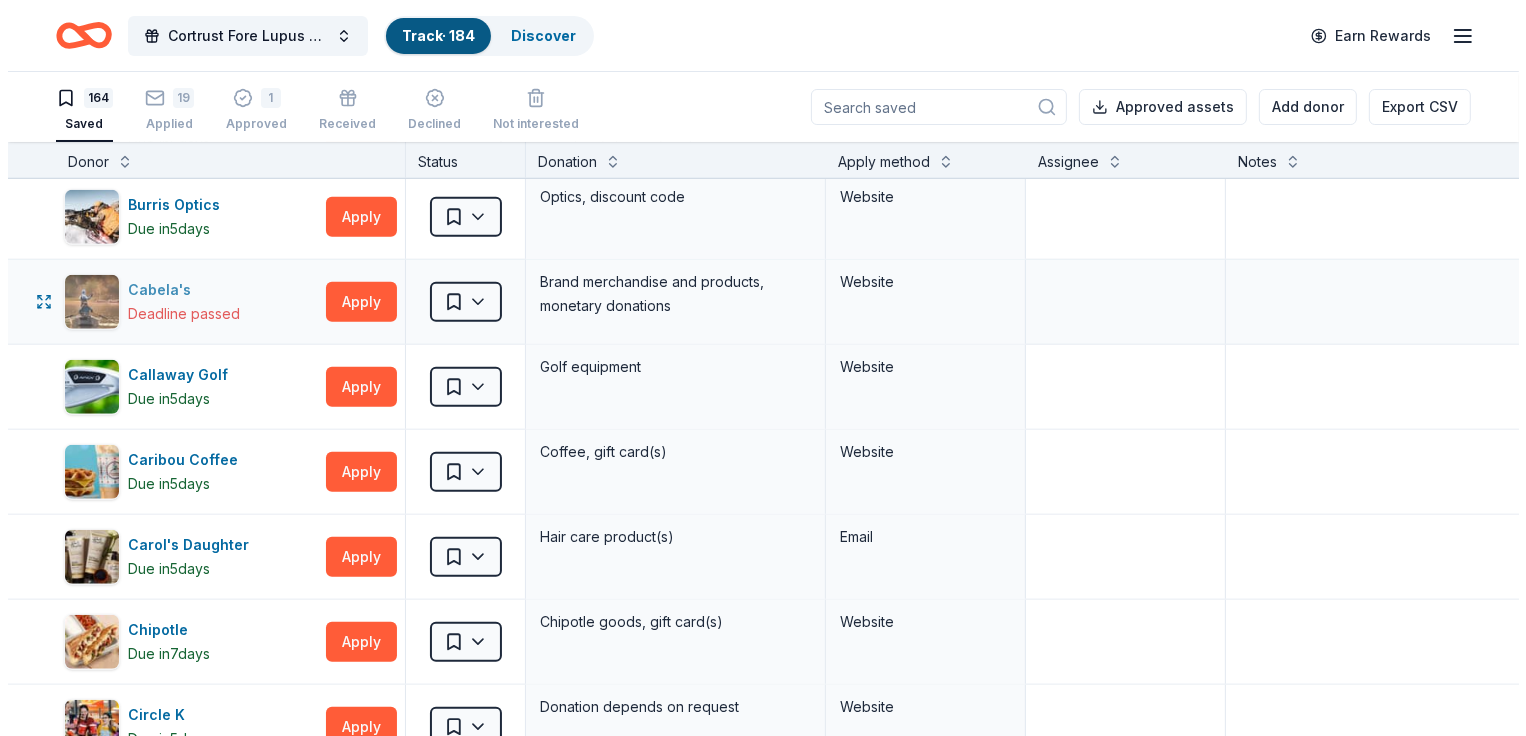 scroll, scrollTop: 1800, scrollLeft: 0, axis: vertical 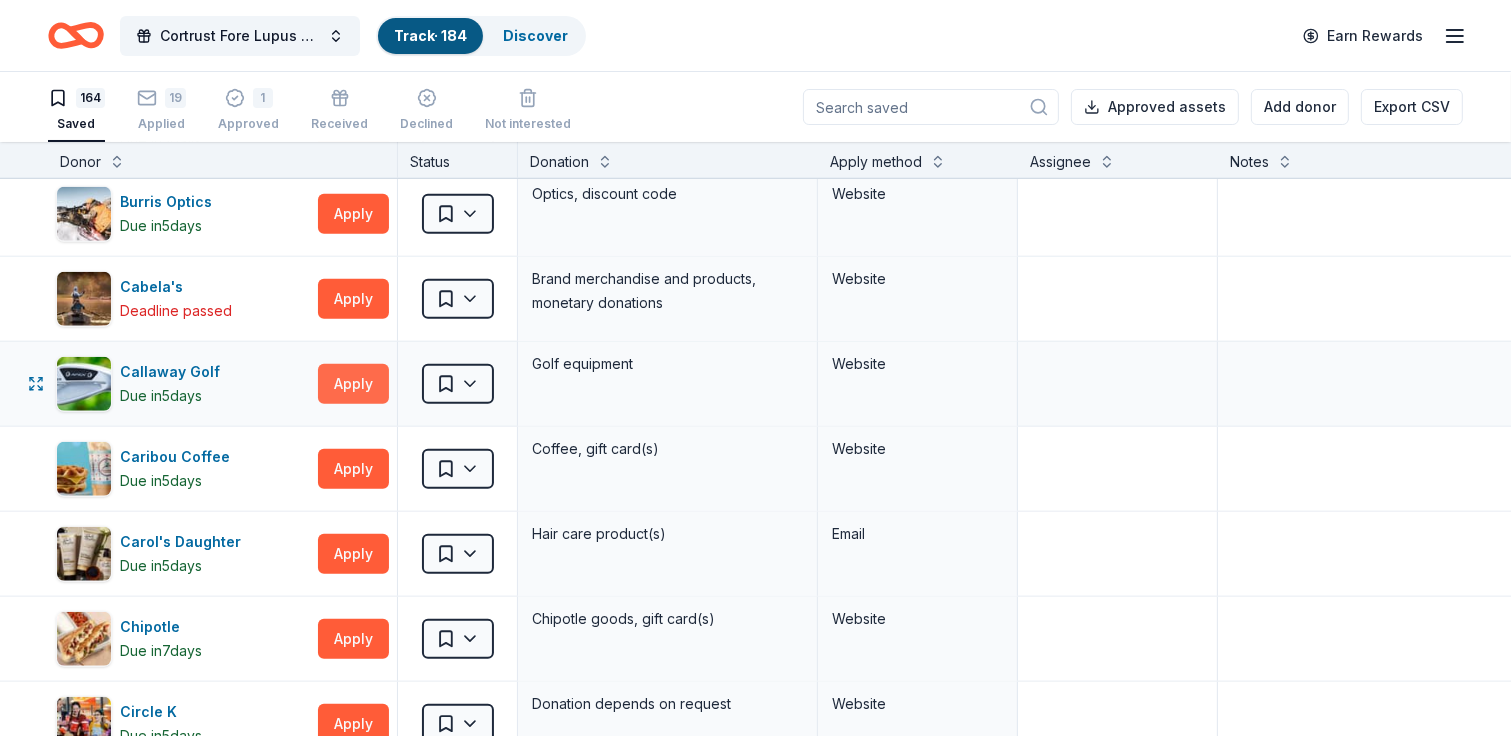 click on "Apply" at bounding box center (353, 384) 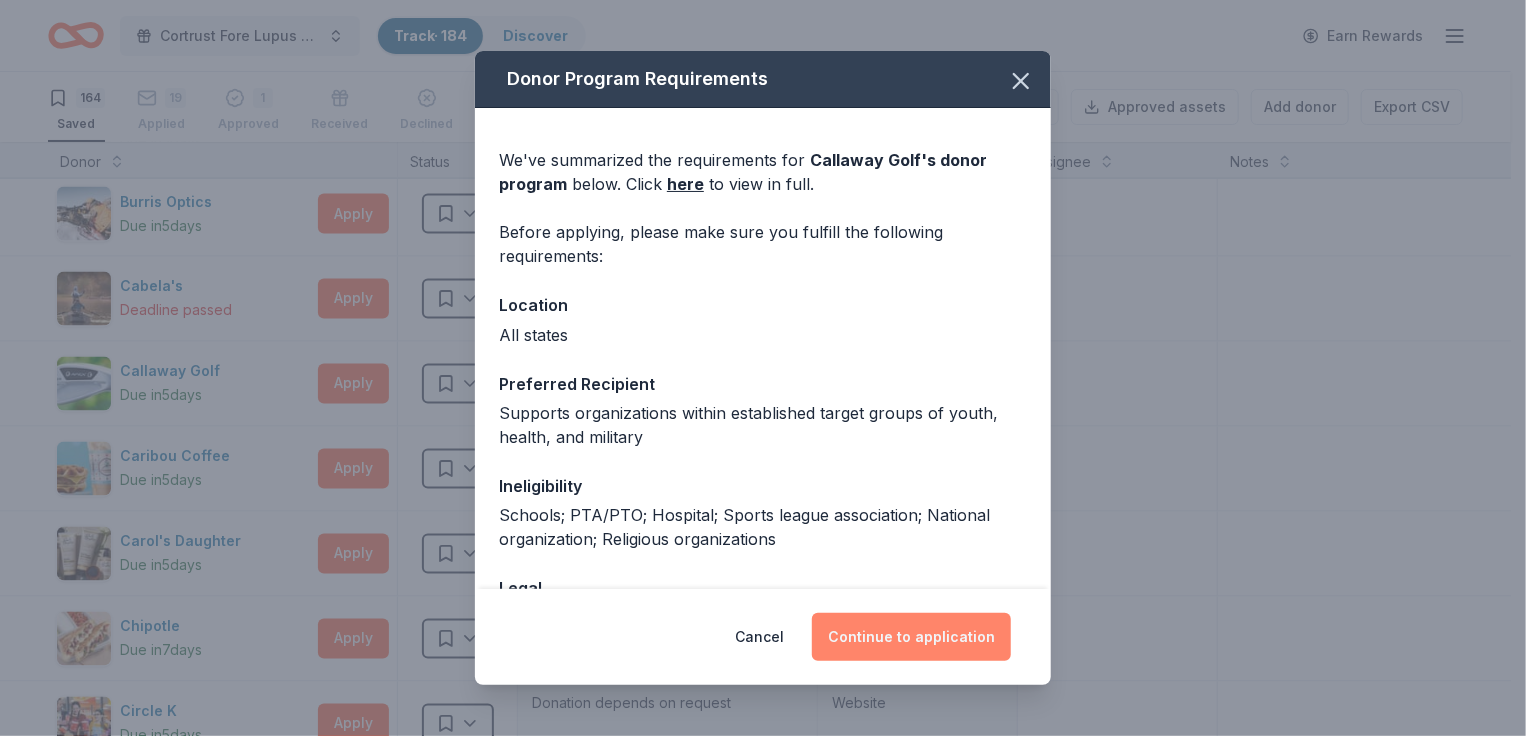 click on "Continue to application" at bounding box center [911, 637] 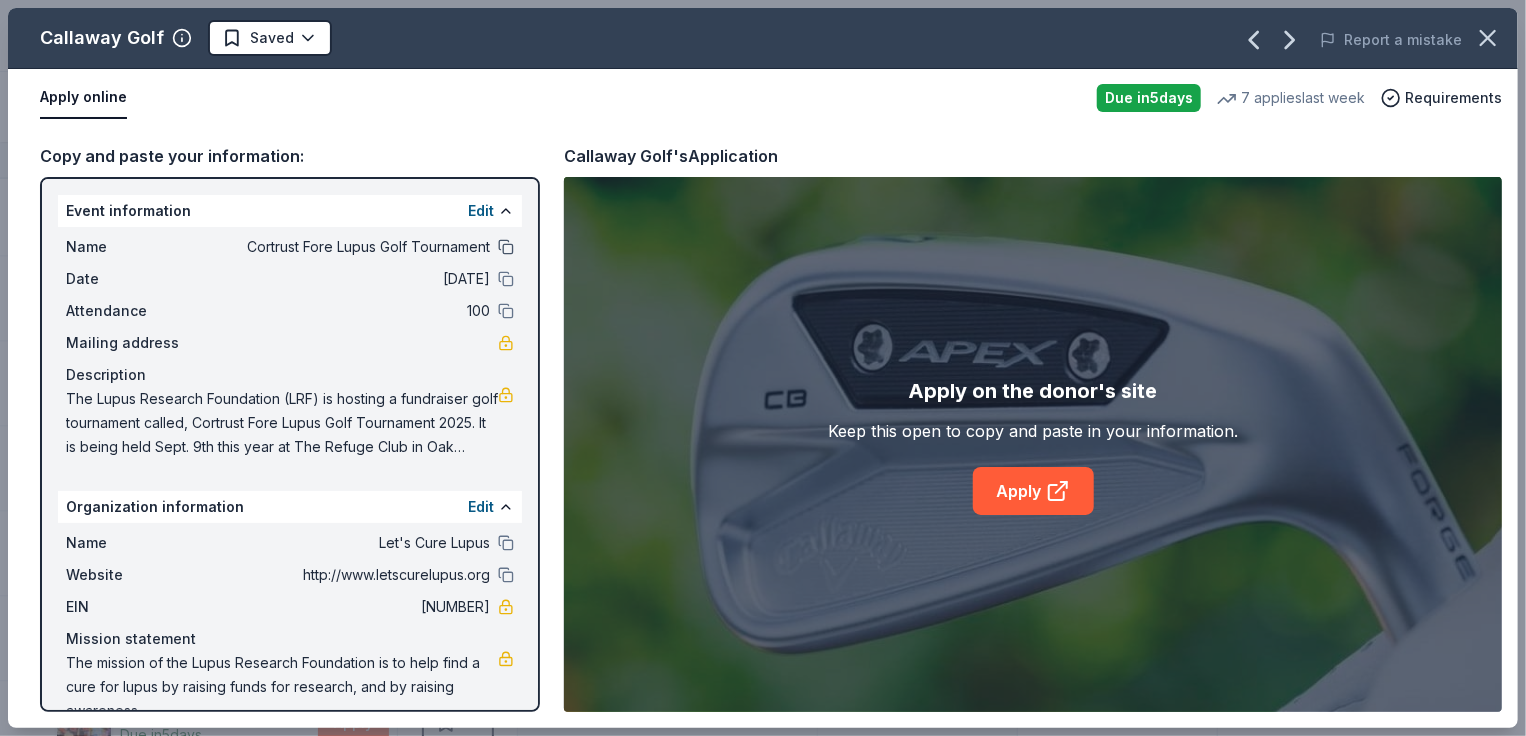 click at bounding box center (506, 247) 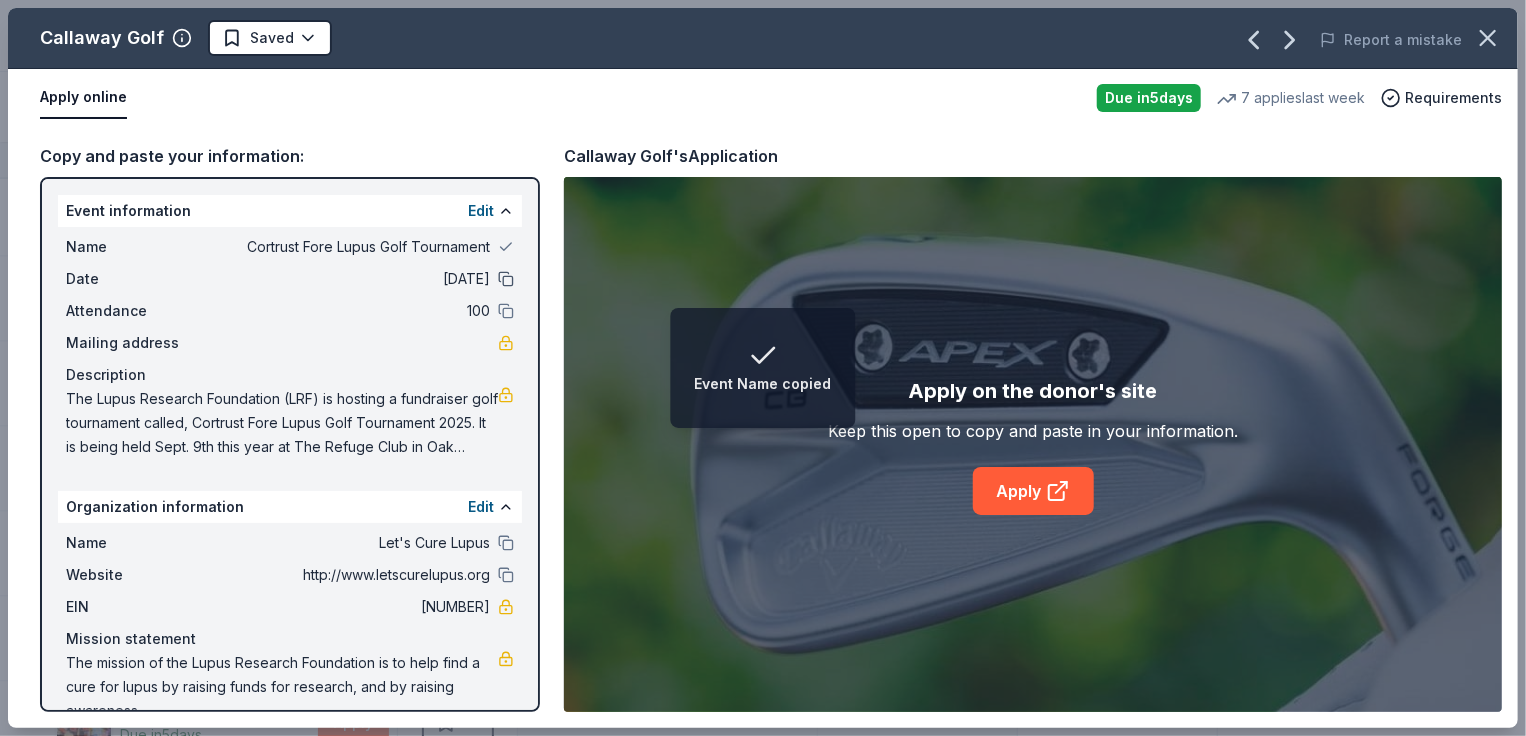 click at bounding box center [506, 279] 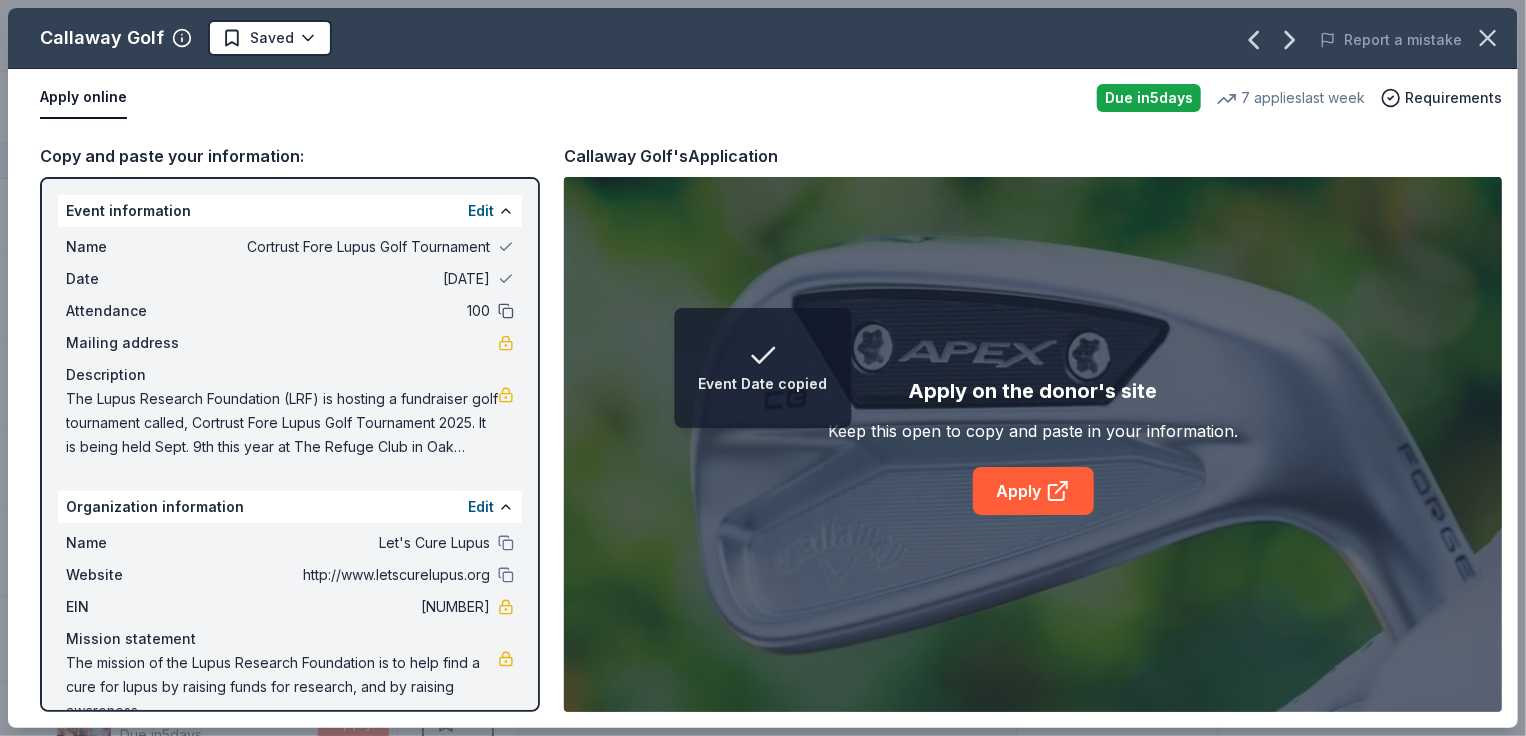click at bounding box center [506, 311] 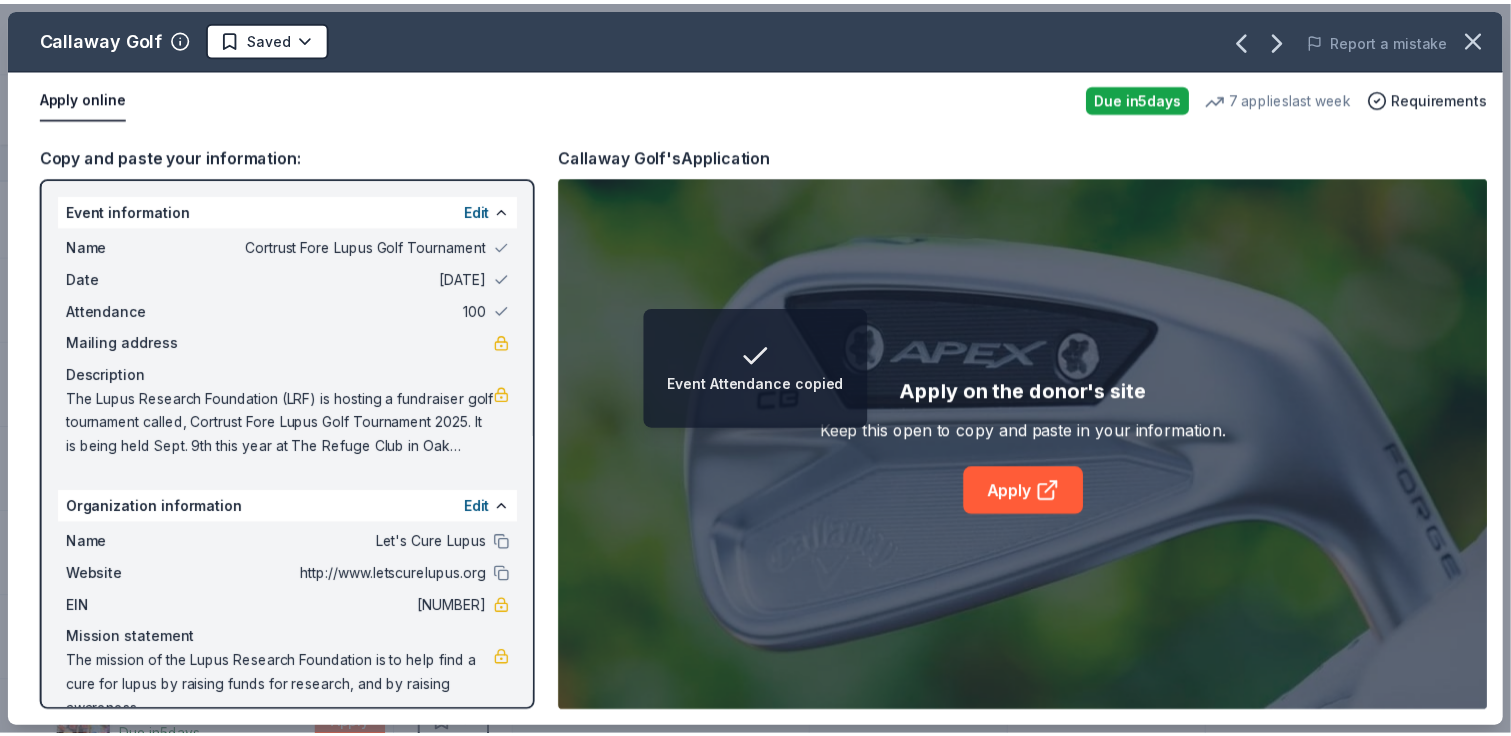 scroll, scrollTop: 36, scrollLeft: 0, axis: vertical 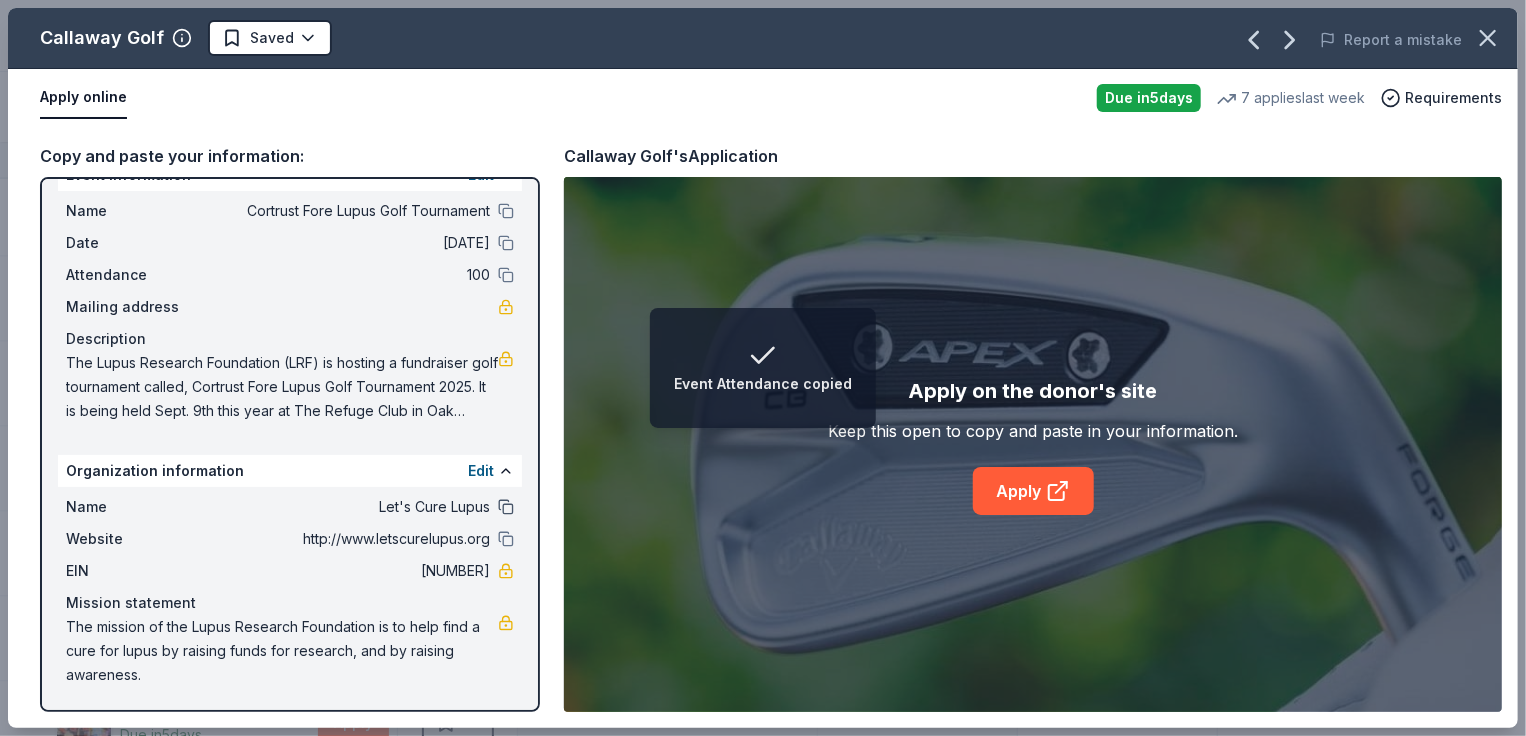 click at bounding box center (506, 507) 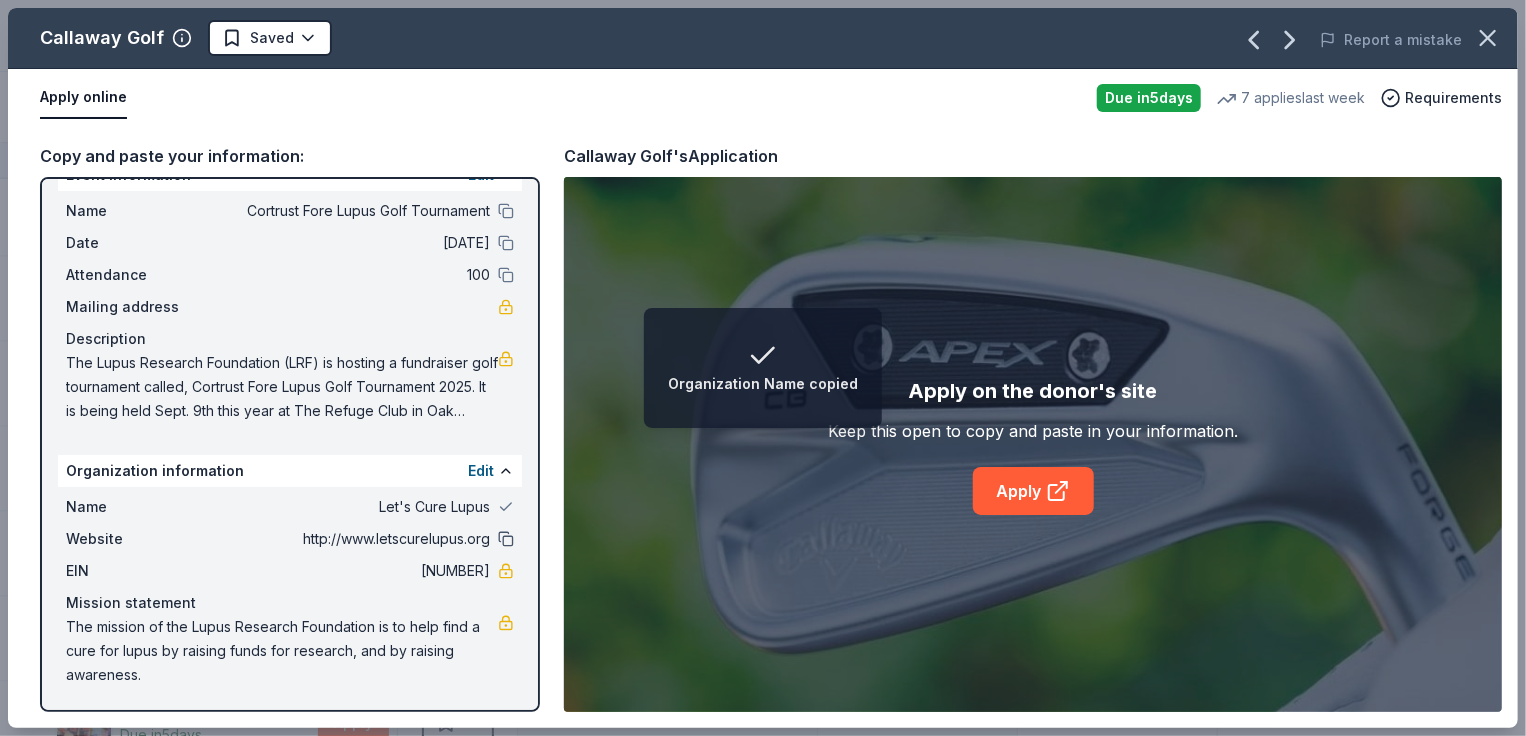 click at bounding box center [506, 539] 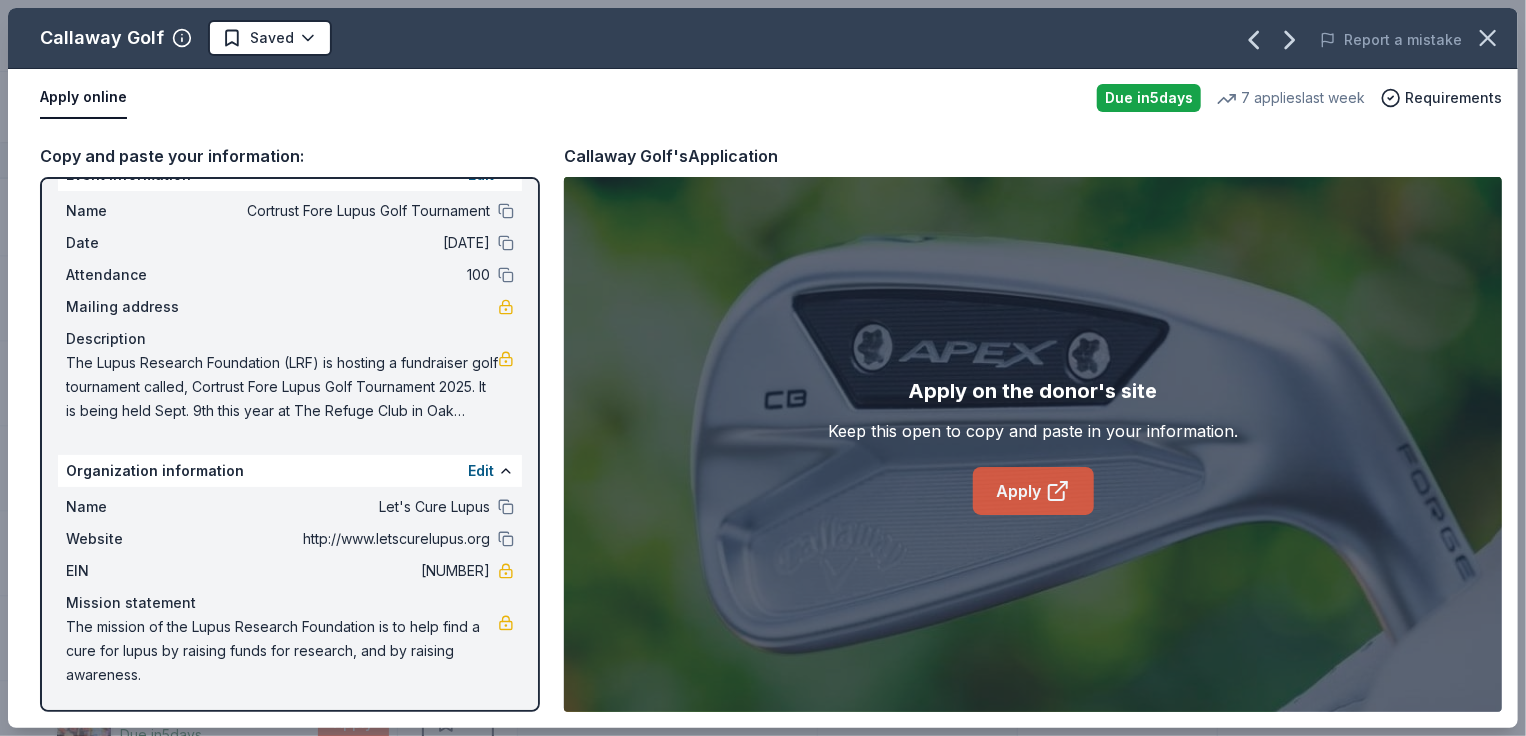 click on "Apply" at bounding box center [1033, 491] 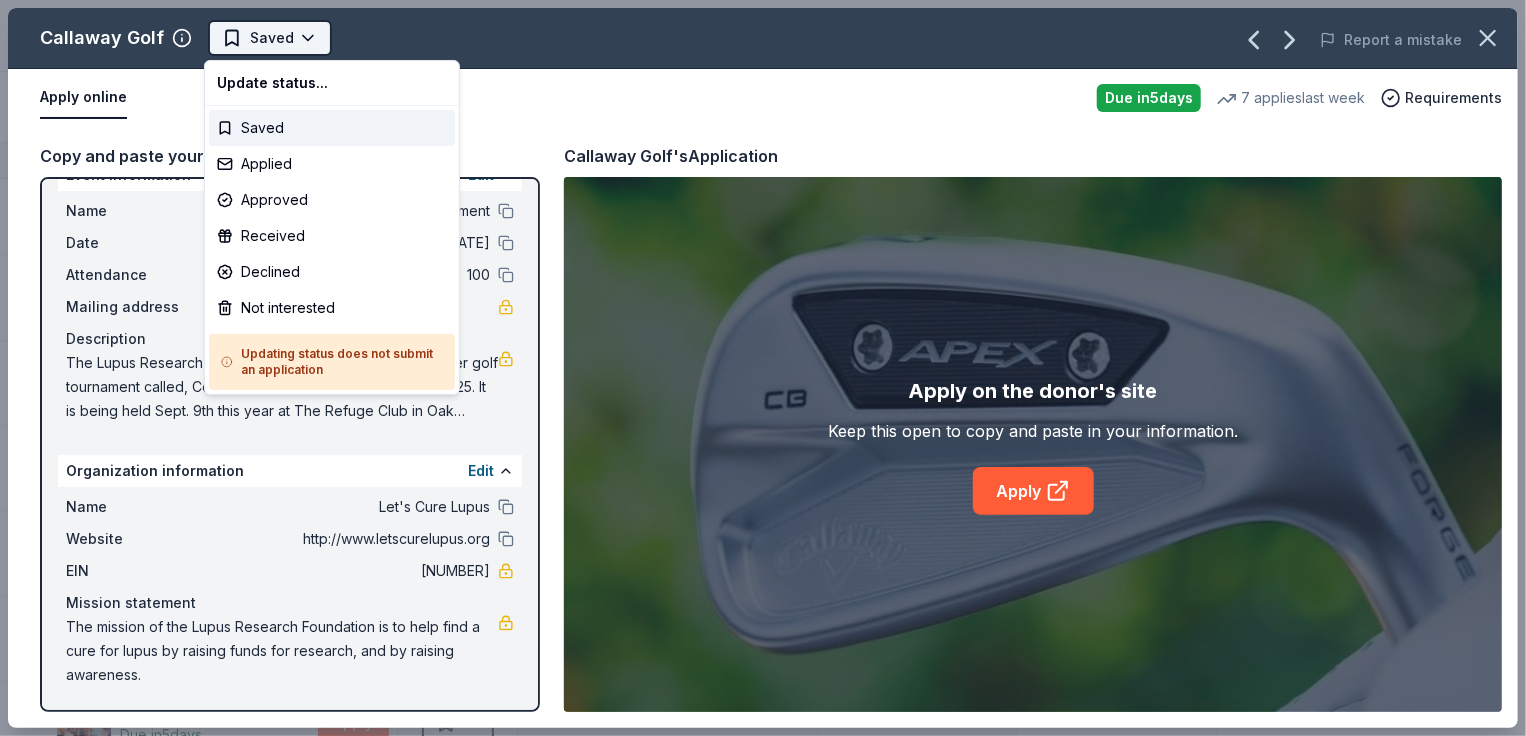 click on "Cortrust Fore Lupus Golf Tournament Track  · 184 Discover Earn Rewards 164 Saved 19 Applied 1 Approved Received Declined Not interested  Approved assets Add donor Export CSV Donor Status Donation Apply method Assignee Notes 4imprint Deadline passed Apply Saved Pre-imprinted products Website Alaska Airlines Deadline passed Apply Saved Donation depends on request Website ALDI  Deadline passed Apply Saved Gift cards Website AlterEco Chocolates Due in  5  days Apply Saved Chocolate products, granola products, gift card(s) Email American Eagle Due in  5  days Apply Saved Gift card(s) Website Apple American Group Due in  7  days Apply Saved Gift certificate(s) Website Baby Tula Due in  5  days Apply Saved Baby products Website Be A Heart Due in  5  days Apply Saved Christian lifestyle product(s) Email Beaver Island Brewing Co. Due in  5  days Apply Saved Monetary, promotional items Email Mail Berry Global Due in  5  days Apply Saved Plastic packaging products, monetary Website Big Agnes Deadline passed Apply Saved" at bounding box center [763, 368] 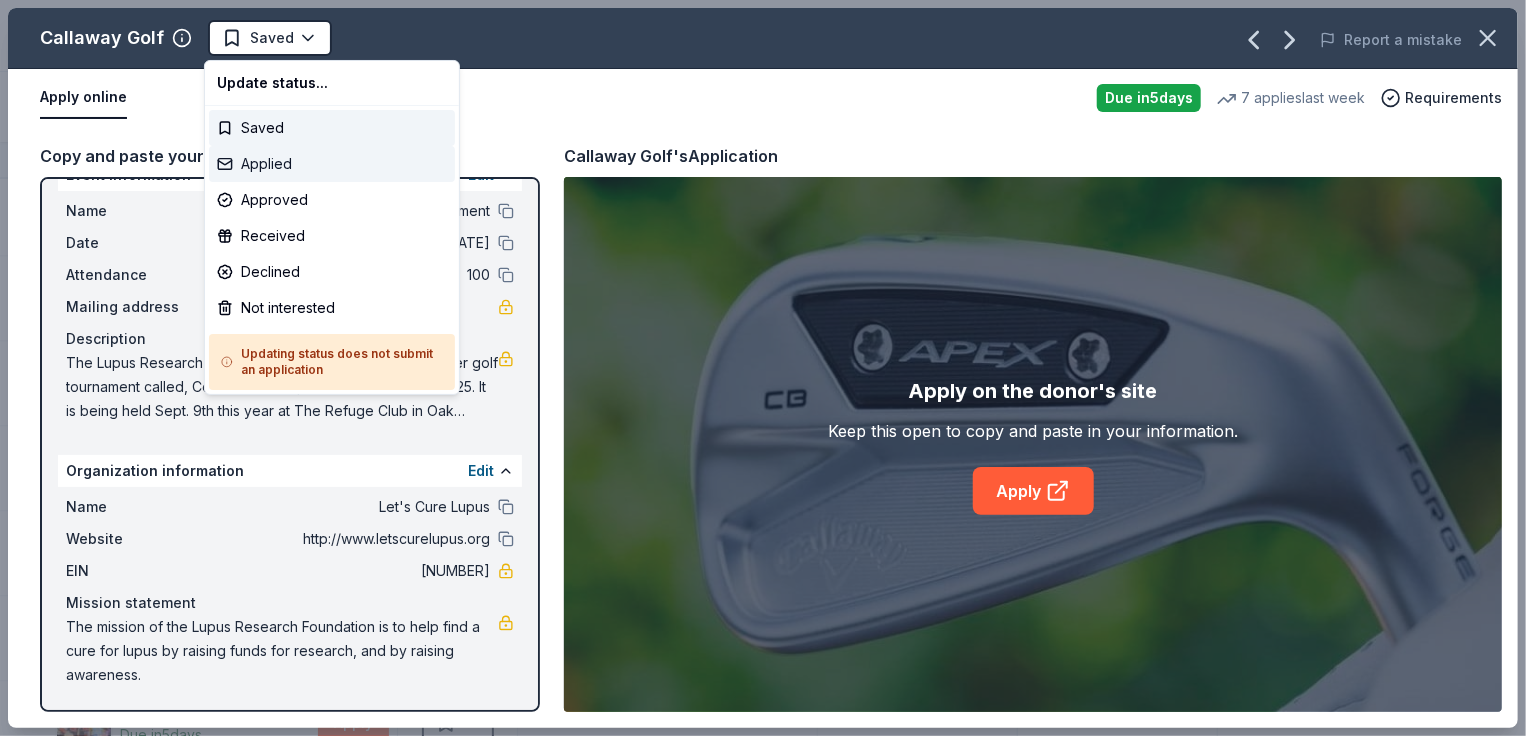 click on "Applied" at bounding box center (332, 164) 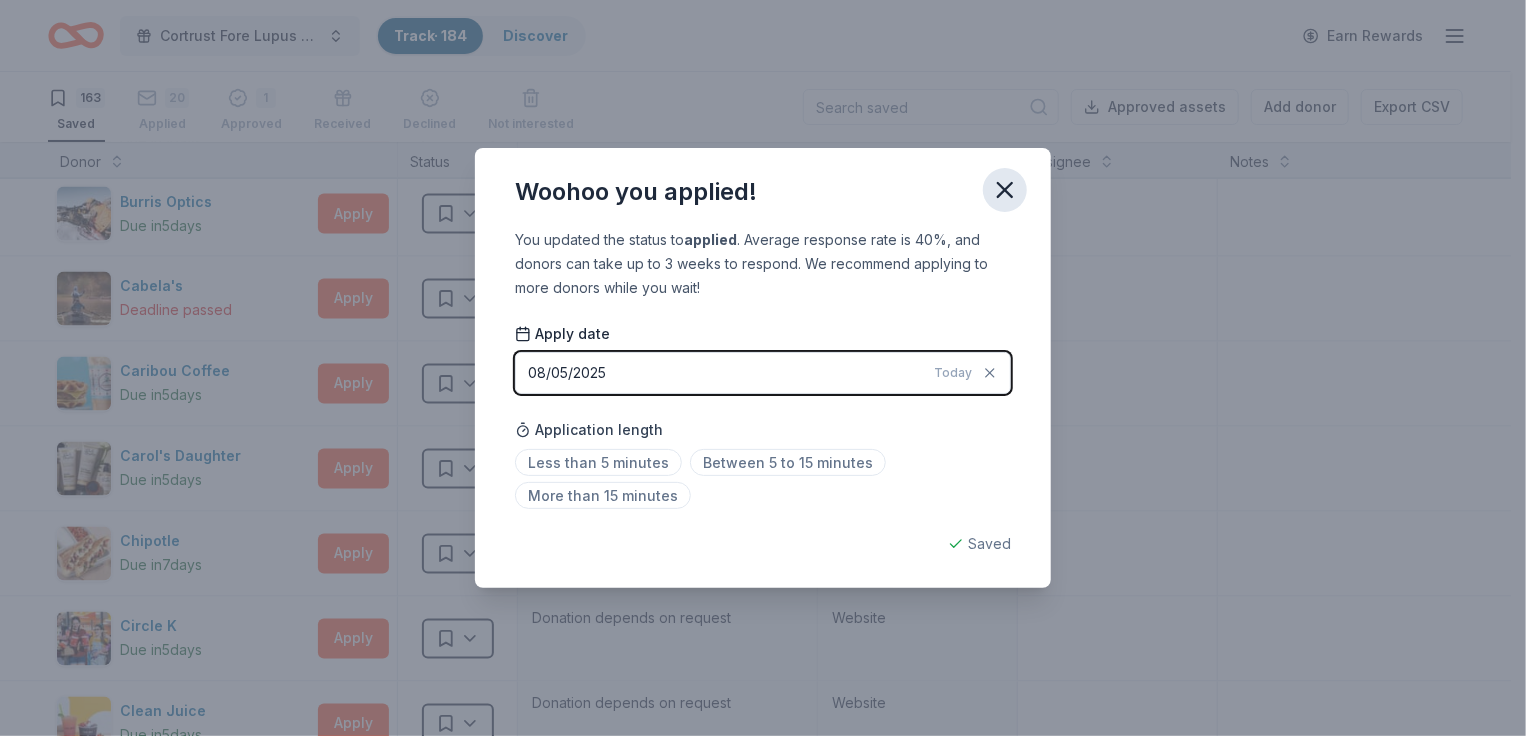 click 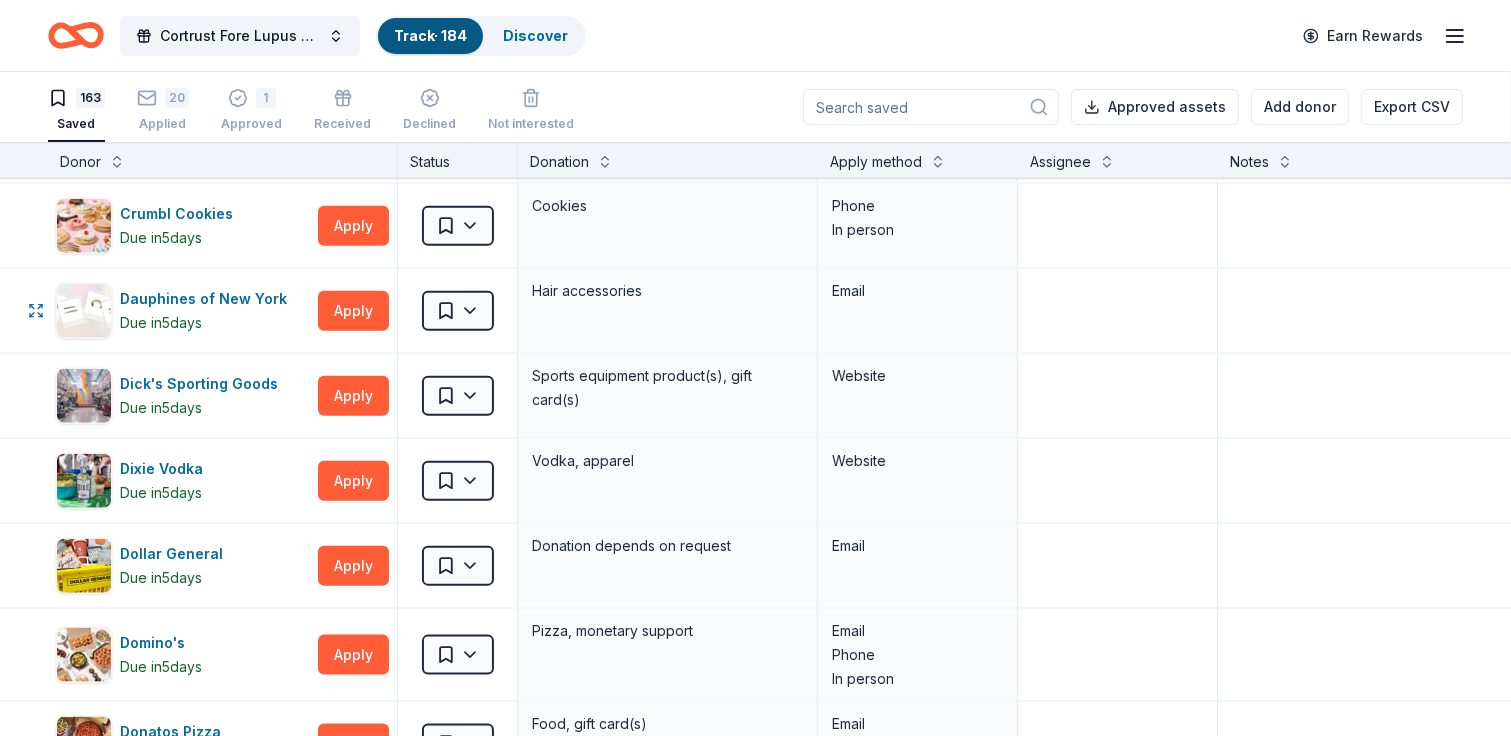 scroll, scrollTop: 2500, scrollLeft: 0, axis: vertical 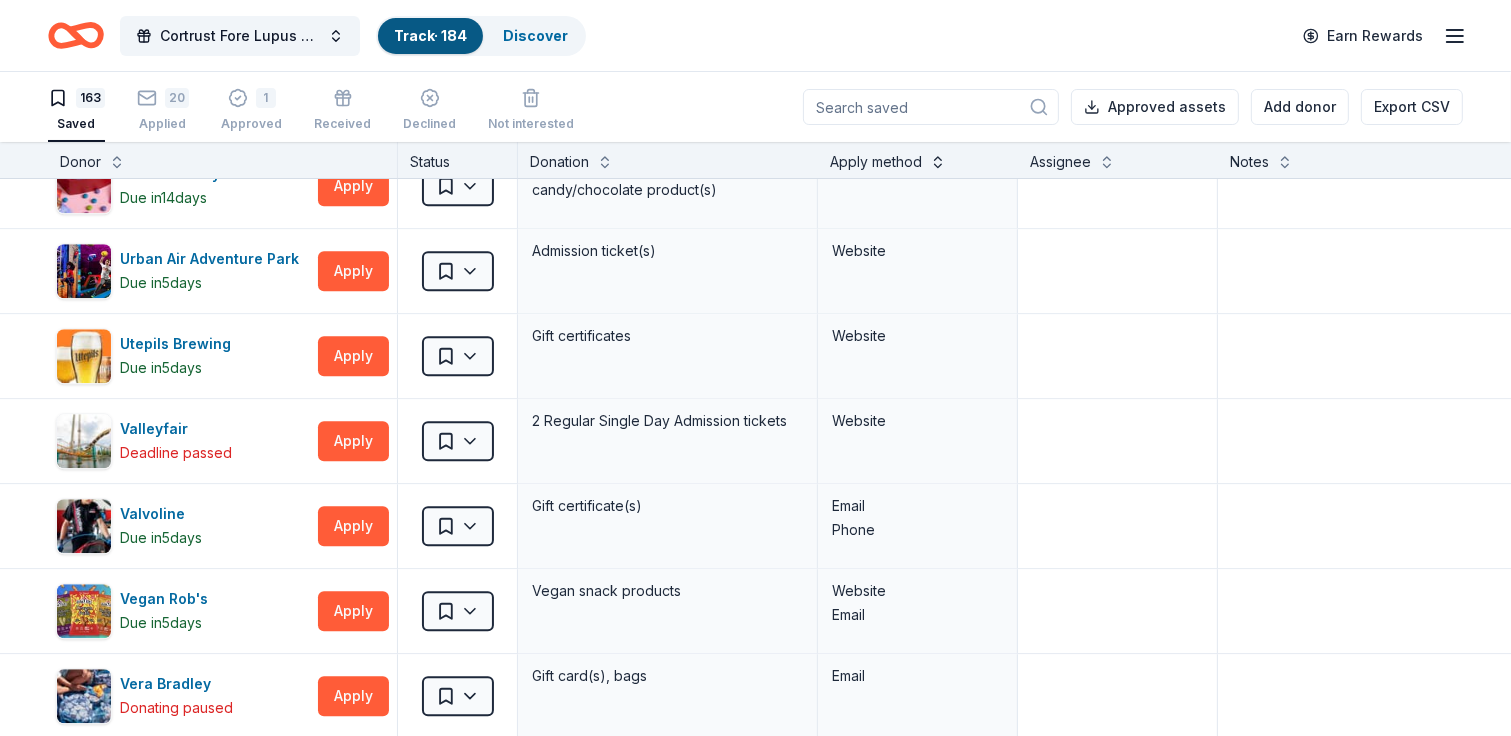 click at bounding box center (938, 160) 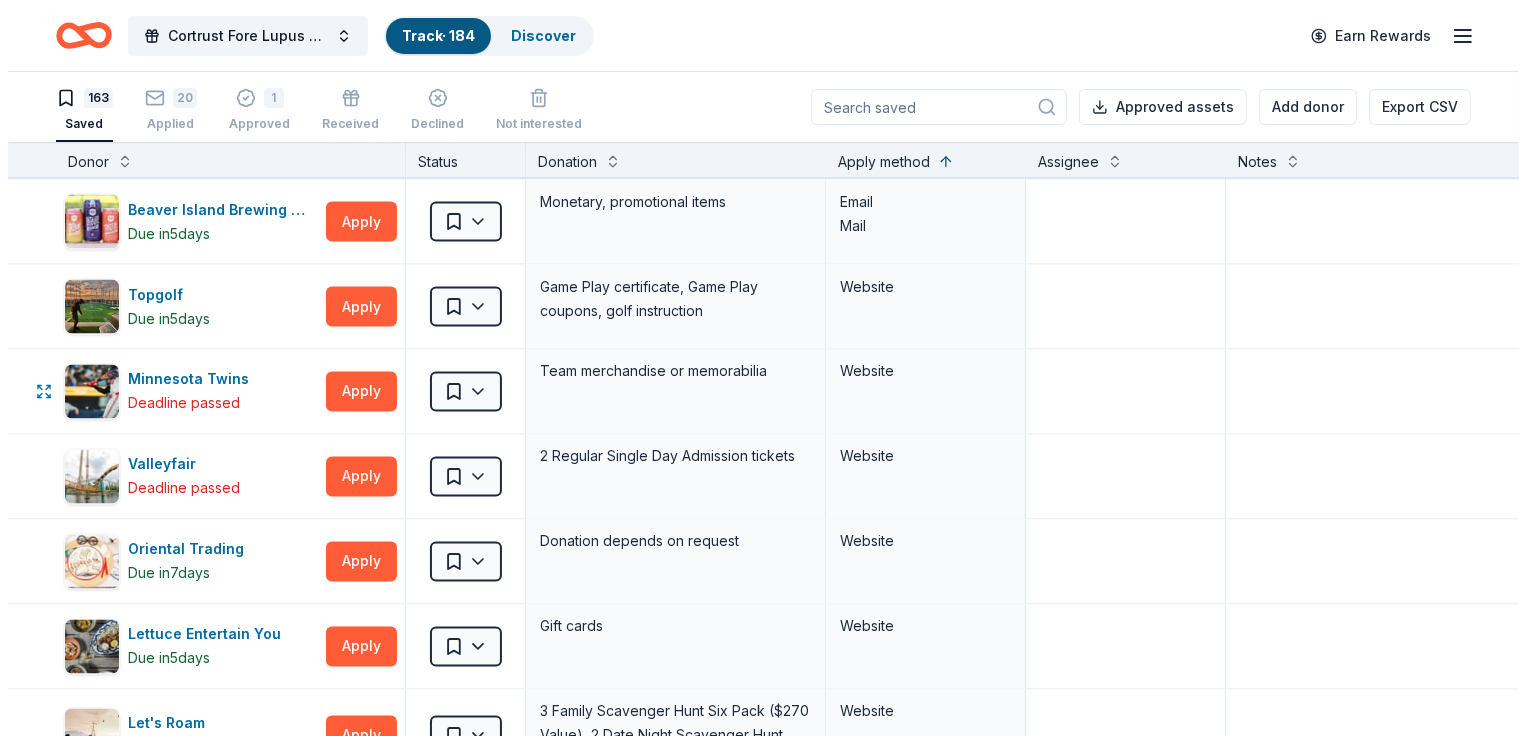 scroll, scrollTop: 3400, scrollLeft: 0, axis: vertical 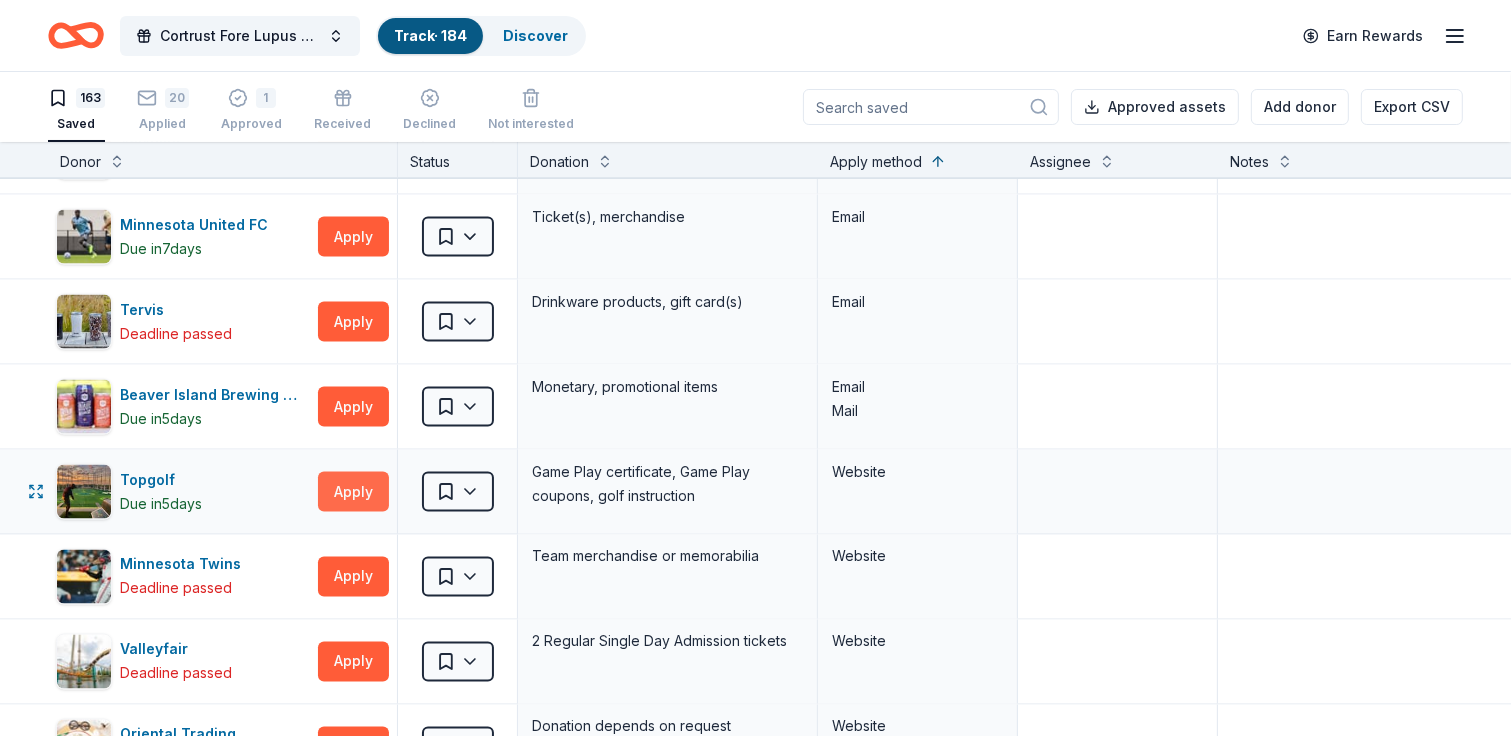 click on "Apply" at bounding box center (353, 492) 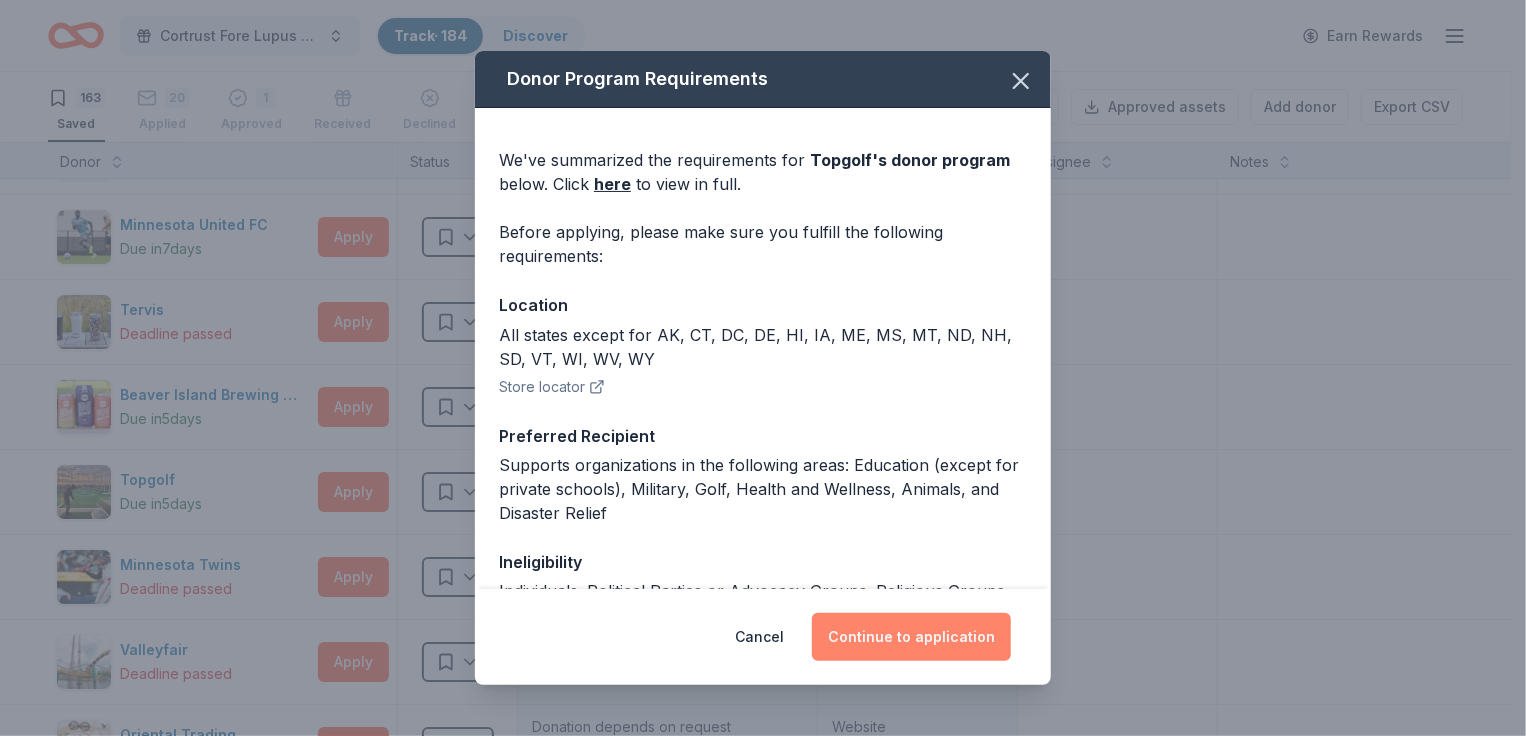 click on "Continue to application" at bounding box center [911, 637] 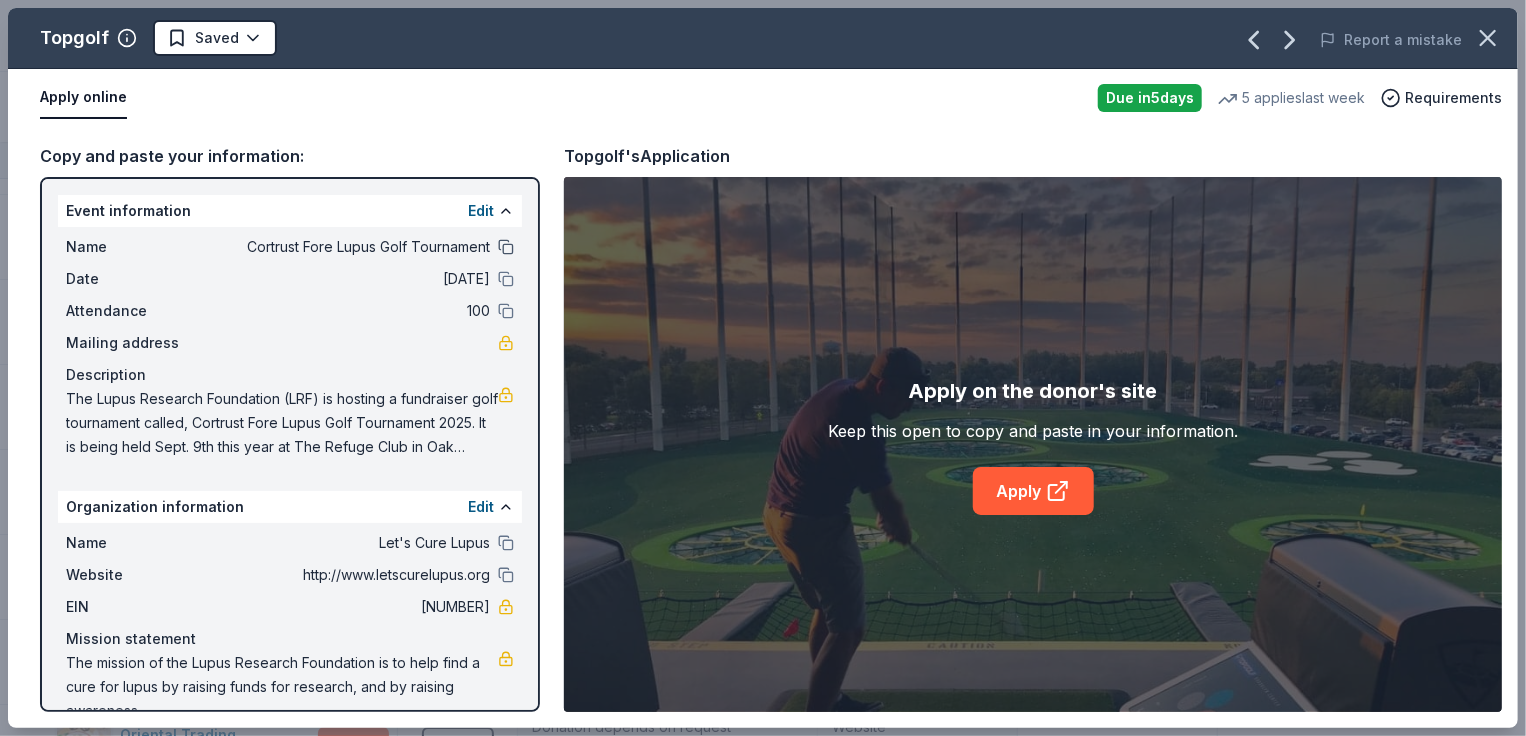 click at bounding box center (506, 247) 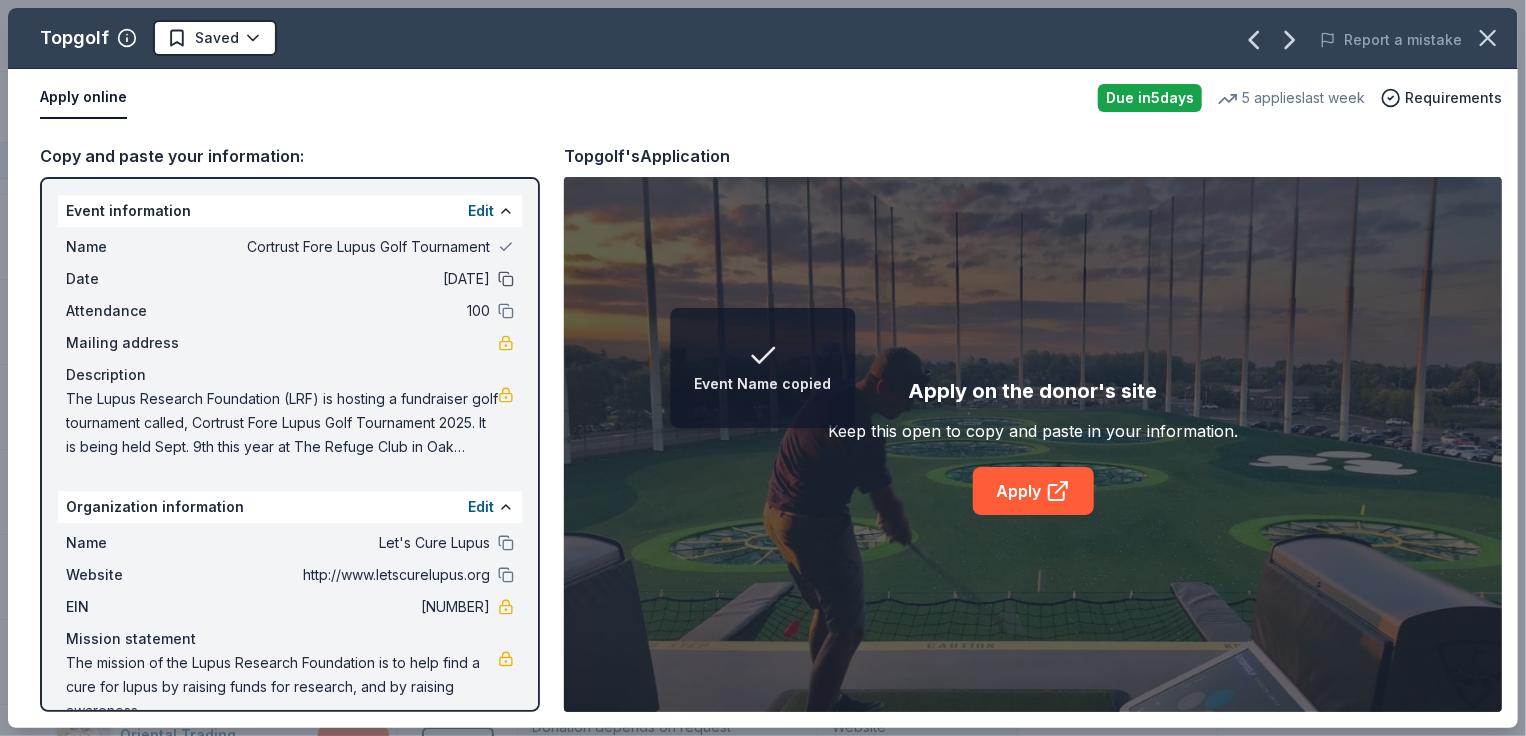 drag, startPoint x: 491, startPoint y: 278, endPoint x: 492, endPoint y: 311, distance: 33.01515 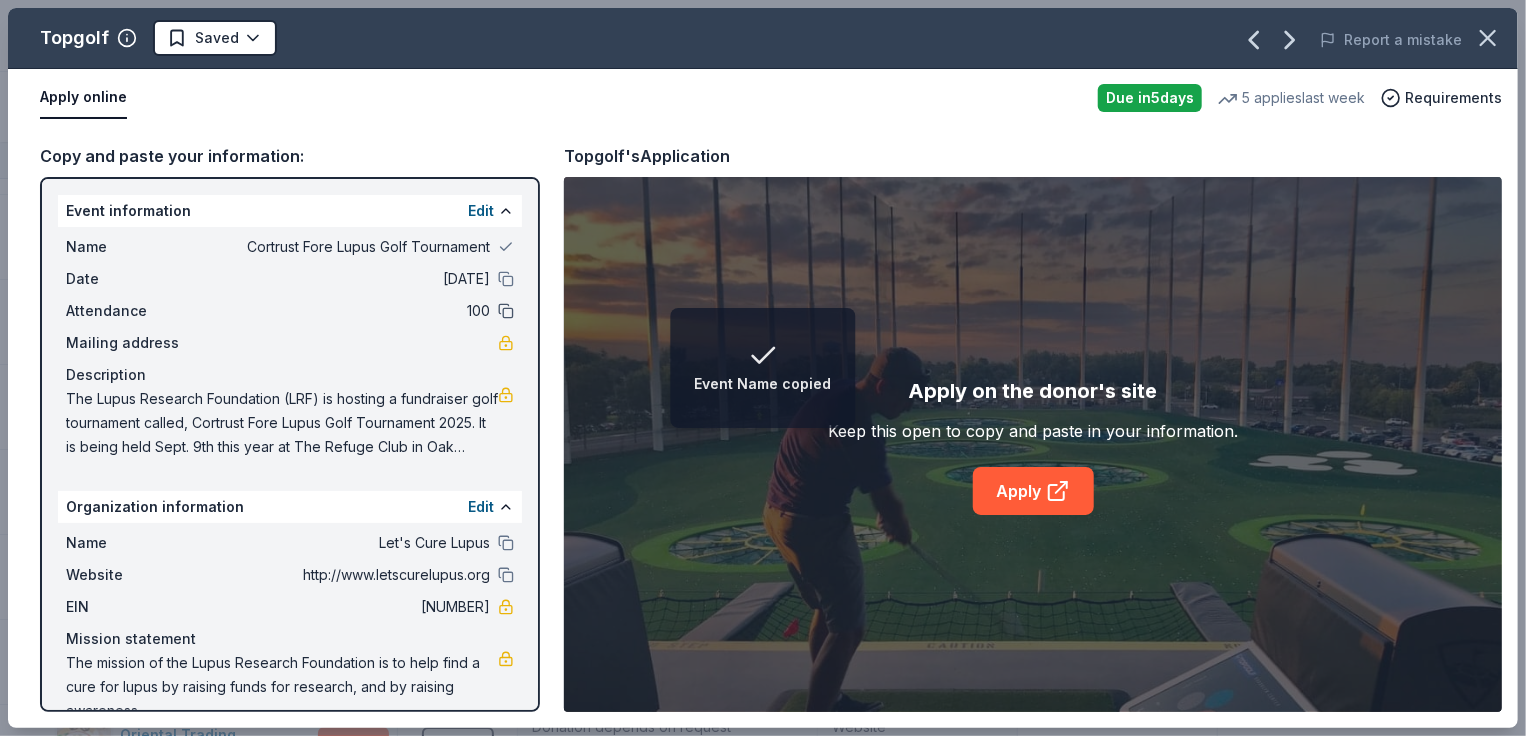 click at bounding box center [506, 279] 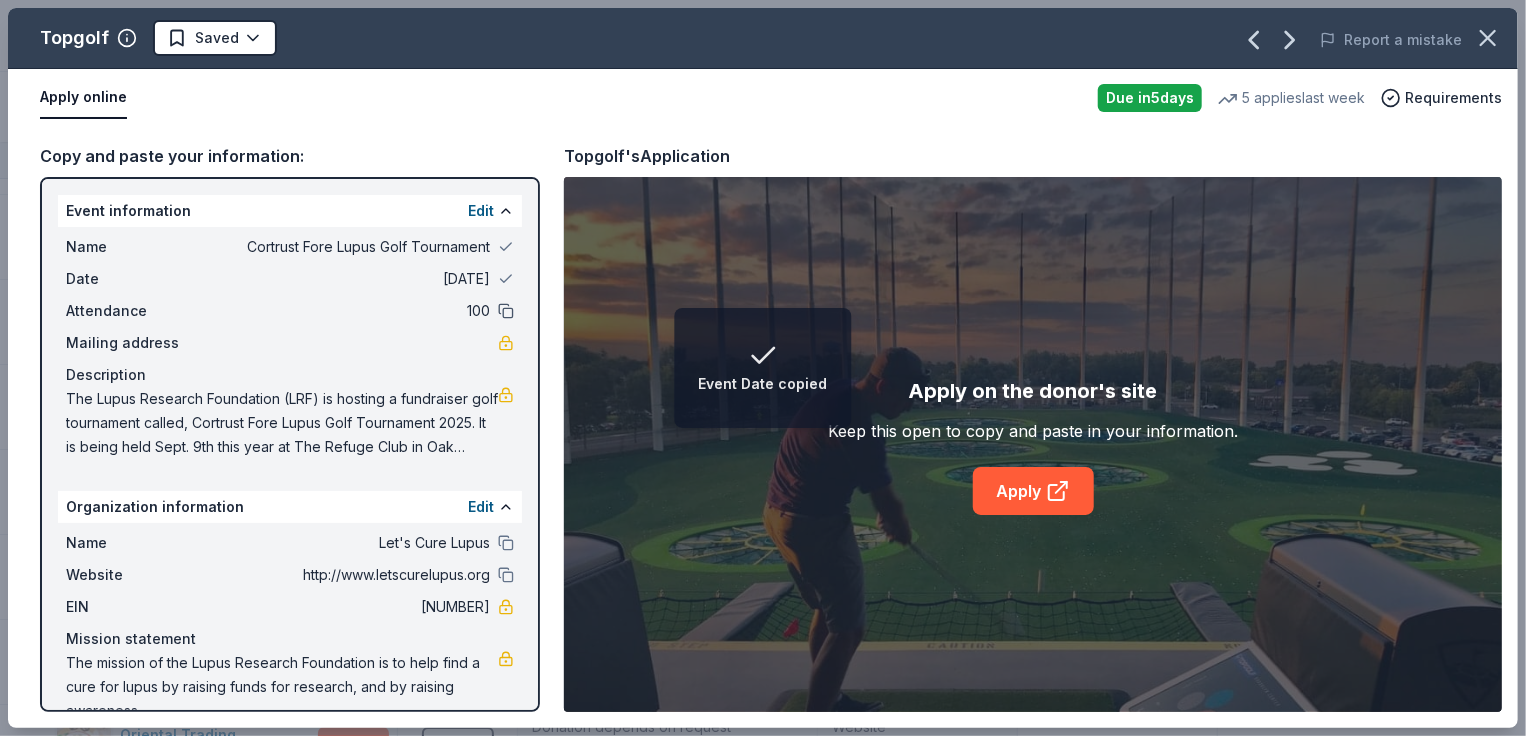 click at bounding box center [506, 311] 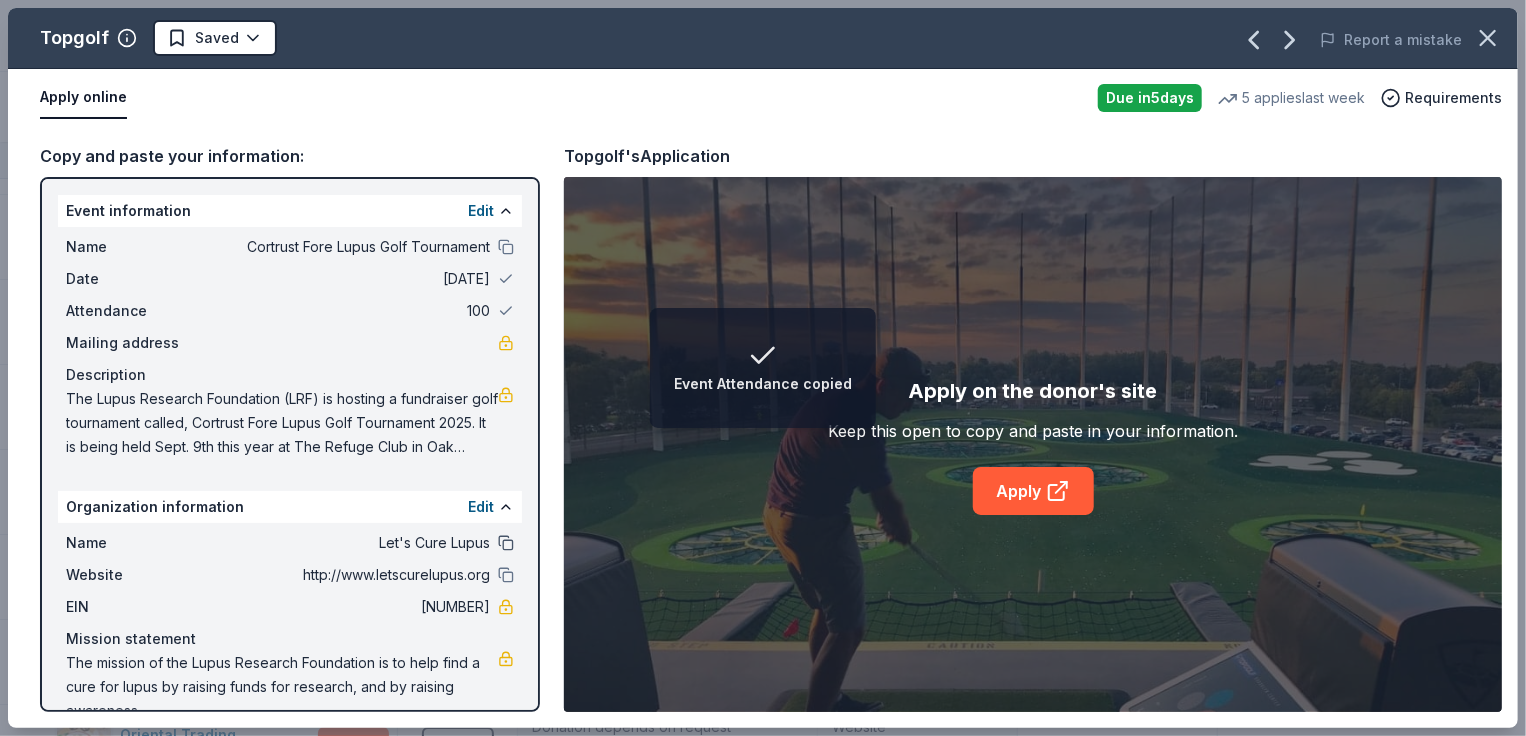 click at bounding box center [506, 543] 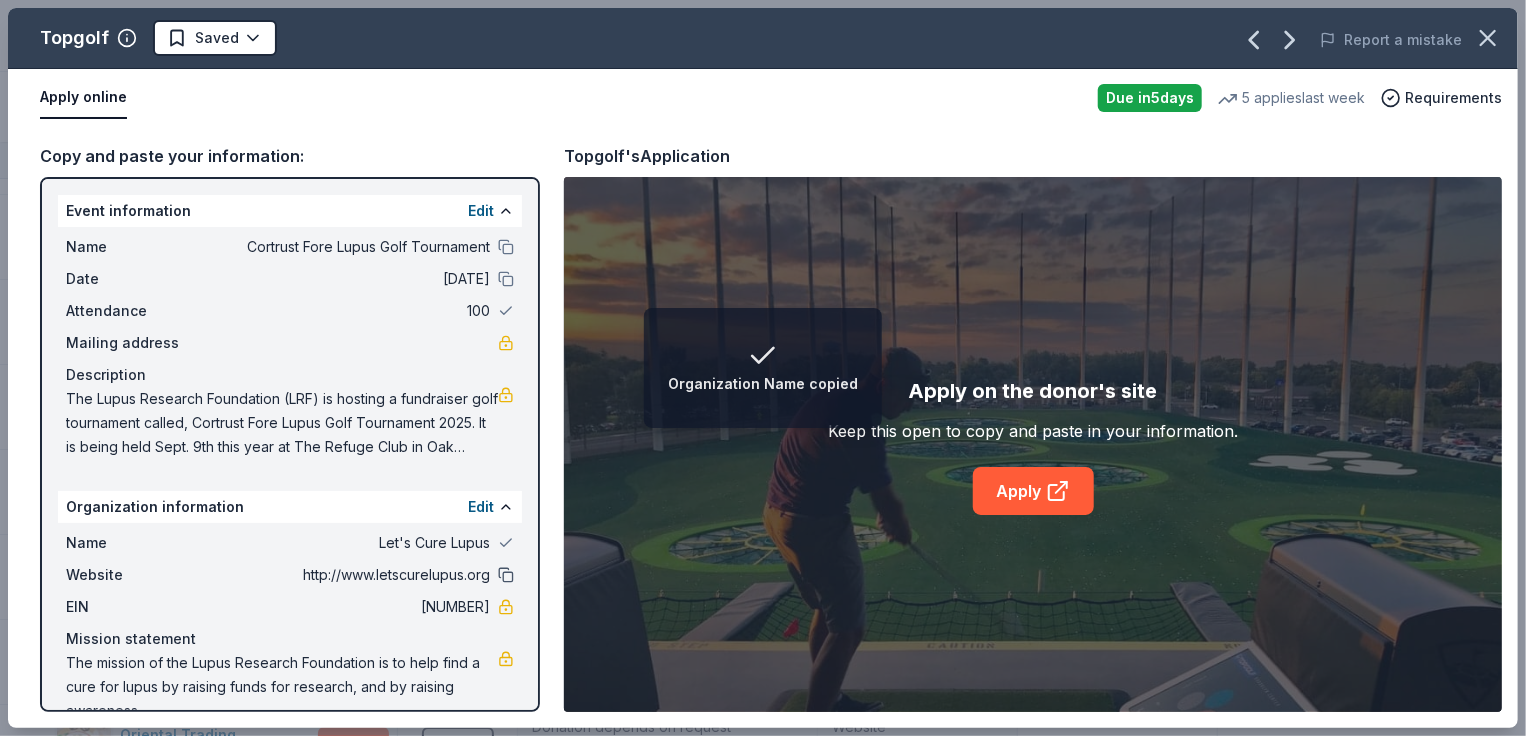 click at bounding box center (506, 575) 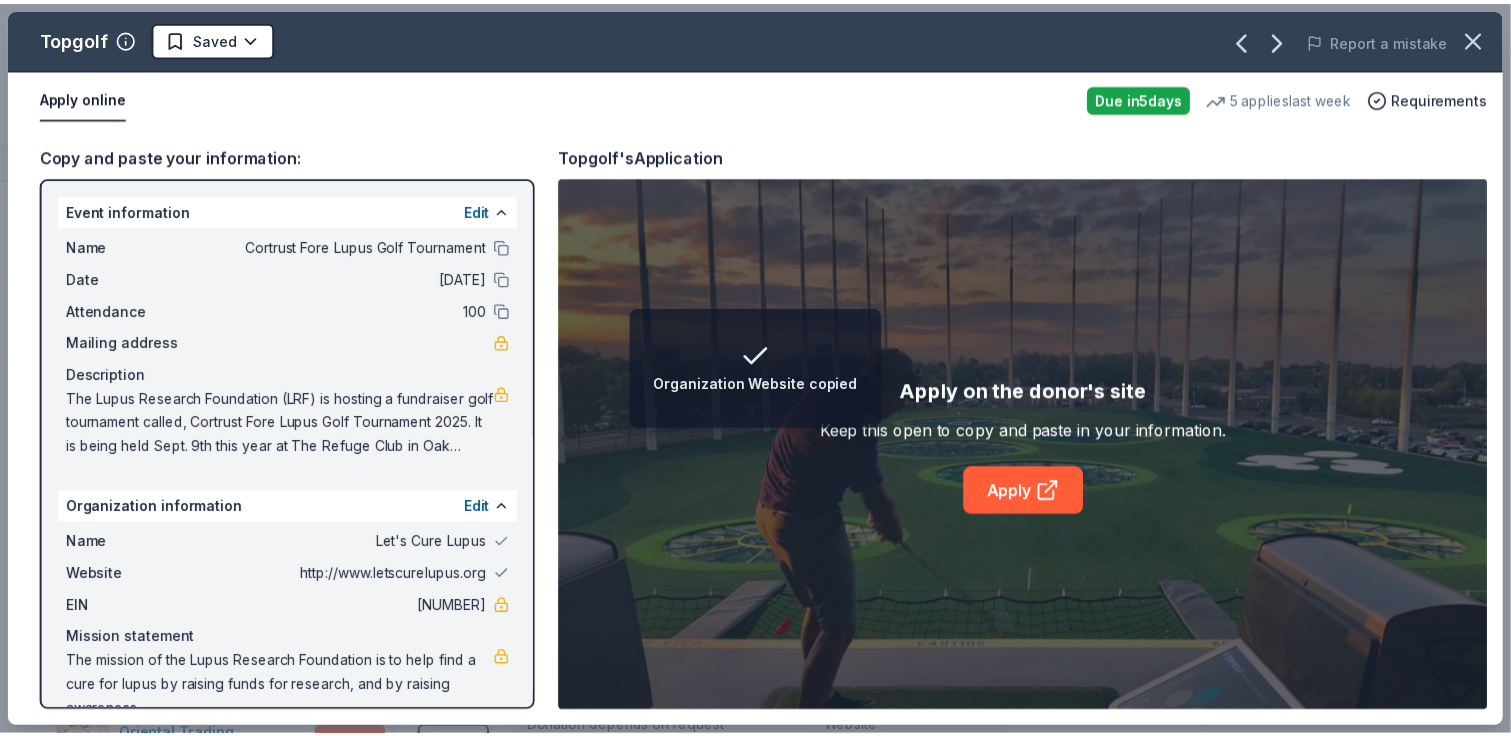 scroll, scrollTop: 36, scrollLeft: 0, axis: vertical 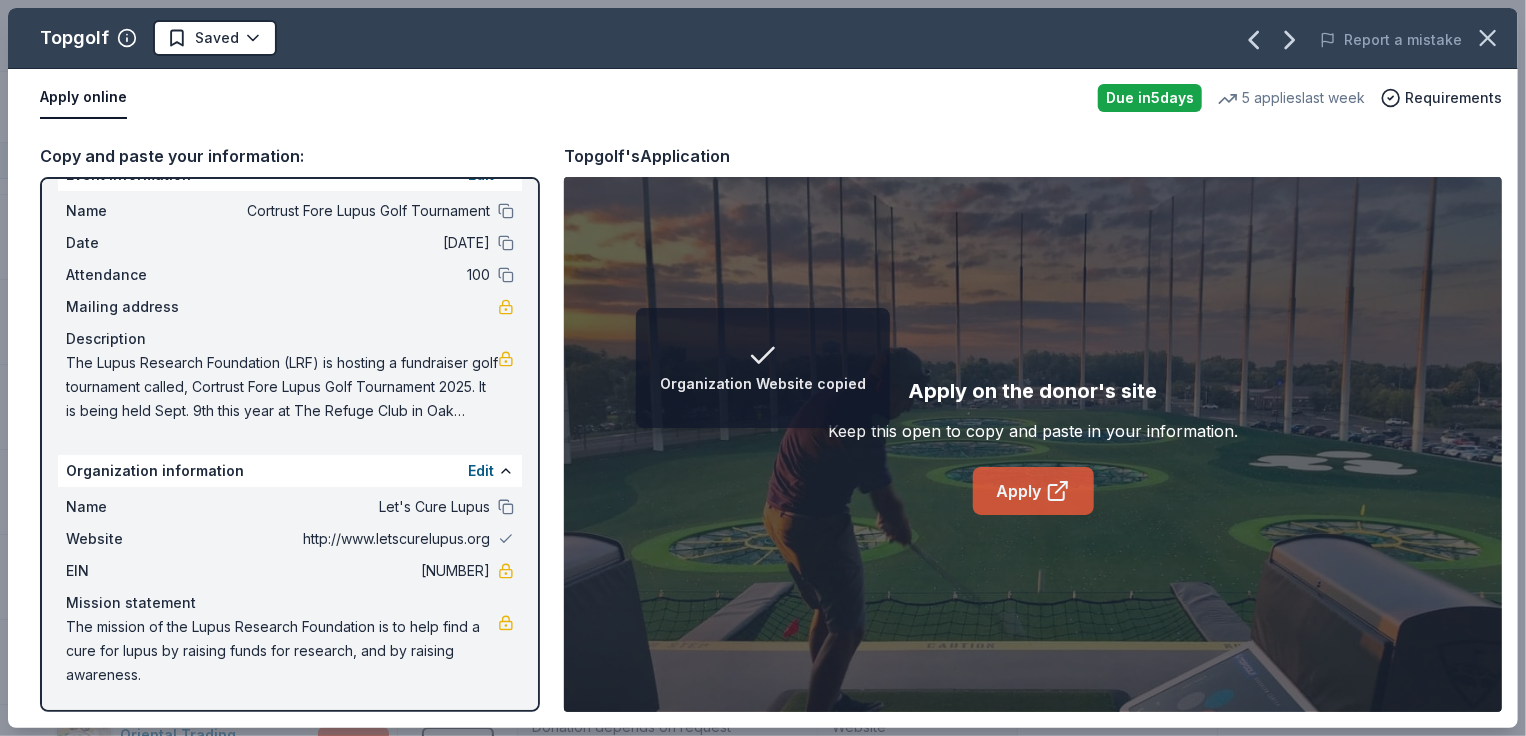 click on "Apply" at bounding box center (1033, 491) 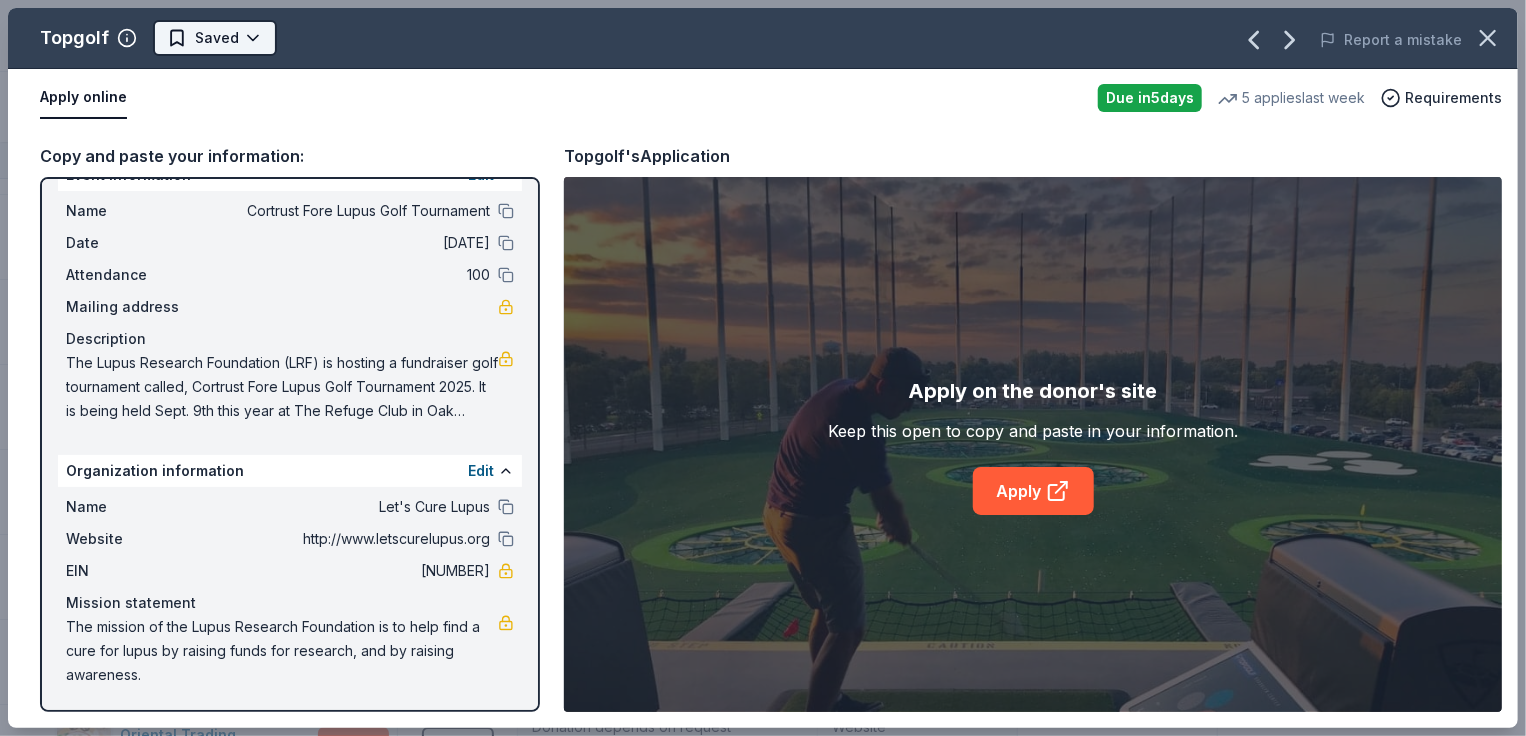 click on "Cortrust Fore Lupus Golf Tournament Track  · 184 Discover Earn Rewards 163 Saved 20 Applied 1 Approved Received Declined Not interested  Approved assets Add donor Export CSV Donor Status Donation Apply method Assignee Notes Crumbl Cookies Due in  5  days Apply Saved Cookies Phone In person Pizza Hut Due in  5  days Apply Saved Food, gift card(s) Phone In person AlterEco Chocolates Due in  5  days Apply Saved Chocolate products, granola products, gift card(s) Email Manna Pro Donating paused Apply Saved Animal product(s) Email Under Armour Donating paused Apply Saved Sportswear Email Dauphines of New York Due in  5  days Apply Saved Hair accessories Email Nintendo Due in  5  days Apply Saved Donation depends on request Email Luca + Danni Donating paused Apply Saved Jewelry products Email U-Haul Due in  14  days Apply Saved Vehicle rental, storage Email Red Lobster Due in  5  days Apply Saved Food, gift card(s) Email Phone In person Bubble & Bee Due in  5  days Apply Saved Email Pit Boss Grills Donating paused" at bounding box center (763, 368) 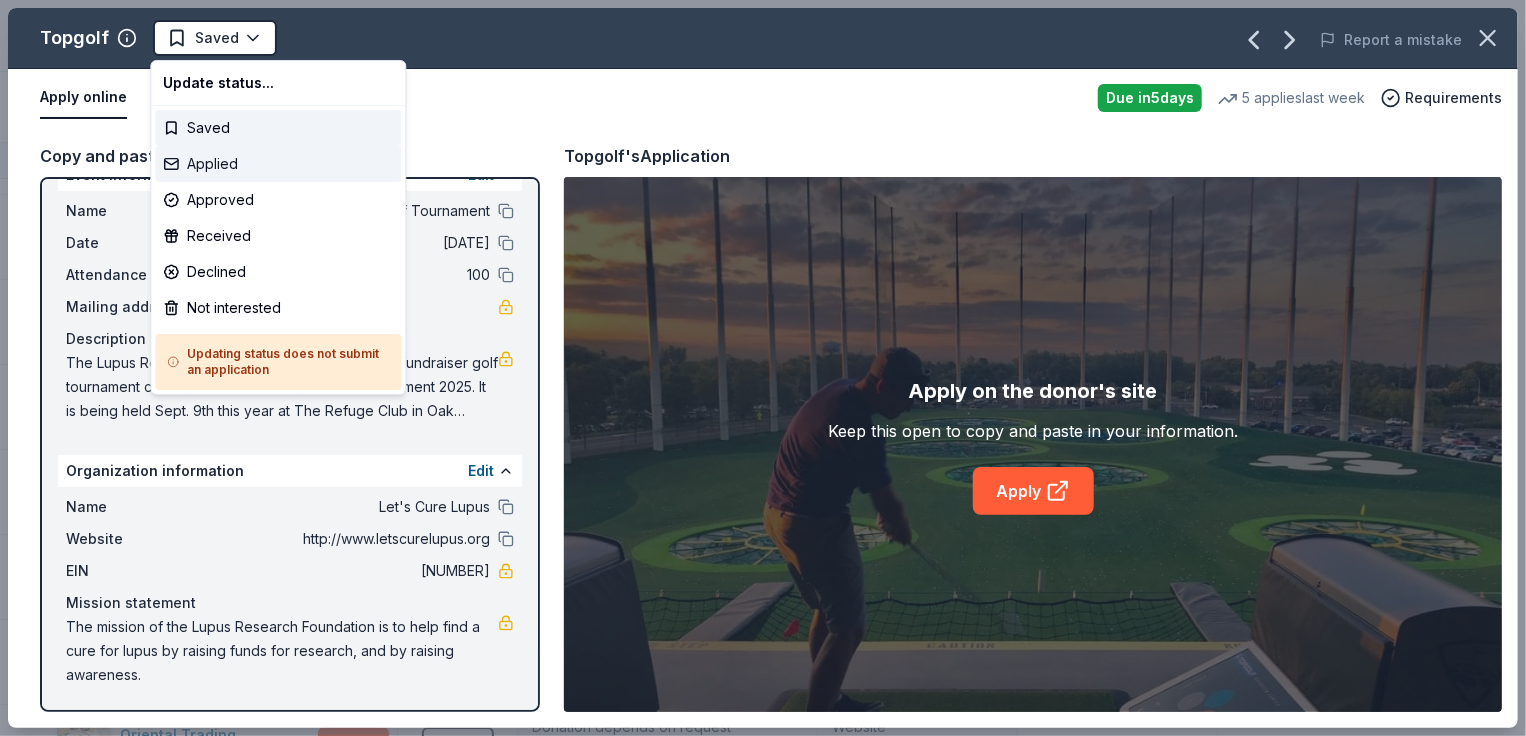 click on "Applied" at bounding box center [278, 164] 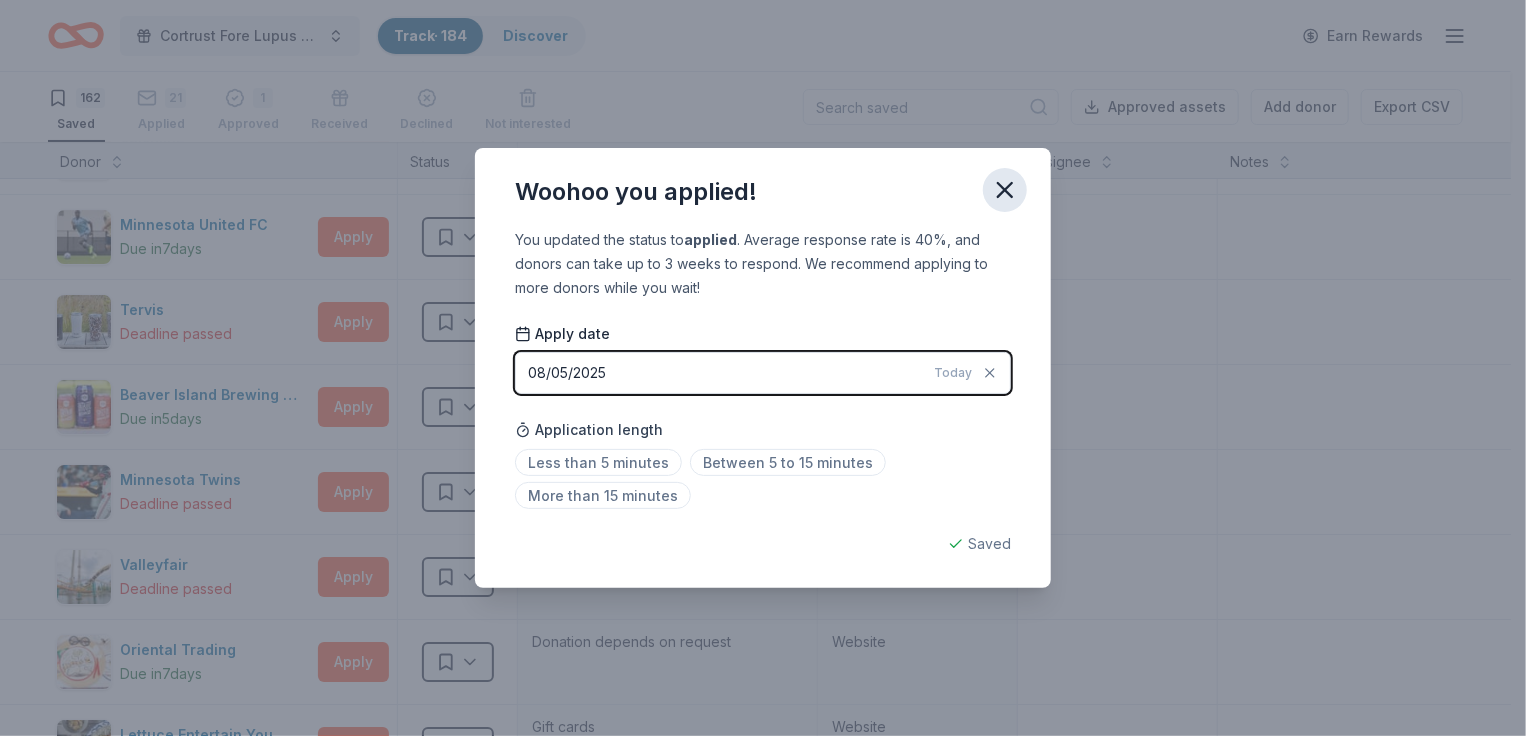 click 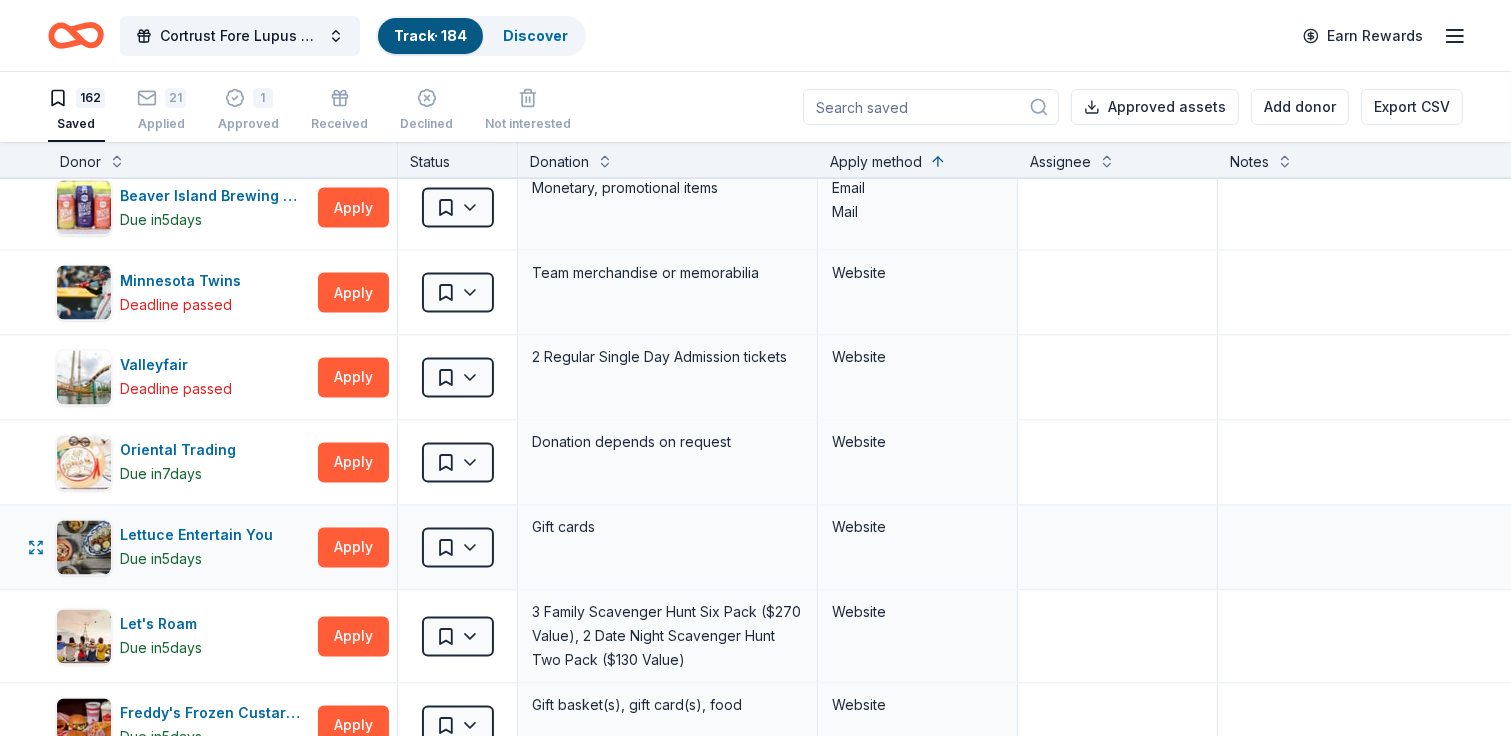 scroll, scrollTop: 3600, scrollLeft: 0, axis: vertical 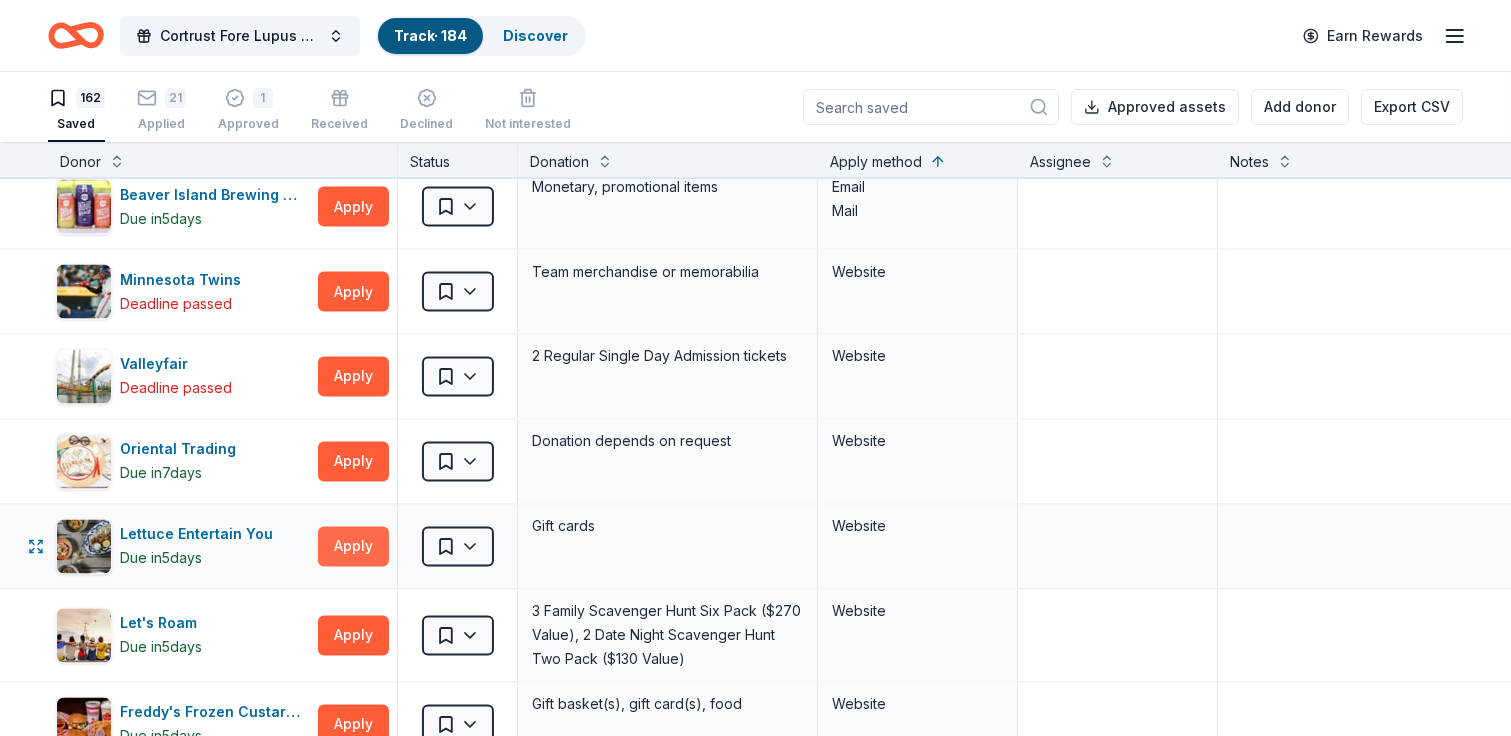 click on "Apply" at bounding box center (353, 547) 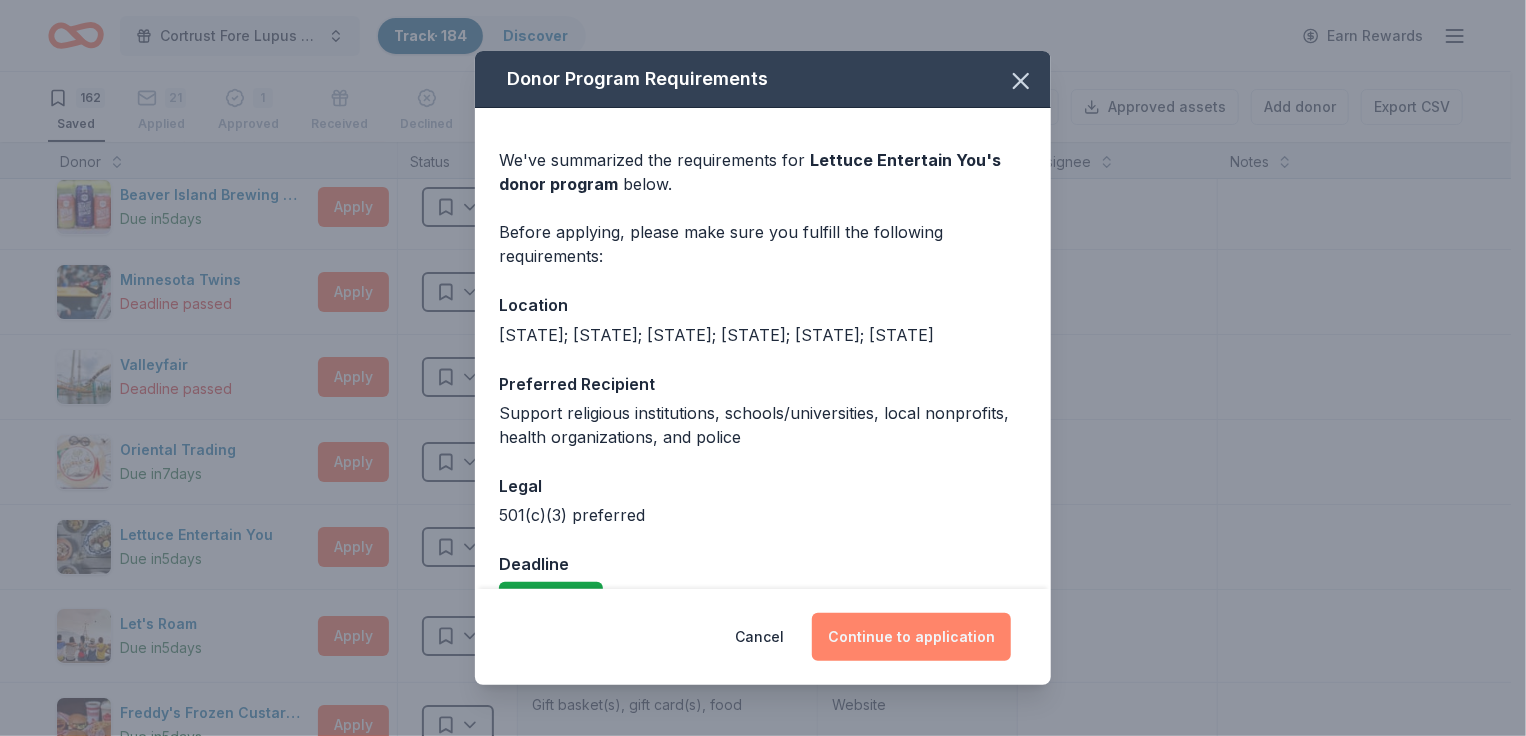 click on "Continue to application" at bounding box center (911, 637) 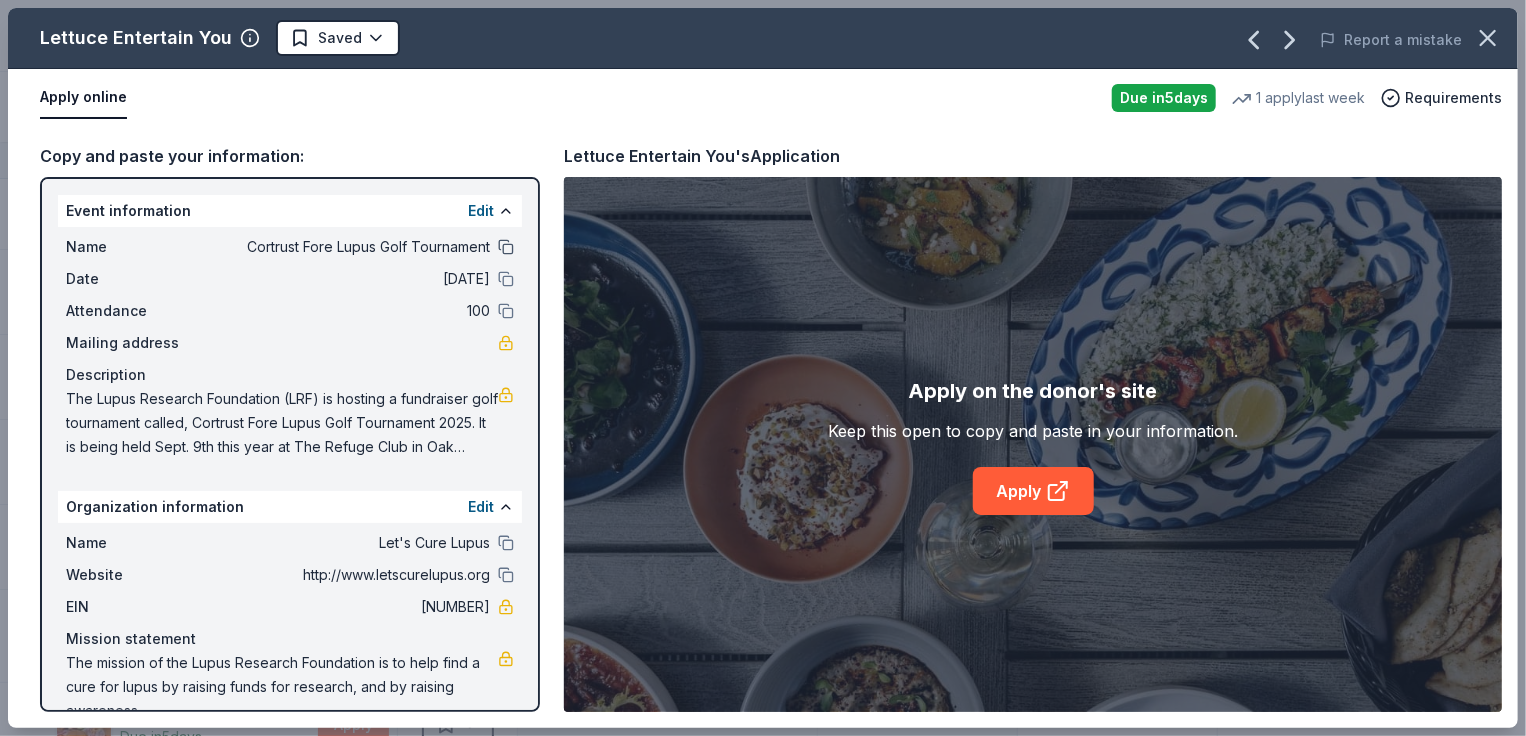 click at bounding box center (506, 247) 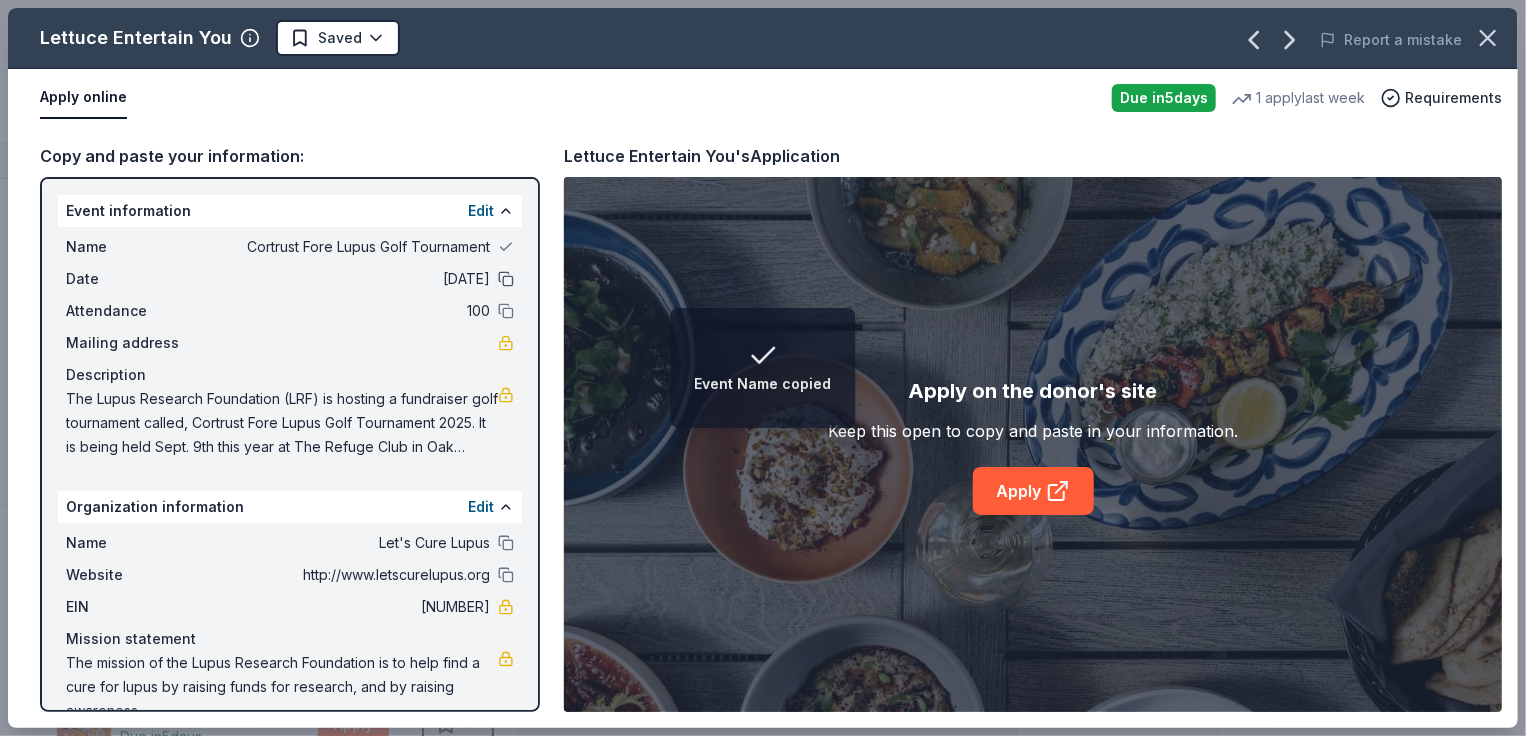 click at bounding box center (506, 279) 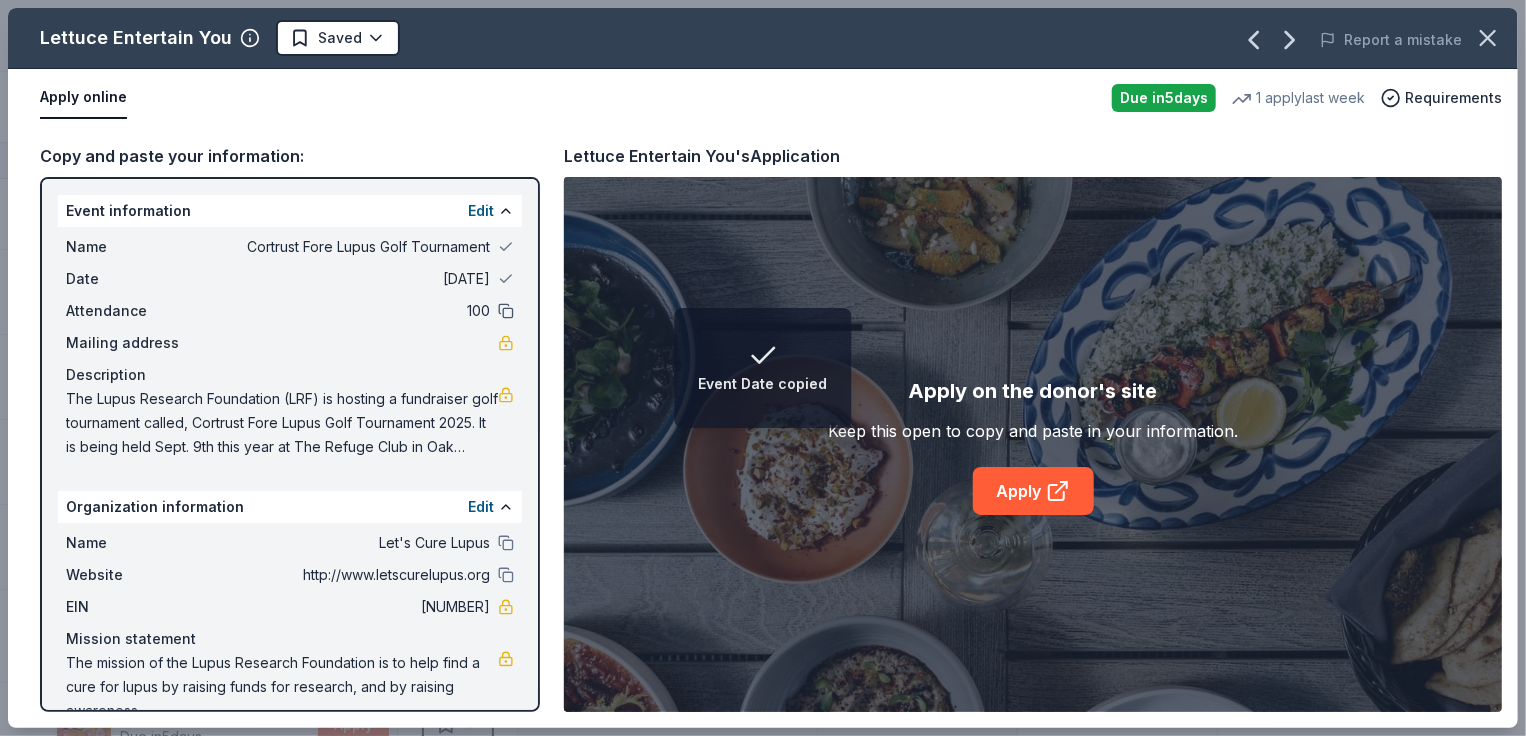 click at bounding box center (506, 311) 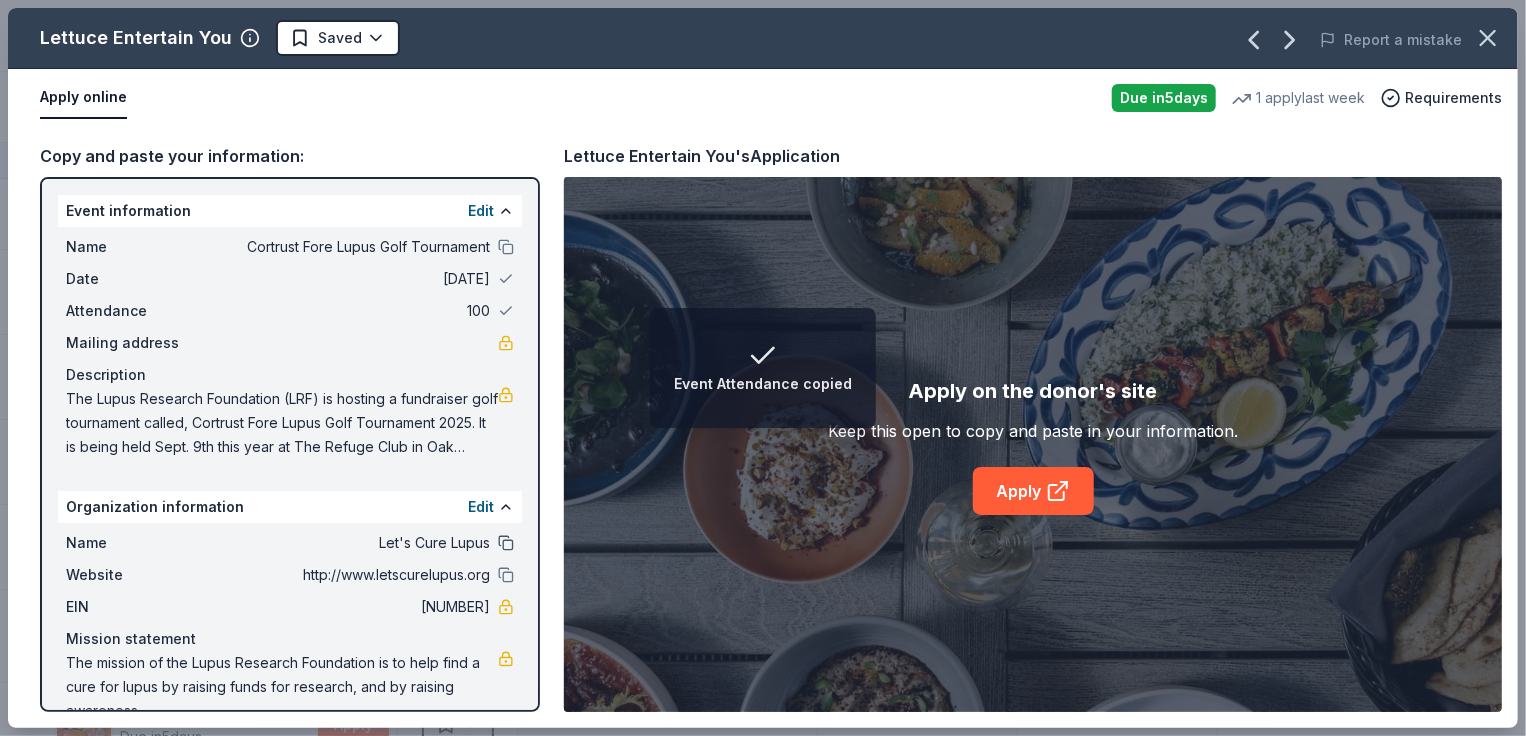 click at bounding box center (506, 543) 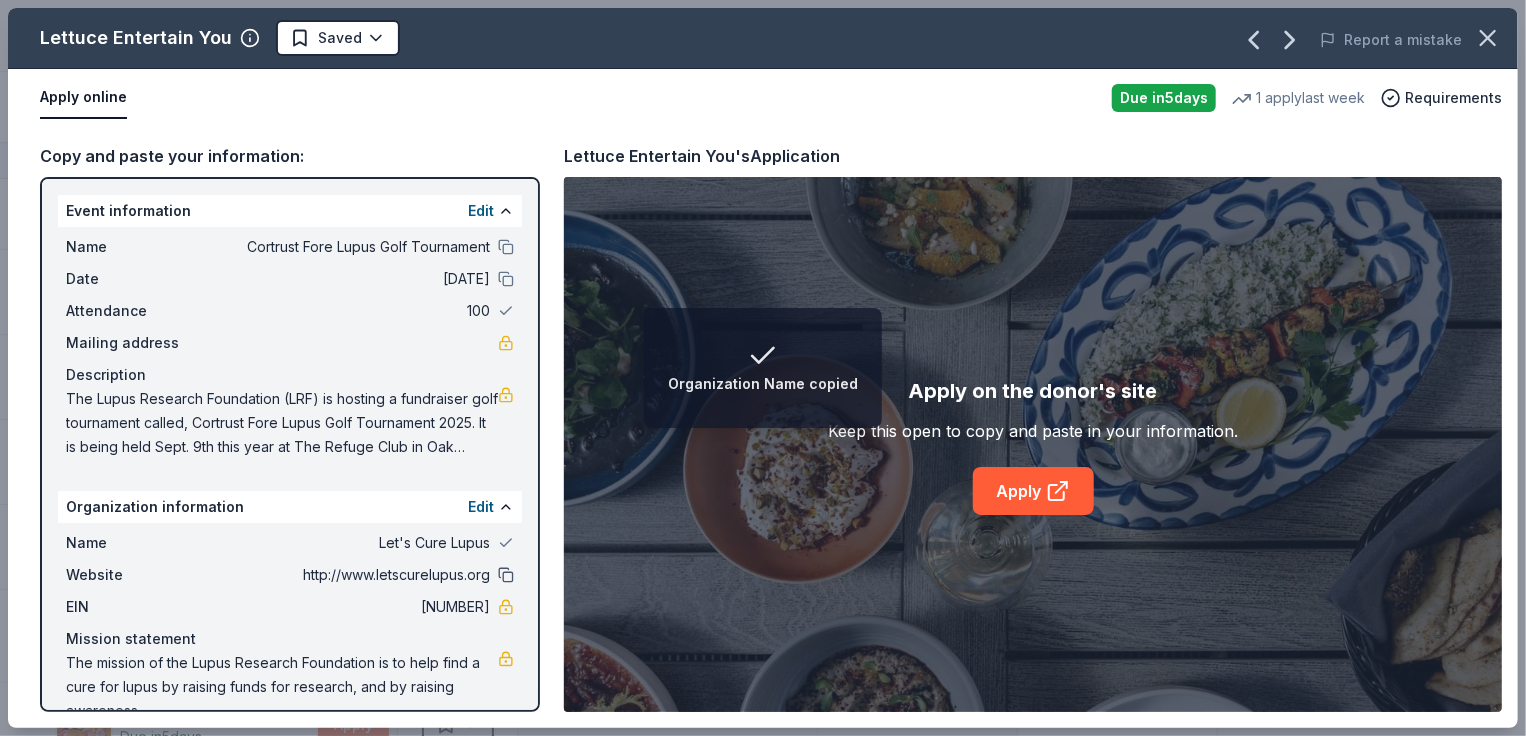 click at bounding box center [506, 575] 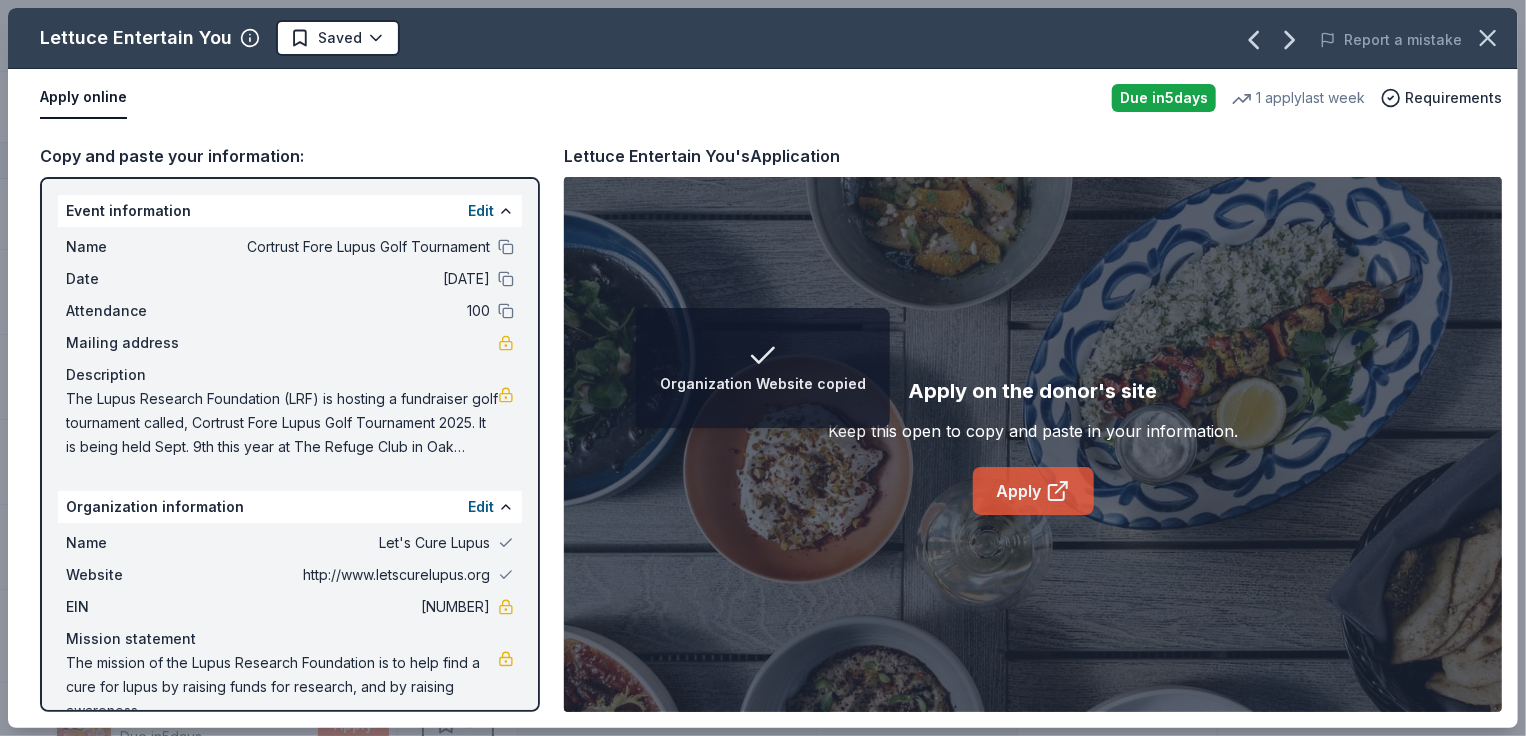 click on "Apply" at bounding box center (1033, 491) 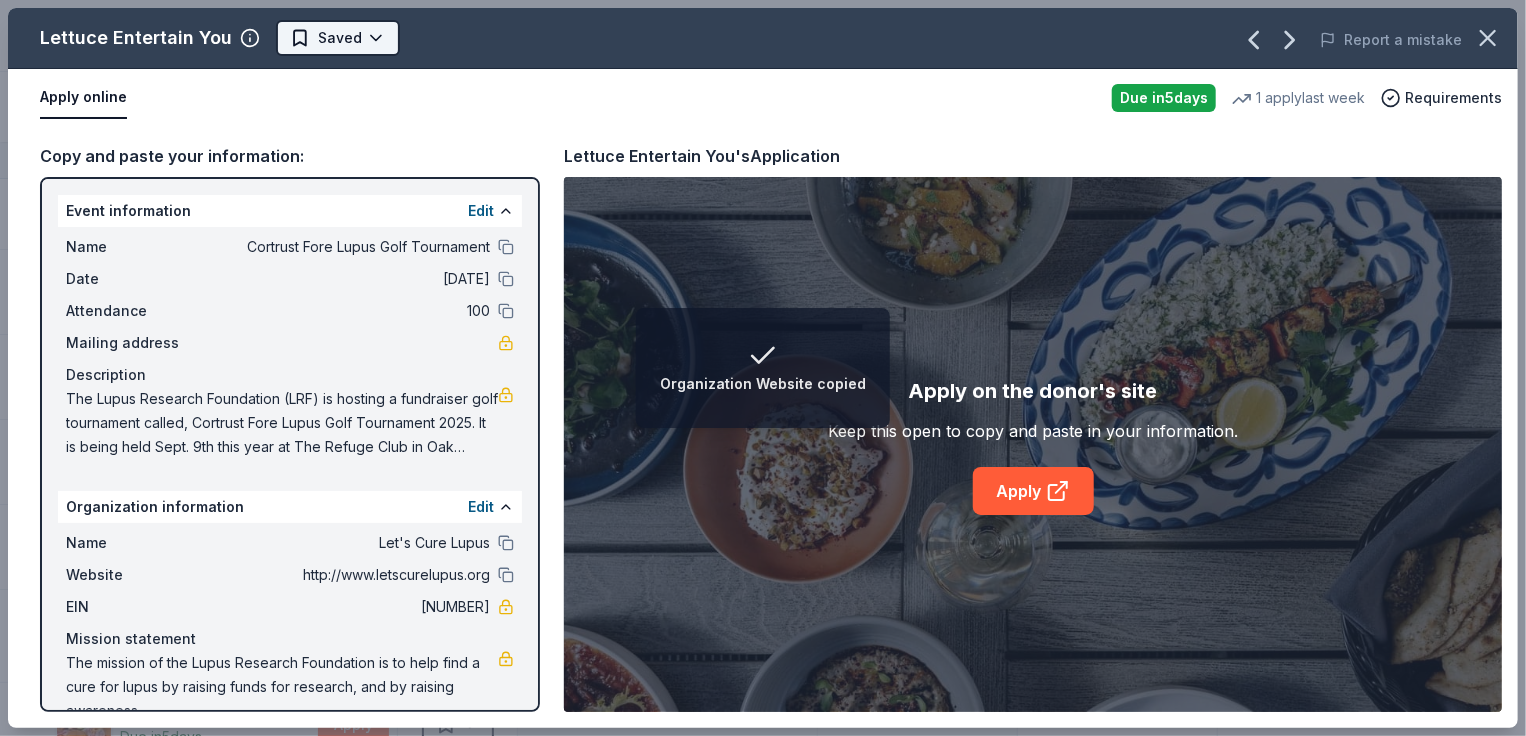 click on "Organization Website copied Cortrust Fore Lupus Golf Tournament Track  · 184 Discover Earn Rewards 162 Saved 21 Applied 1 Approved Received Declined Not interested  Approved assets Add donor Export CSV Donor Status Donation Apply method Assignee Notes Crumbl Cookies Due in  5  days Apply Saved Cookies Phone In person Pizza Hut Due in  5  days Apply Saved Food, gift card(s) Phone In person AlterEco Chocolates Due in  5  days Apply Saved Chocolate products, granola products, gift card(s) Email Manna Pro Donating paused Apply Saved Animal product(s) Email Under Armour Donating paused Apply Saved Sportswear Email Dauphines of New York Due in  5  days Apply Saved Hair accessories Email Nintendo Due in  5  days Apply Saved Donation depends on request Email Luca + Danni Donating paused Apply Saved Jewelry products Email U-Haul Due in  14  days Apply Saved Vehicle rental, storage Email Red Lobster Due in  5  days Apply Saved Food, gift card(s) Email Phone In person Bubble & Bee Due in  5  days Apply Saved Email 5 5" at bounding box center (763, 368) 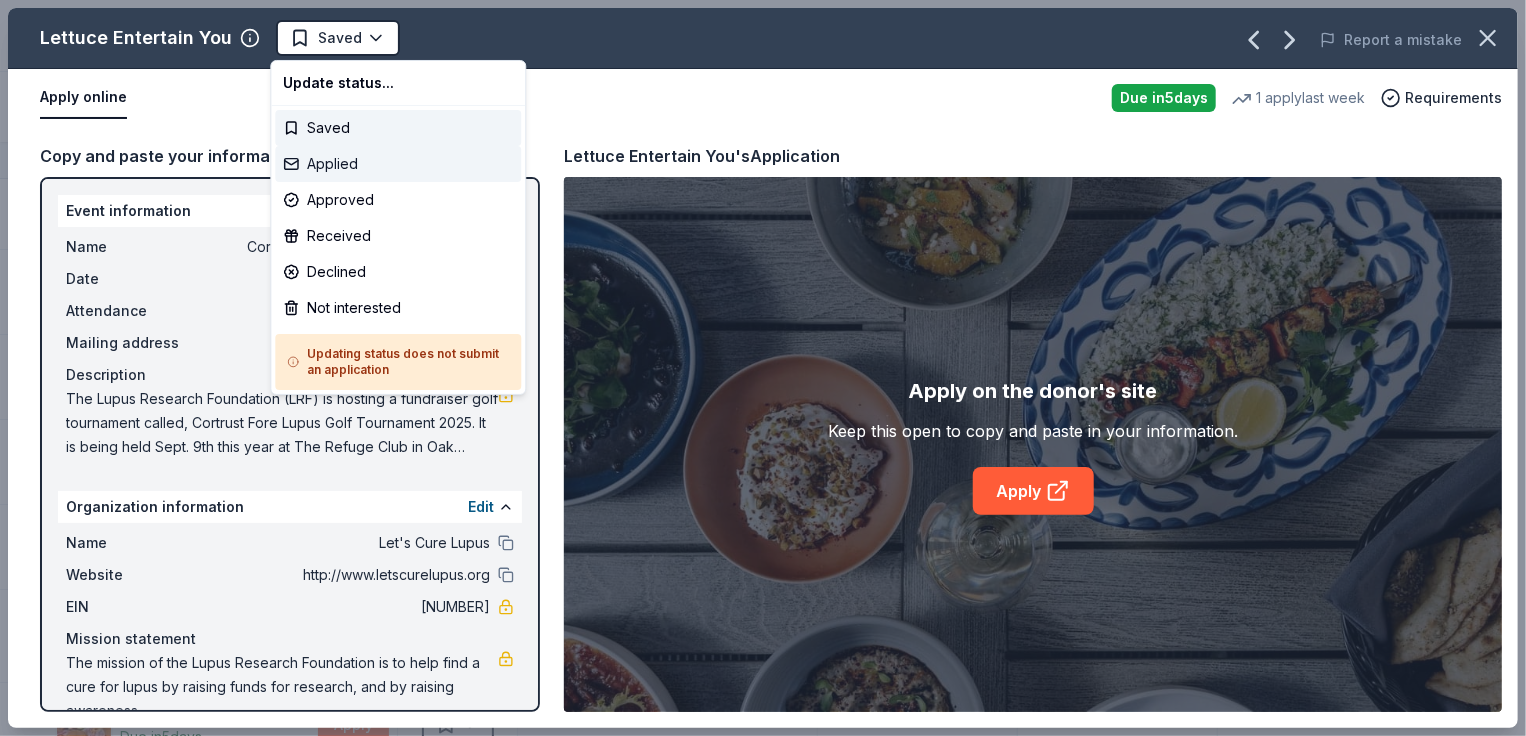 click on "Applied" at bounding box center [398, 164] 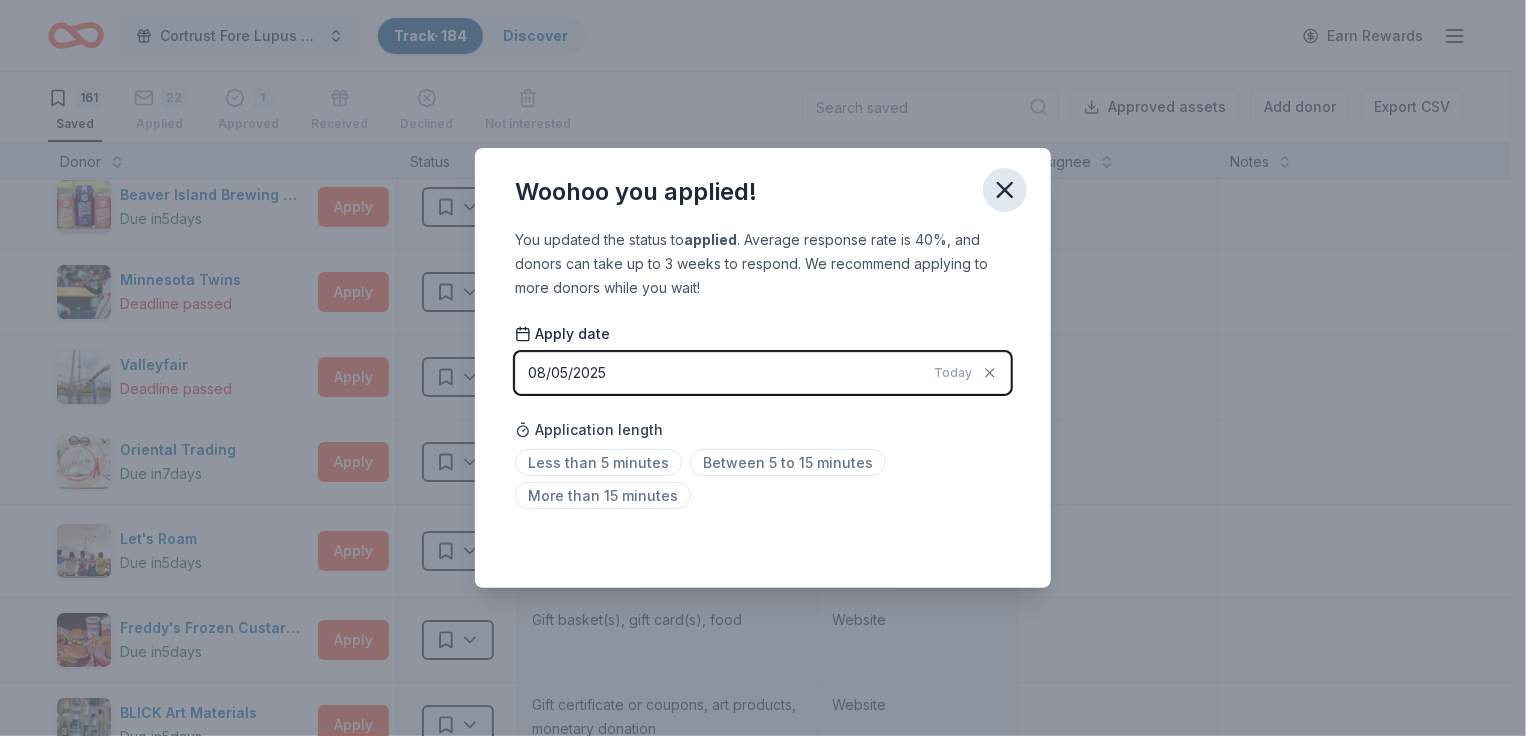 click 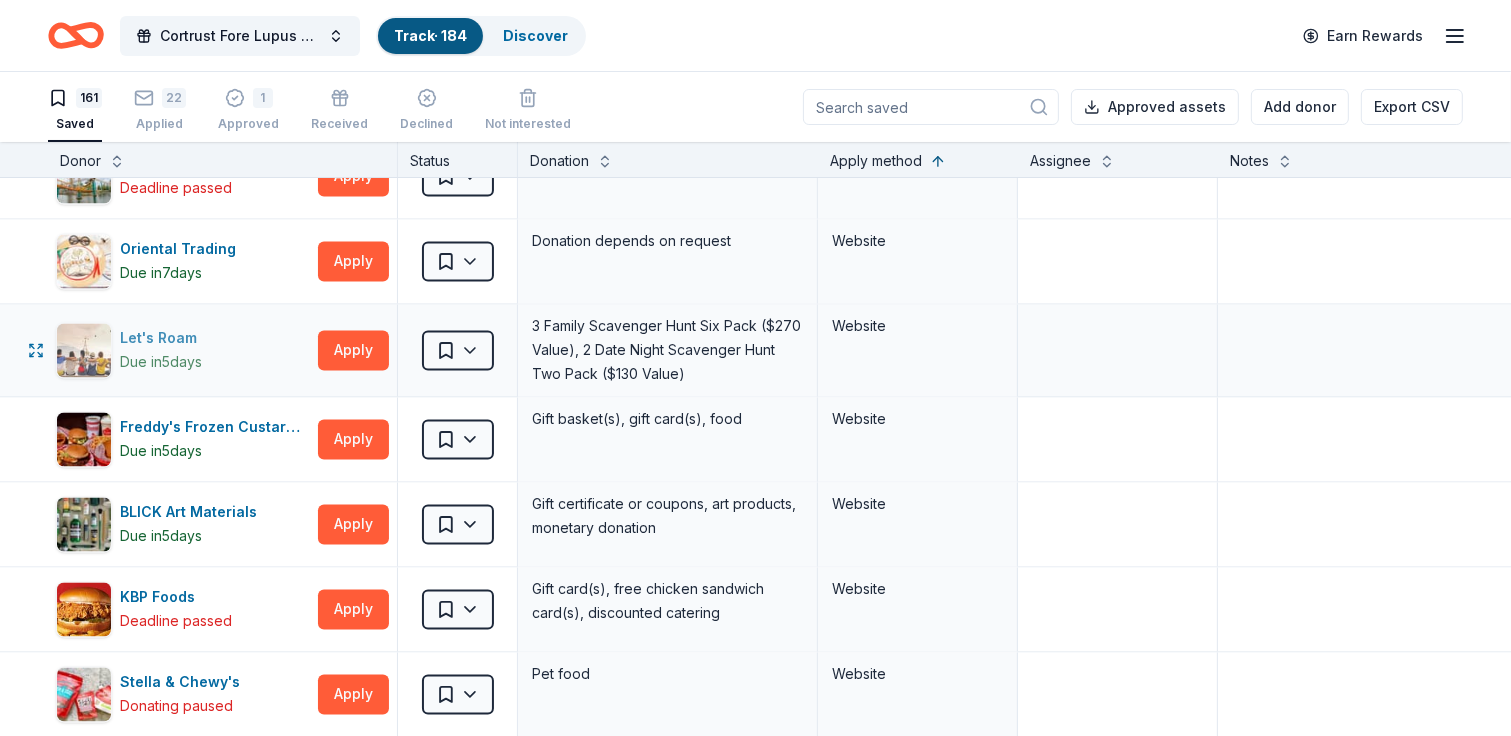 scroll, scrollTop: 3900, scrollLeft: 0, axis: vertical 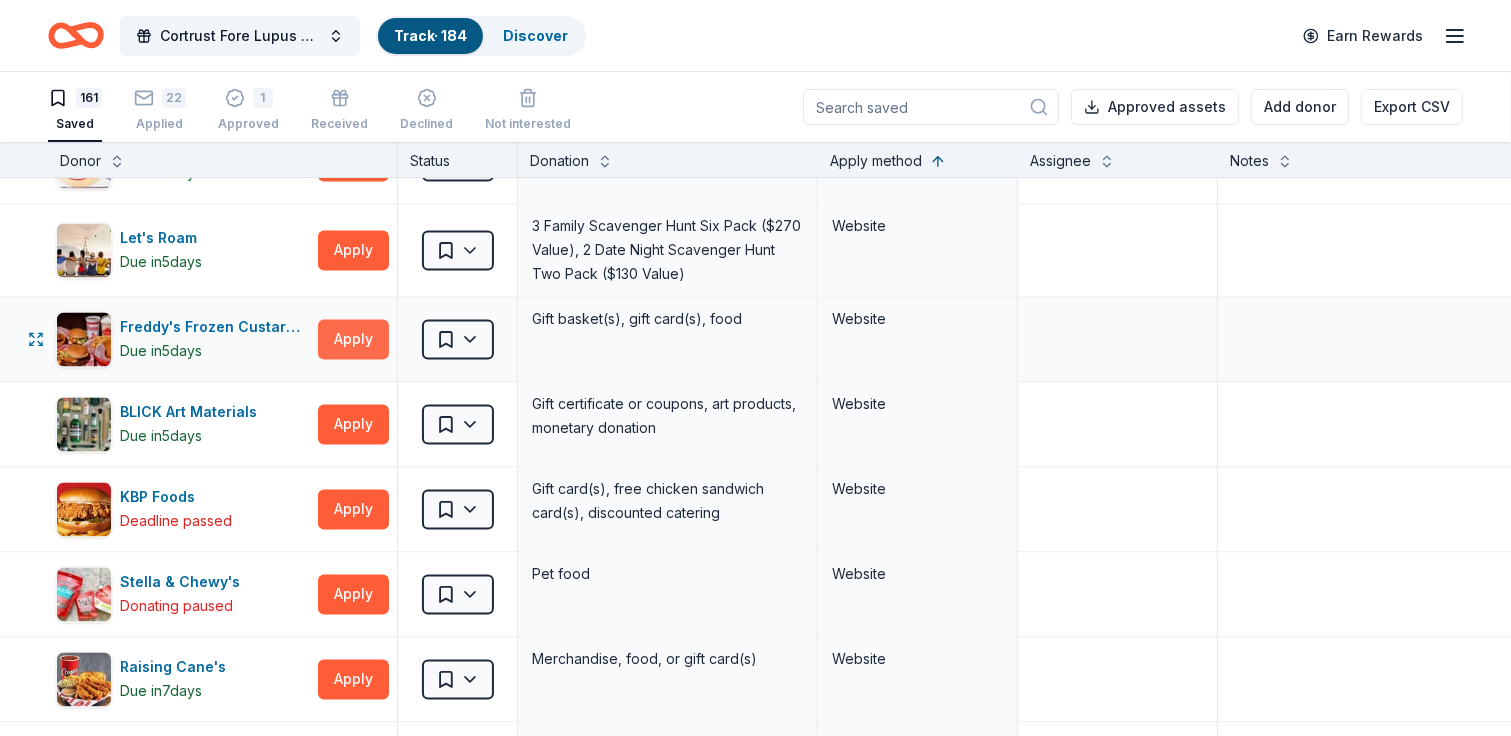 click on "Apply" at bounding box center [353, 340] 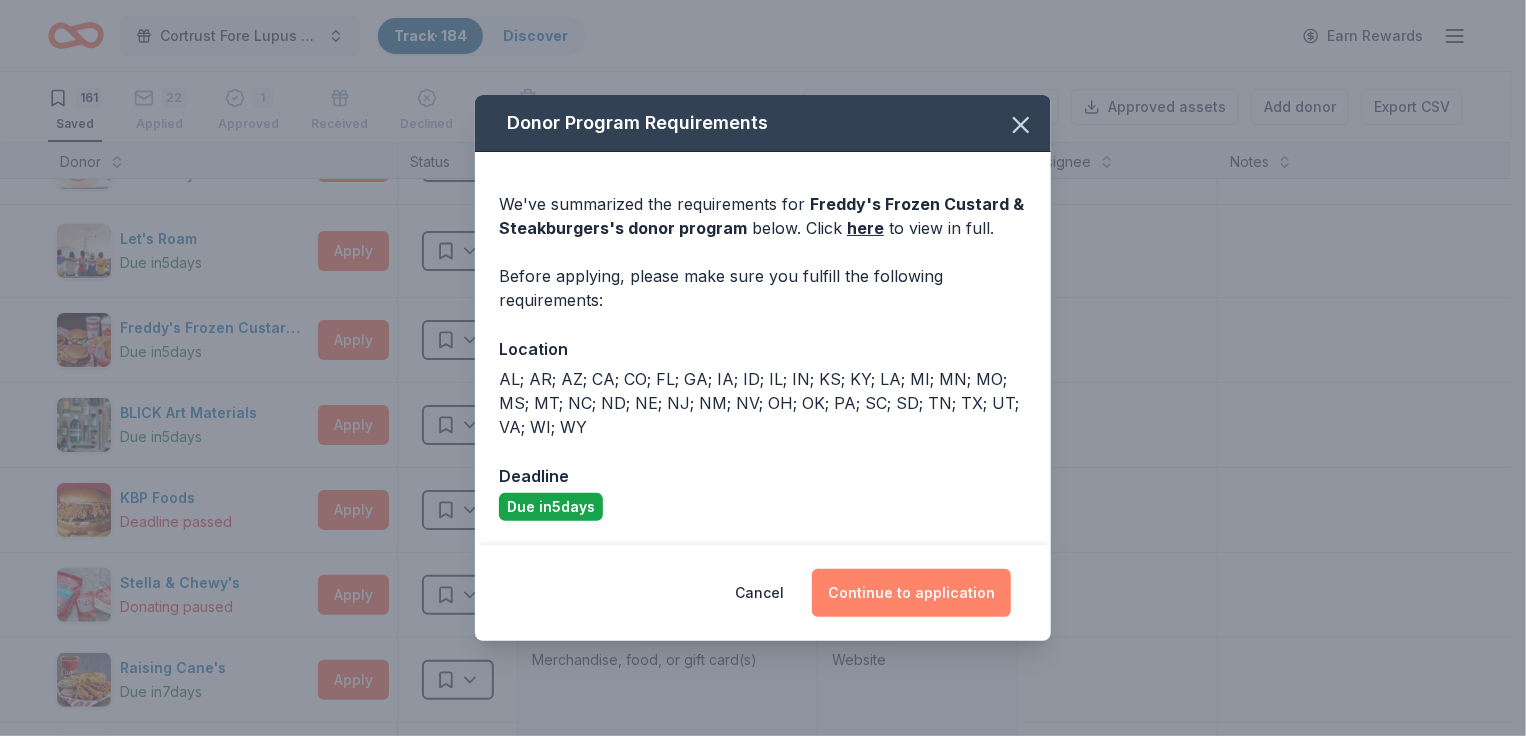 click on "Continue to application" at bounding box center [911, 593] 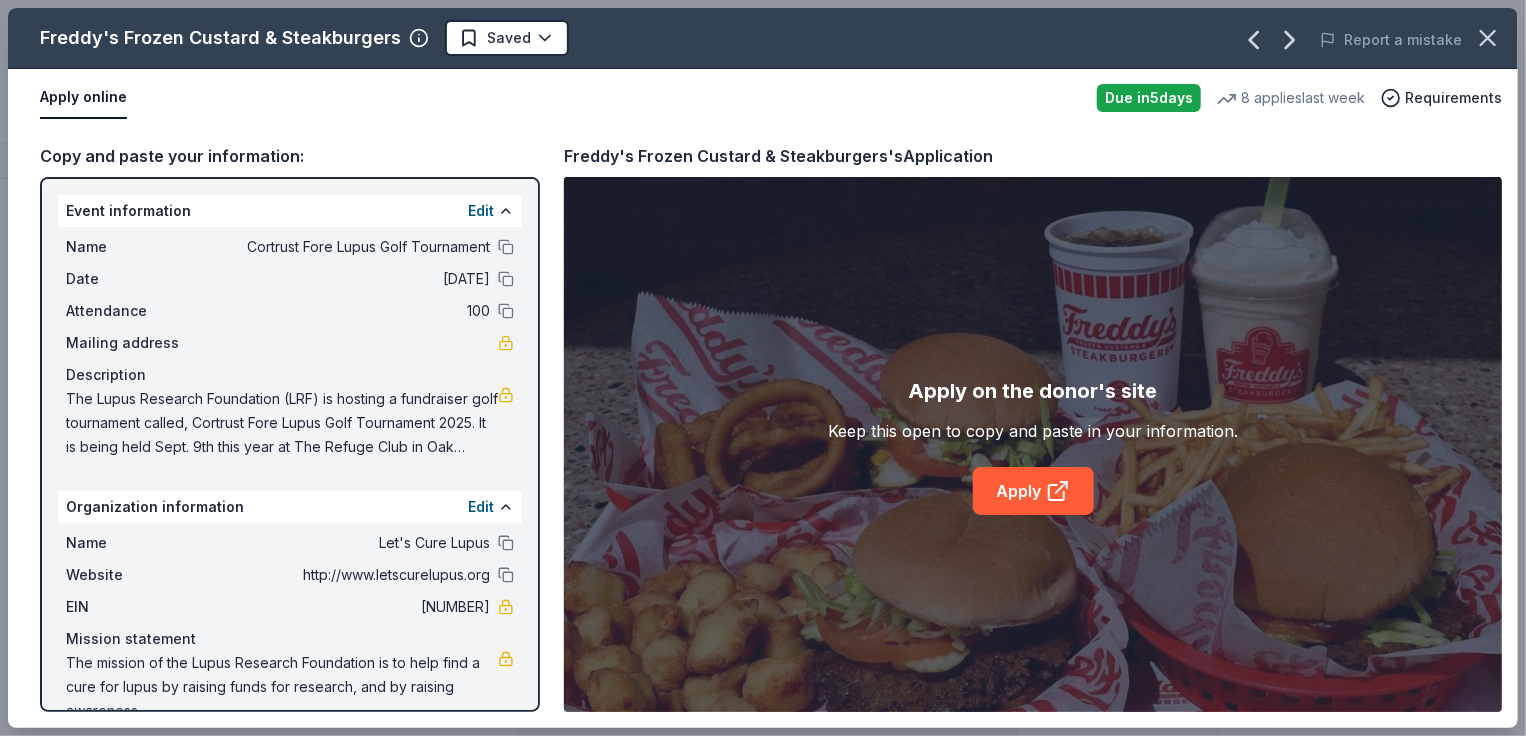 click at bounding box center [506, 247] 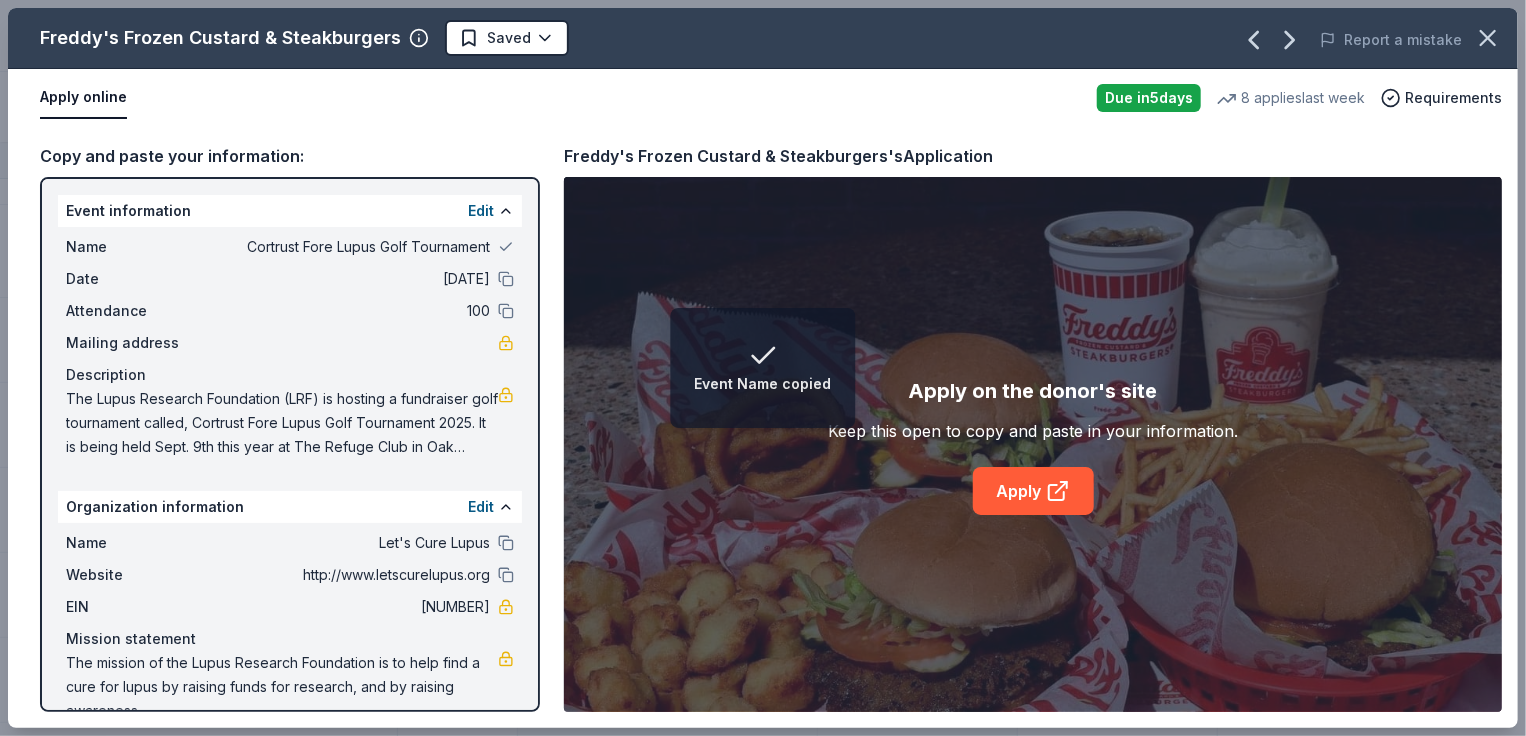 drag, startPoint x: 492, startPoint y: 280, endPoint x: 496, endPoint y: 302, distance: 22.36068 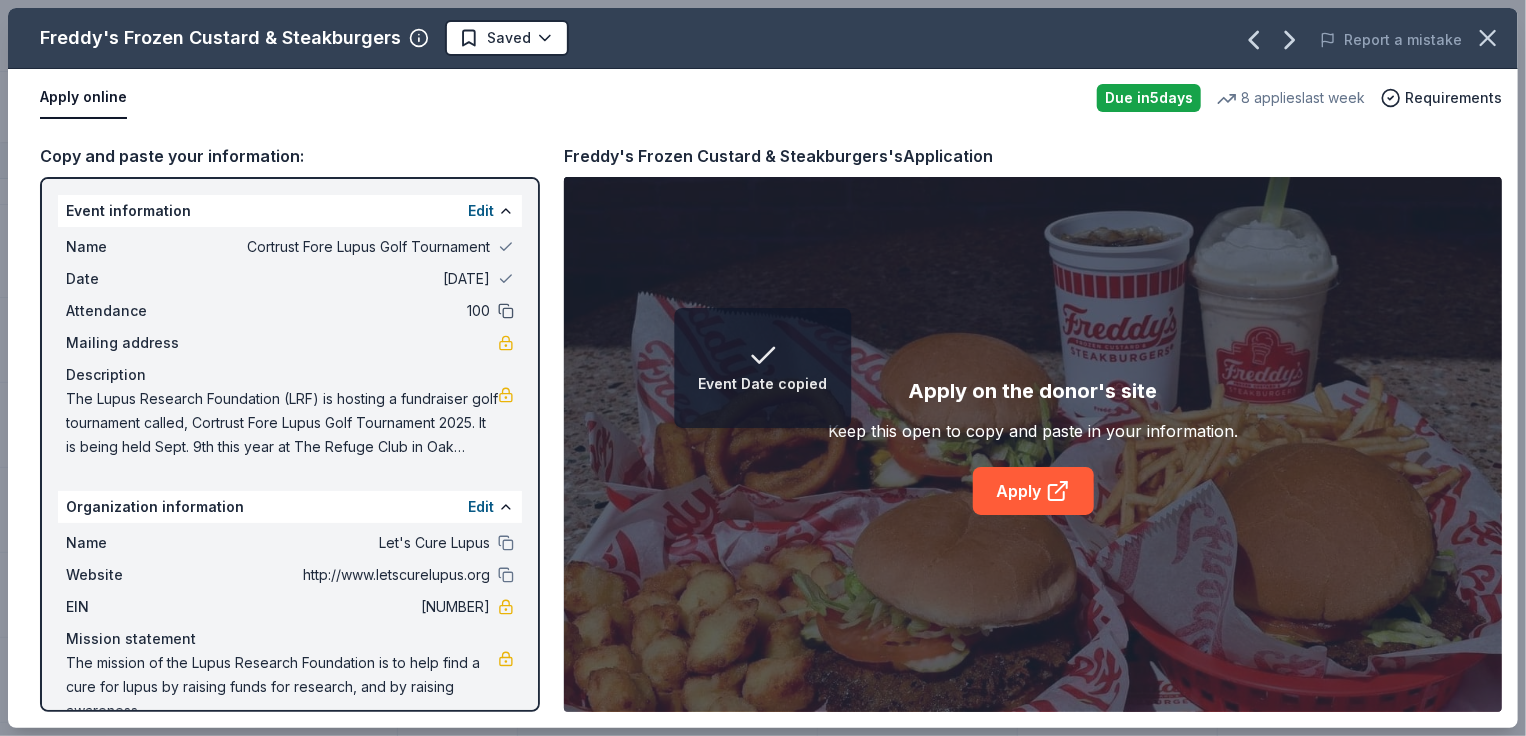 click at bounding box center [506, 311] 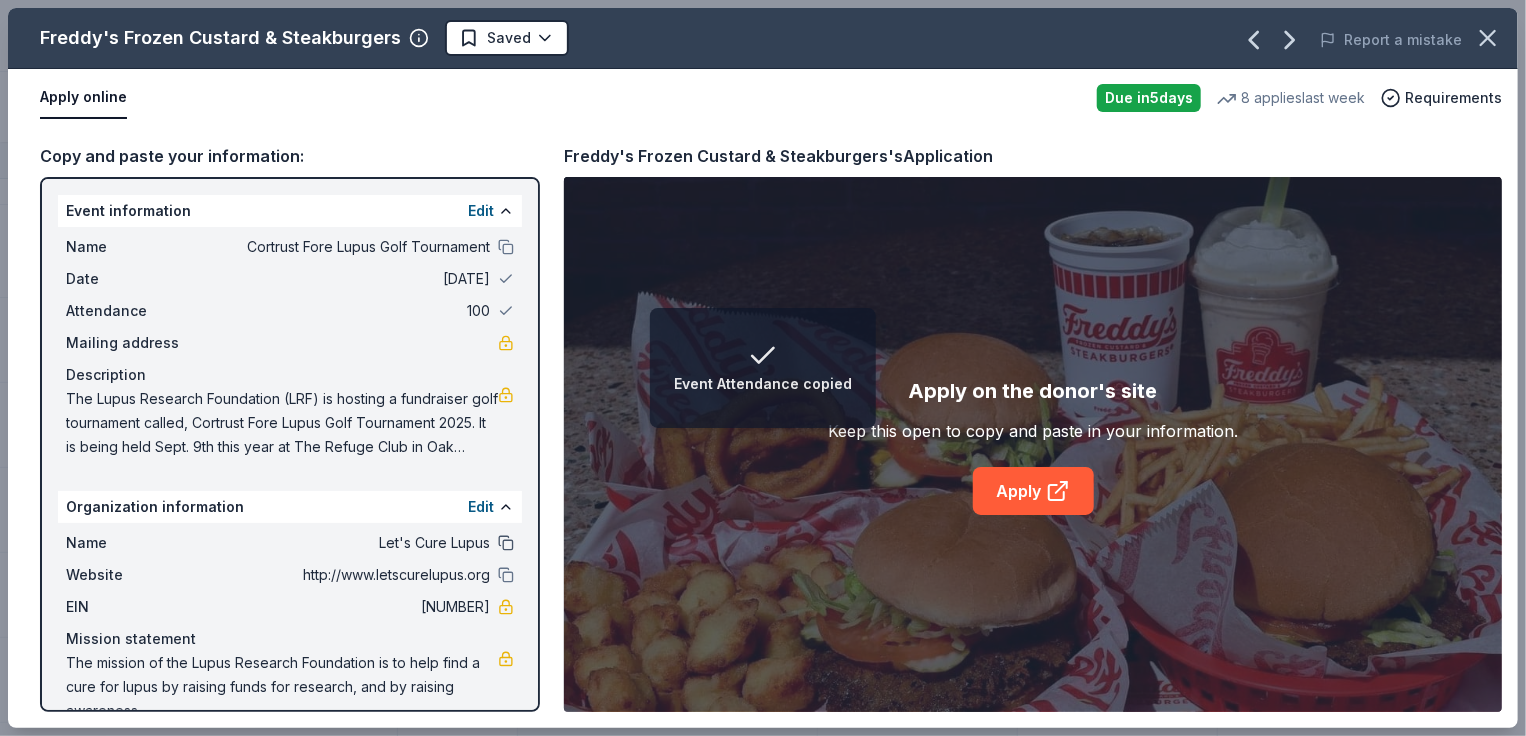 click at bounding box center [506, 543] 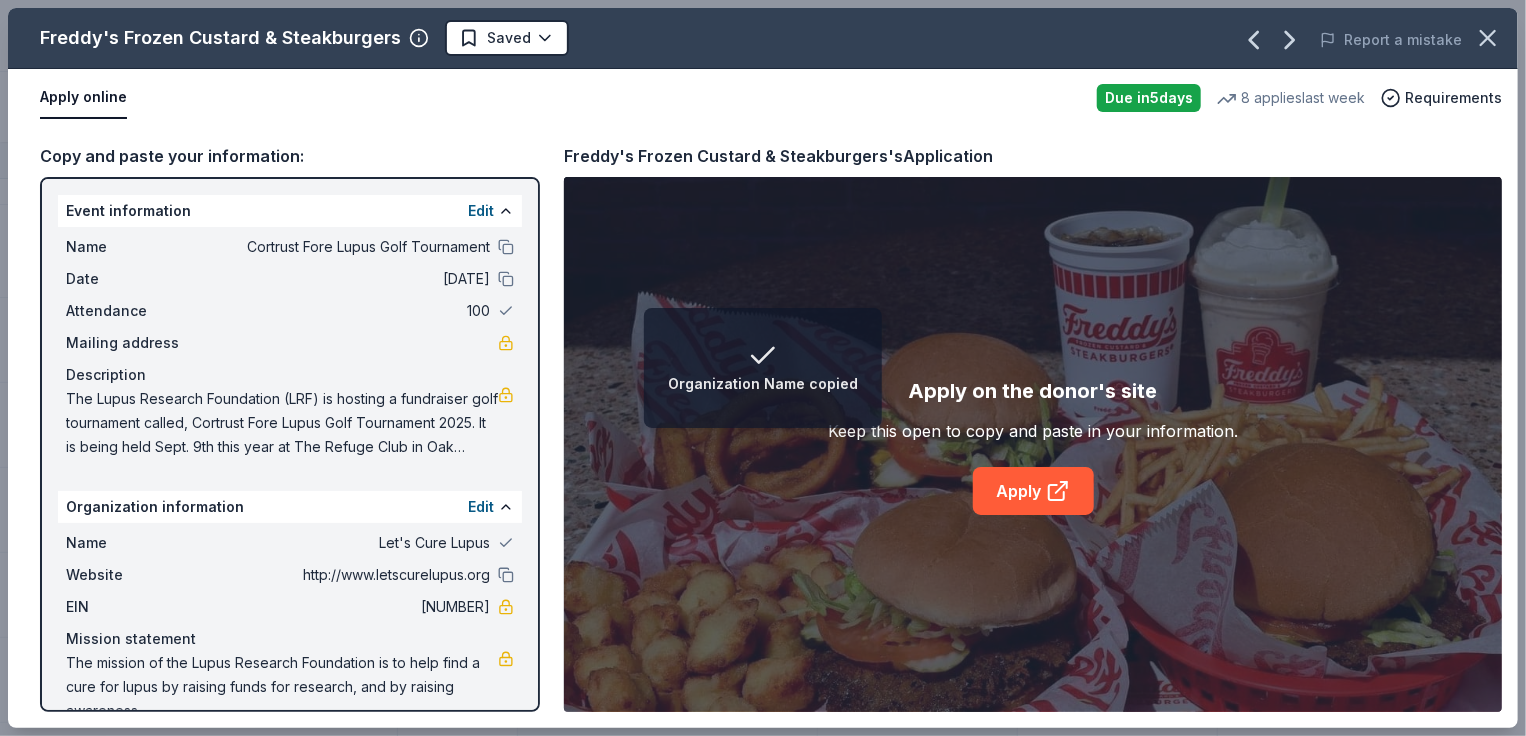 click at bounding box center [506, 575] 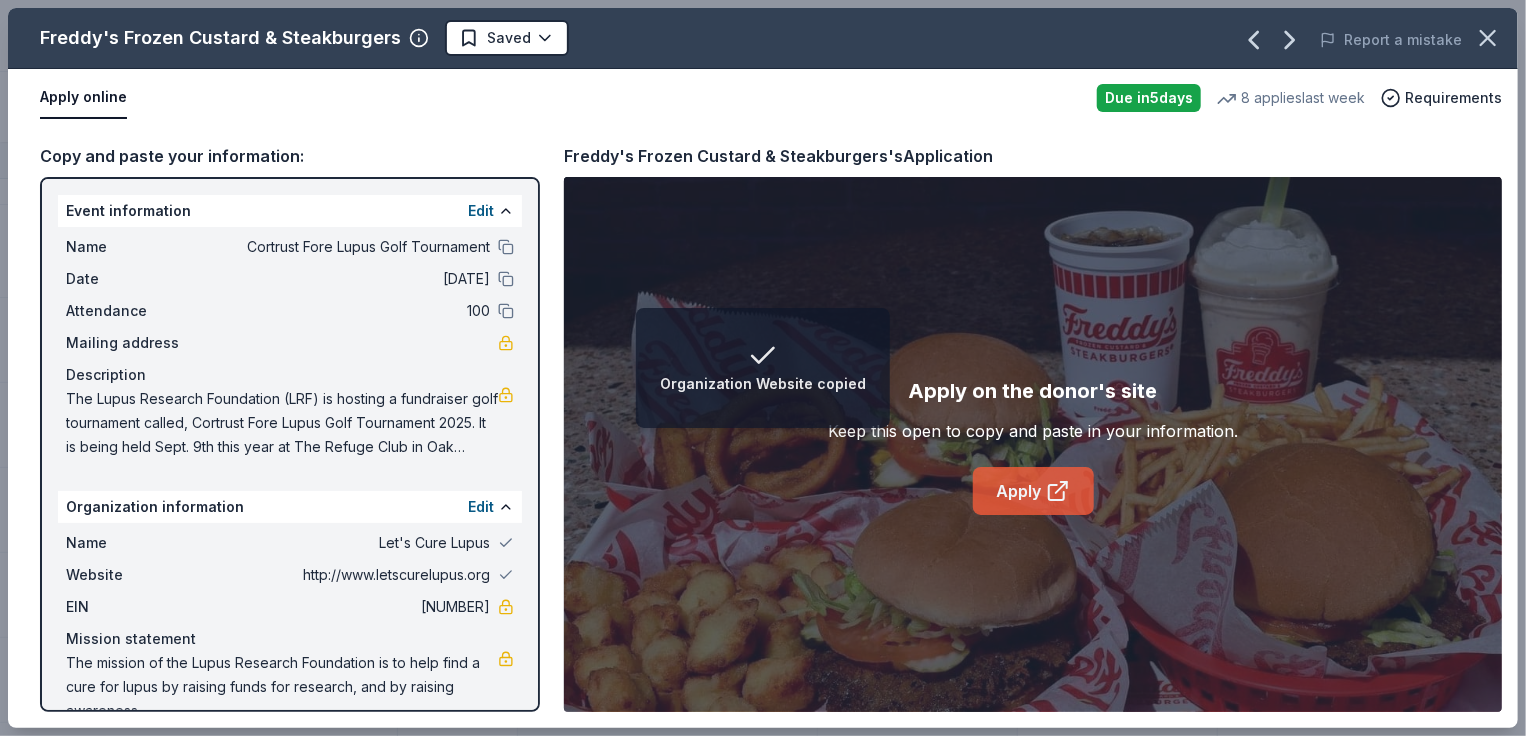 click on "Apply" at bounding box center (1033, 491) 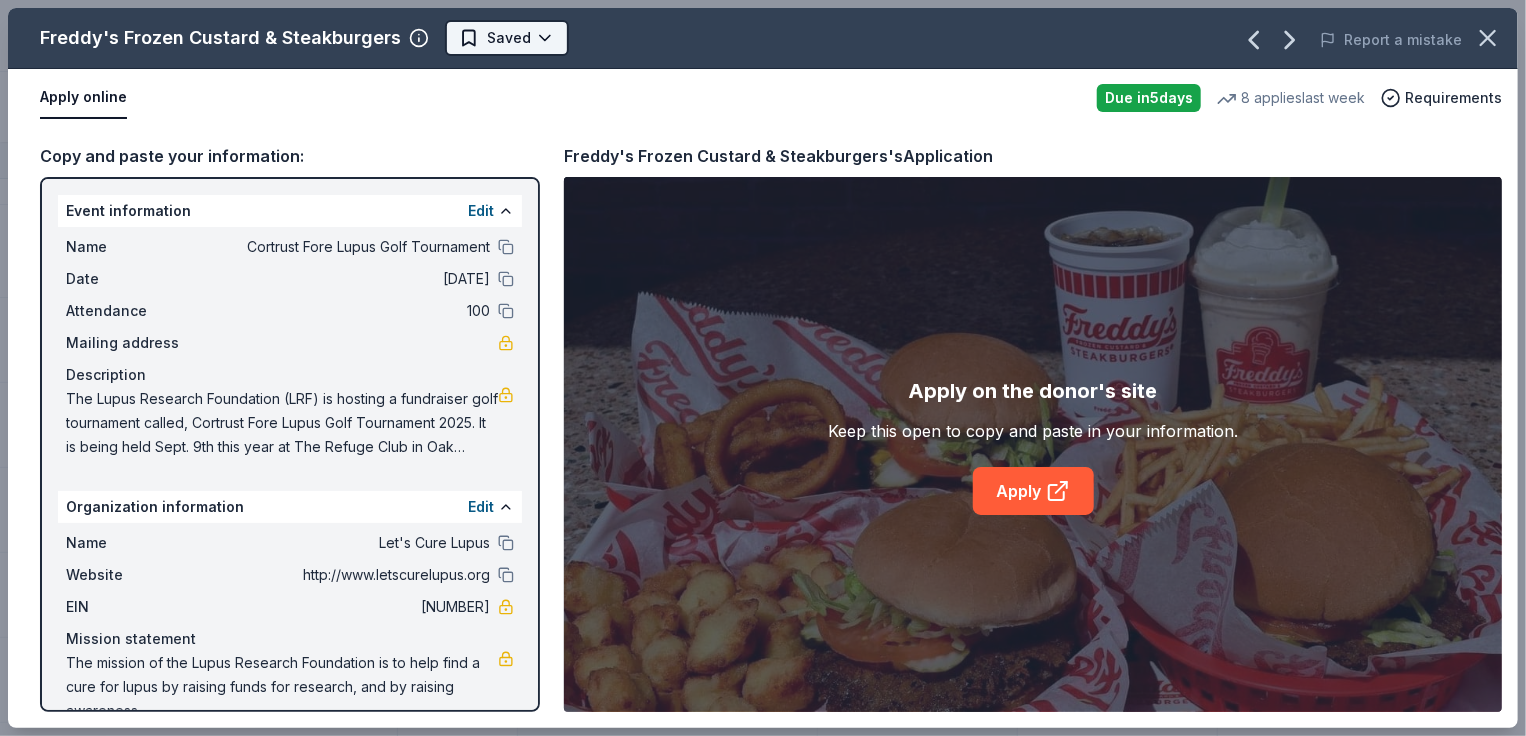 click on "Cortrust Fore Lupus Golf Tournament Track  · 184 Discover Earn Rewards 161 Saved 22 Applied 1 Approved Received Declined Not interested  Approved assets Add donor Export CSV Donor Status Donation Apply method Assignee Notes Crumbl Cookies Due in  5  days Apply Saved Cookies Phone In person Pizza Hut Due in  5  days Apply Saved Food, gift card(s) Phone In person AlterEco Chocolates Due in  5  days Apply Saved Chocolate products, granola products, gift card(s) Email Manna Pro Donating paused Apply Saved Animal product(s) Email Under Armour Donating paused Apply Saved Sportswear Email Dauphines of New York Due in  5  days Apply Saved Hair accessories Email Nintendo Due in  5  days Apply Saved Donation depends on request Email Luca + Danni Donating paused Apply Saved Jewelry products Email U-Haul Due in  14  days Apply Saved Vehicle rental, storage Email Red Lobster Due in  5  days Apply Saved Food, gift card(s) Email Phone In person Bubble & Bee Due in  5  days Apply Saved Email Pit Boss Grills Donating paused" at bounding box center [763, 368] 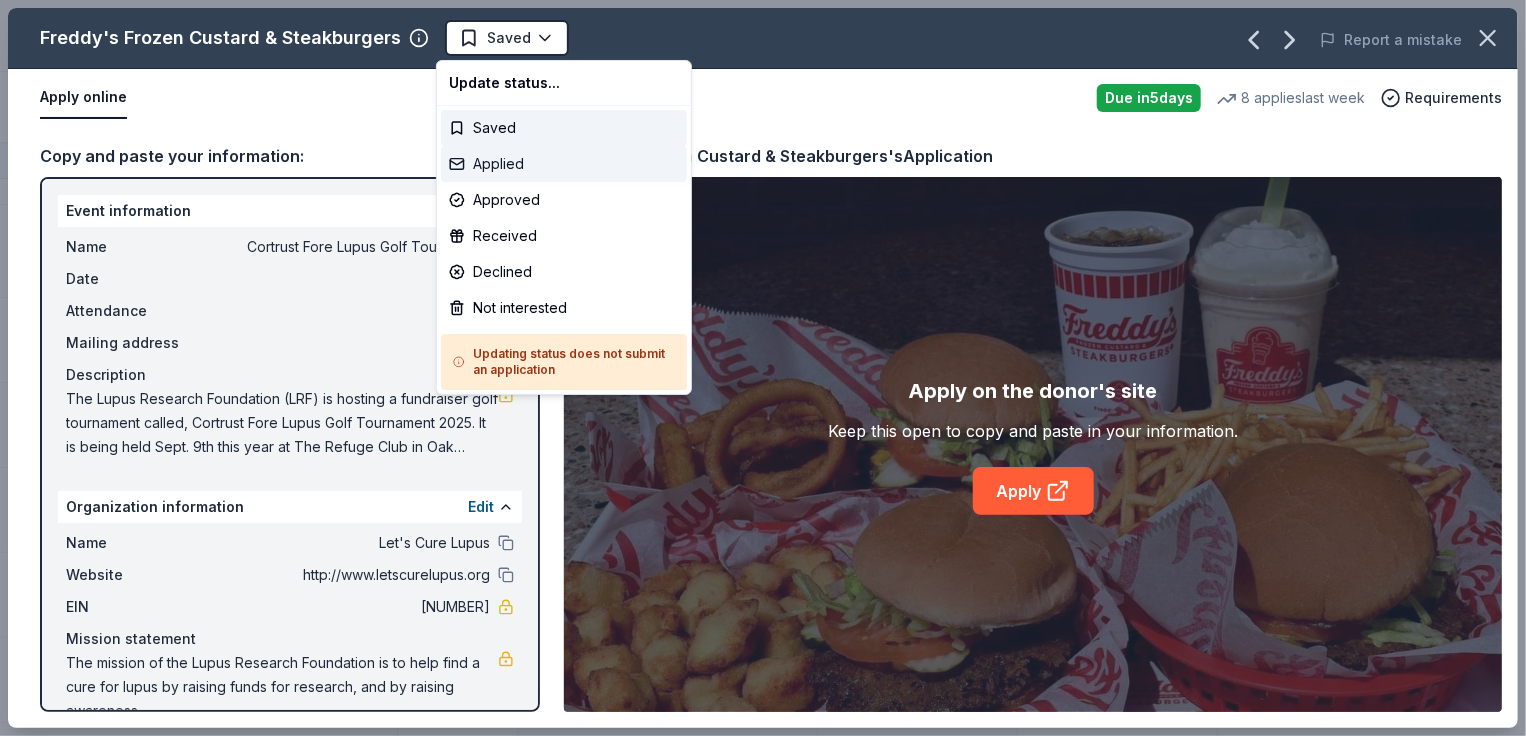 click on "Applied" at bounding box center (564, 164) 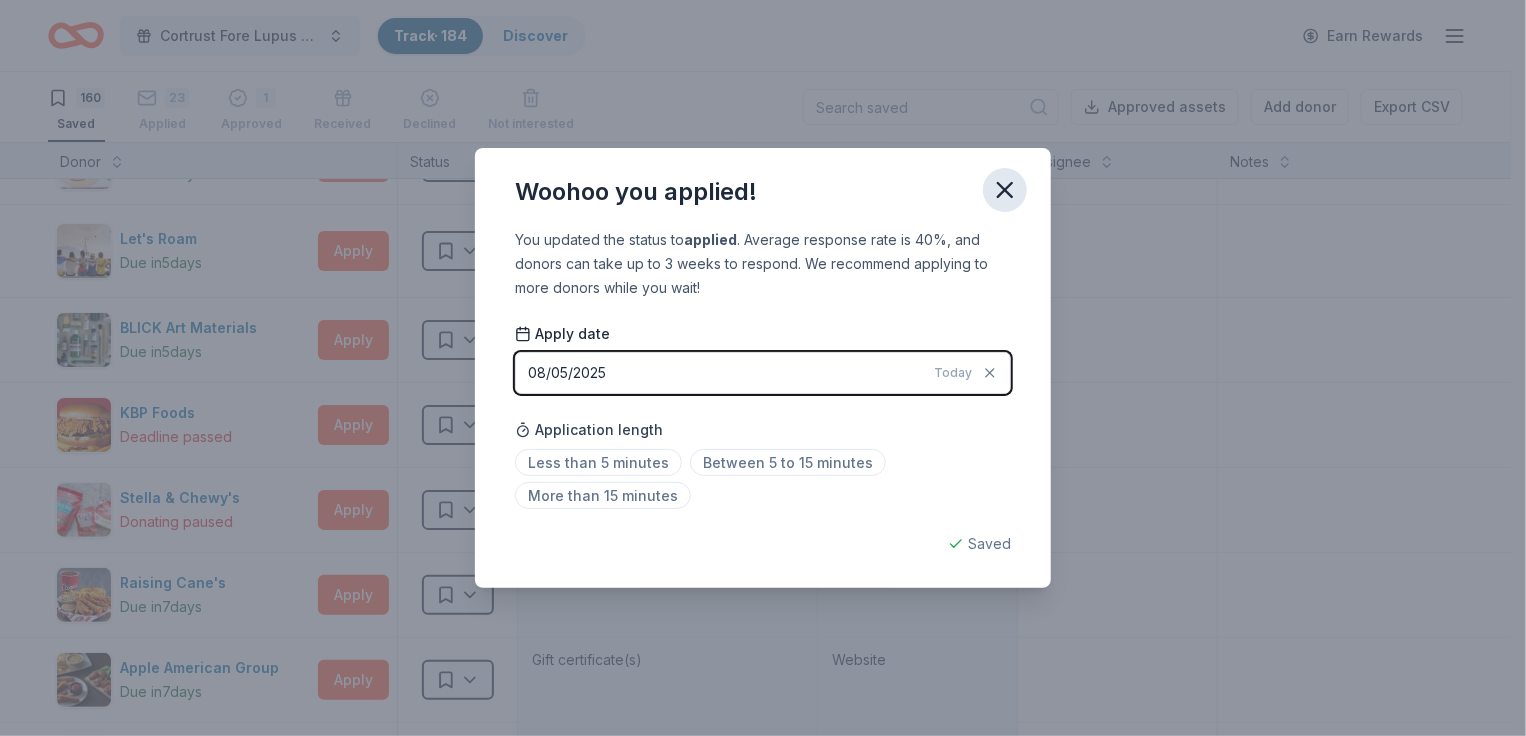 click 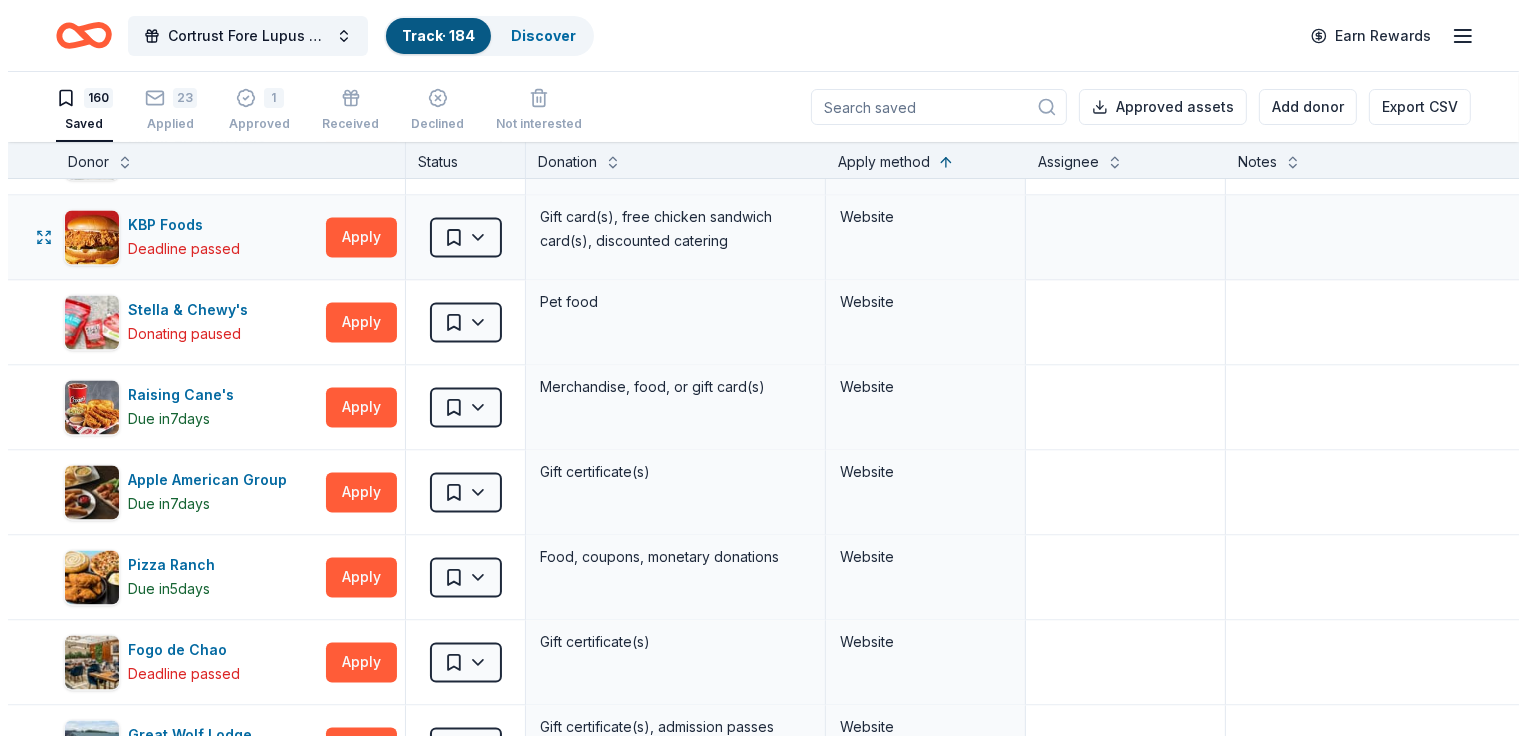 scroll, scrollTop: 4100, scrollLeft: 0, axis: vertical 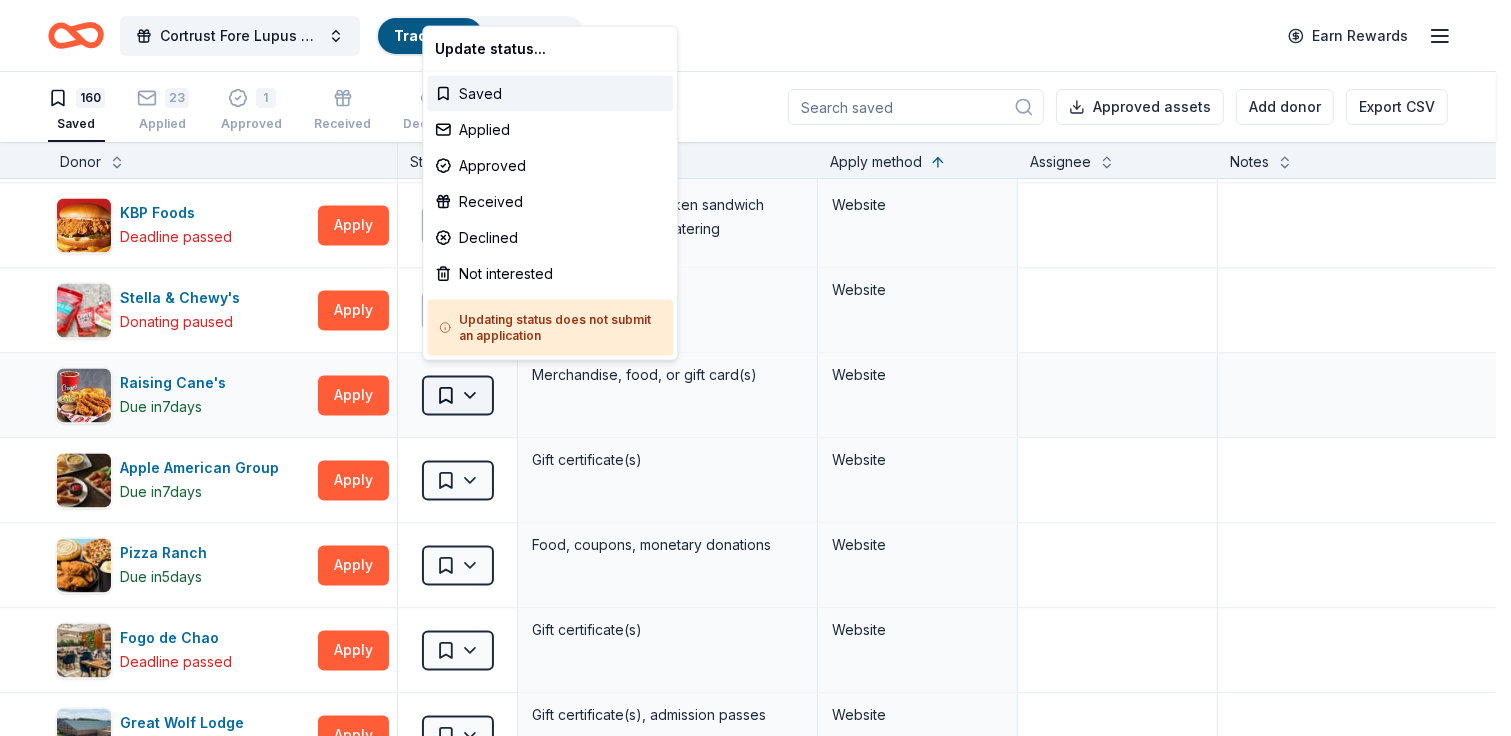 click on "Cortrust Fore Lupus Golf Tournament Track  · 184 Discover Earn Rewards 160 Saved 23 Applied 1 Approved Received Declined Not interested  Approved assets Add donor Export CSV Donor Status Donation Apply method Assignee Notes Crumbl Cookies Due in  5  days Apply Saved Cookies Phone In person Pizza Hut Due in  5  days Apply Saved Food, gift card(s) Phone In person AlterEco Chocolates Due in  5  days Apply Saved Chocolate products, granola products, gift card(s) Email Manna Pro Donating paused Apply Saved Animal product(s) Email Under Armour Donating paused Apply Saved Sportswear Email Dauphines of New York Due in  5  days Apply Saved Hair accessories Email Nintendo Due in  5  days Apply Saved Donation depends on request Email Luca + Danni Donating paused Apply Saved Jewelry products Email U-Haul Due in  14  days Apply Saved Vehicle rental, storage Email Red Lobster Due in  5  days Apply Saved Food, gift card(s) Email Phone In person Bubble & Bee Due in  5  days Apply Saved Email Pit Boss Grills Donating paused" at bounding box center (755, 368) 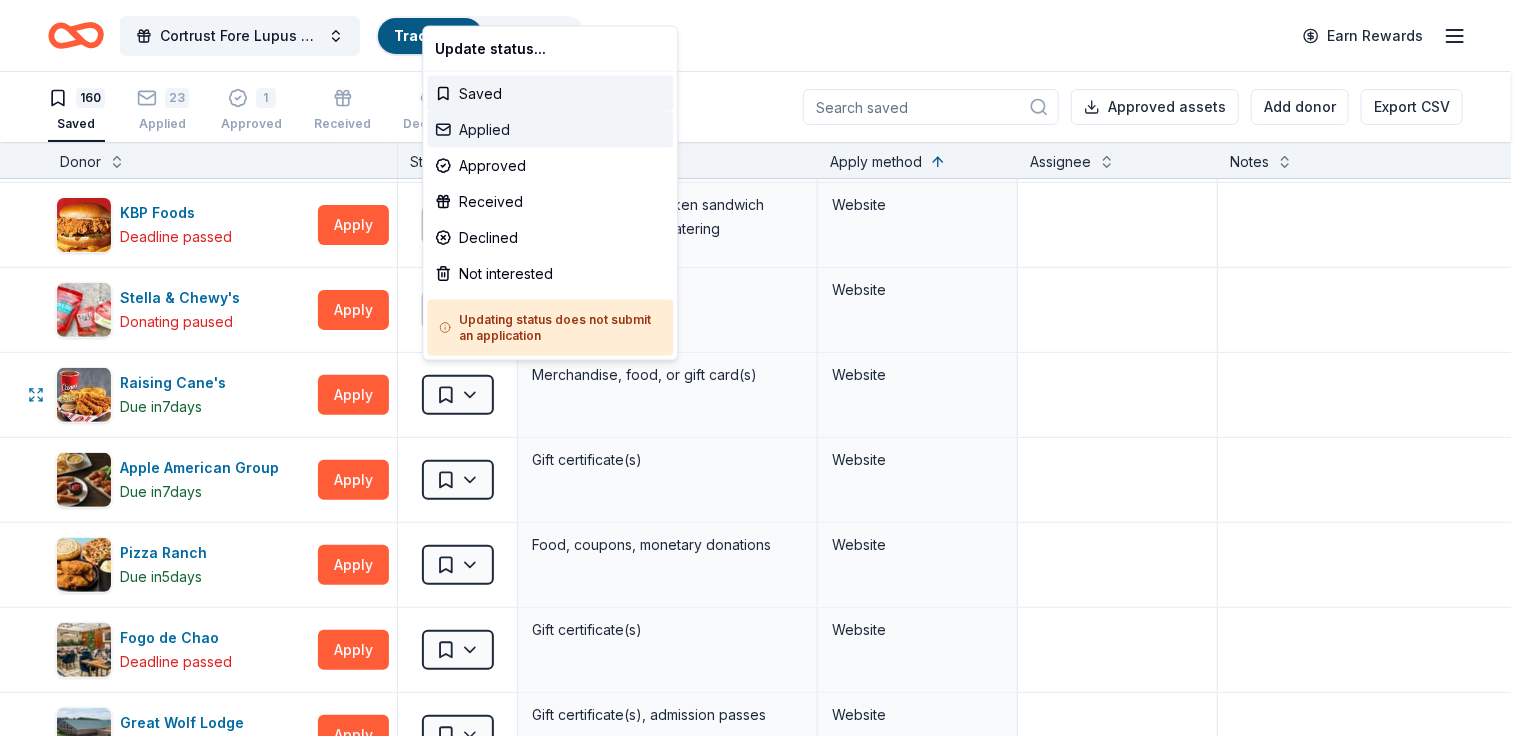 click on "Applied" at bounding box center [550, 130] 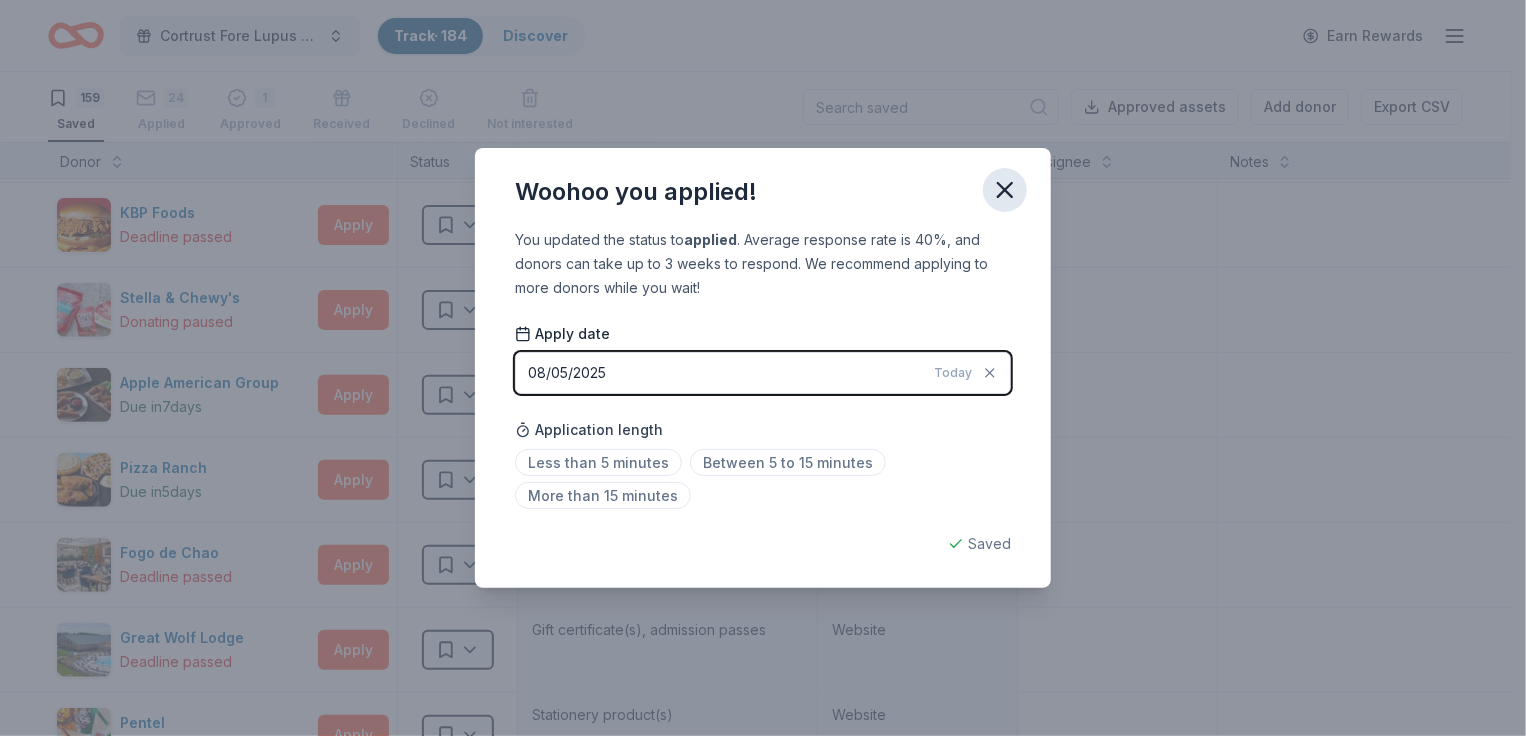 click 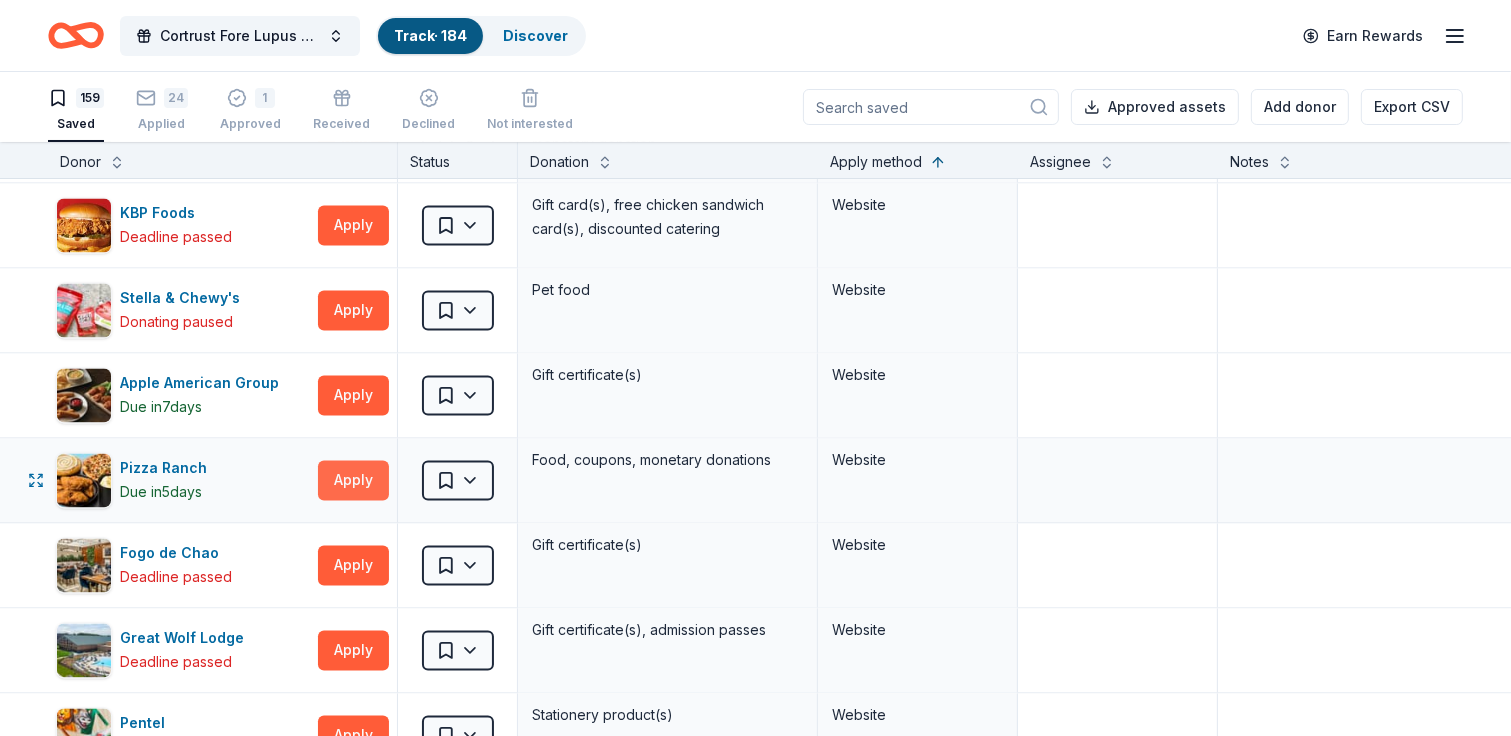 click on "Apply" at bounding box center (353, 480) 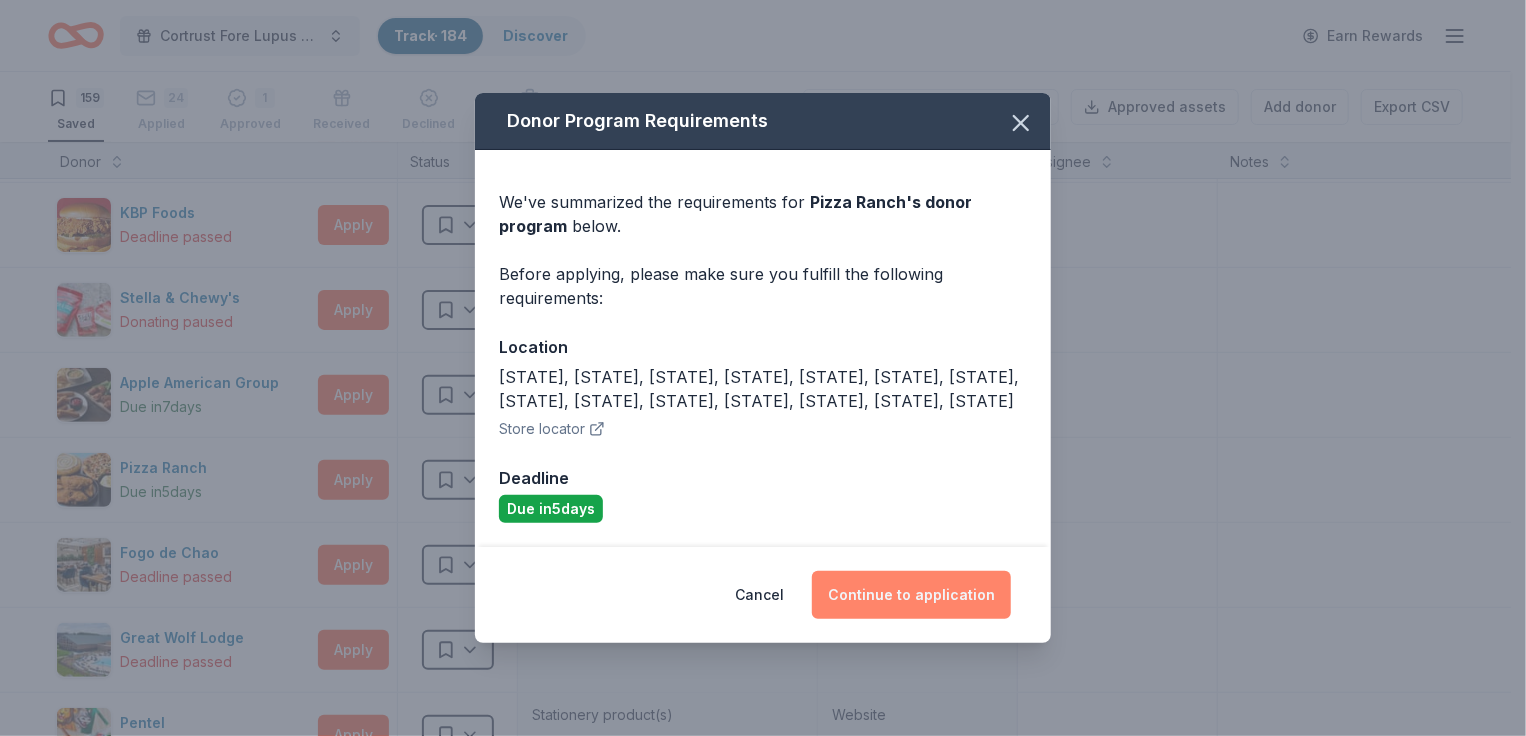 click on "Continue to application" at bounding box center [911, 595] 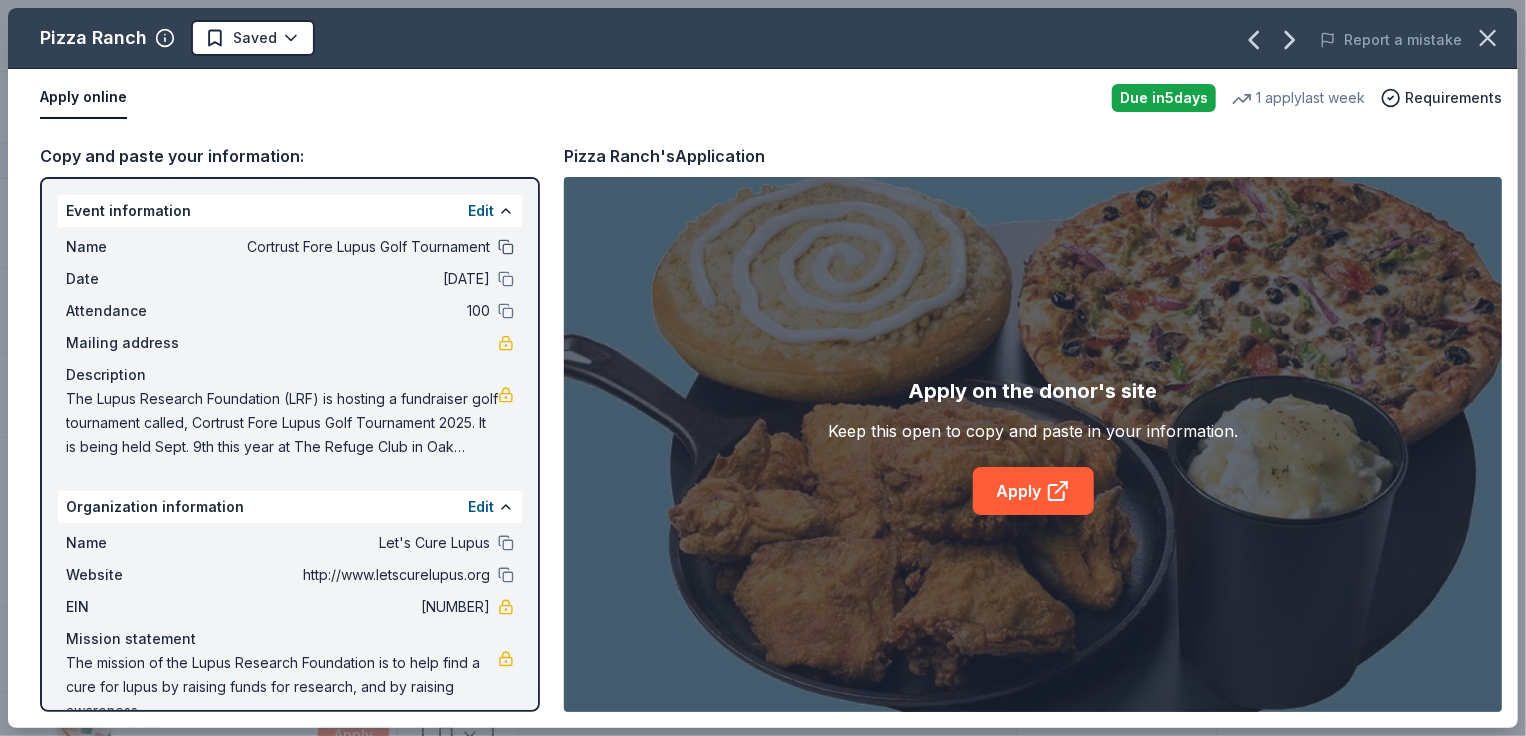 click at bounding box center [506, 247] 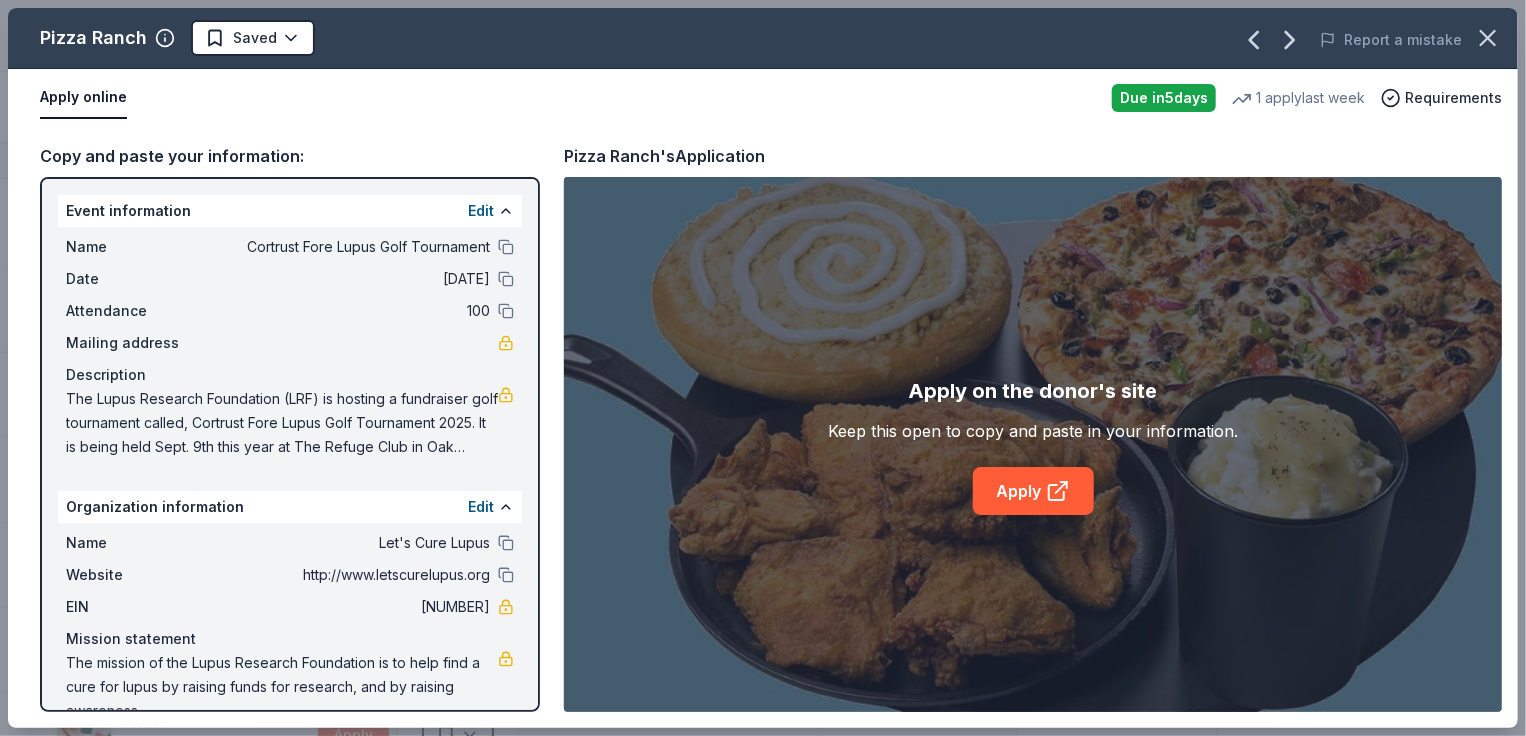 click on "Date 09/09/25" at bounding box center [290, 279] 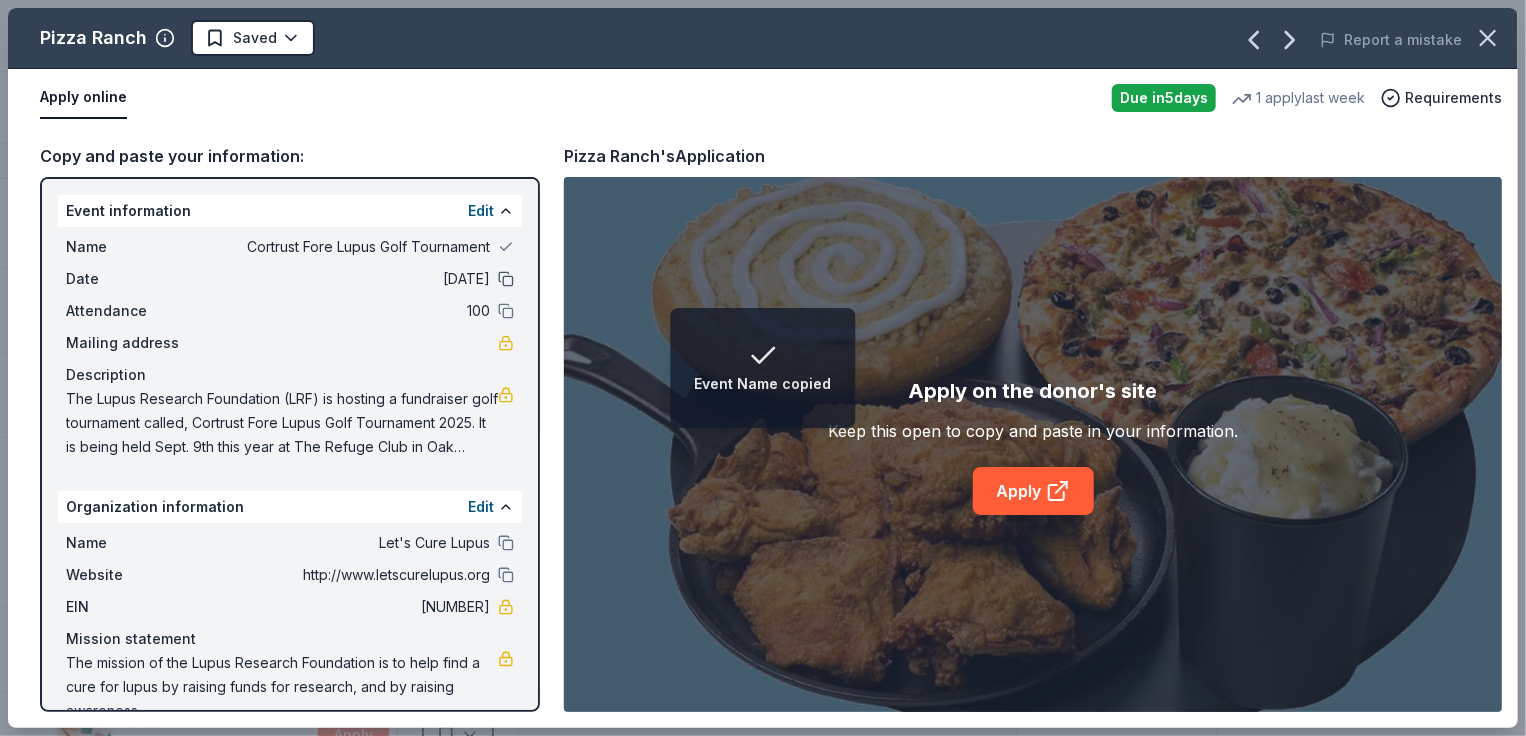 click at bounding box center [506, 279] 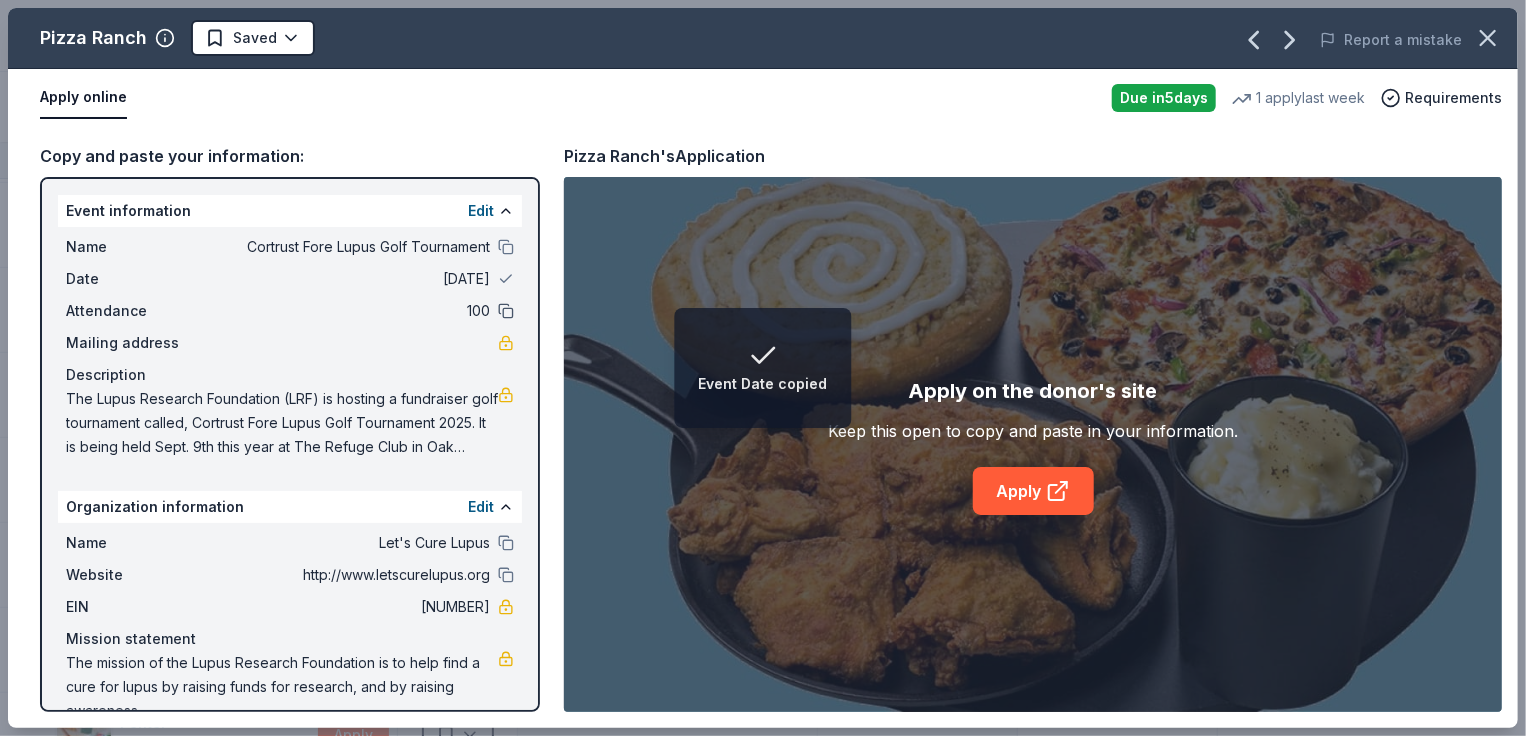 click at bounding box center (506, 311) 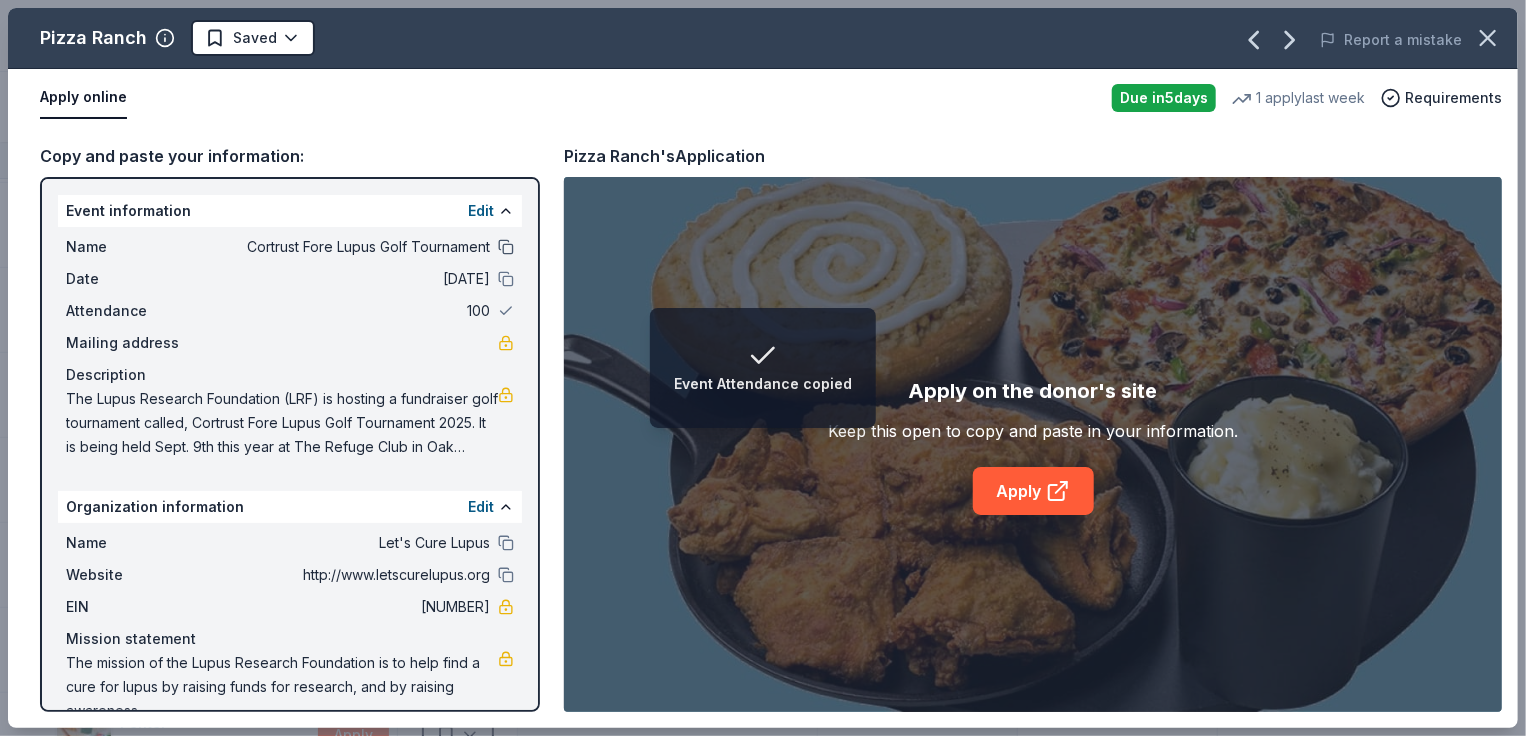 click at bounding box center [506, 247] 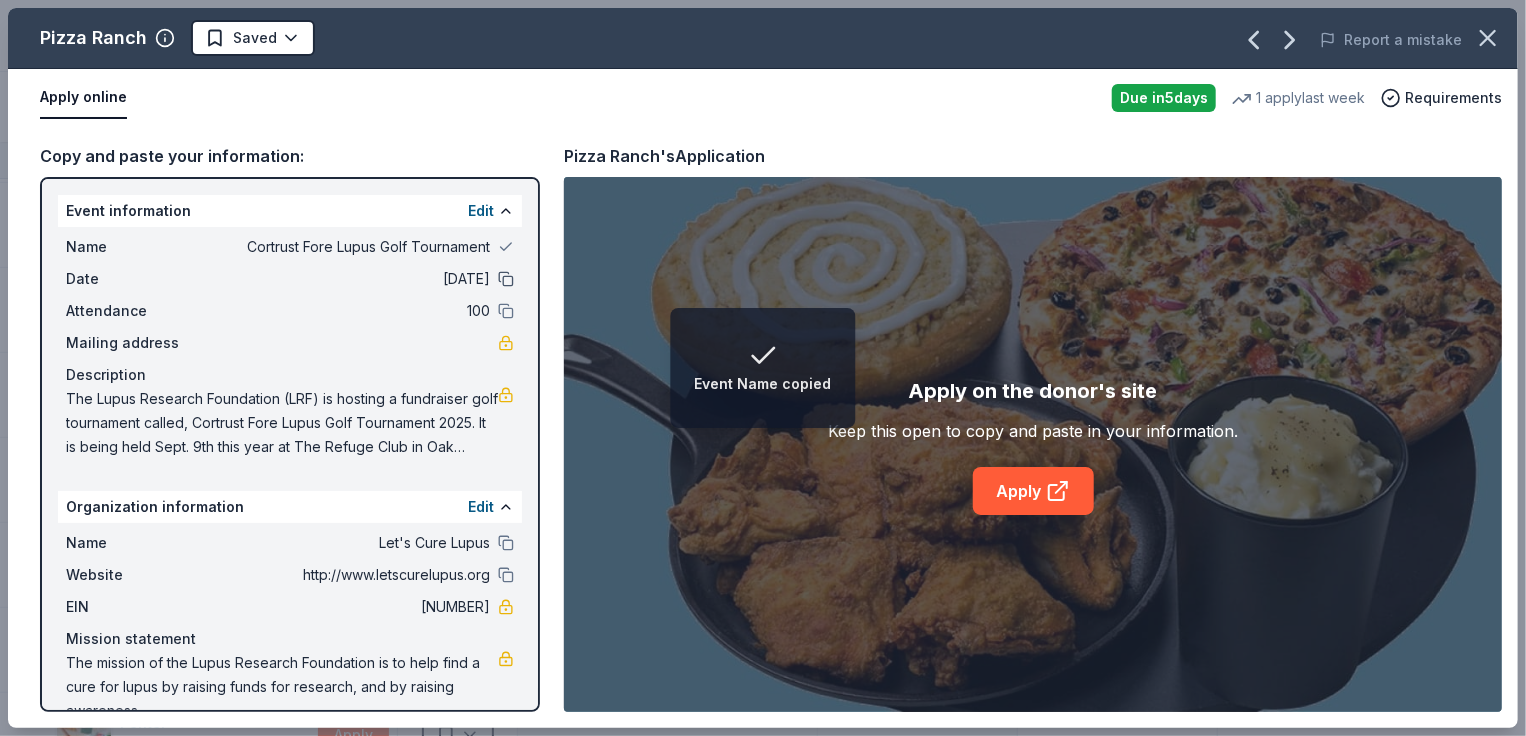 click at bounding box center [506, 279] 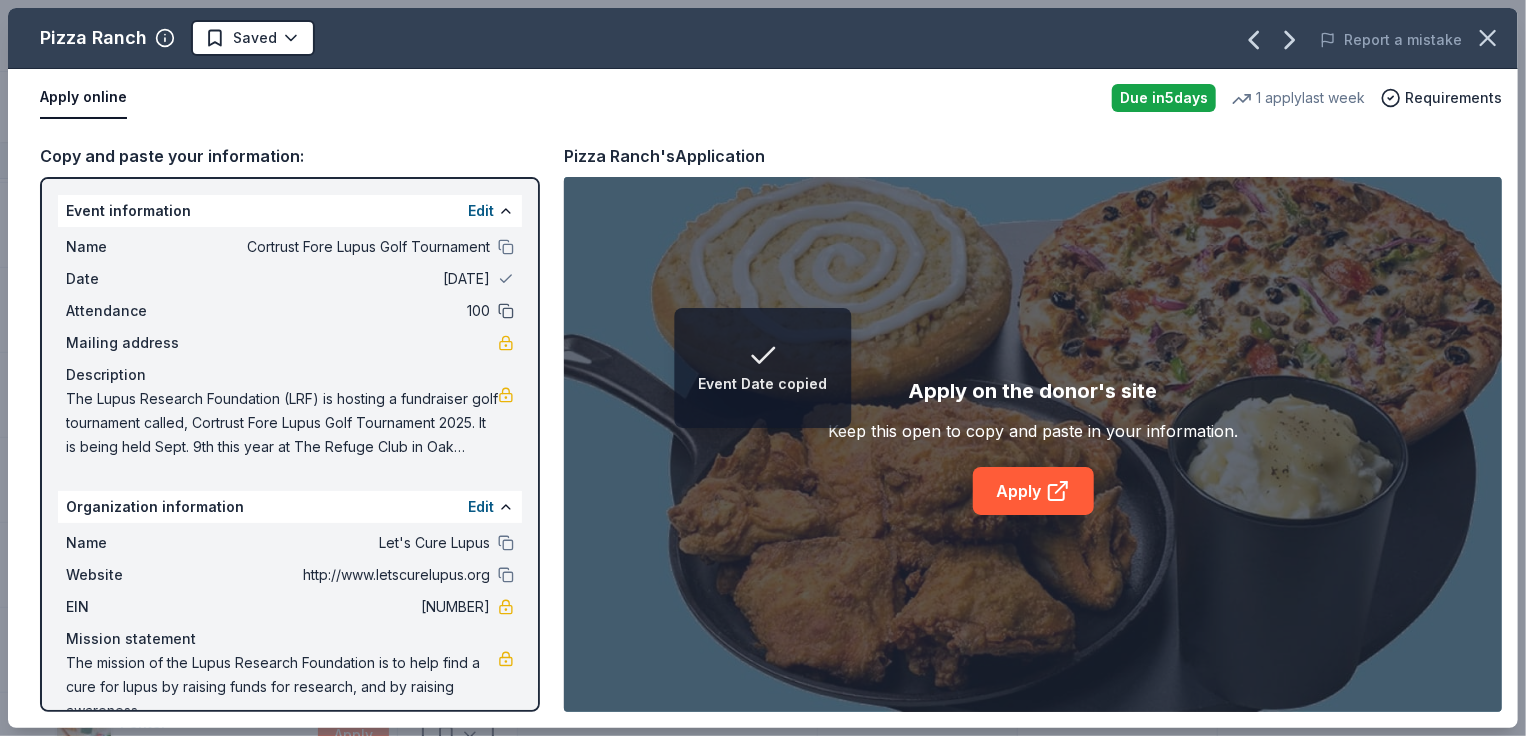 click at bounding box center (506, 311) 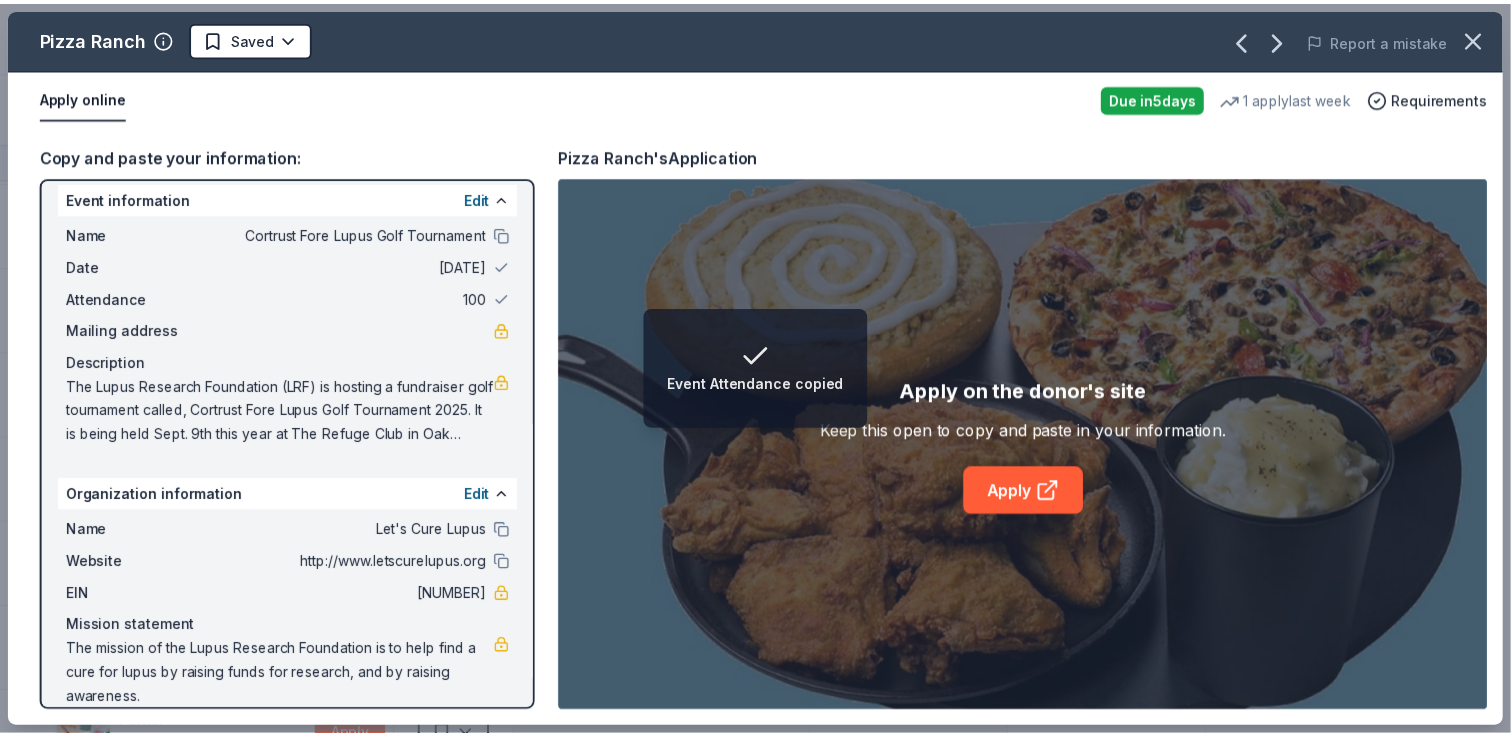 scroll, scrollTop: 36, scrollLeft: 0, axis: vertical 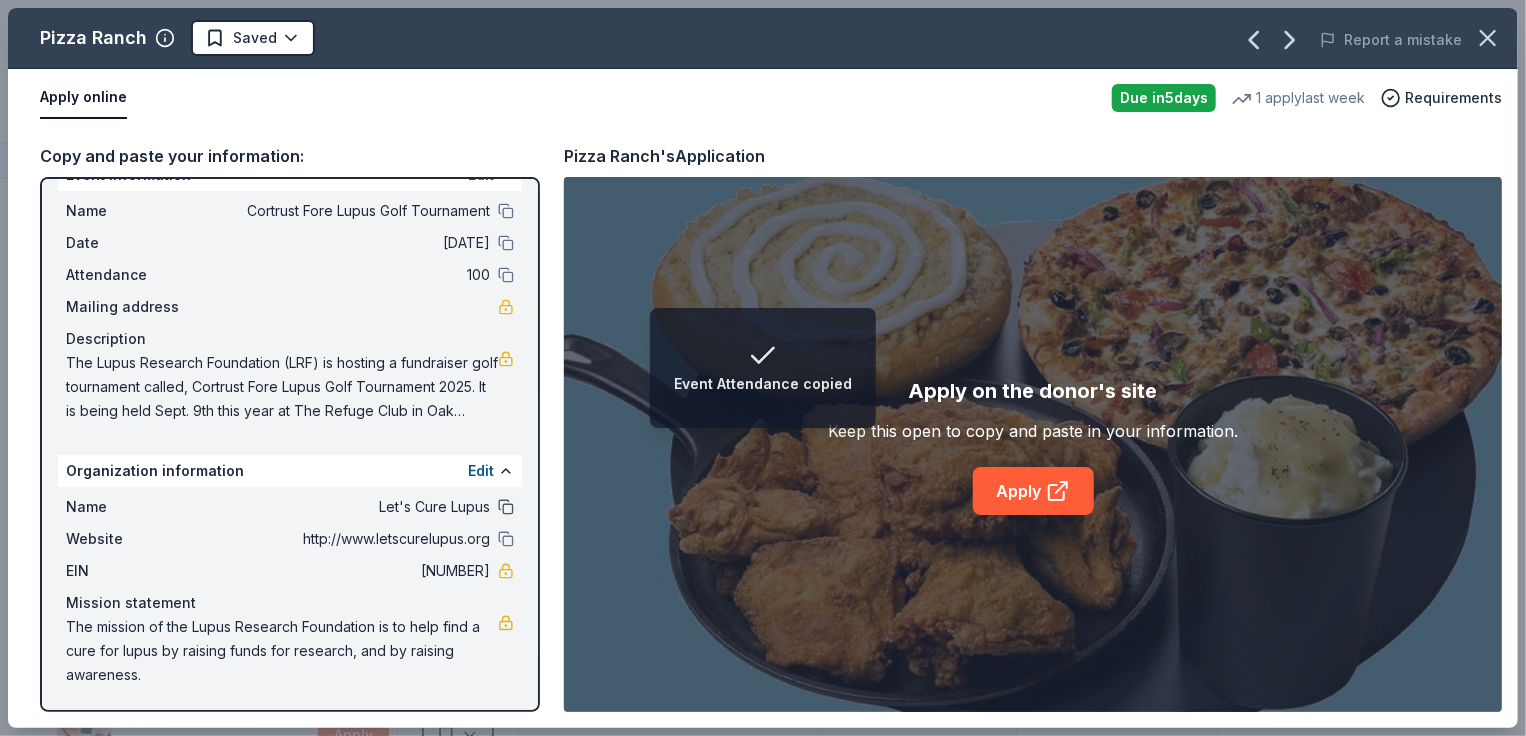 click at bounding box center [506, 507] 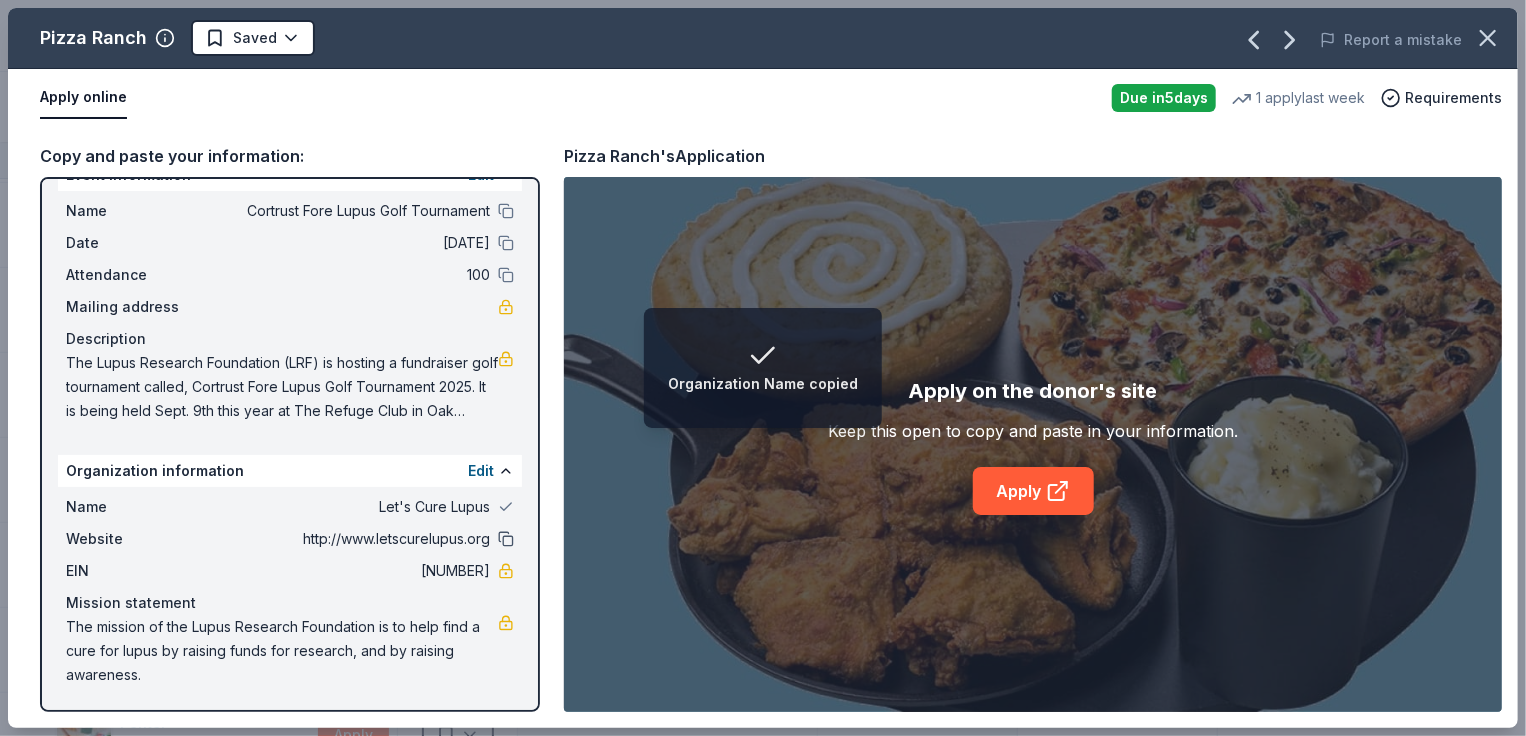 click at bounding box center (506, 539) 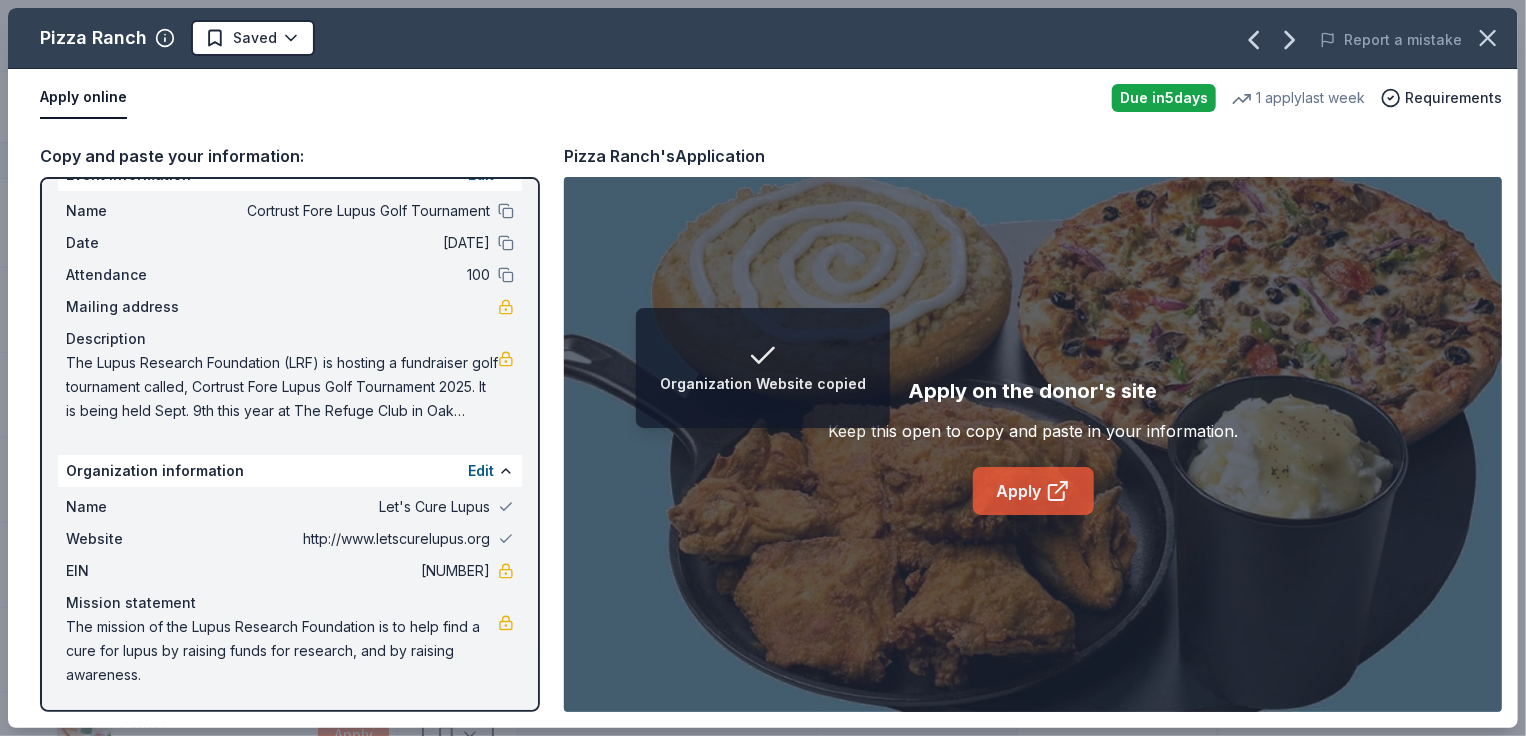 click on "Apply" at bounding box center (1033, 491) 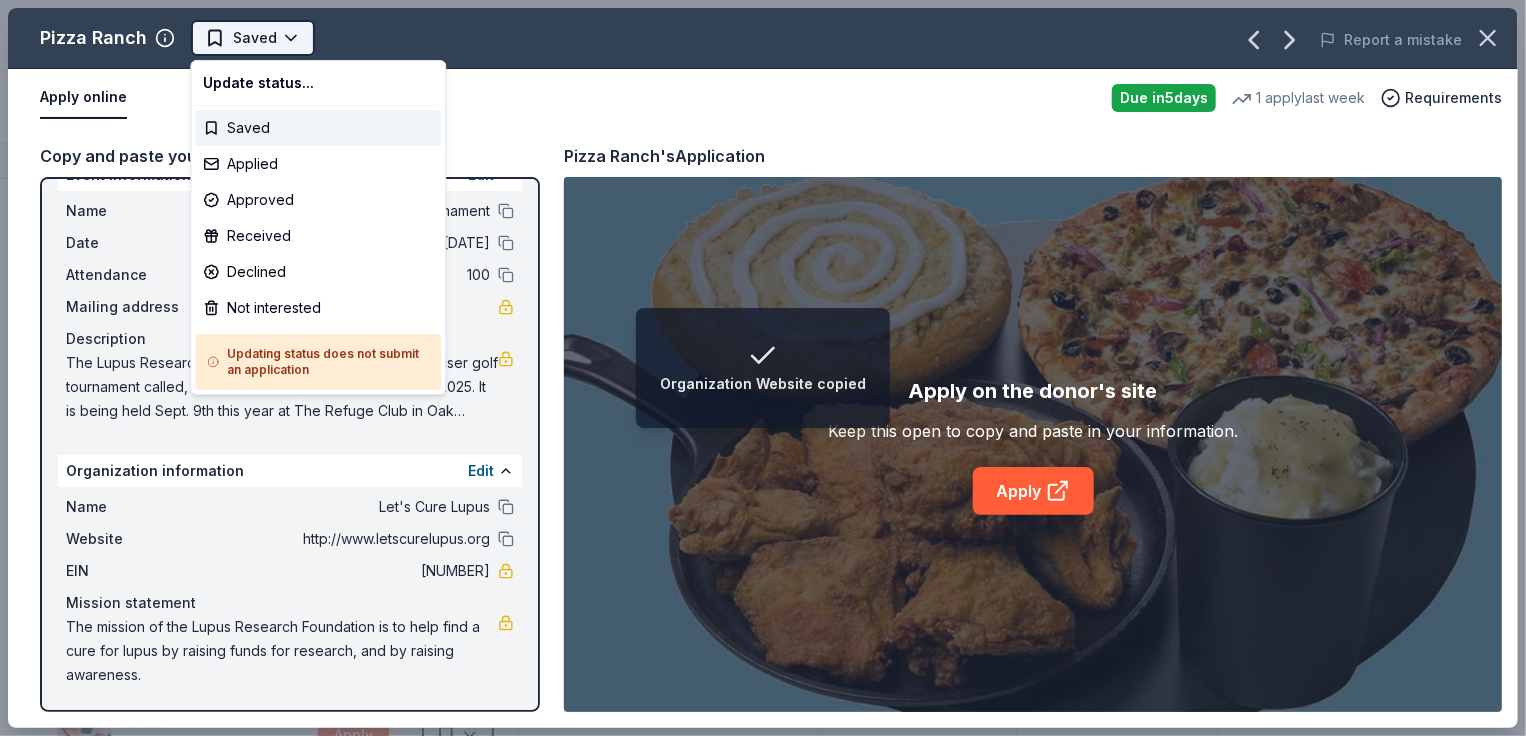 click on "Organization Website copied Cortrust Fore Lupus Golf Tournament Track  · 184 Discover Earn Rewards 159 Saved 24 Applied 1 Approved Received Declined Not interested  Approved assets Add donor Export CSV Donor Status Donation Apply method Assignee Notes Crumbl Cookies Due in  5  days Apply Saved Cookies Phone In person Pizza Hut Due in  5  days Apply Saved Food, gift card(s) Phone In person AlterEco Chocolates Due in  5  days Apply Saved Chocolate products, granola products, gift card(s) Email Manna Pro Donating paused Apply Saved Animal product(s) Email Under Armour Donating paused Apply Saved Sportswear Email Dauphines of New York Due in  5  days Apply Saved Hair accessories Email Nintendo Due in  5  days Apply Saved Donation depends on request Email Luca + Danni Donating paused Apply Saved Jewelry products Email U-Haul Due in  14  days Apply Saved Vehicle rental, storage Email Red Lobster Due in  5  days Apply Saved Food, gift card(s) Email Phone In person Bubble & Bee Due in  5  days Apply Saved Email 5 5" at bounding box center [763, 368] 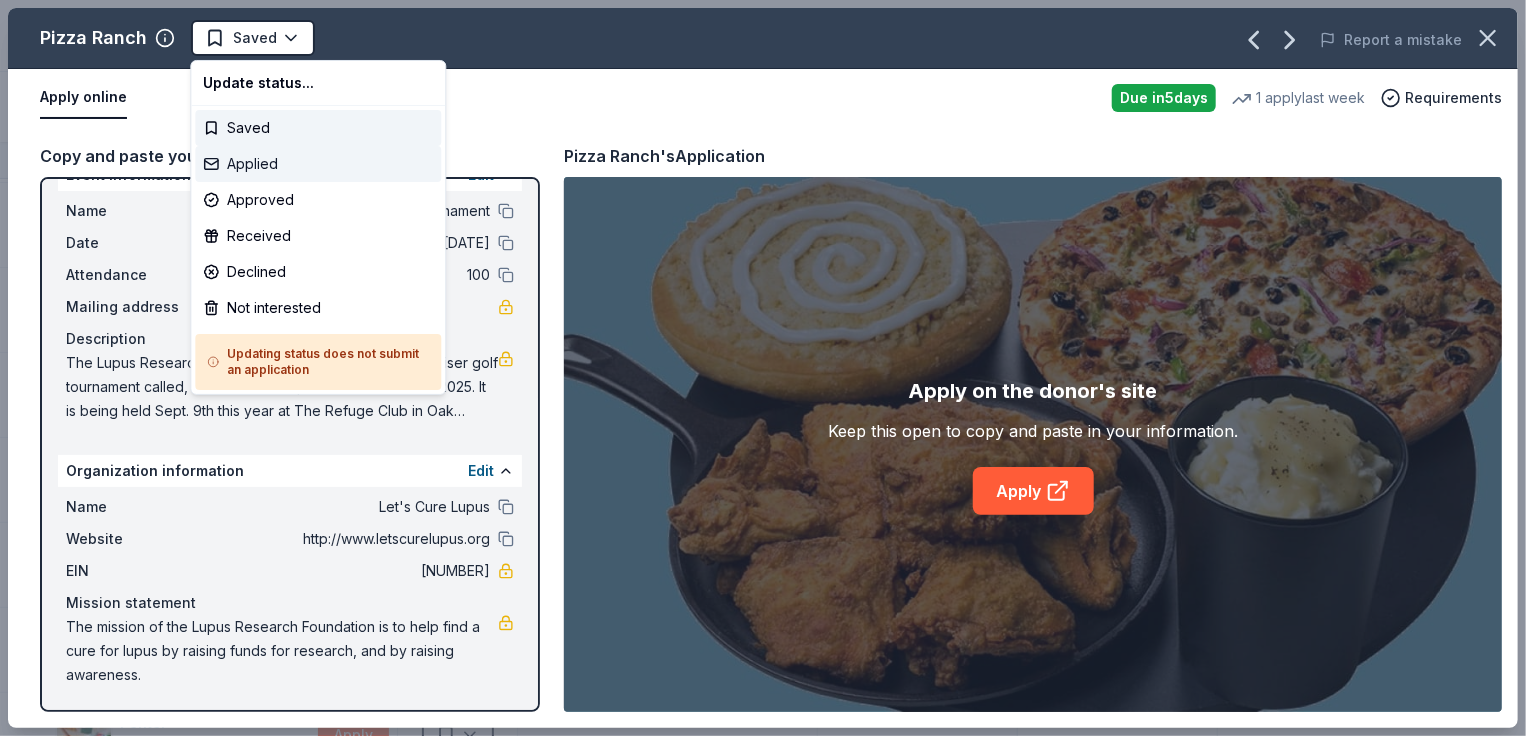 click on "Applied" at bounding box center (318, 164) 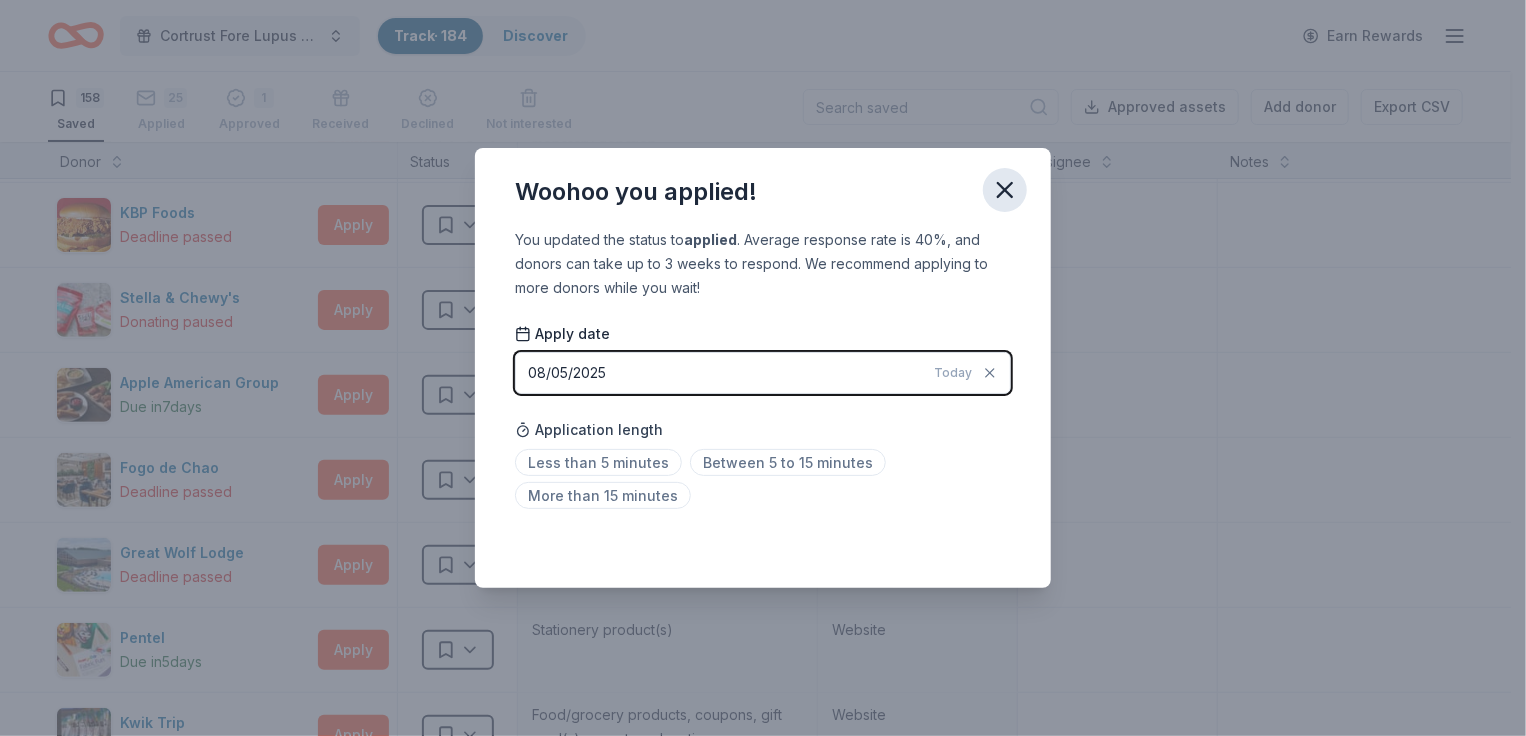 click 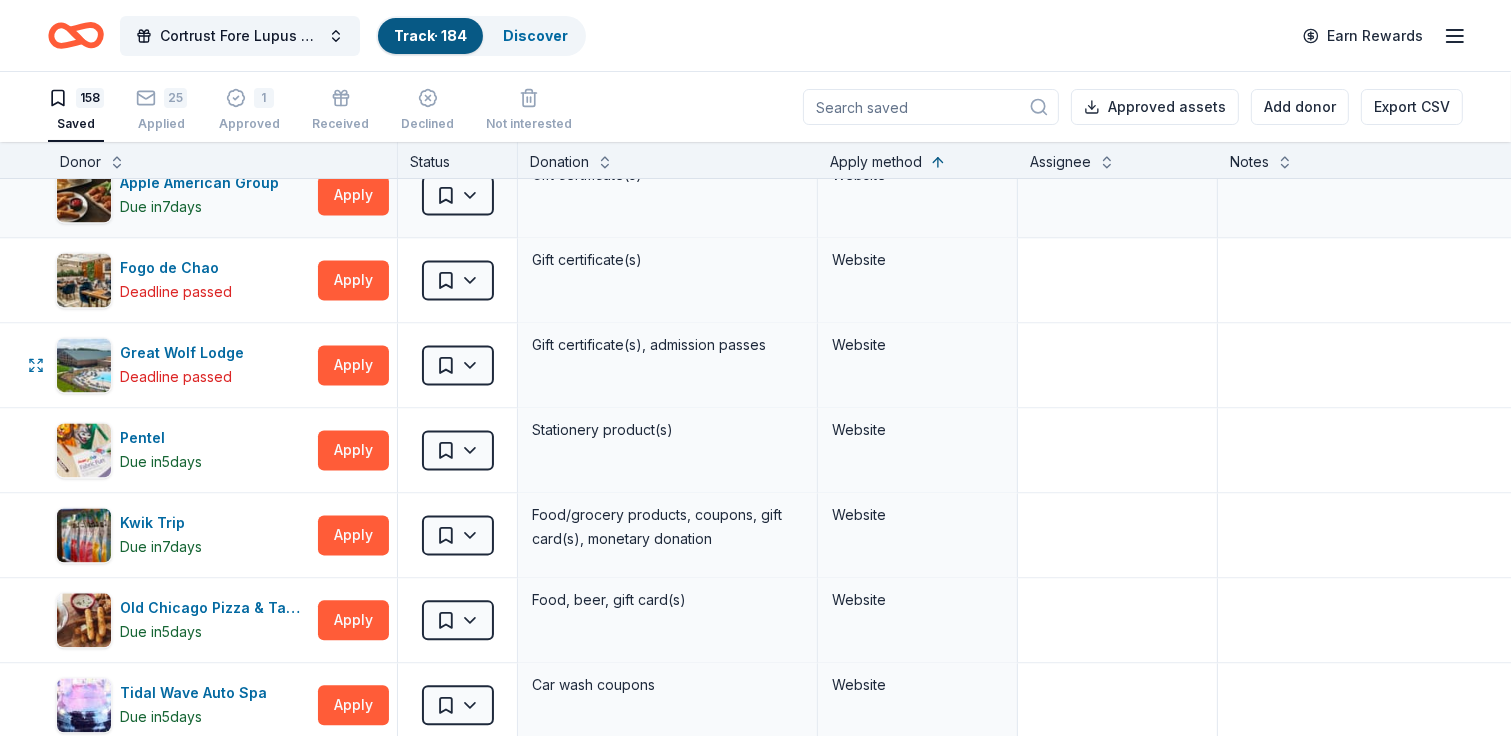 scroll, scrollTop: 4400, scrollLeft: 0, axis: vertical 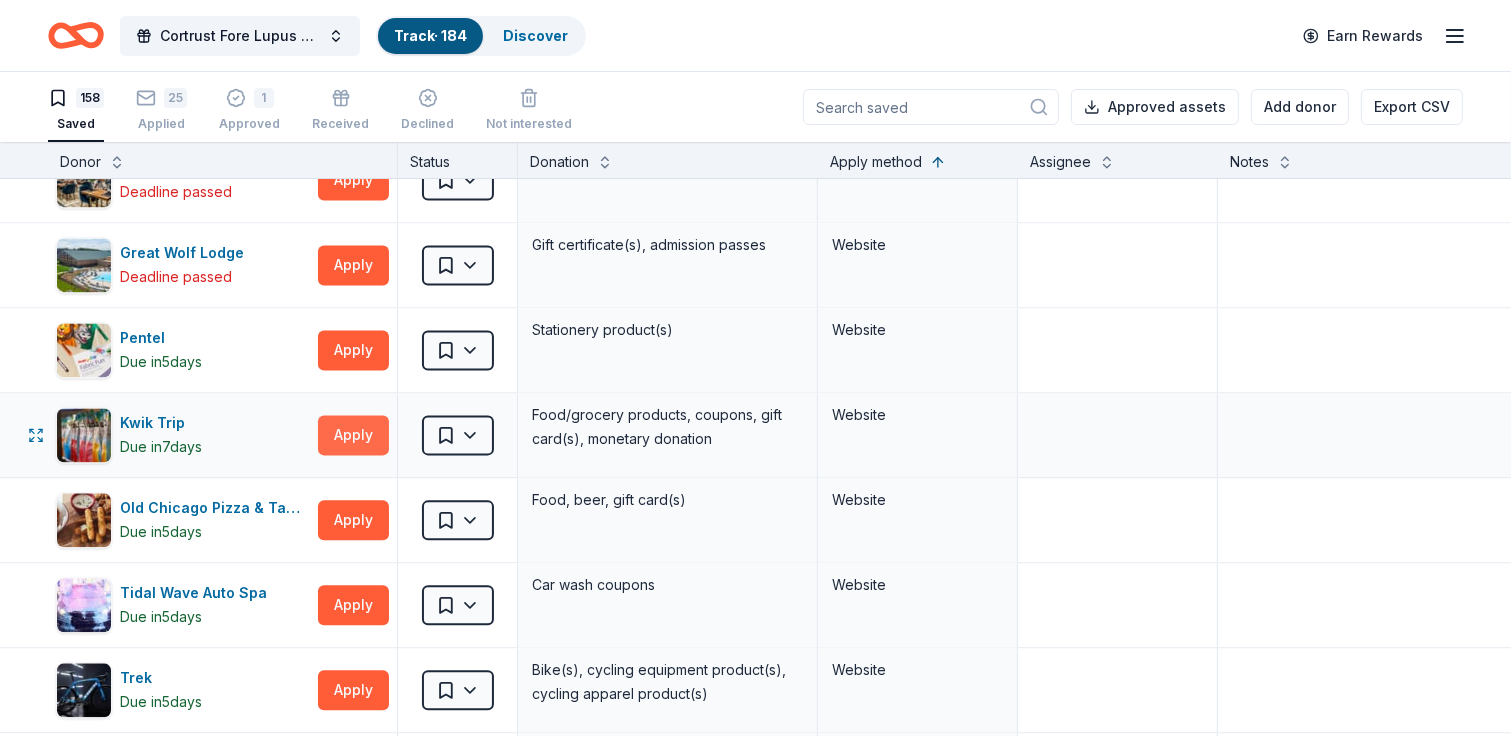 click on "Apply" at bounding box center (353, 435) 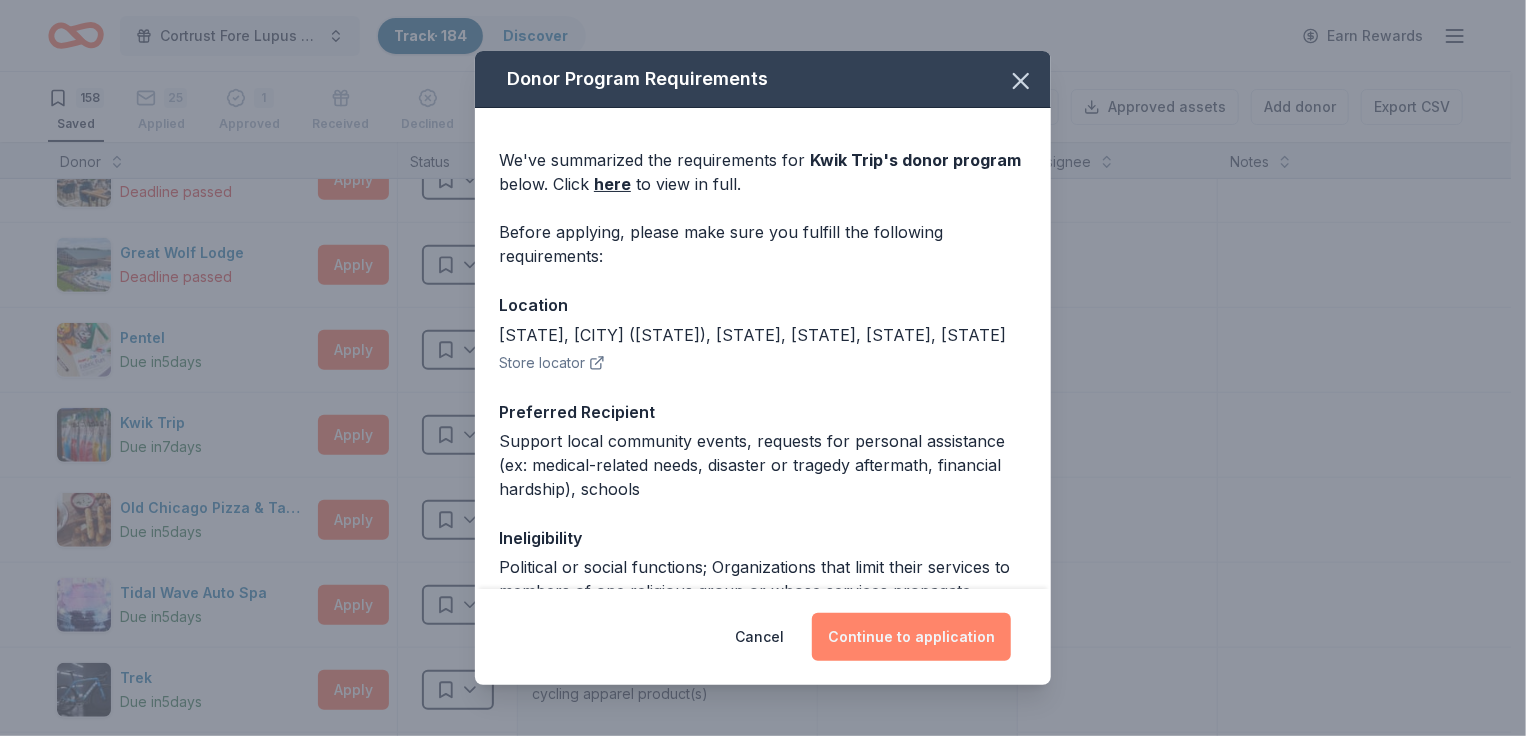 click on "Continue to application" at bounding box center (911, 637) 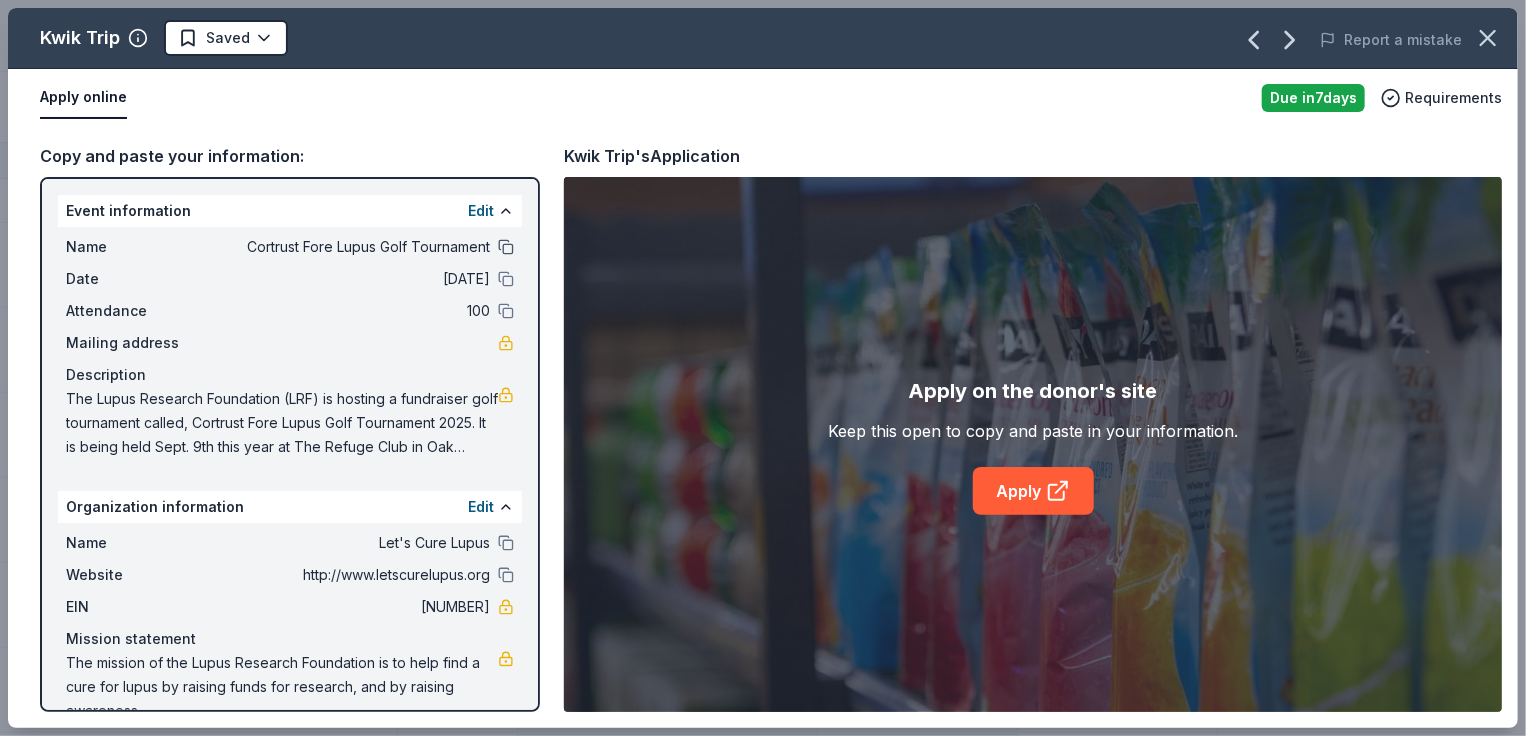 click at bounding box center [506, 247] 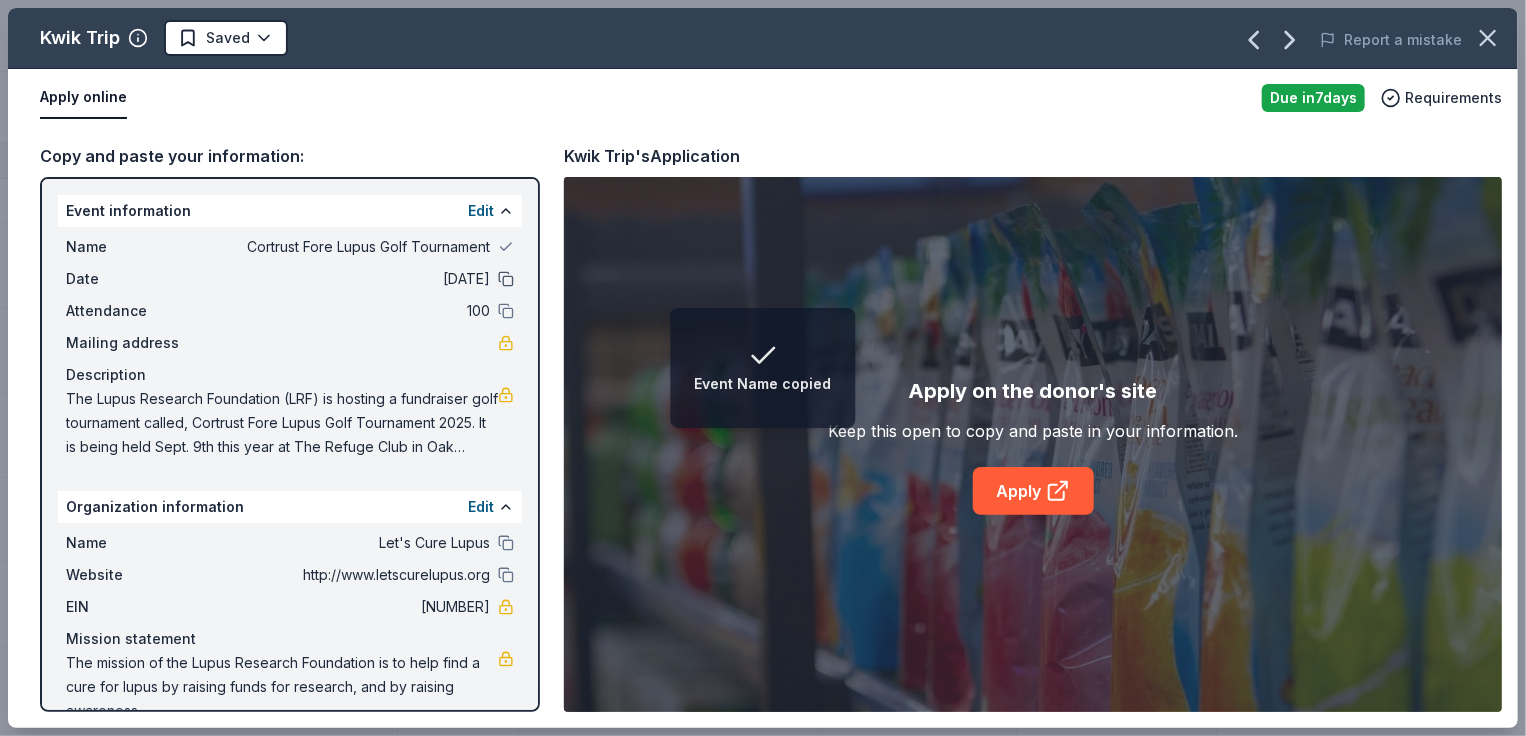 click at bounding box center [506, 279] 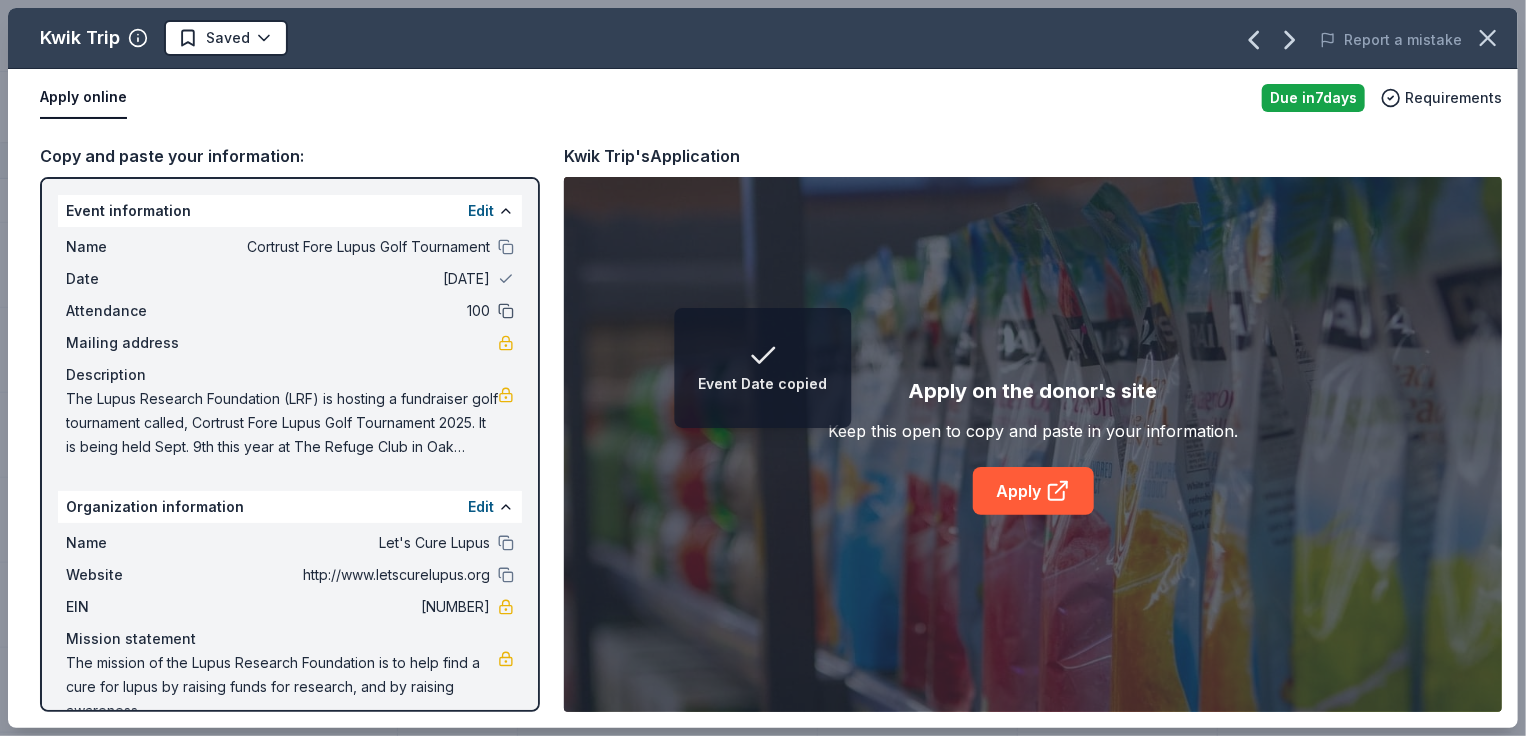click at bounding box center (506, 311) 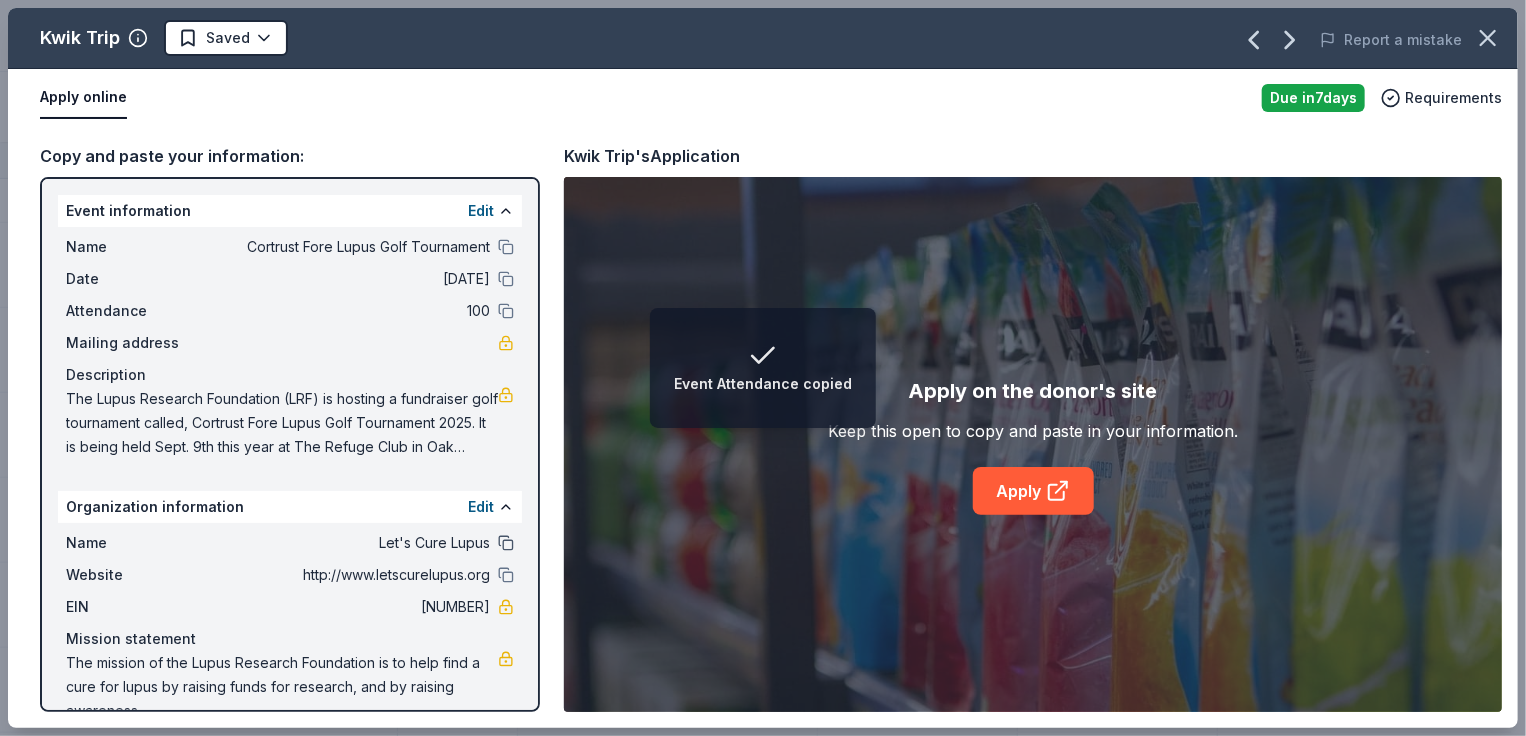 click at bounding box center (506, 543) 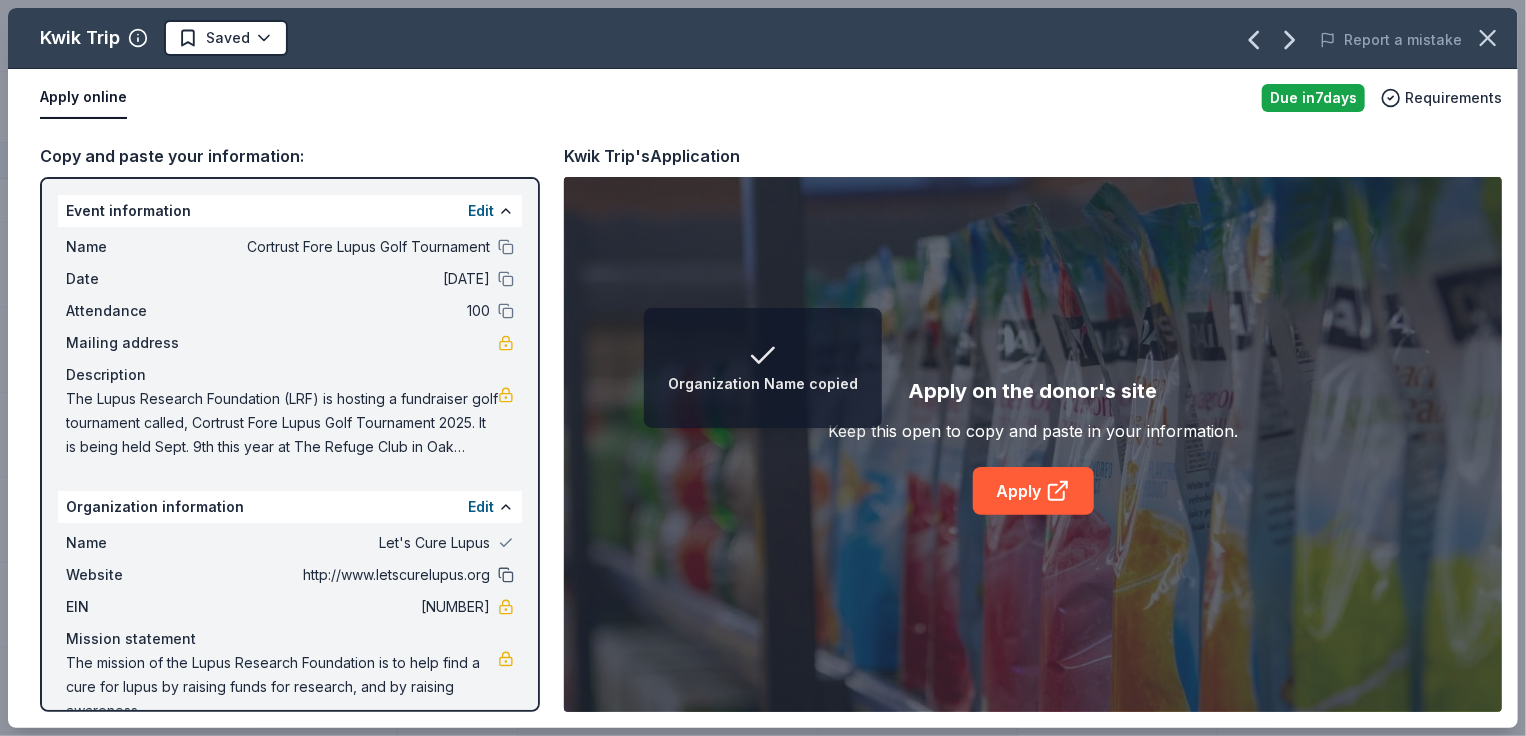 click at bounding box center [506, 575] 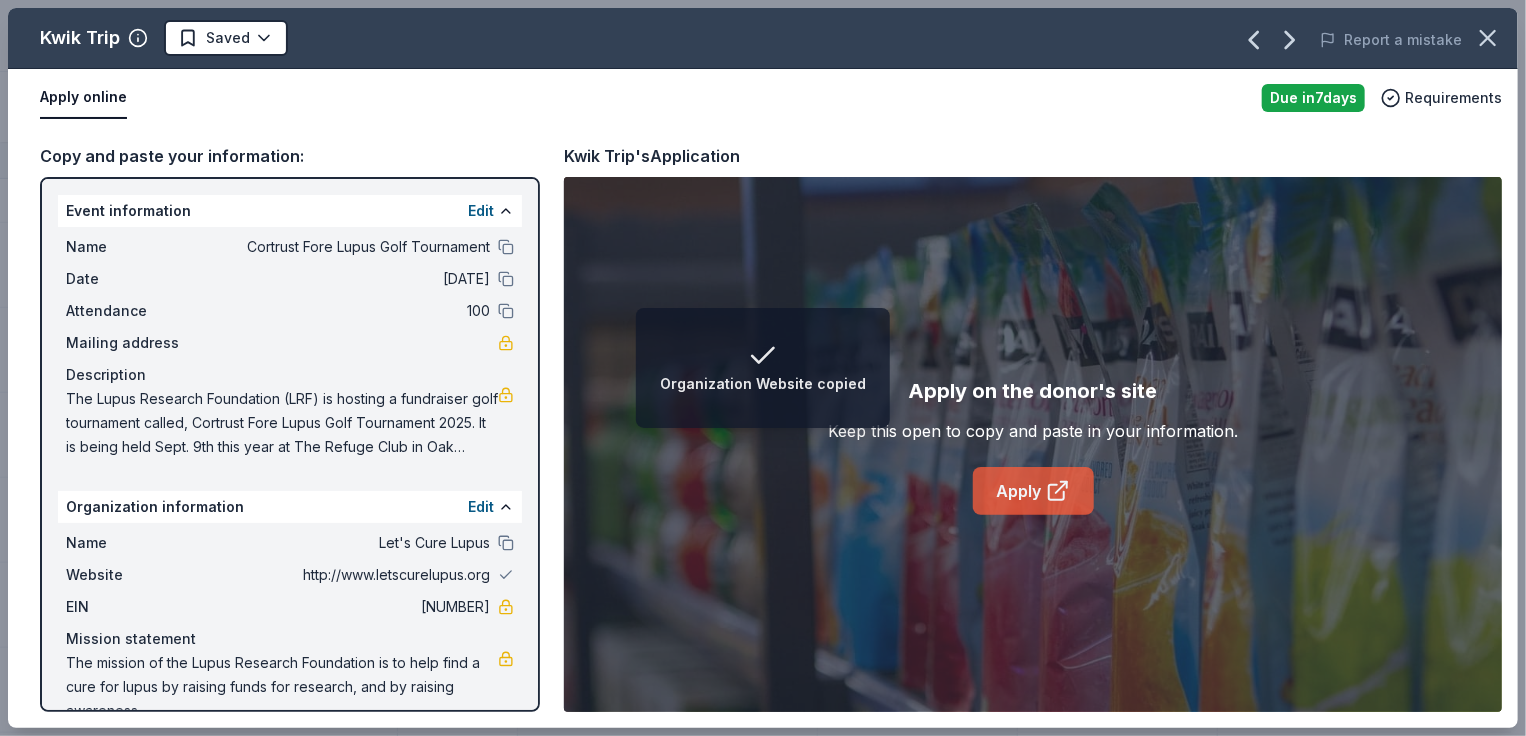 click on "Apply" at bounding box center (1033, 491) 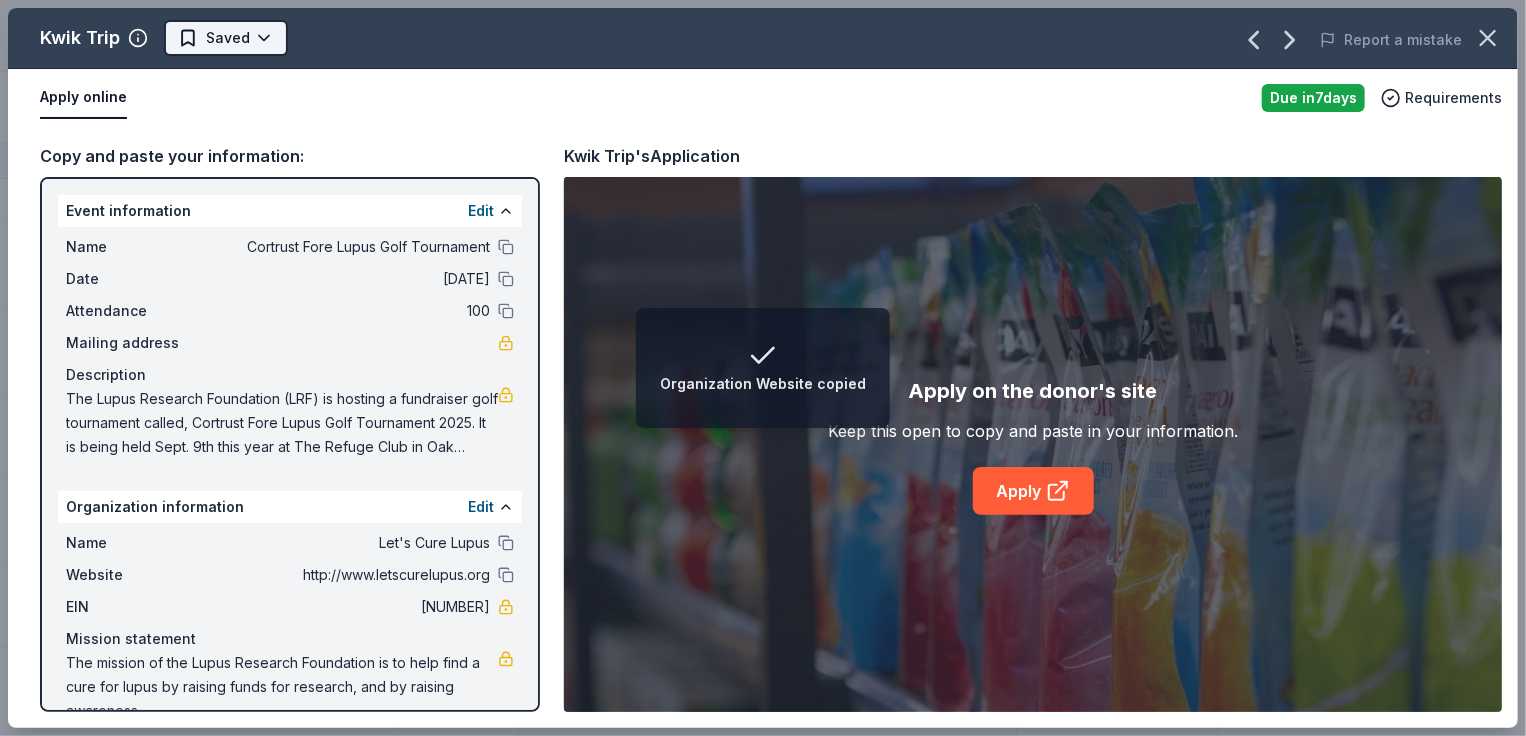 click on "Organization Website copied Cortrust Fore Lupus Golf Tournament Track  · 184 Discover Earn Rewards 158 Saved 25 Applied 1 Approved Received Declined Not interested  Approved assets Add donor Export CSV Donor Status Donation Apply method Assignee Notes Crumbl Cookies Due in  5  days Apply Saved Cookies Phone In person Pizza Hut Due in  5  days Apply Saved Food, gift card(s) Phone In person AlterEco Chocolates Due in  5  days Apply Saved Chocolate products, granola products, gift card(s) Email Manna Pro Donating paused Apply Saved Animal product(s) Email Under Armour Donating paused Apply Saved Sportswear Email Dauphines of New York Due in  5  days Apply Saved Hair accessories Email Nintendo Due in  5  days Apply Saved Donation depends on request Email Luca + Danni Donating paused Apply Saved Jewelry products Email U-Haul Due in  14  days Apply Saved Vehicle rental, storage Email Red Lobster Due in  5  days Apply Saved Food, gift card(s) Email Phone In person Bubble & Bee Due in  5  days Apply Saved Email 5 5" at bounding box center (763, 368) 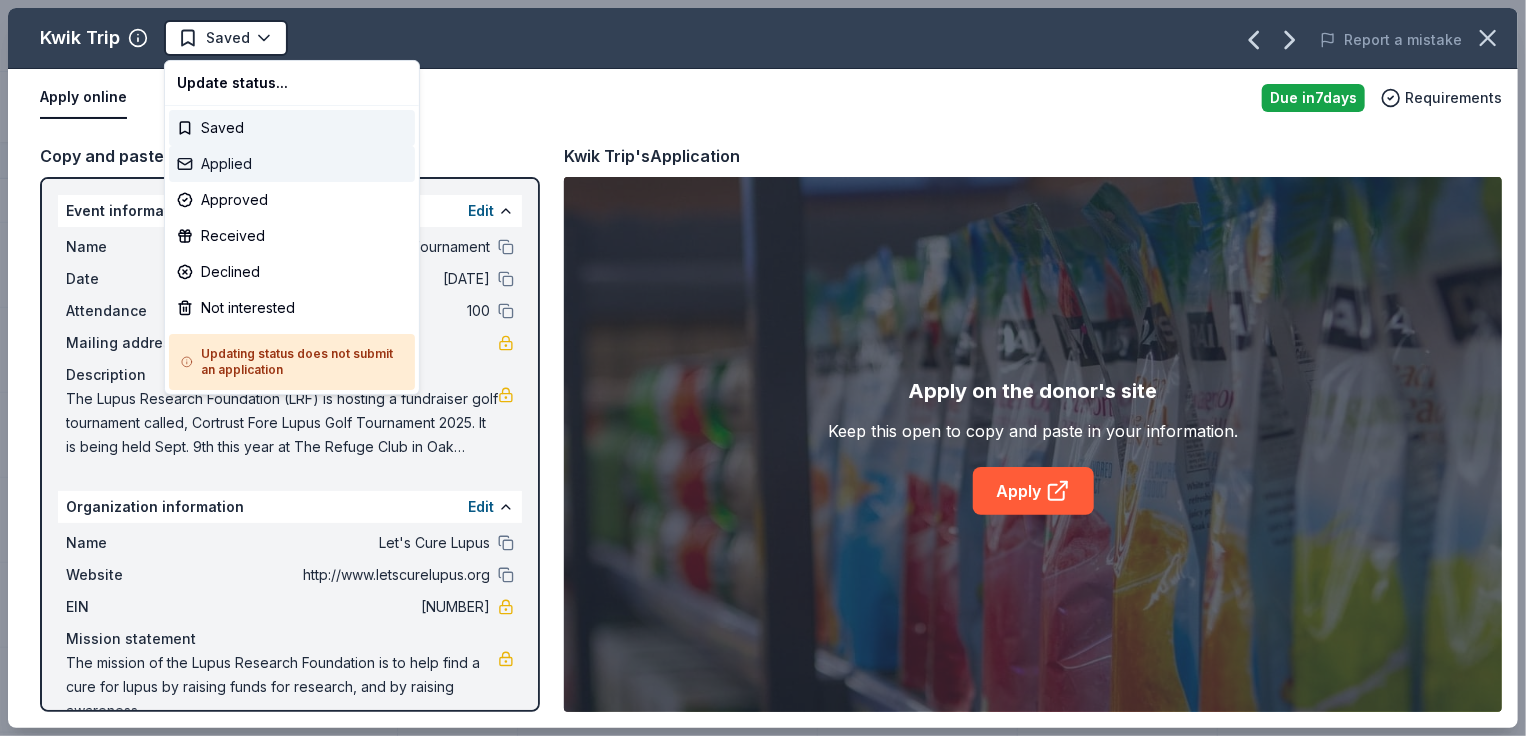 click on "Applied" at bounding box center (292, 164) 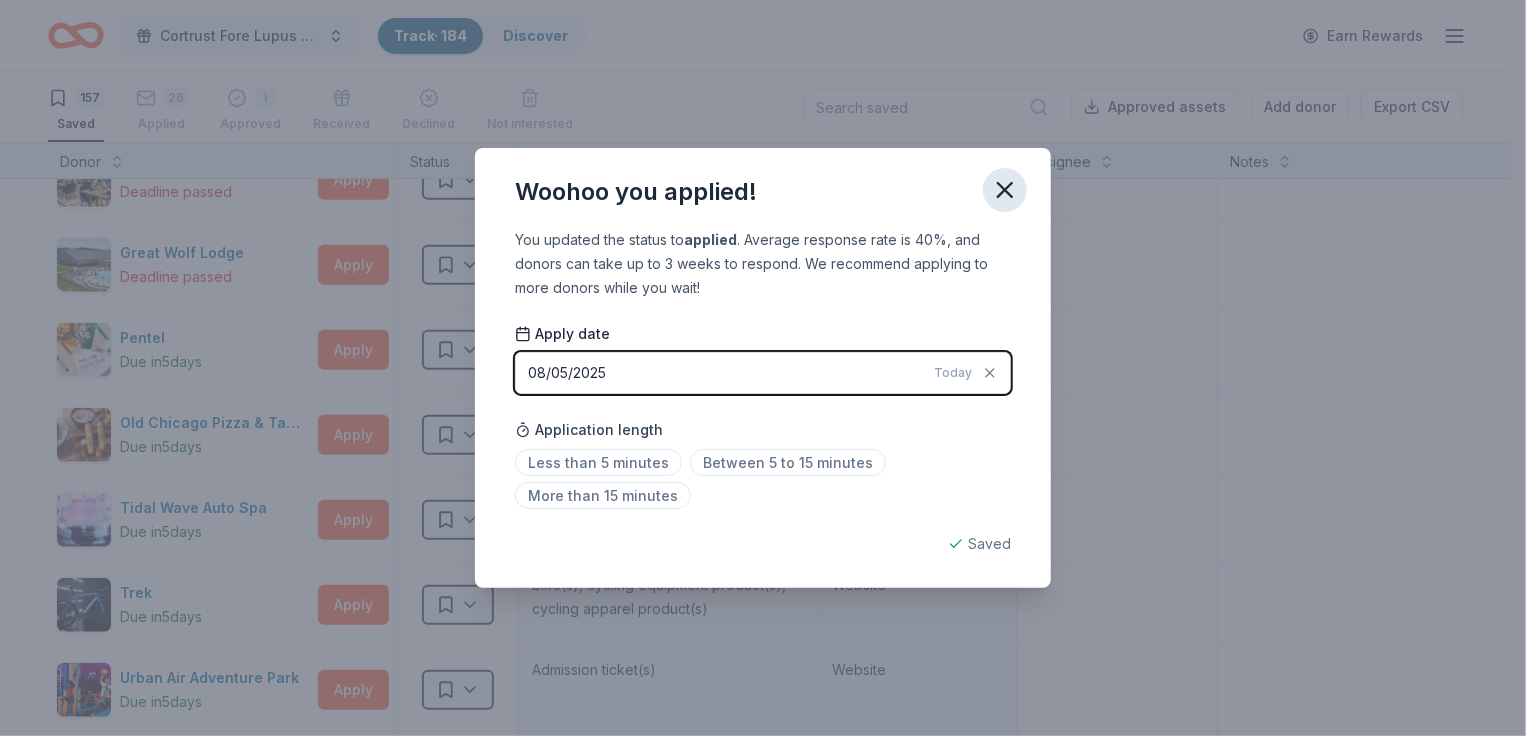 click 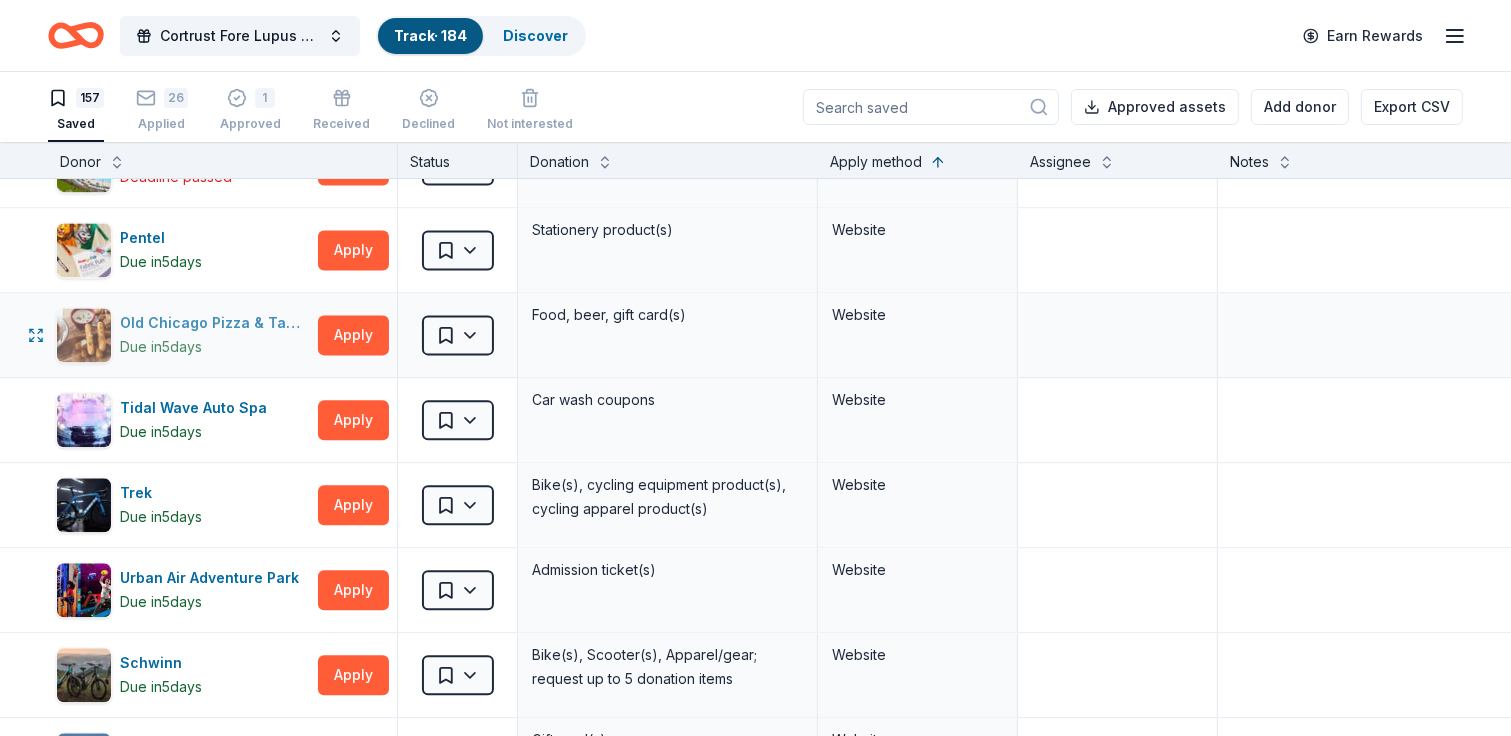 scroll, scrollTop: 4600, scrollLeft: 0, axis: vertical 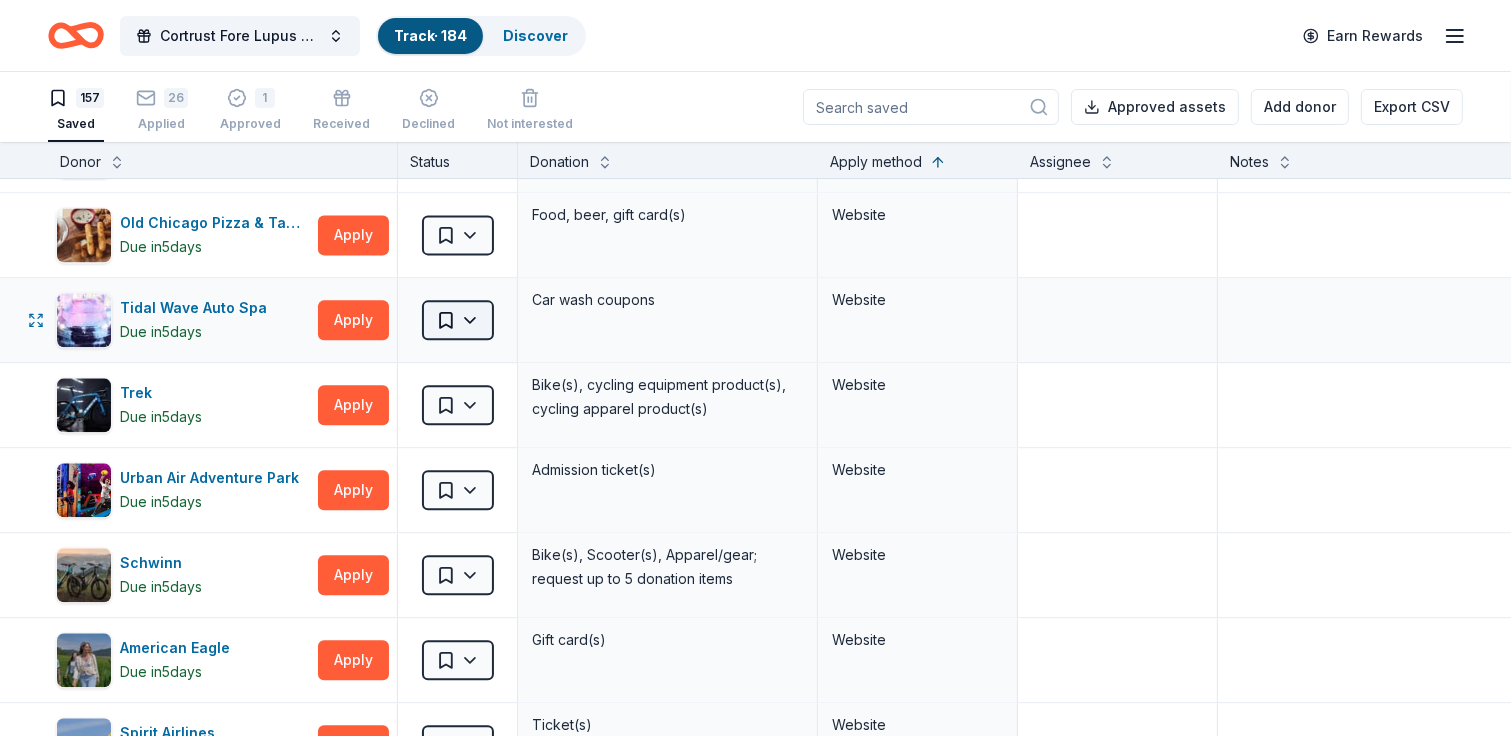 click on "Cortrust Fore Lupus Golf Tournament Track  · 184 Discover Earn Rewards 157 Saved 26 Applied 1 Approved Received Declined Not interested  Approved assets Add donor Export CSV Donor Status Donation Apply method Assignee Notes Crumbl Cookies Due in  5  days Apply Saved Cookies Phone In person Pizza Hut Due in  5  days Apply Saved Food, gift card(s) Phone In person AlterEco Chocolates Due in  5  days Apply Saved Chocolate products, granola products, gift card(s) Email Manna Pro Donating paused Apply Saved Animal product(s) Email Under Armour Donating paused Apply Saved Sportswear Email Dauphines of New York Due in  5  days Apply Saved Hair accessories Email Nintendo Due in  5  days Apply Saved Donation depends on request Email Luca + Danni Donating paused Apply Saved Jewelry products Email U-Haul Due in  14  days Apply Saved Vehicle rental, storage Email Red Lobster Due in  5  days Apply Saved Food, gift card(s) Email Phone In person Bubble & Bee Due in  5  days Apply Saved Email Pit Boss Grills Donating paused" at bounding box center [755, 368] 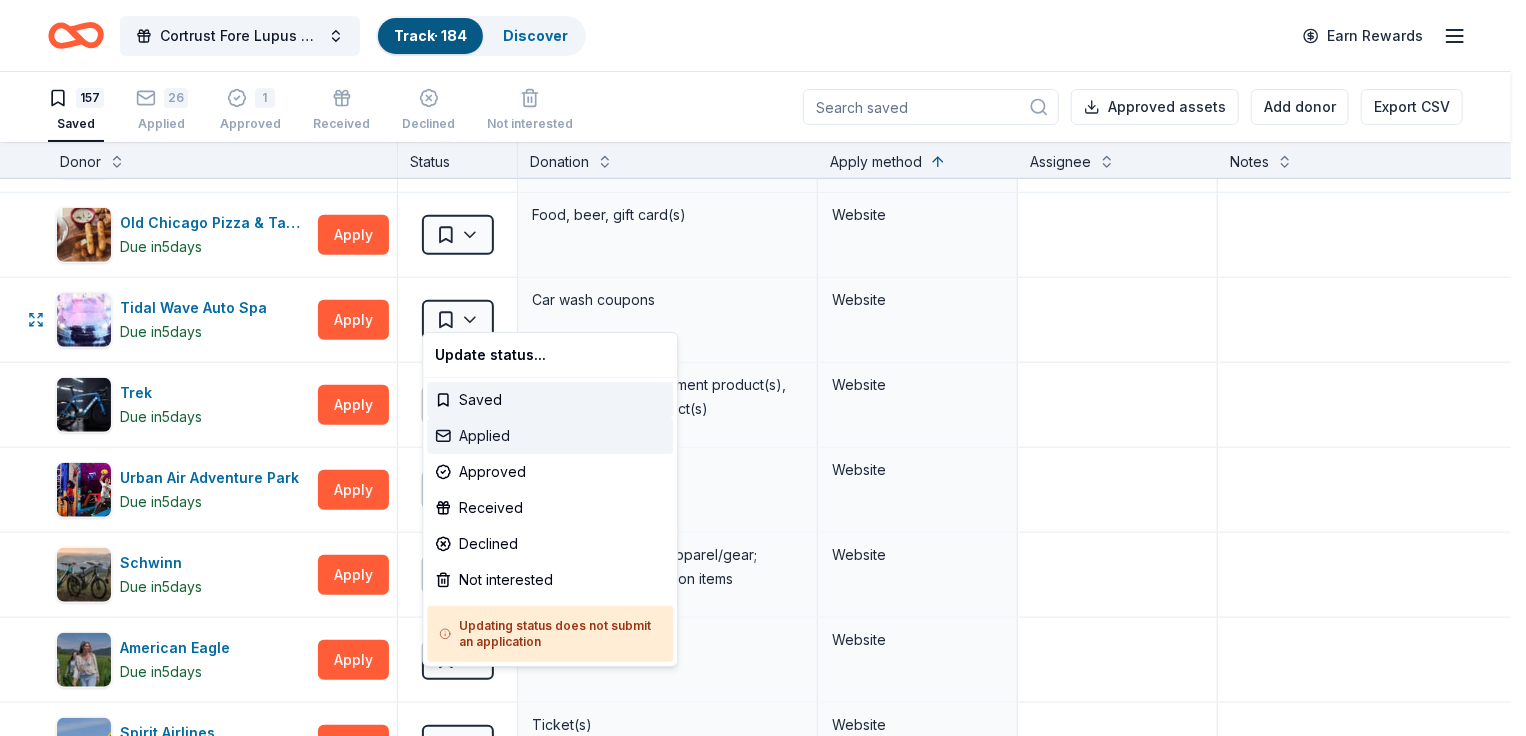 click on "Applied" at bounding box center [550, 436] 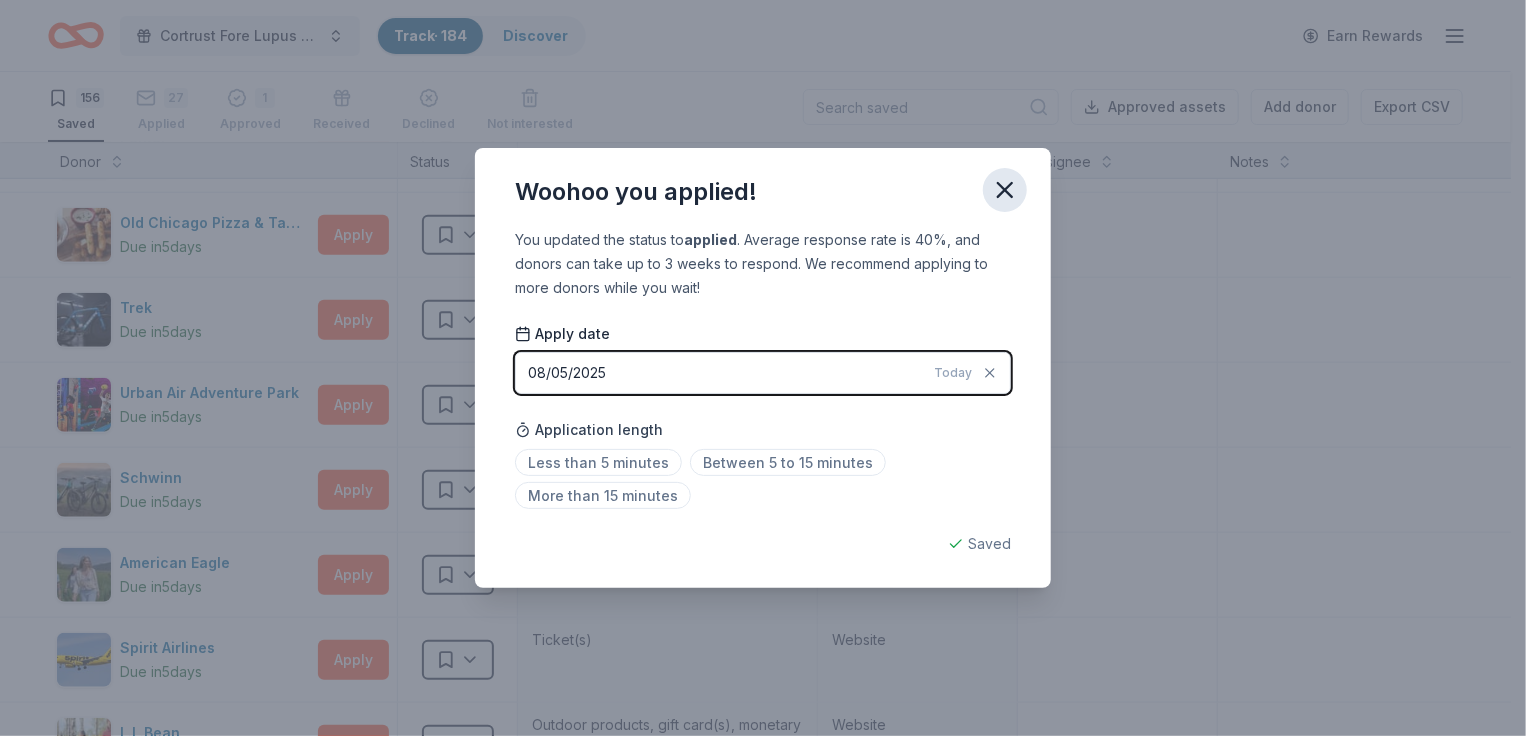 click 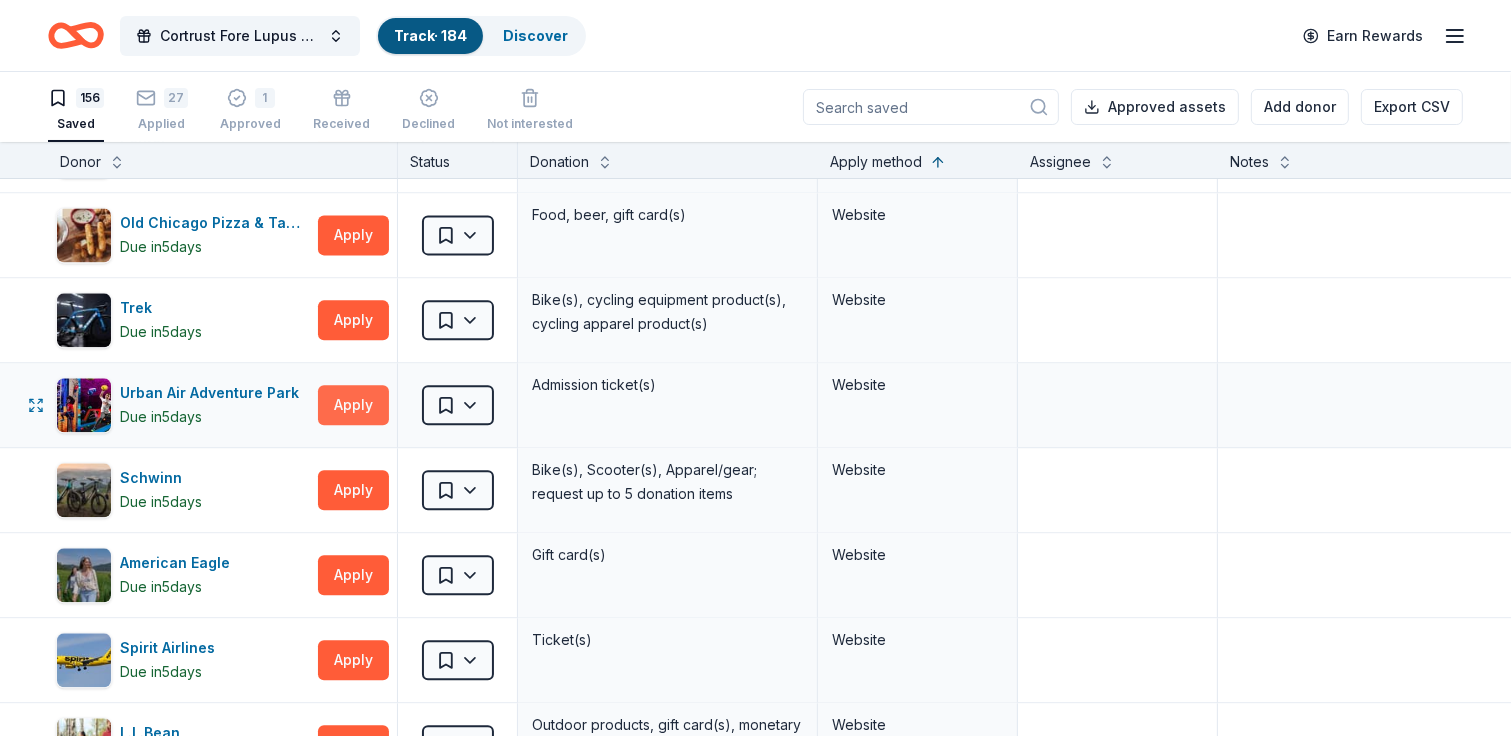 click on "Apply" at bounding box center [353, 405] 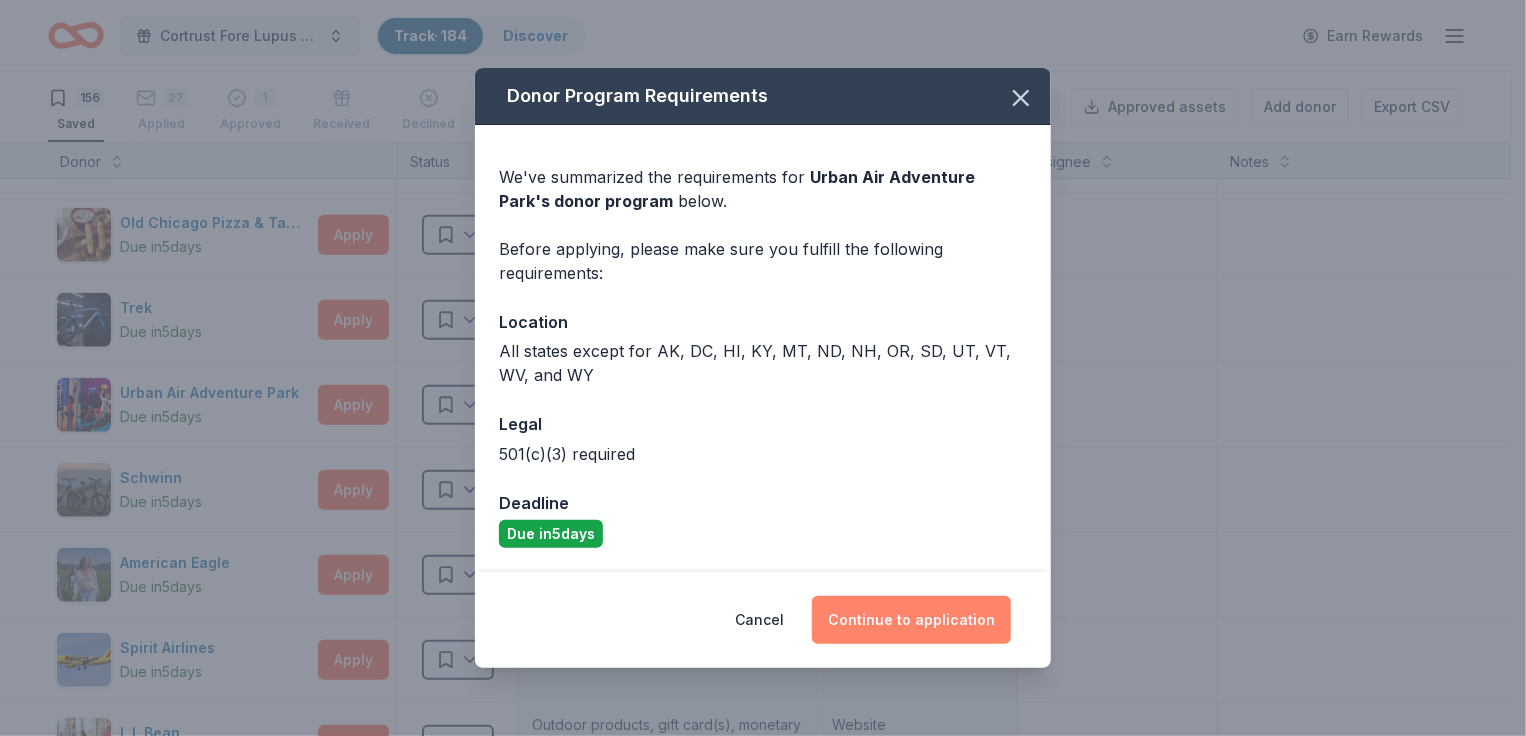 click on "Continue to application" at bounding box center [911, 620] 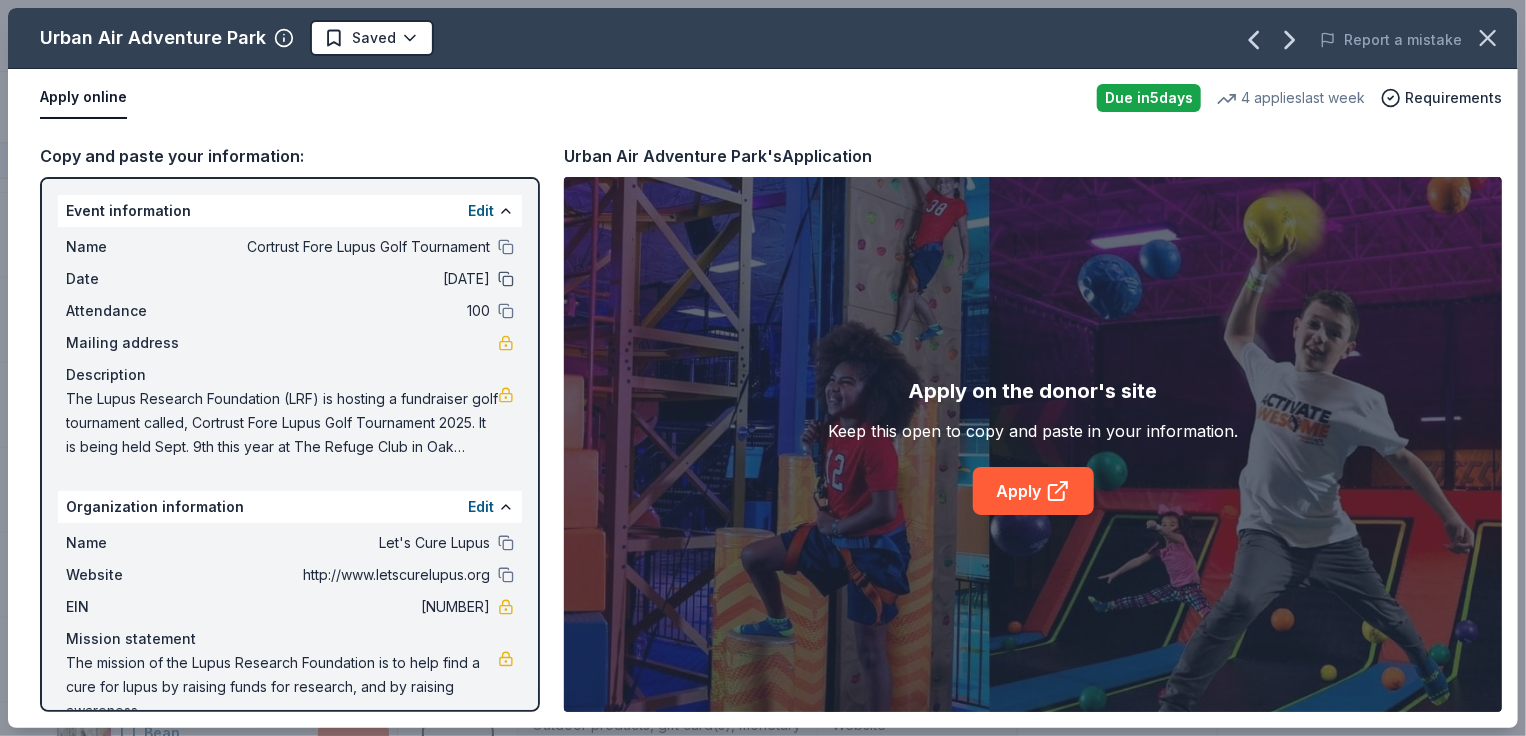 click at bounding box center [506, 247] 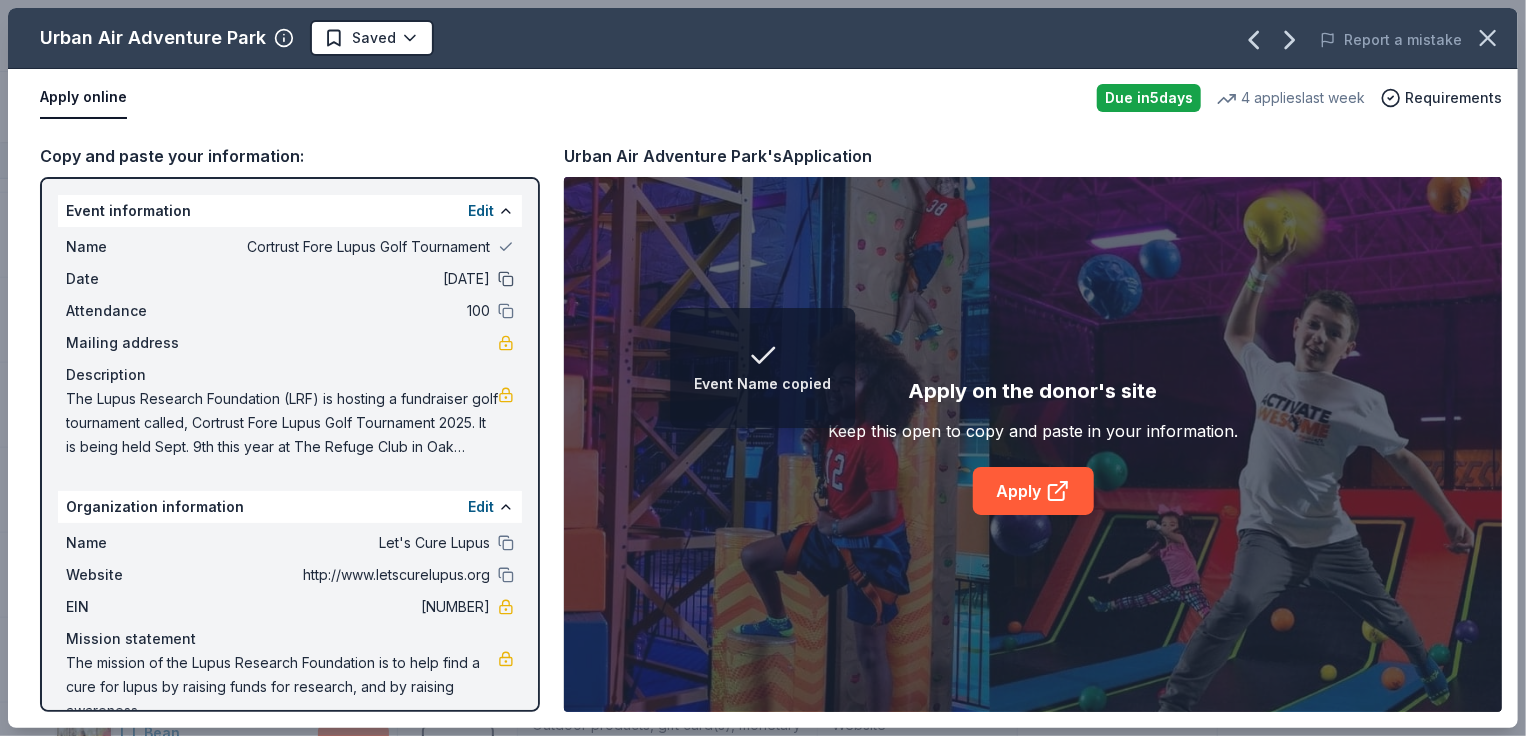 click at bounding box center [506, 279] 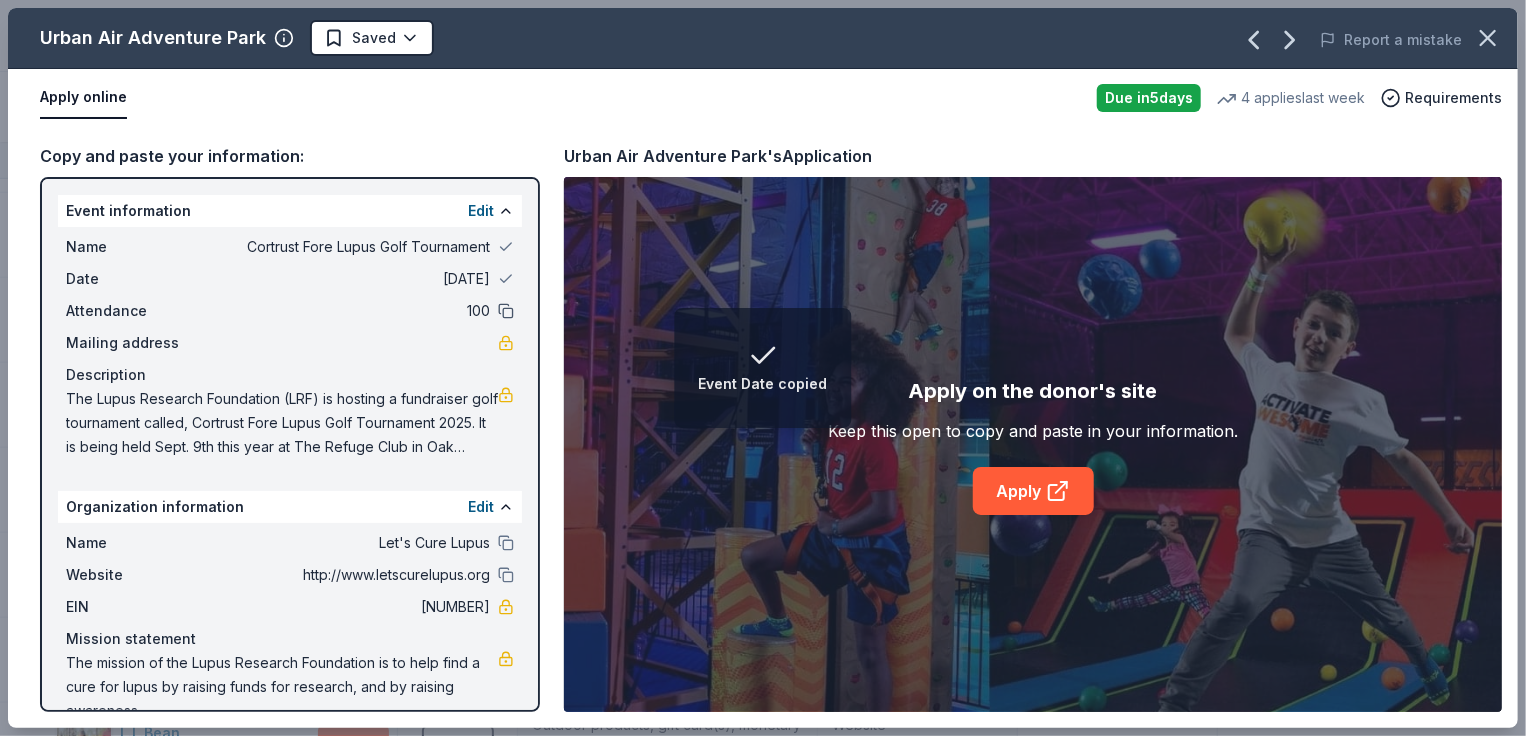 click at bounding box center [506, 311] 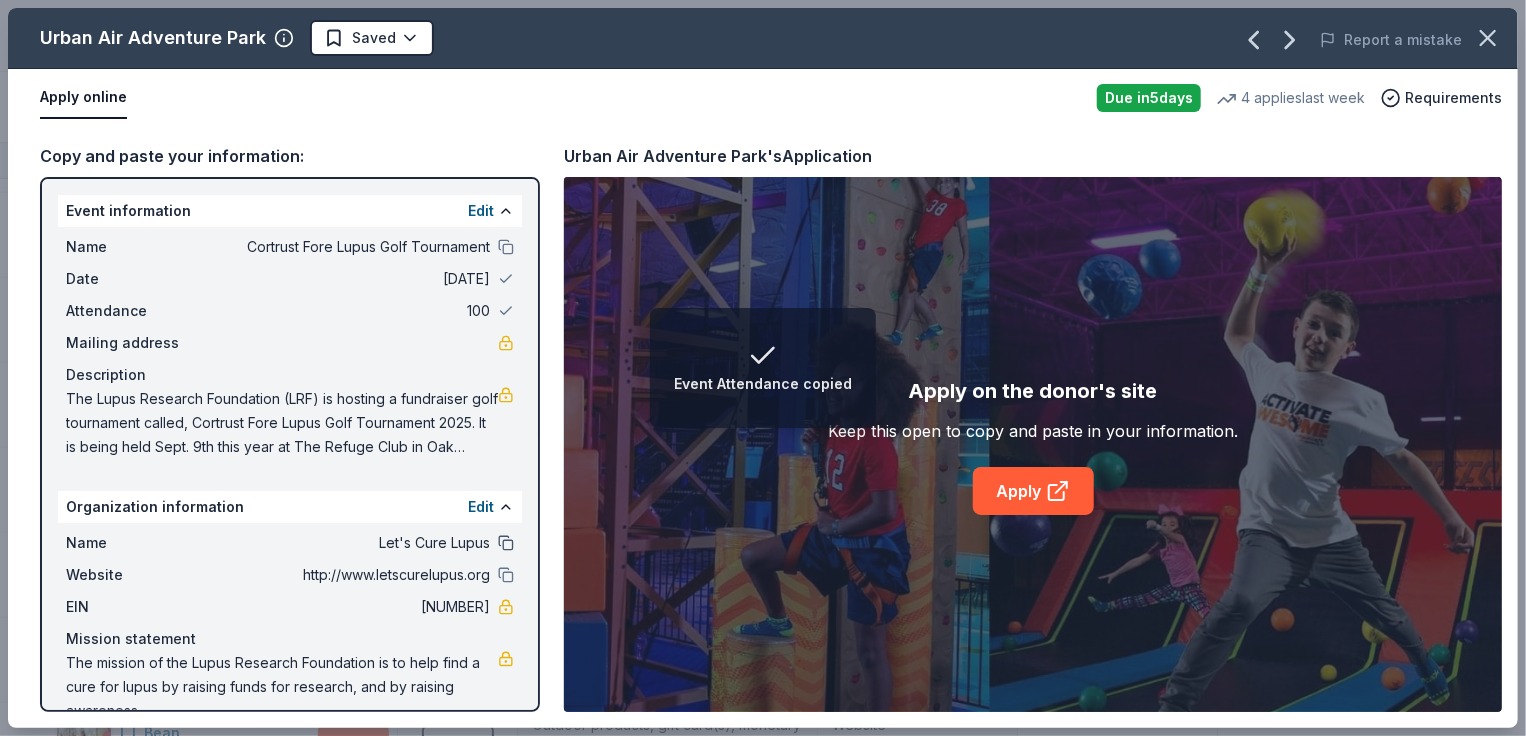 click at bounding box center [506, 543] 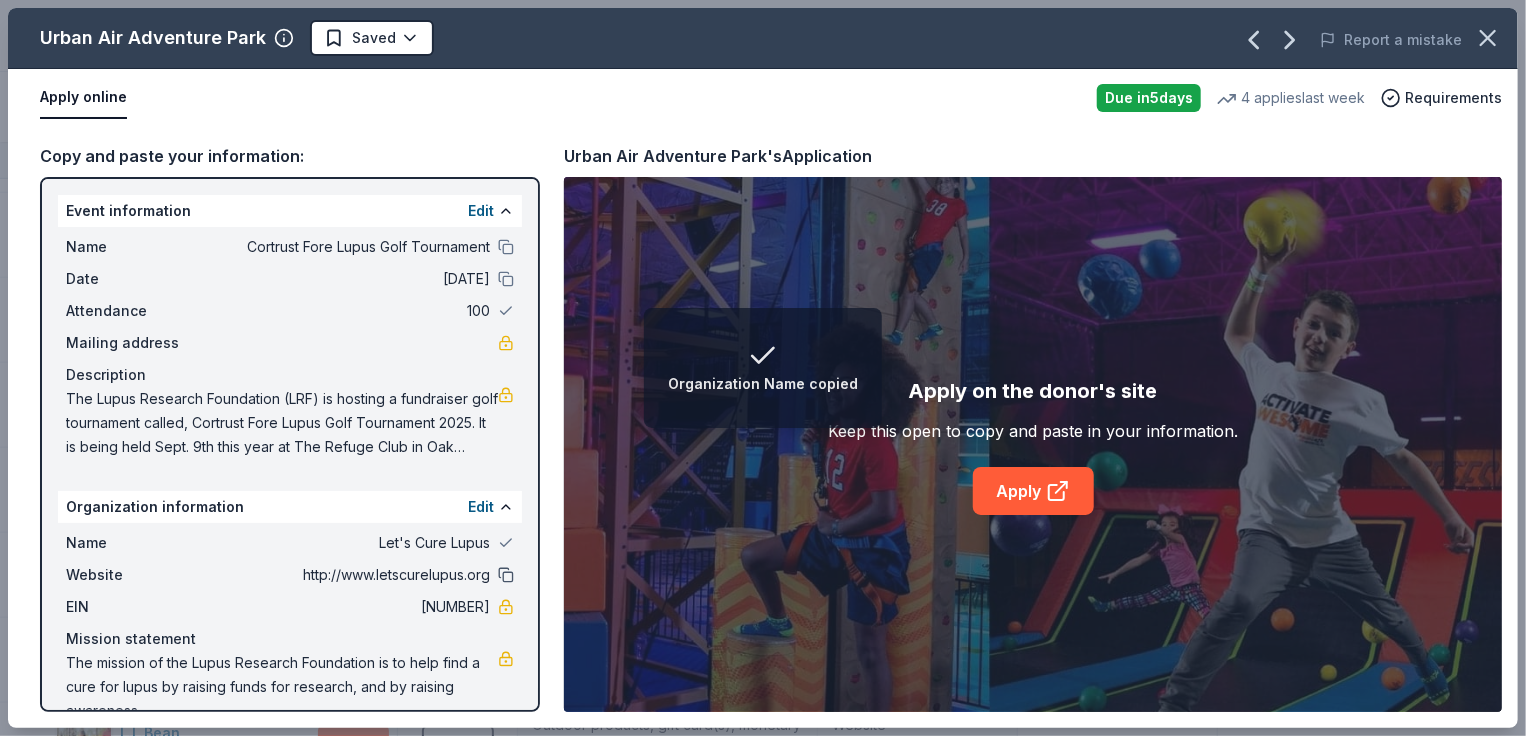 click at bounding box center (506, 575) 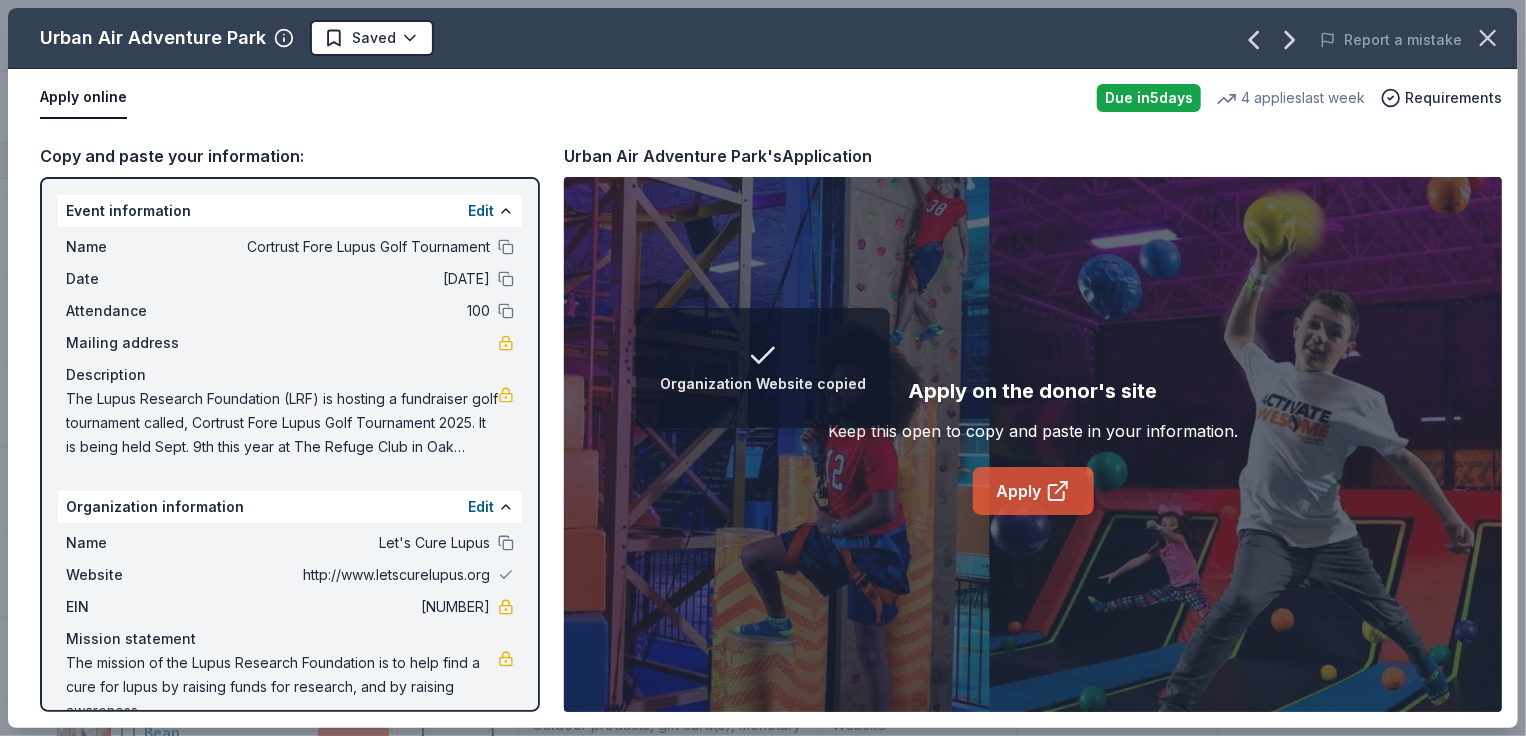 click on "Apply" at bounding box center (1033, 491) 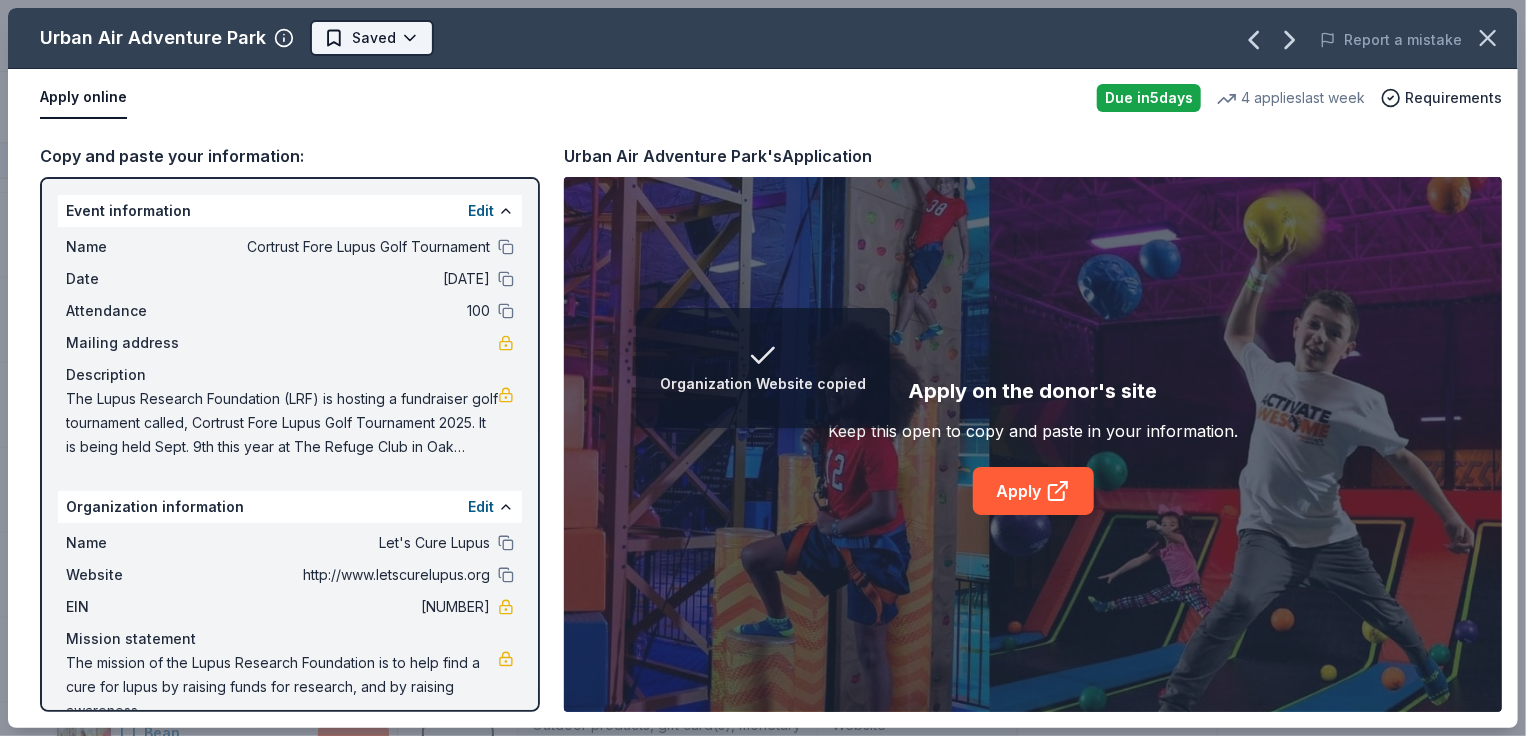 click on "Organization Website copied Cortrust Fore Lupus Golf Tournament Track  · 184 Discover Earn Rewards 156 Saved 27 Applied 1 Approved Received Declined Not interested  Approved assets Add donor Export CSV Donor Status Donation Apply method Assignee Notes Crumbl Cookies Due in  5  days Apply Saved Cookies Phone In person Pizza Hut Due in  5  days Apply Saved Food, gift card(s) Phone In person AlterEco Chocolates Due in  5  days Apply Saved Chocolate products, granola products, gift card(s) Email Manna Pro Donating paused Apply Saved Animal product(s) Email Under Armour Donating paused Apply Saved Sportswear Email Dauphines of New York Due in  5  days Apply Saved Hair accessories Email Nintendo Due in  5  days Apply Saved Donation depends on request Email Luca + Danni Donating paused Apply Saved Jewelry products Email U-Haul Due in  14  days Apply Saved Vehicle rental, storage Email Red Lobster Due in  5  days Apply Saved Food, gift card(s) Email Phone In person Bubble & Bee Due in  5  days Apply Saved Email 5 5" at bounding box center (763, 368) 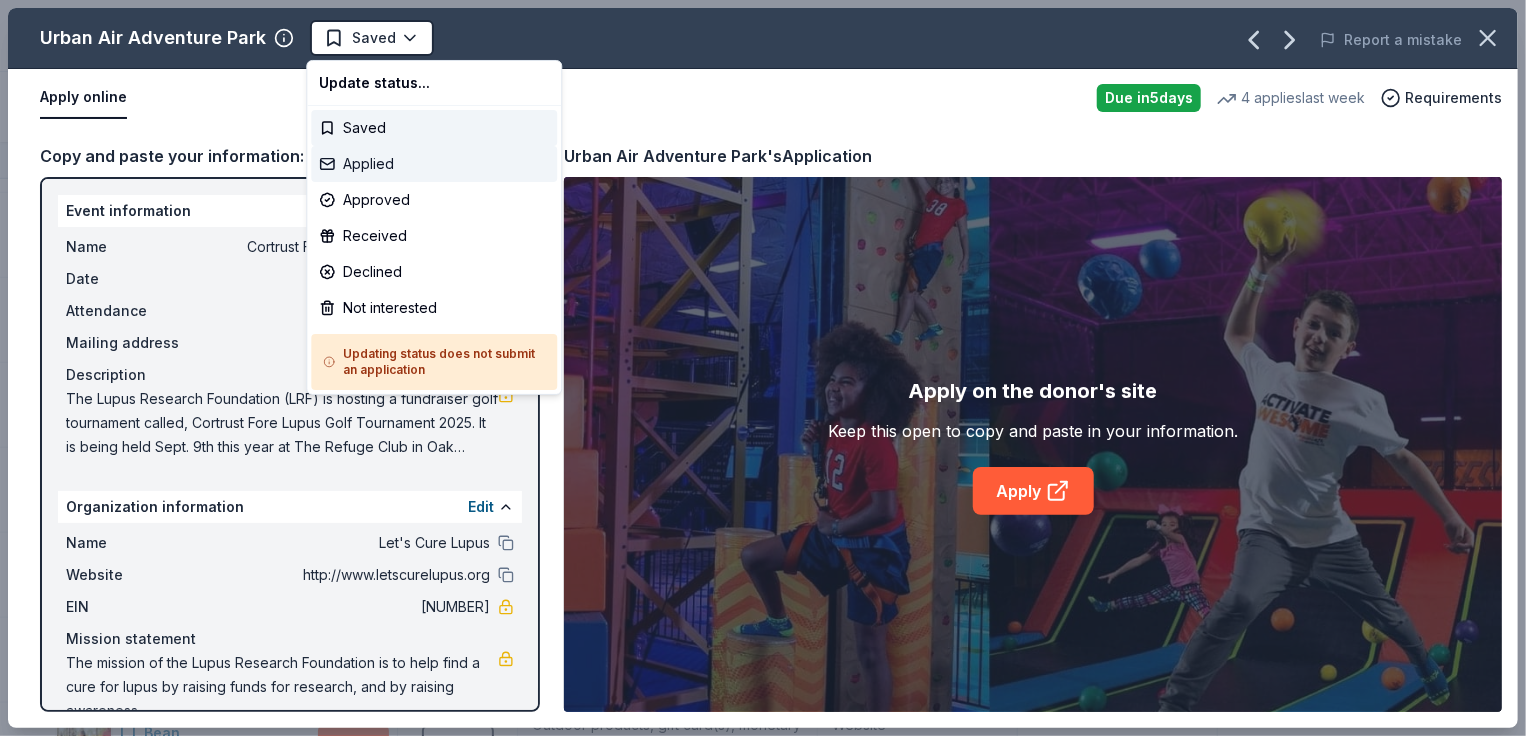 click on "Applied" at bounding box center [434, 164] 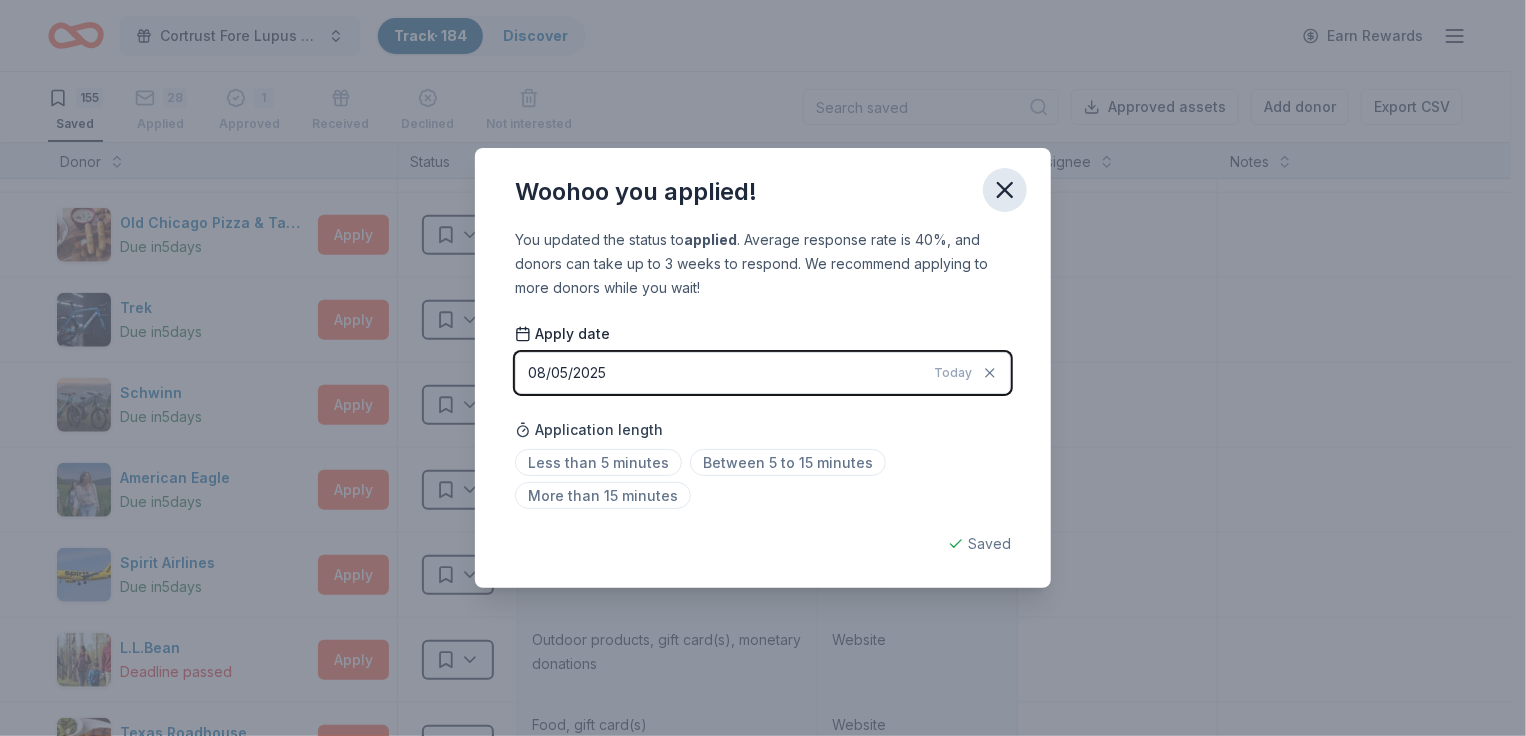 click 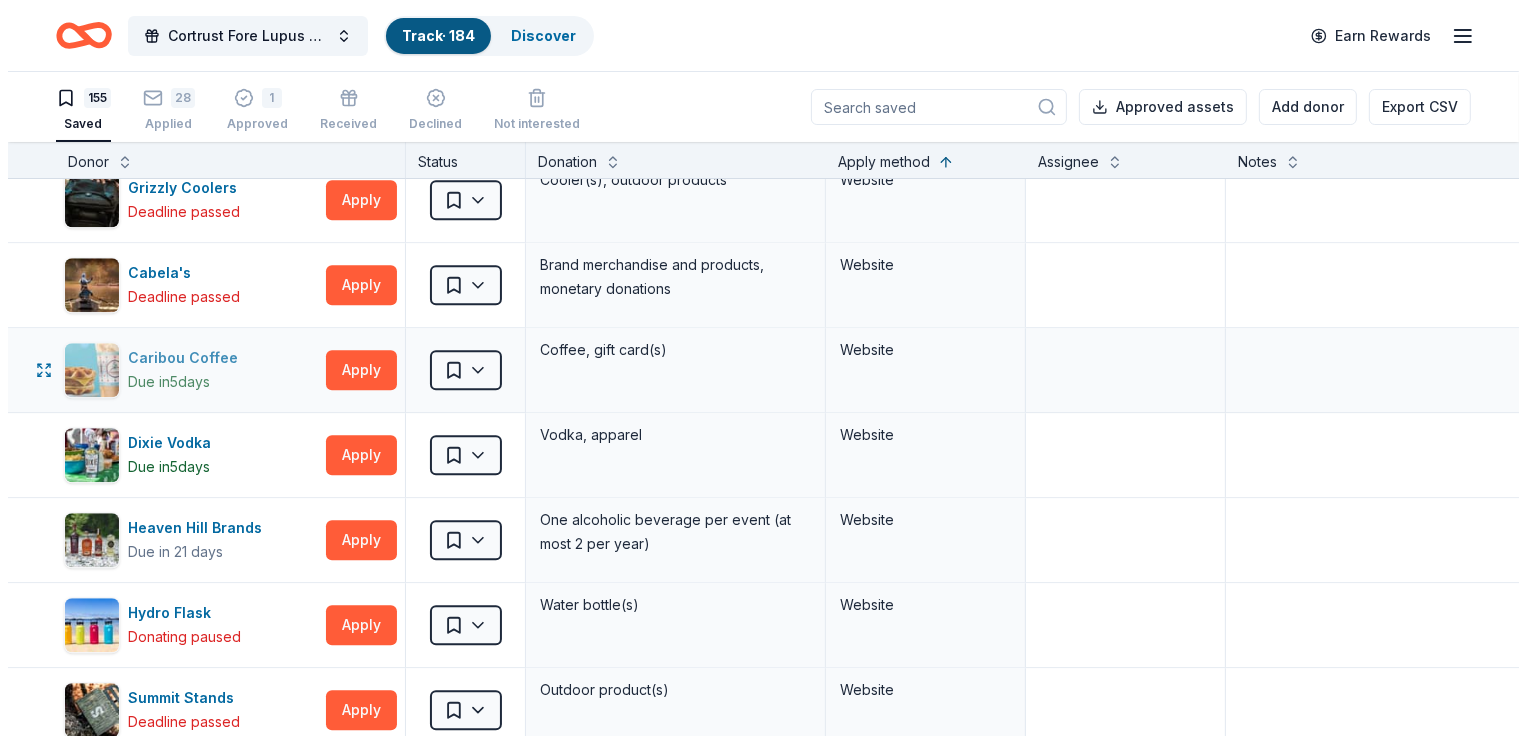 scroll, scrollTop: 5500, scrollLeft: 0, axis: vertical 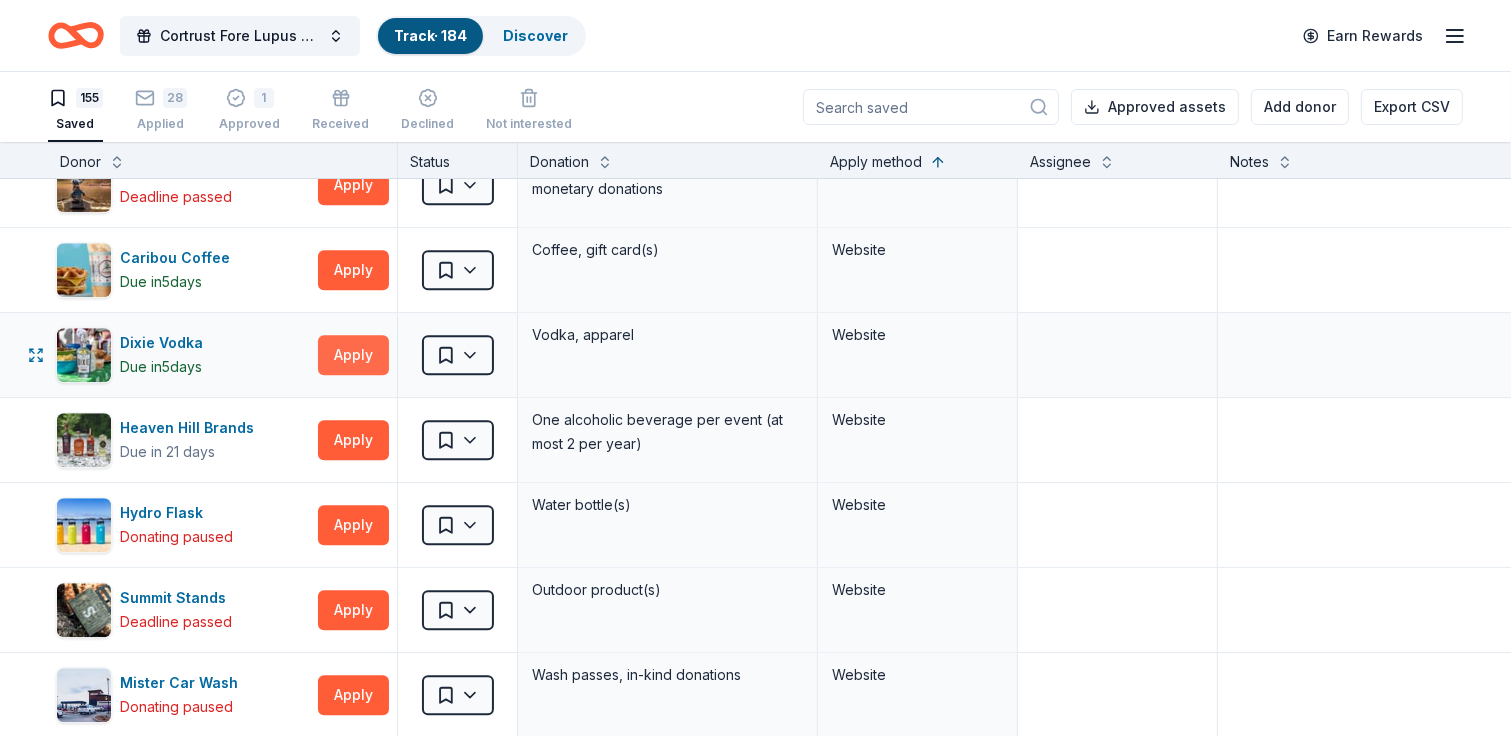 click on "Apply" at bounding box center (353, 355) 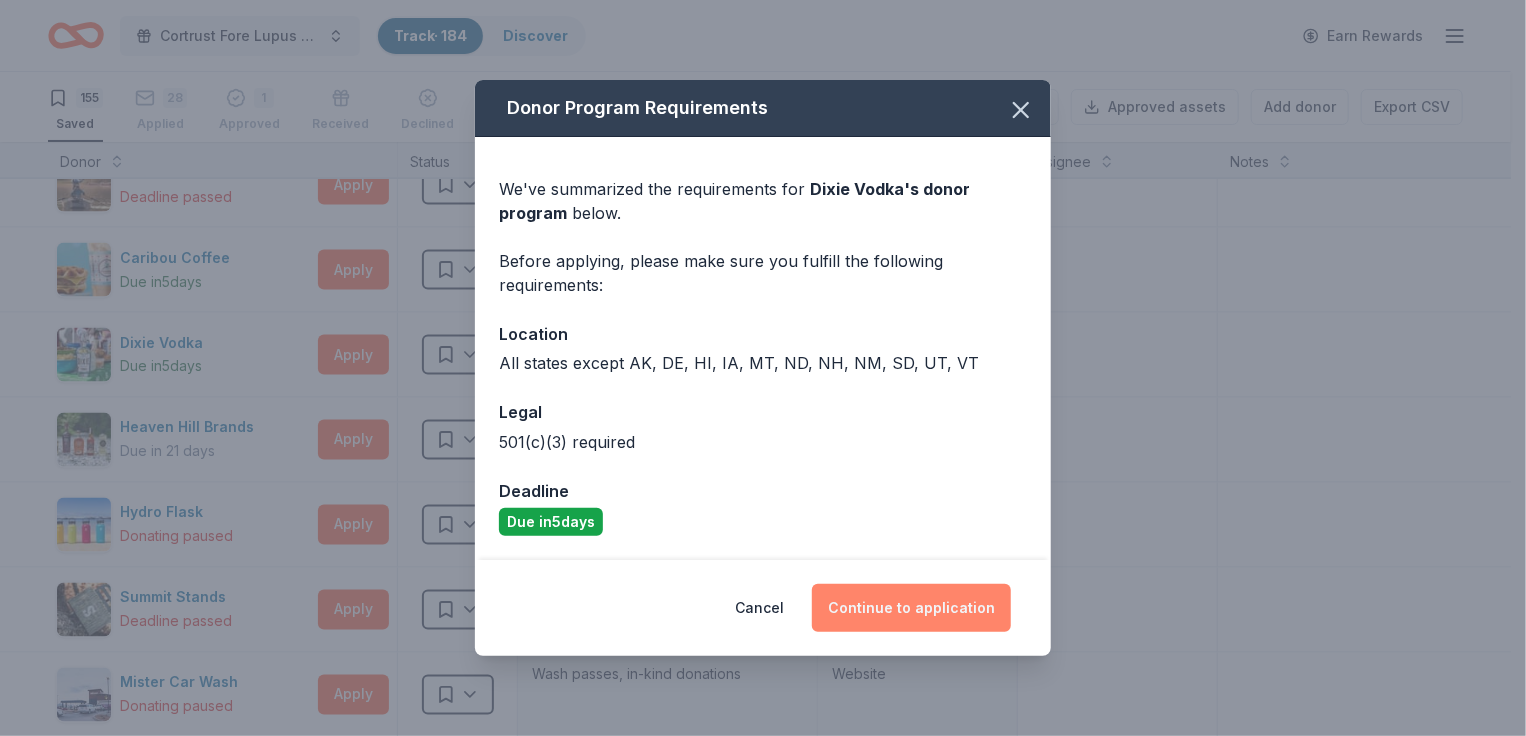 click on "Continue to application" at bounding box center (911, 608) 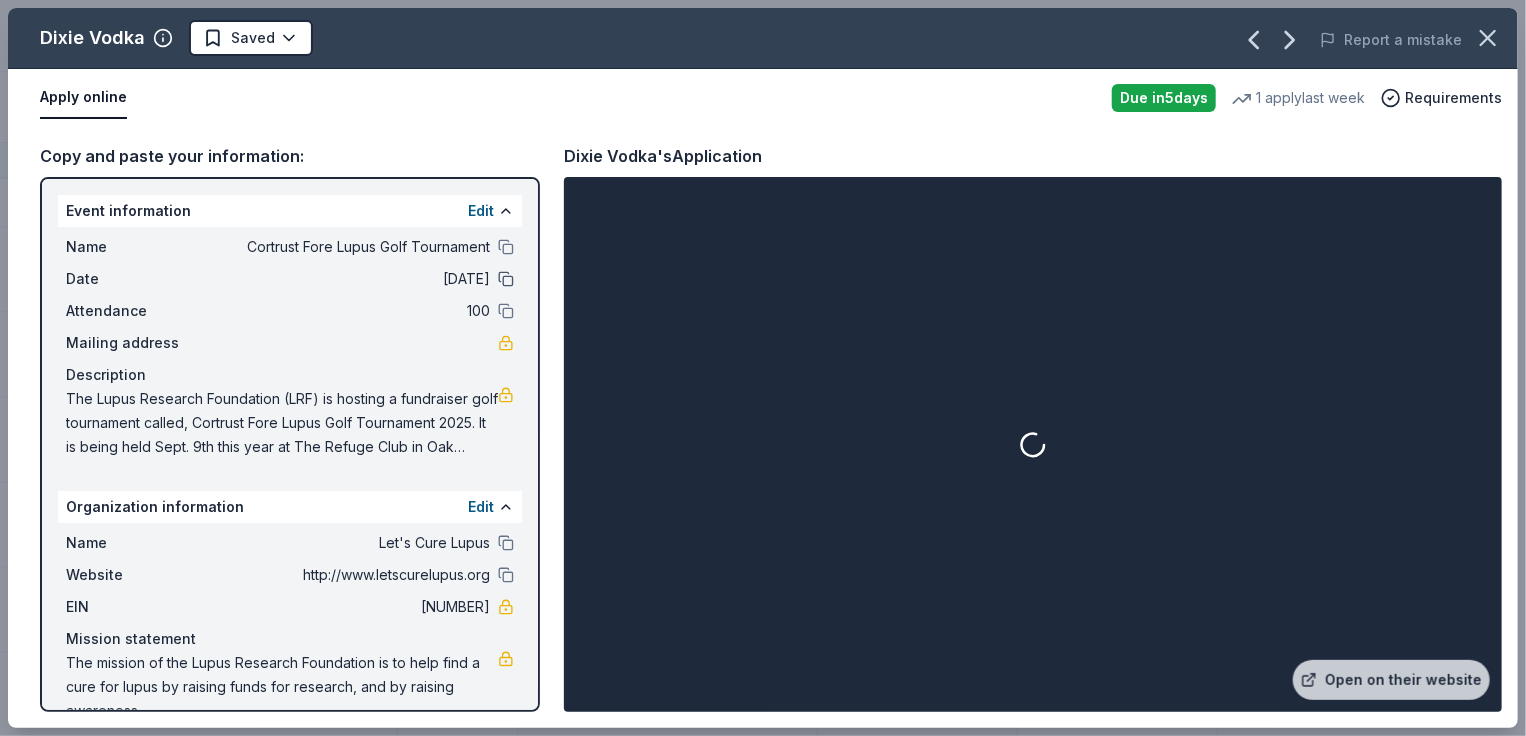 click at bounding box center [506, 247] 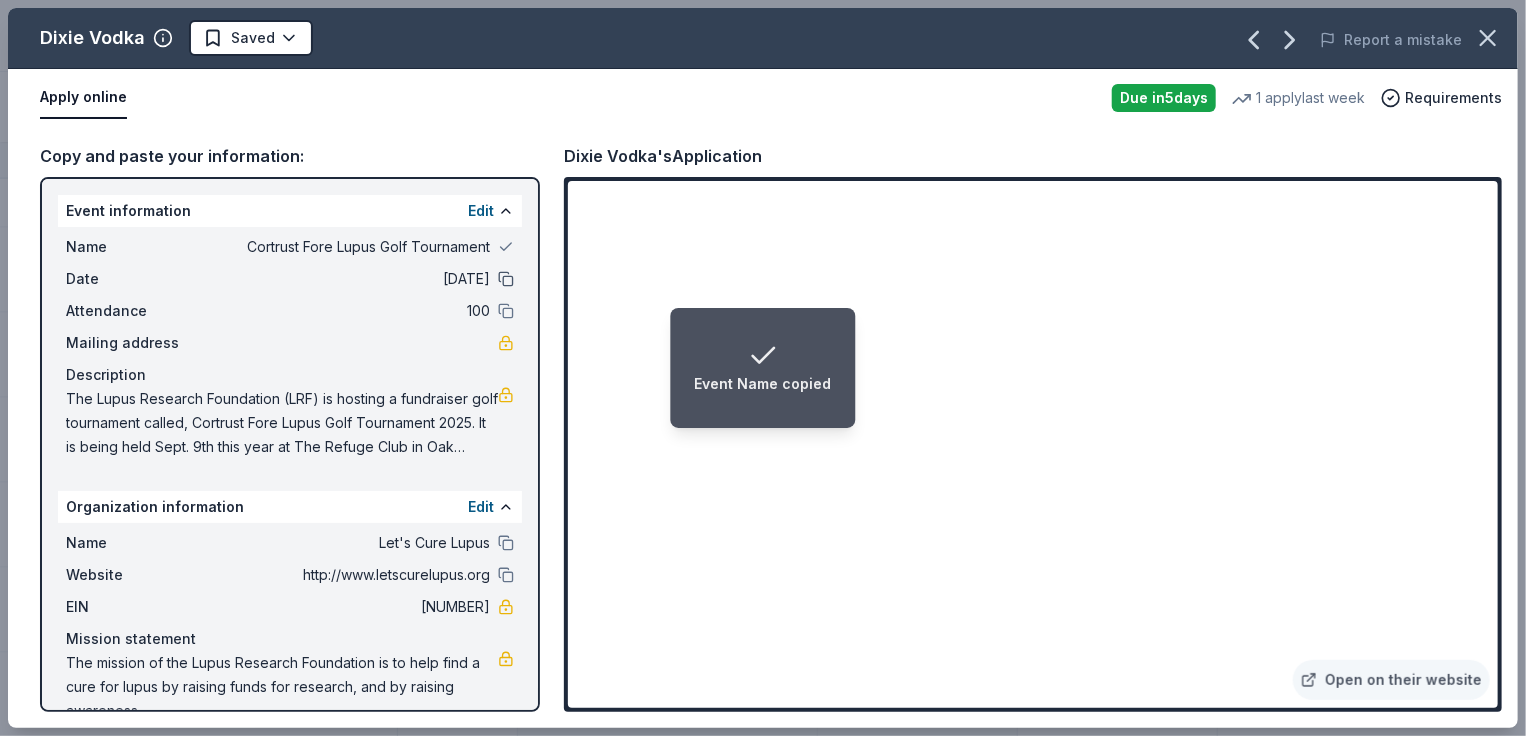 click at bounding box center (506, 279) 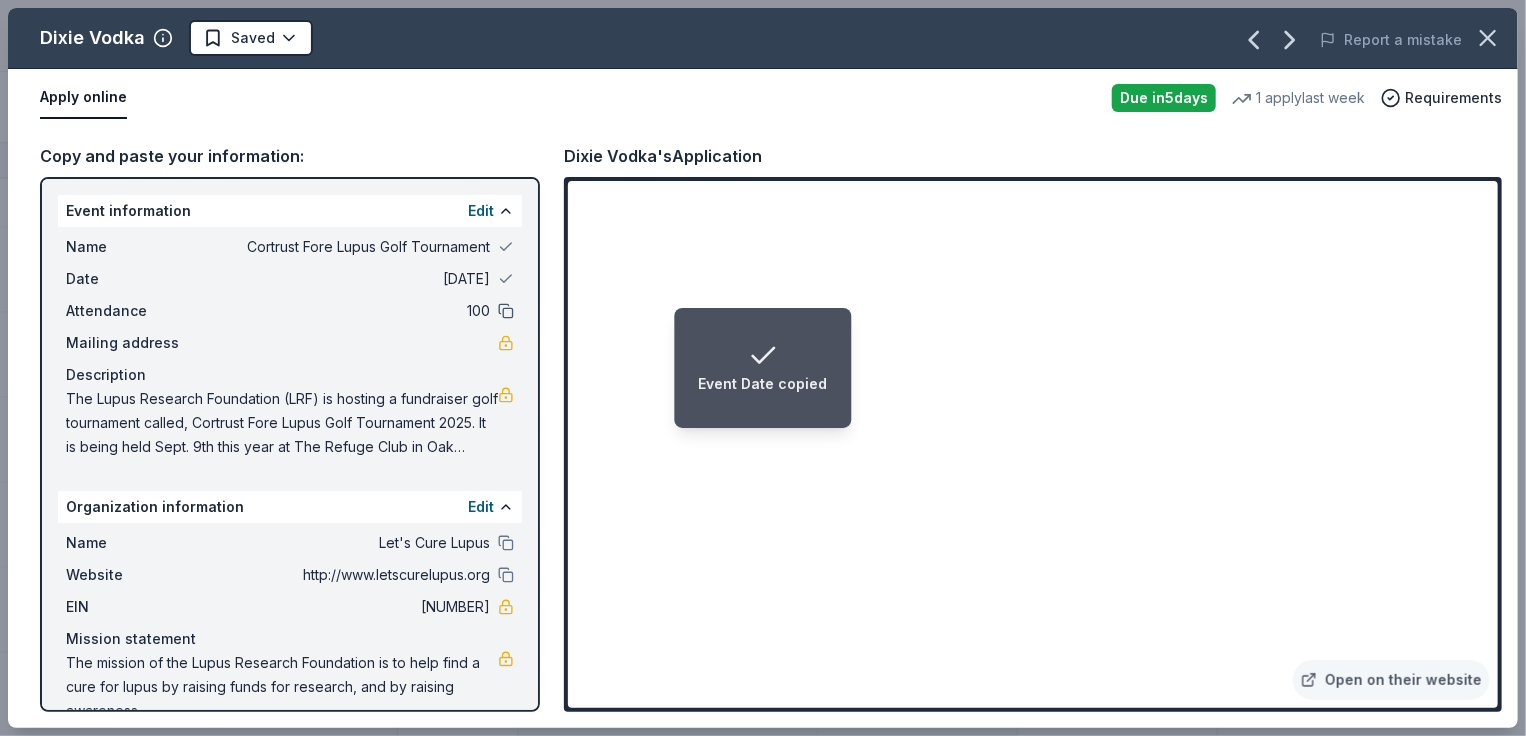 click at bounding box center (506, 311) 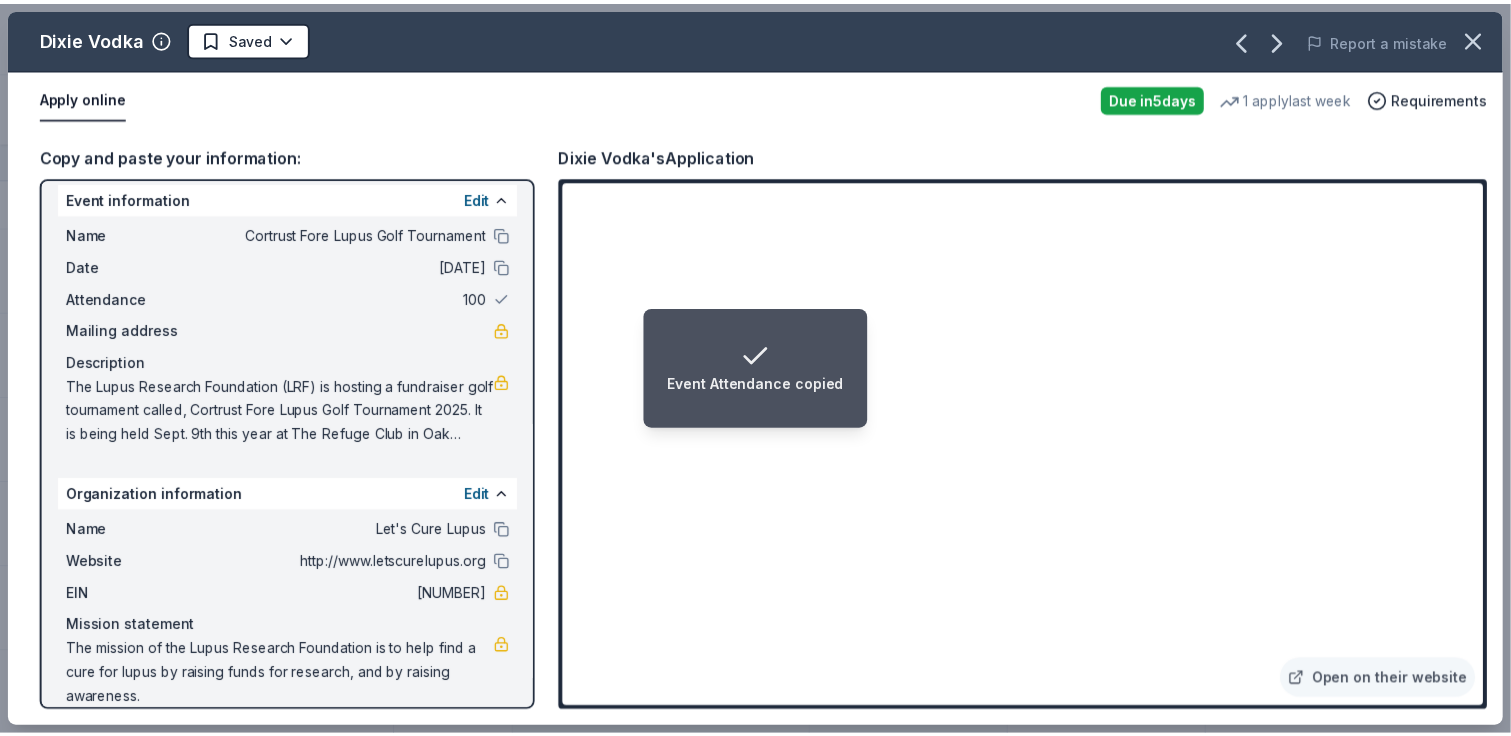 scroll, scrollTop: 36, scrollLeft: 0, axis: vertical 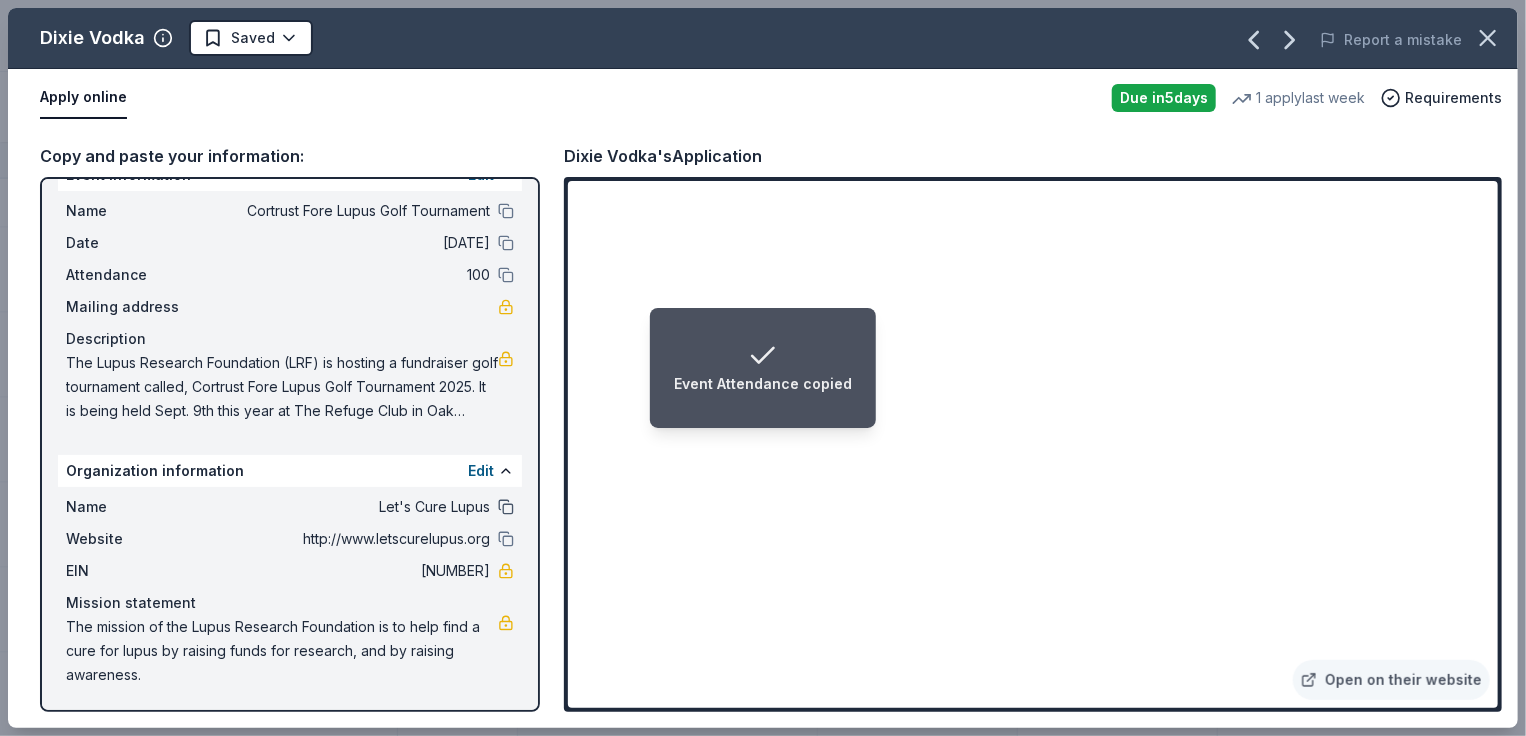 click at bounding box center (506, 507) 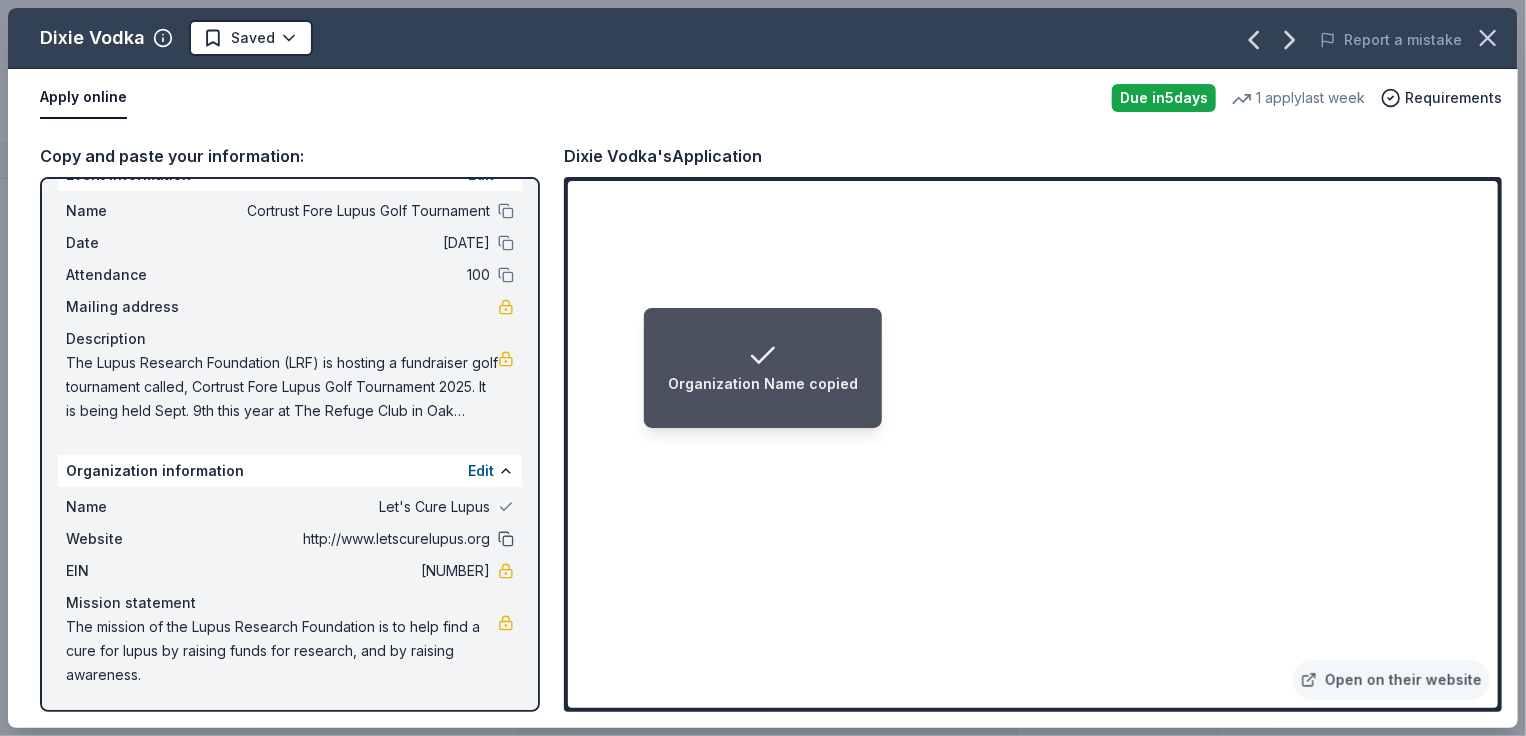 click at bounding box center (506, 539) 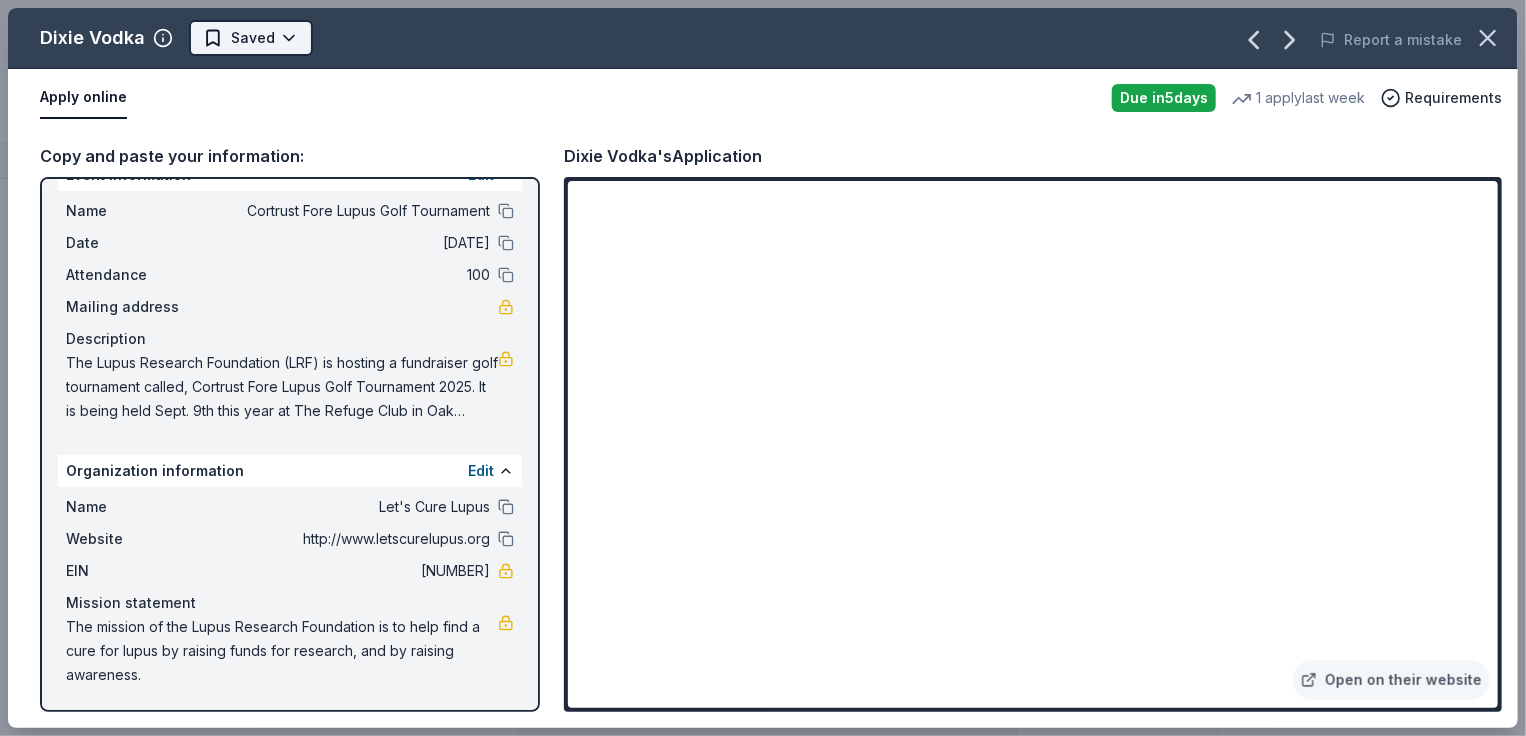 click on "Cortrust Fore Lupus Golf Tournament Track  · 184 Discover Earn Rewards 155 Saved 28 Applied 1 Approved Received Declined Not interested  Approved assets Add donor Export CSV Donor Status Donation Apply method Assignee Notes Crumbl Cookies Due in  5  days Apply Saved Cookies Phone In person Pizza Hut Due in  5  days Apply Saved Food, gift card(s) Phone In person AlterEco Chocolates Due in  5  days Apply Saved Chocolate products, granola products, gift card(s) Email Manna Pro Donating paused Apply Saved Animal product(s) Email Under Armour Donating paused Apply Saved Sportswear Email Dauphines of New York Due in  5  days Apply Saved Hair accessories Email Nintendo Due in  5  days Apply Saved Donation depends on request Email Luca + Danni Donating paused Apply Saved Jewelry products Email U-Haul Due in  14  days Apply Saved Vehicle rental, storage Email Red Lobster Due in  5  days Apply Saved Food, gift card(s) Email Phone In person Bubble & Bee Due in  5  days Apply Saved Email Pit Boss Grills Donating paused" at bounding box center [763, 368] 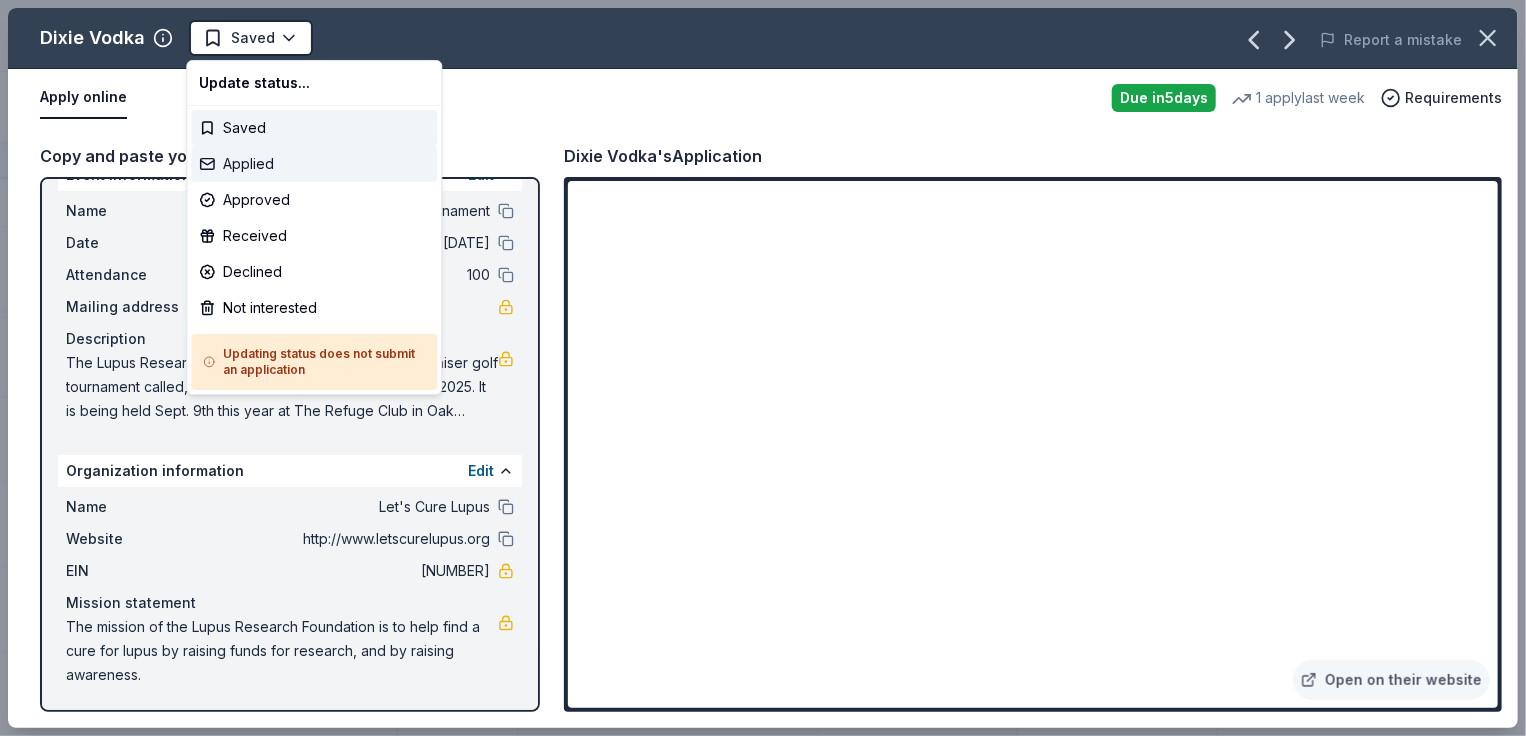 click on "Applied" at bounding box center [314, 164] 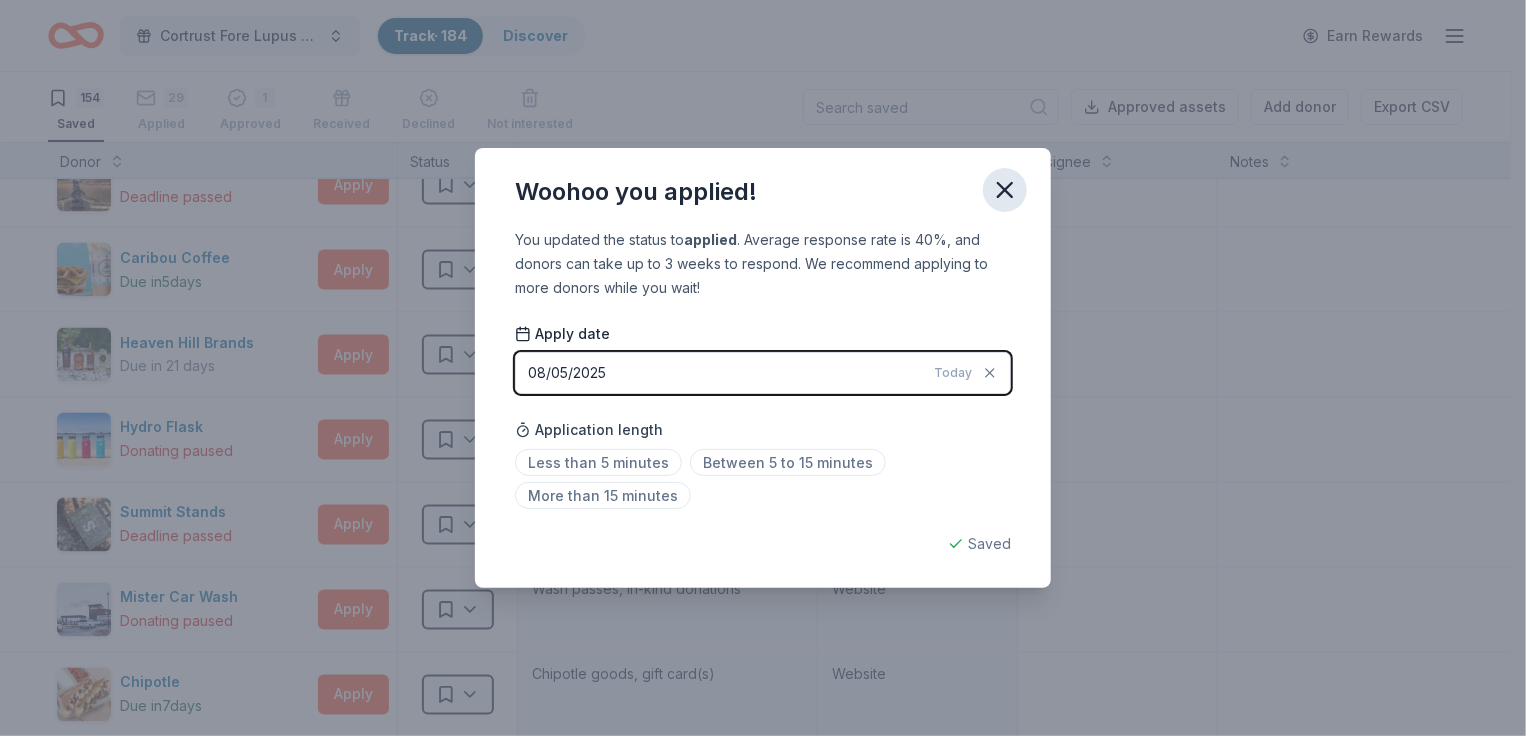 click 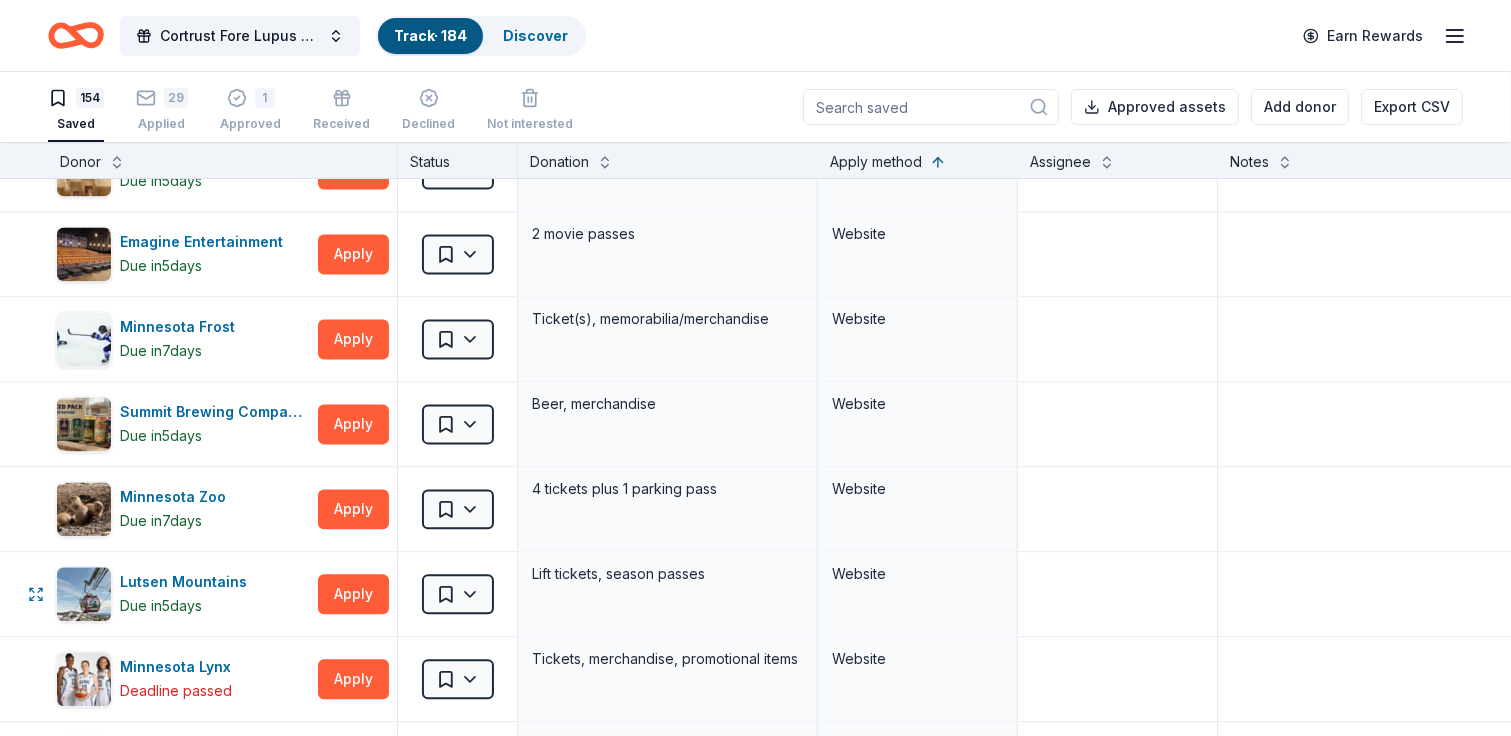 scroll, scrollTop: 11900, scrollLeft: 0, axis: vertical 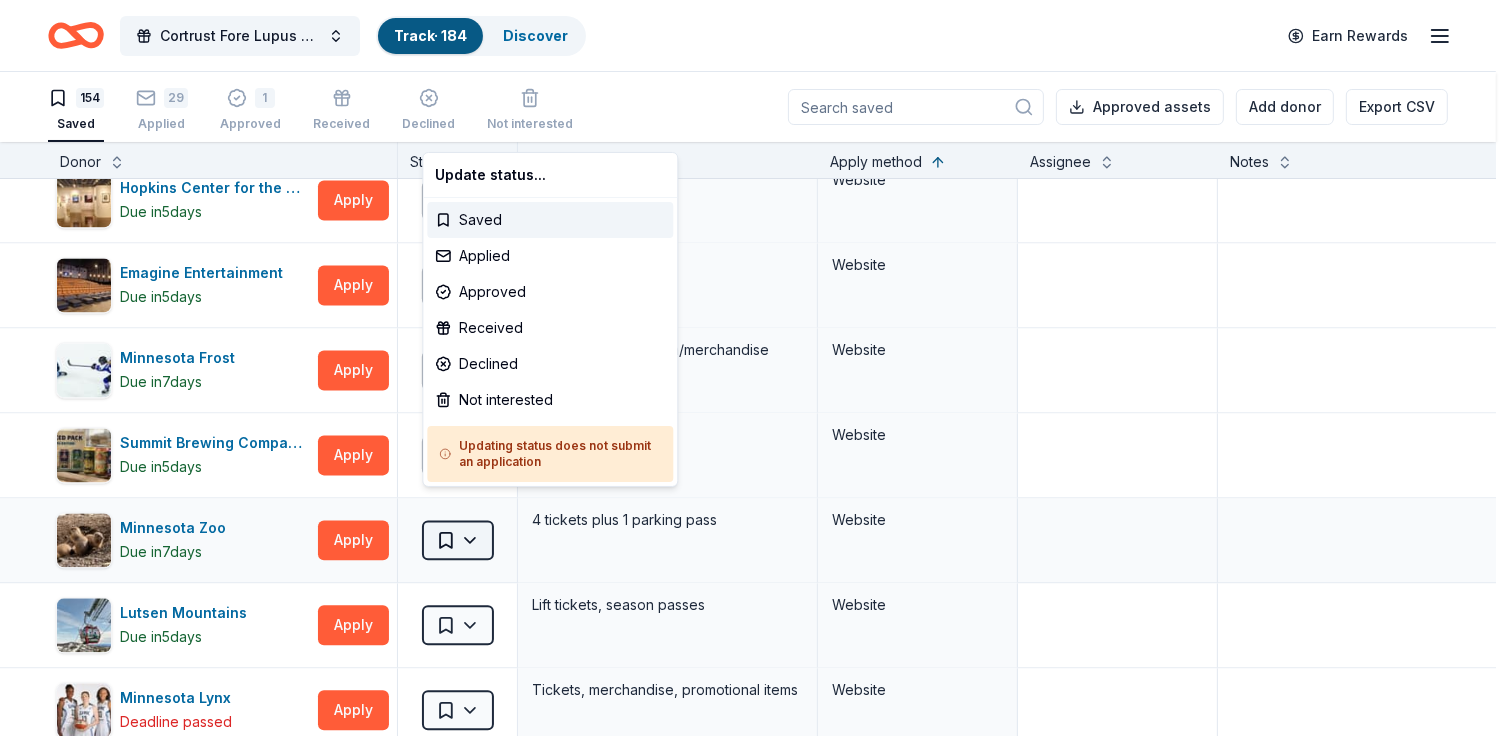 click on "Cortrust Fore Lupus Golf Tournament Track  · 184 Discover Earn Rewards 154 Saved 29 Applied 1 Approved Received Declined Not interested  Approved assets Add donor Export CSV Donor Status Donation Apply method Assignee Notes Crumbl Cookies Due in  5  days Apply Saved Cookies Phone In person Pizza Hut Due in  5  days Apply Saved Food, gift card(s) Phone In person AlterEco Chocolates Due in  5  days Apply Saved Chocolate products, granola products, gift card(s) Email Manna Pro Donating paused Apply Saved Animal product(s) Email Under Armour Donating paused Apply Saved Sportswear Email Dauphines of New York Due in  5  days Apply Saved Hair accessories Email Nintendo Due in  5  days Apply Saved Donation depends on request Email Luca + Danni Donating paused Apply Saved Jewelry products Email U-Haul Due in  14  days Apply Saved Vehicle rental, storage Email Red Lobster Due in  5  days Apply Saved Food, gift card(s) Email Phone In person Bubble & Bee Due in  5  days Apply Saved Email Pit Boss Grills Donating paused" at bounding box center [755, 368] 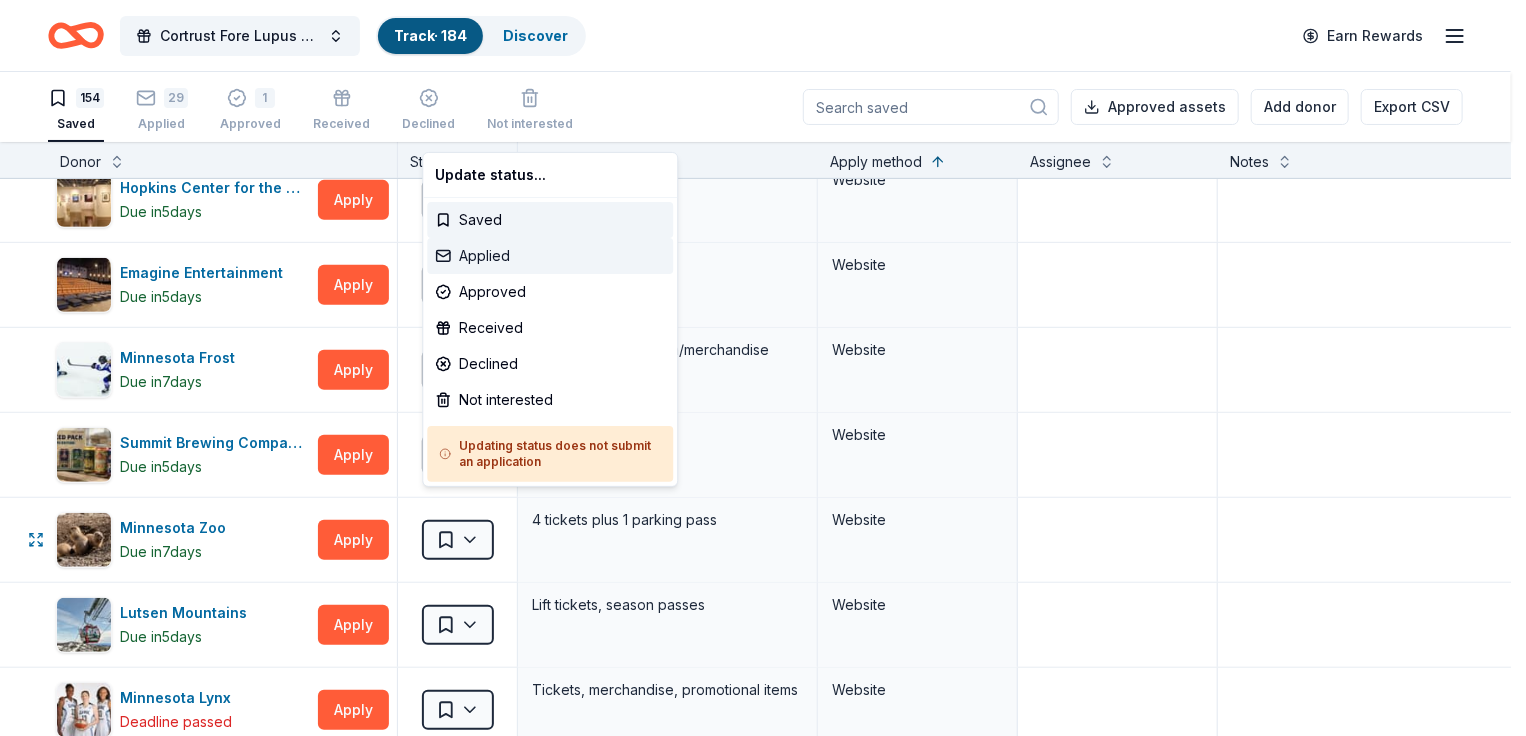click on "Applied" at bounding box center [550, 256] 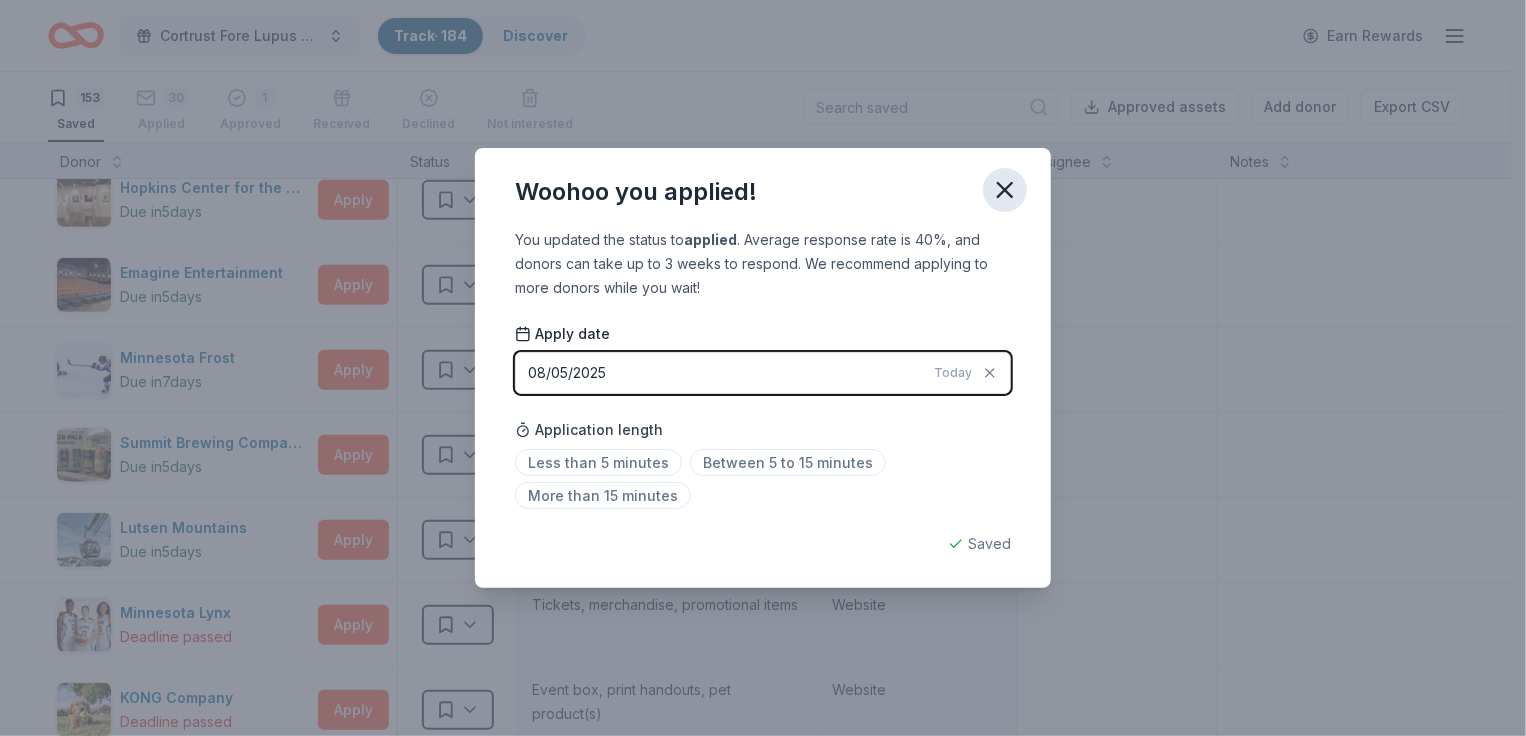 click 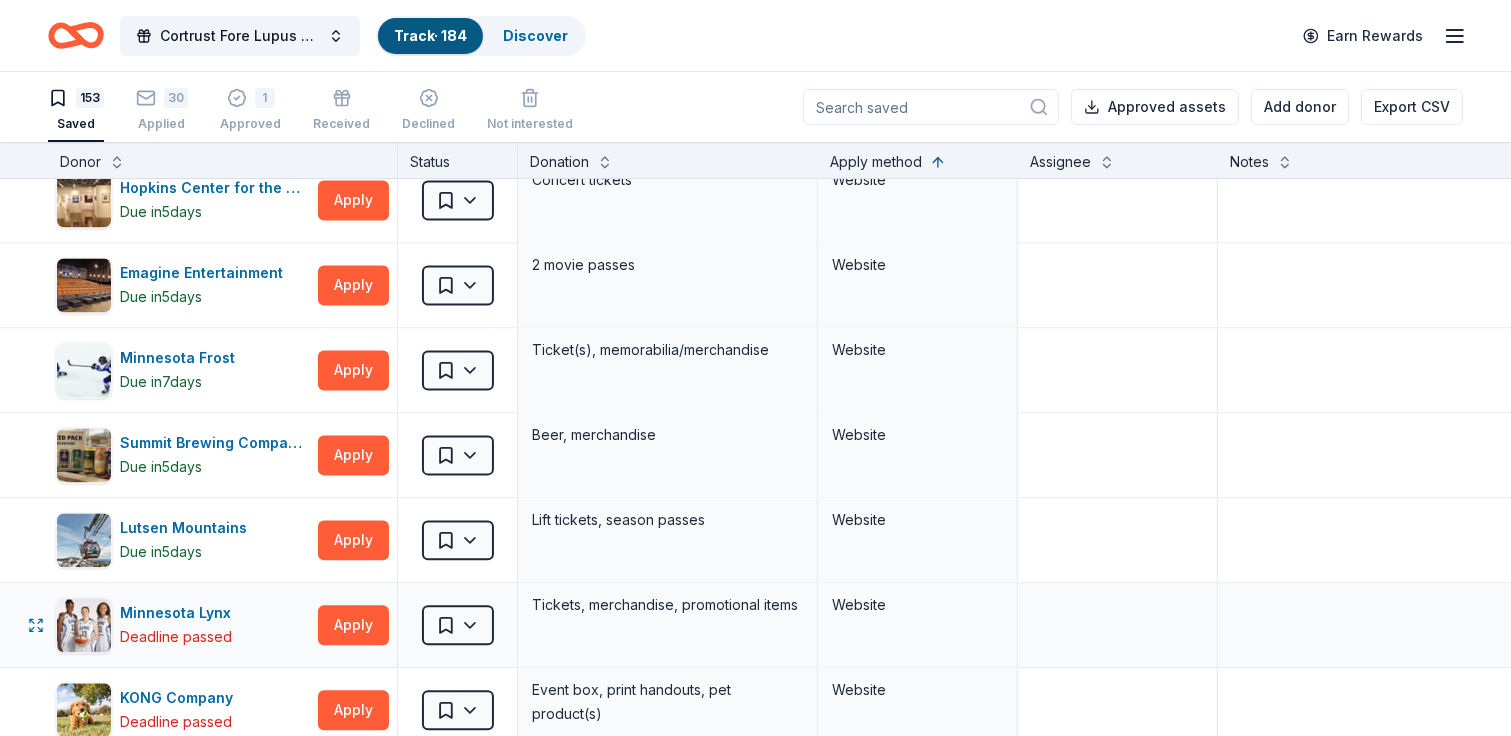 scroll, scrollTop: 11700, scrollLeft: 0, axis: vertical 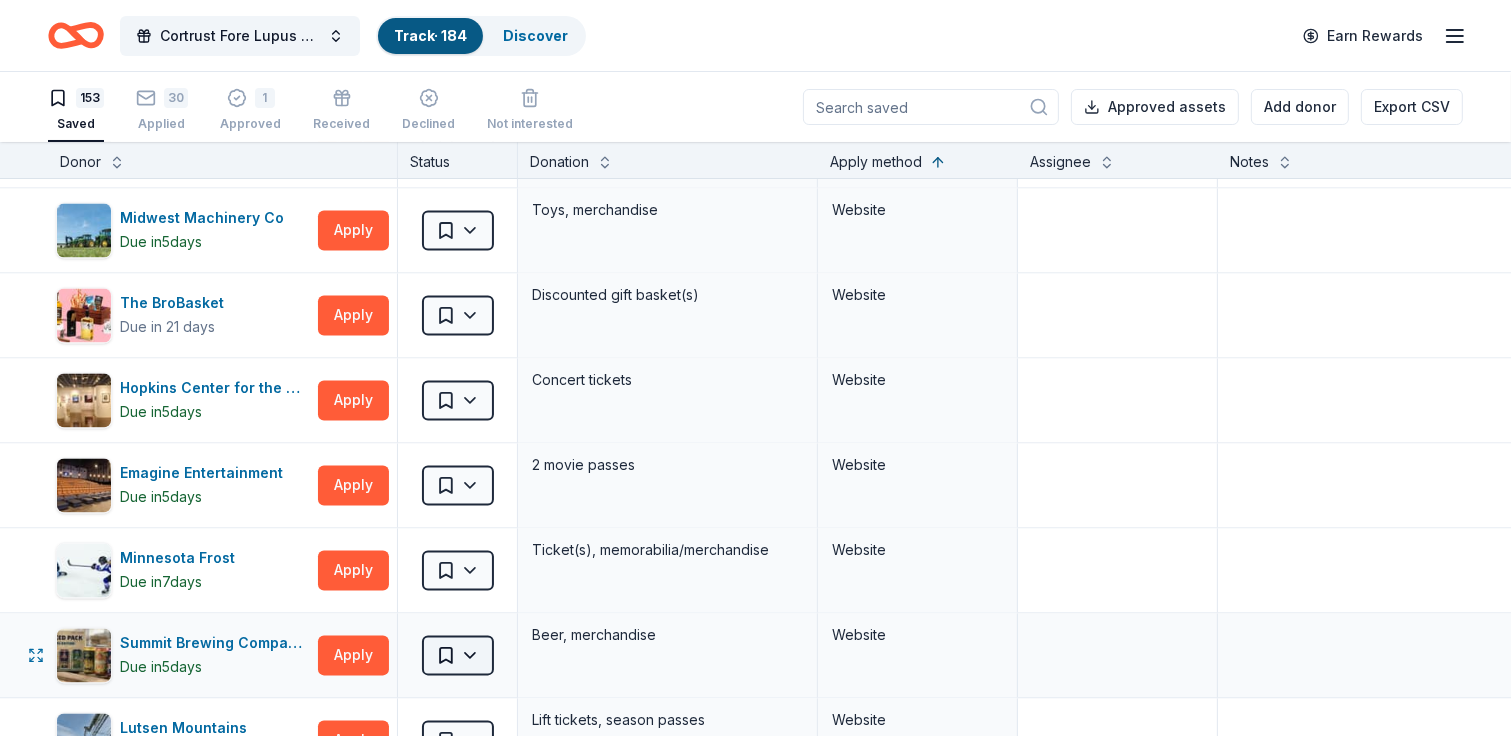 click on "Cortrust Fore Lupus Golf Tournament Track  · 184 Discover Earn Rewards 153 Saved 30 Applied 1 Approved Received Declined Not interested  Approved assets Add donor Export CSV Donor Status Donation Apply method Assignee Notes Crumbl Cookies Due in  5  days Apply Saved Cookies Phone In person Pizza Hut Due in  5  days Apply Saved Food, gift card(s) Phone In person AlterEco Chocolates Due in  5  days Apply Saved Chocolate products, granola products, gift card(s) Email Manna Pro Donating paused Apply Saved Animal product(s) Email Under Armour Donating paused Apply Saved Sportswear Email Dauphines of New York Due in  5  days Apply Saved Hair accessories Email Nintendo Due in  5  days Apply Saved Donation depends on request Email Luca + Danni Donating paused Apply Saved Jewelry products Email U-Haul Due in  14  days Apply Saved Vehicle rental, storage Email Red Lobster Due in  5  days Apply Saved Food, gift card(s) Email Phone In person Bubble & Bee Due in  5  days Apply Saved Email Pit Boss Grills Donating paused" at bounding box center (755, 368) 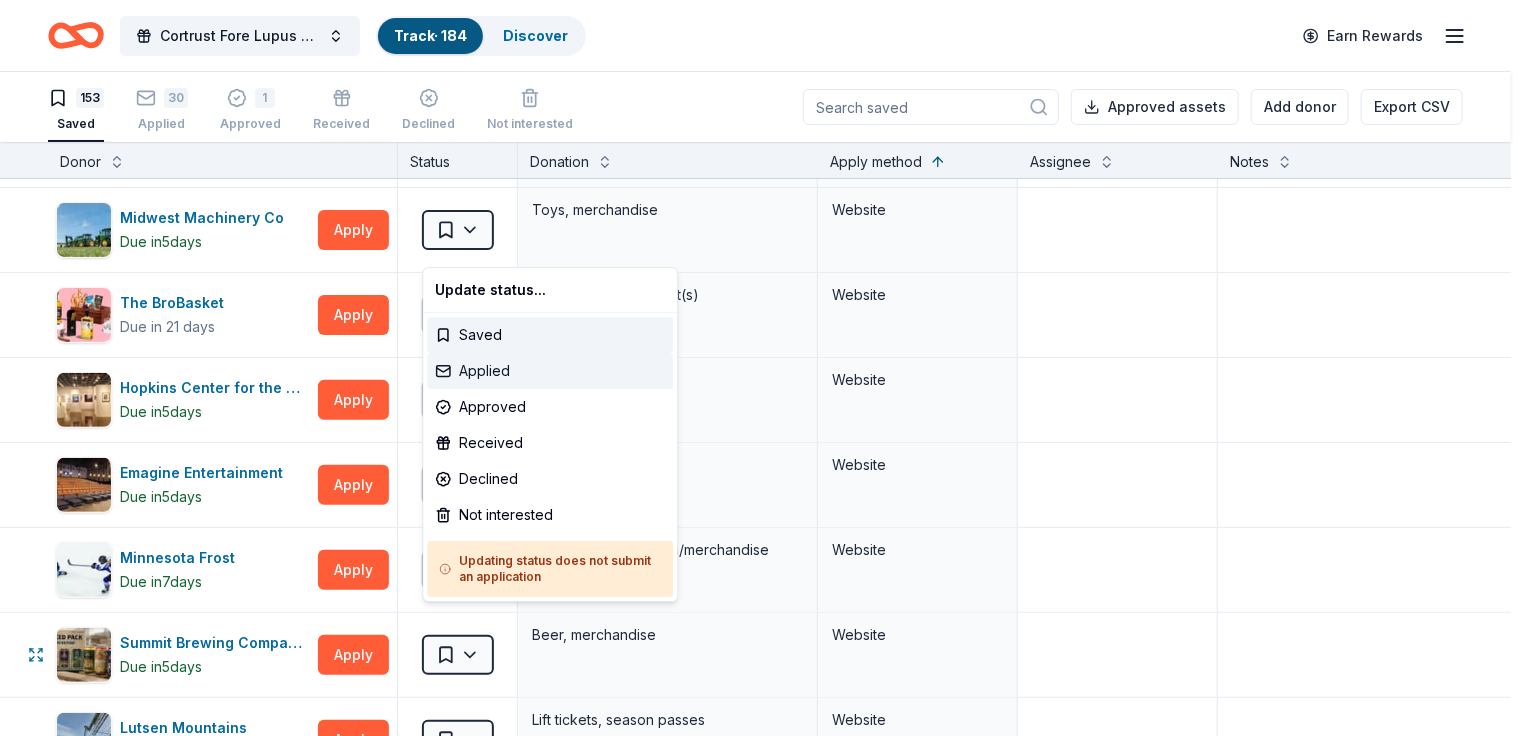 click on "Applied" at bounding box center [550, 371] 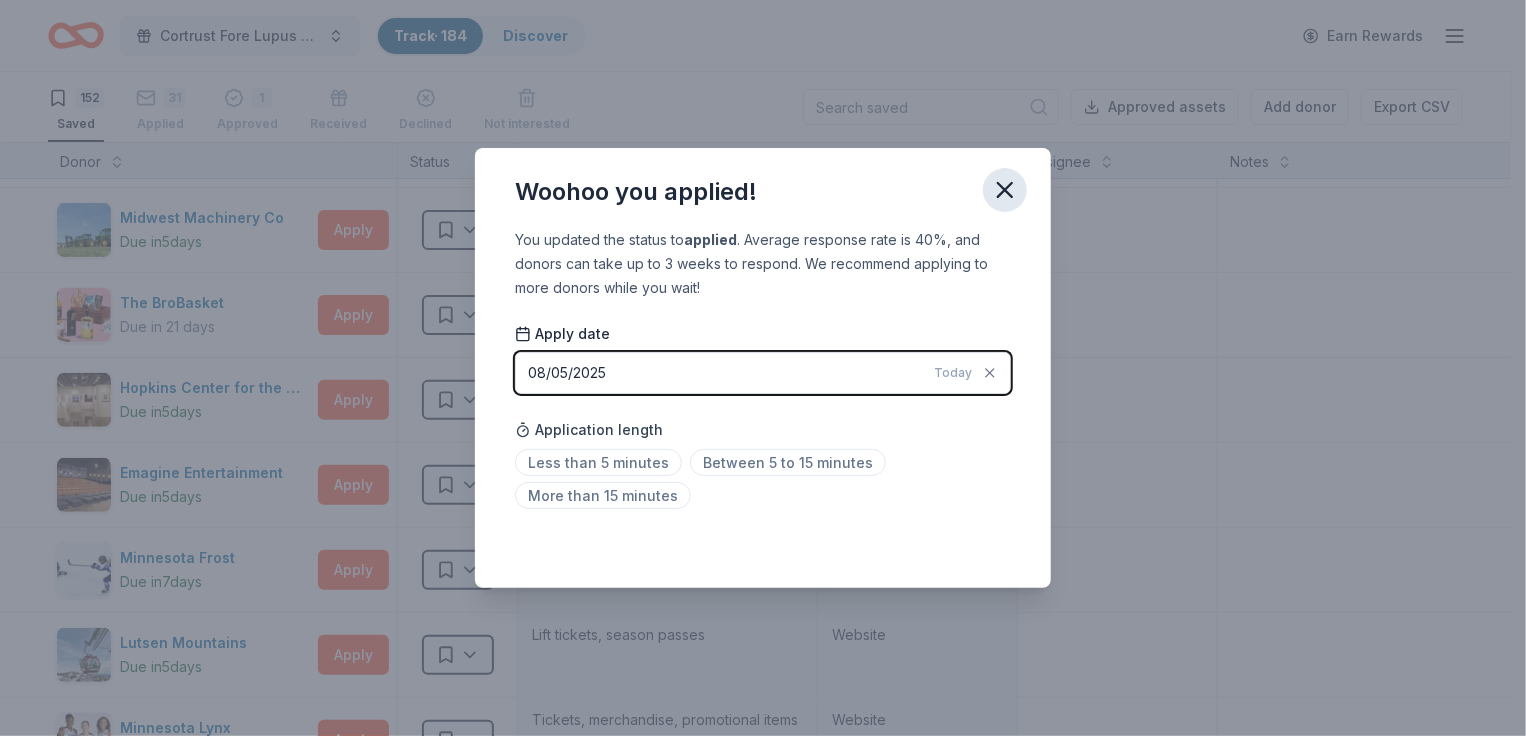 click 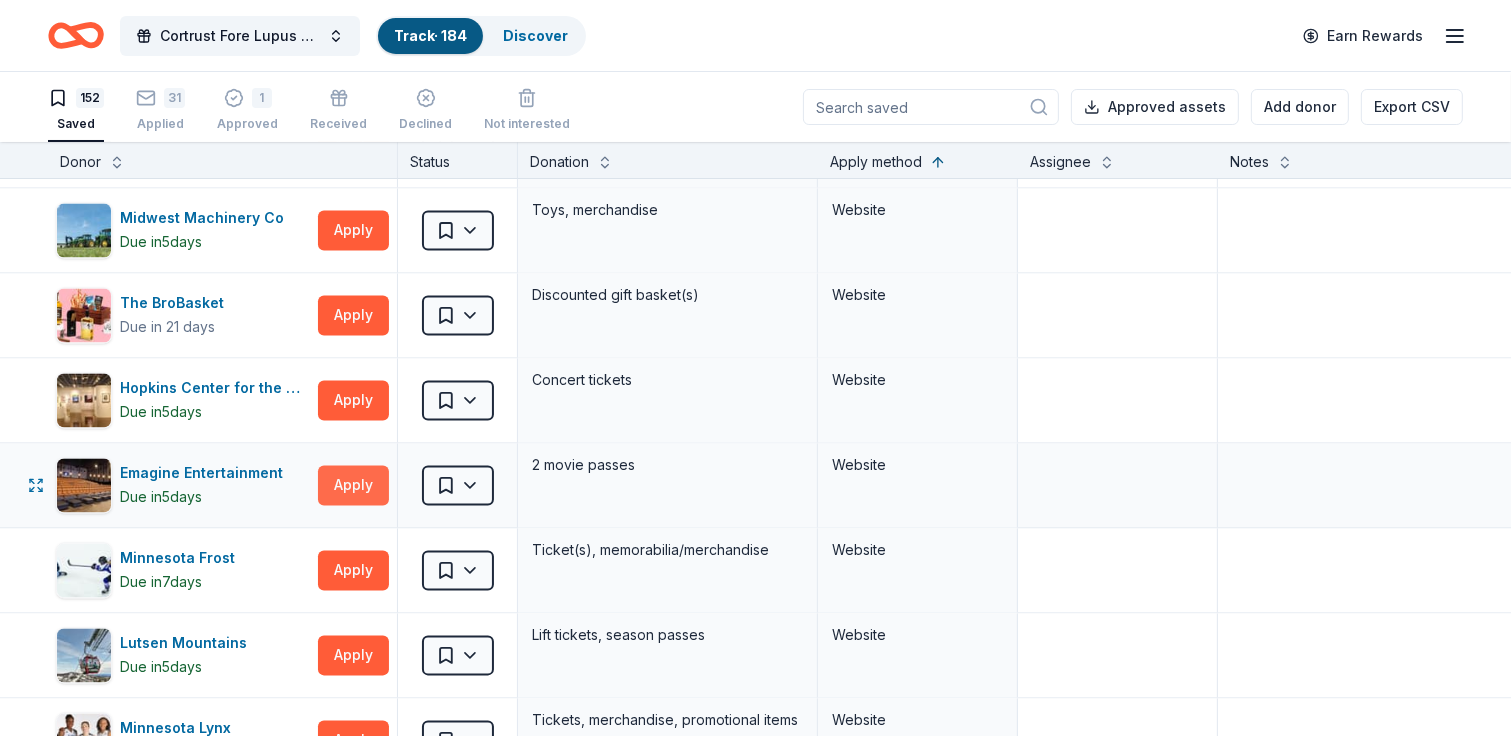 click on "Apply" at bounding box center [353, 485] 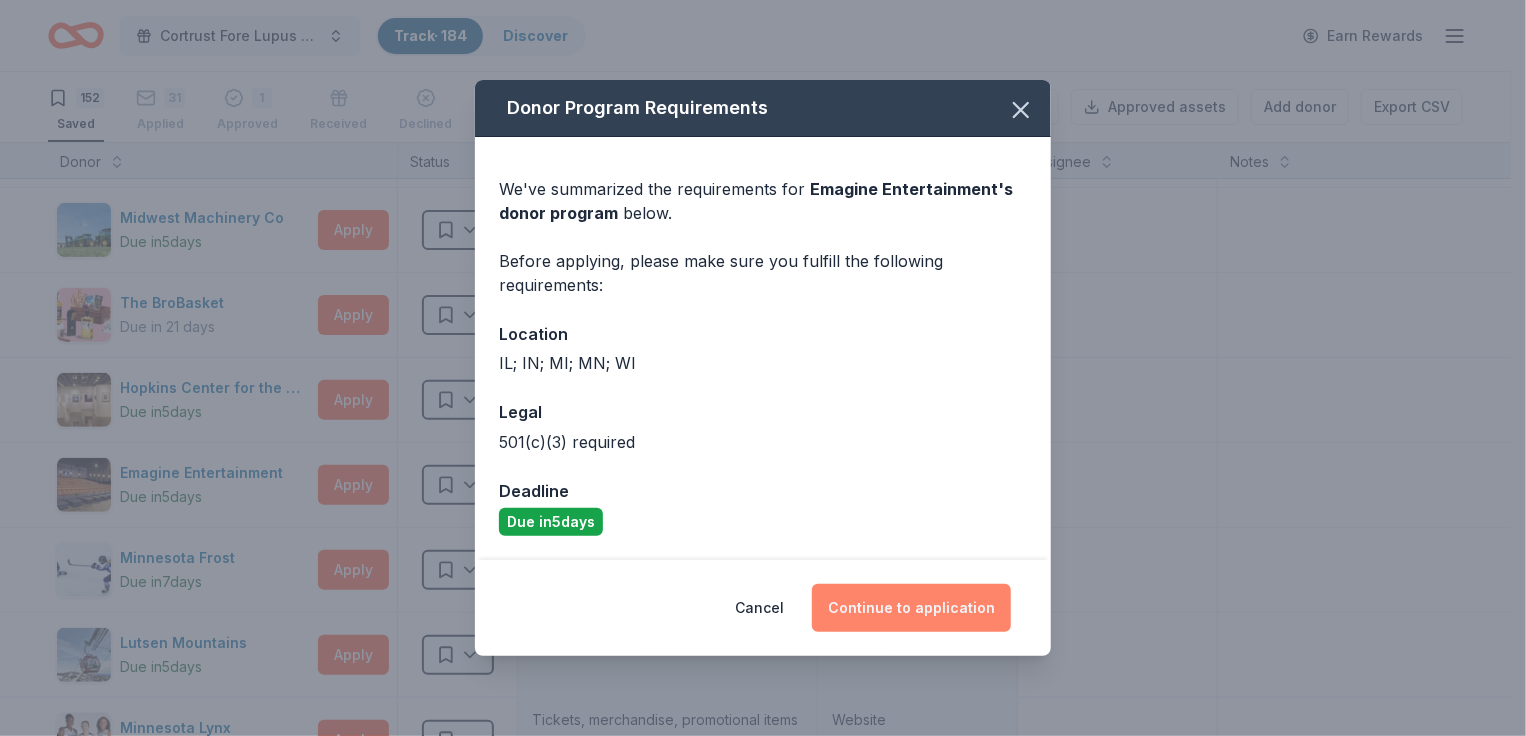 click on "Continue to application" at bounding box center [911, 608] 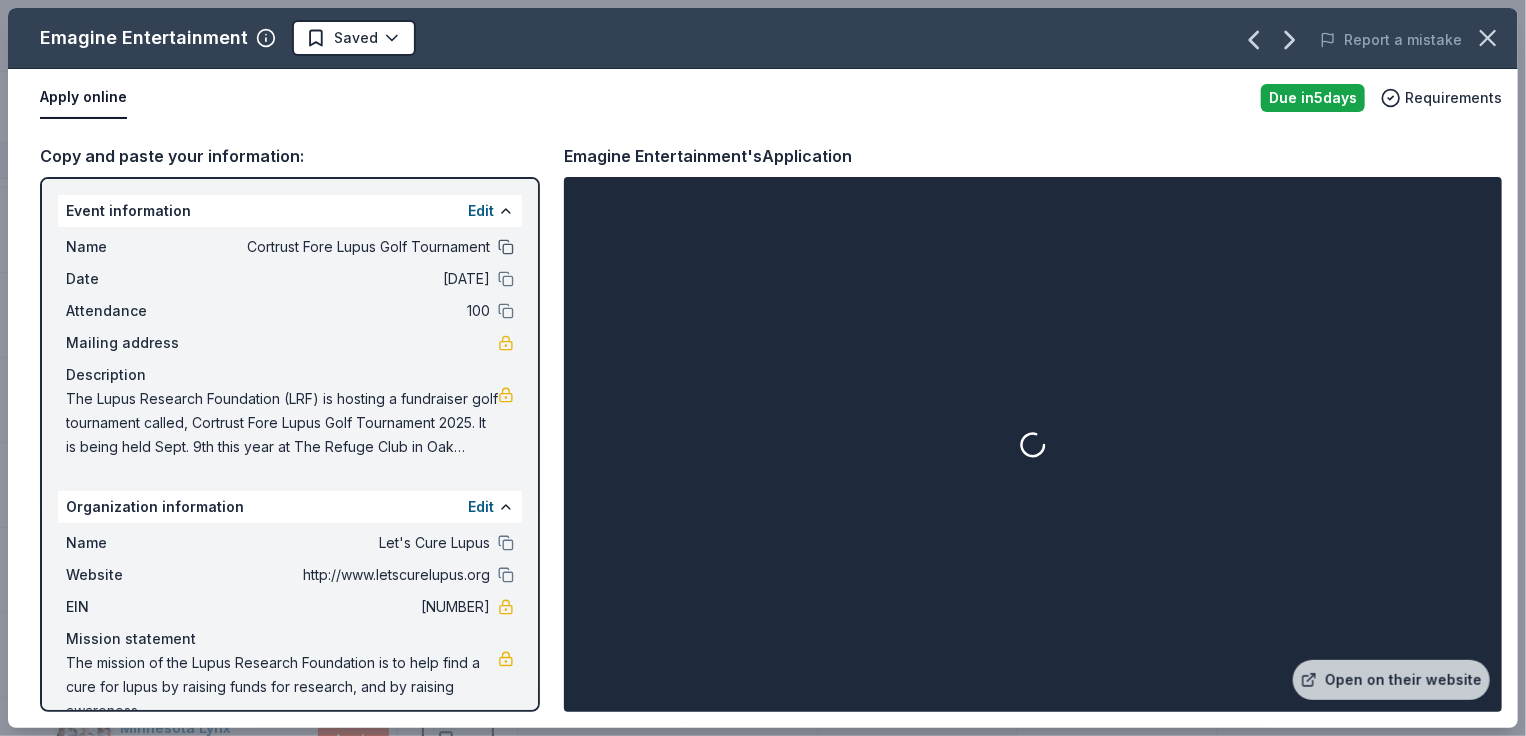 click at bounding box center [506, 247] 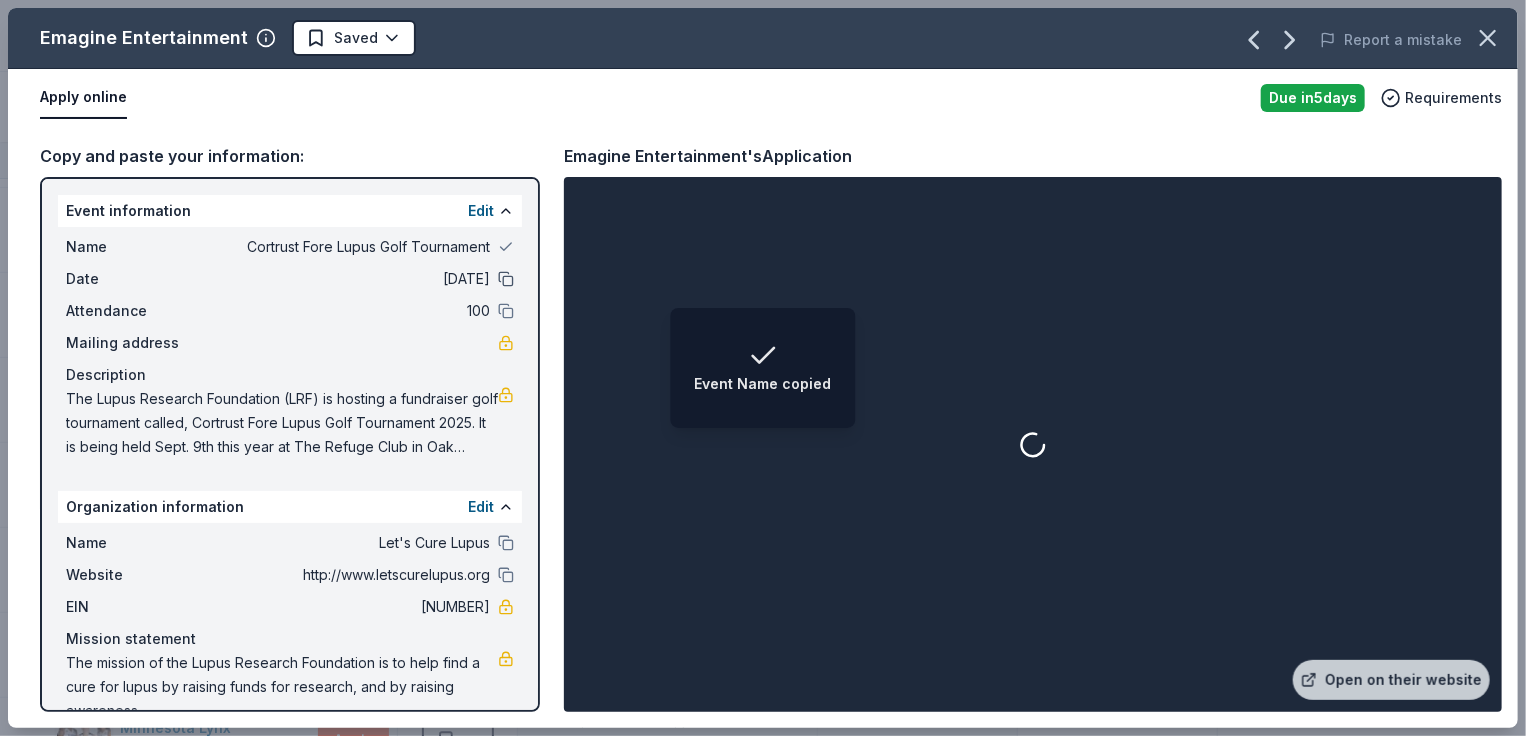 click at bounding box center (506, 279) 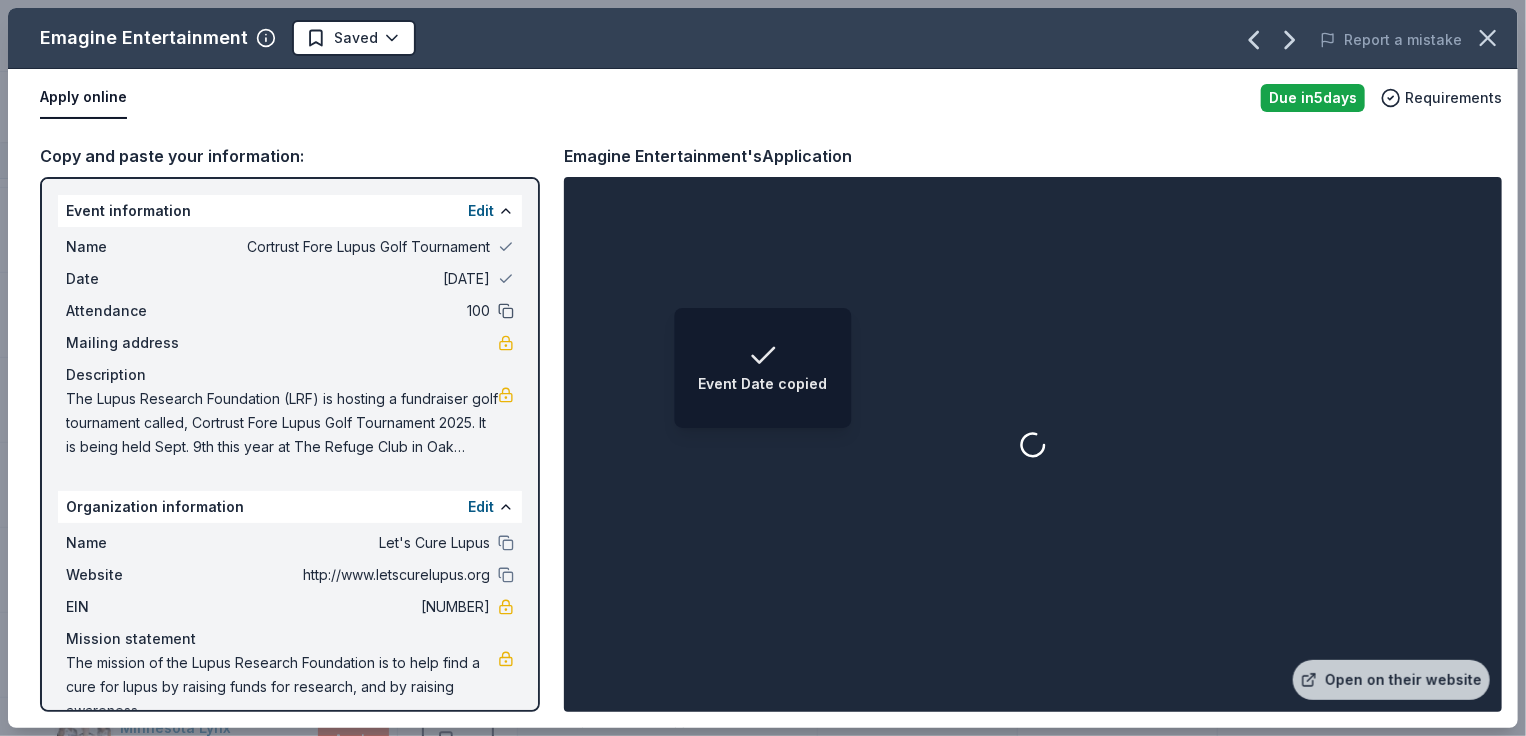click at bounding box center [506, 311] 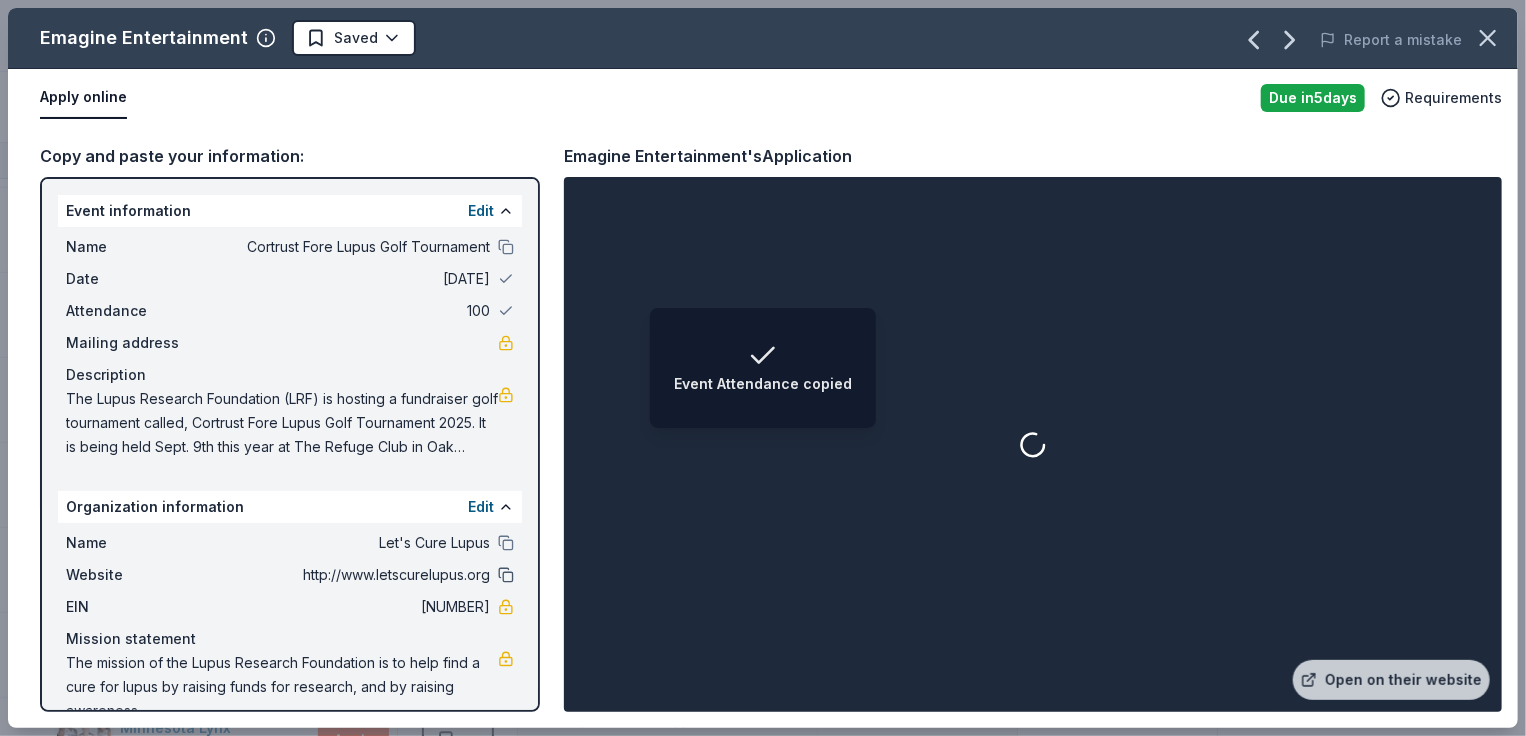 drag, startPoint x: 491, startPoint y: 540, endPoint x: 489, endPoint y: 571, distance: 31.06445 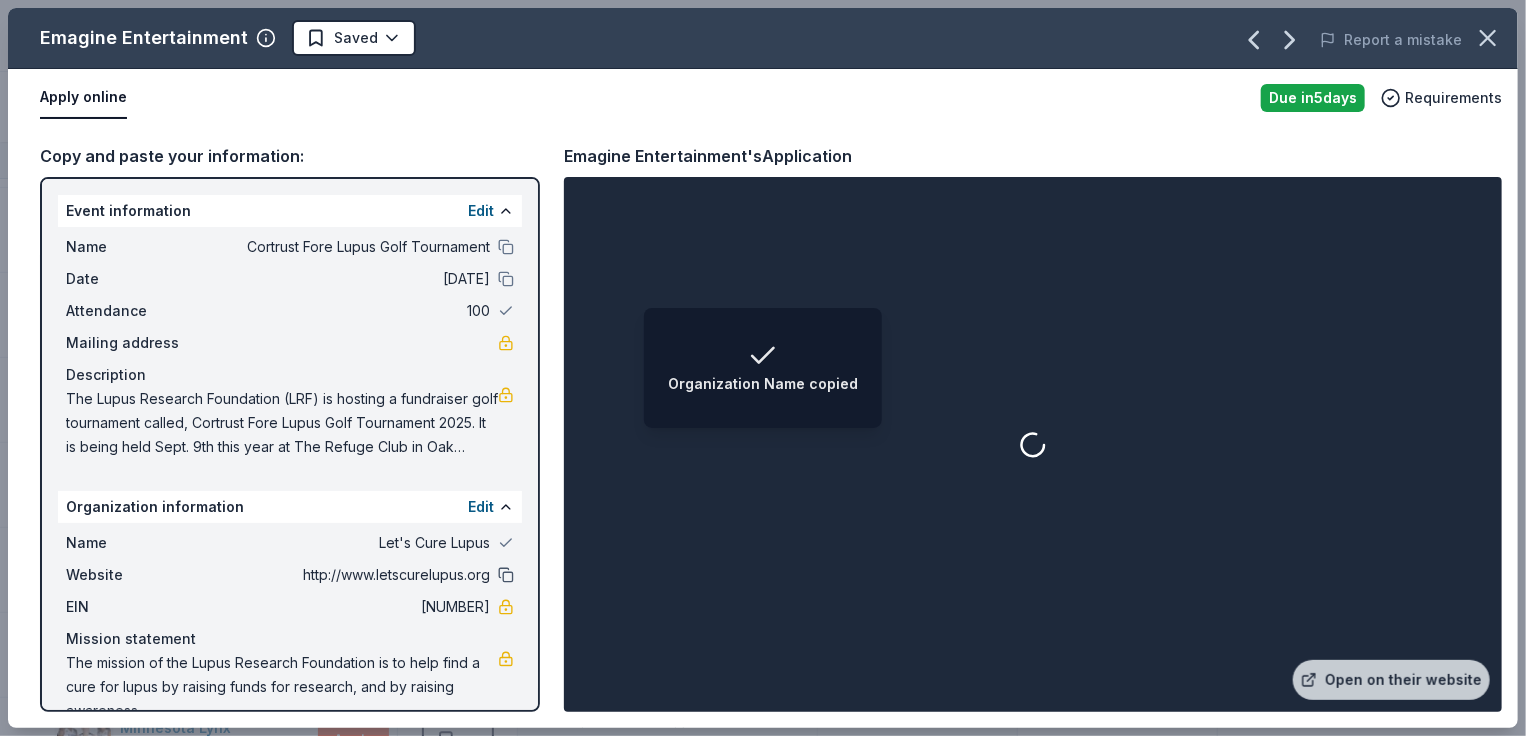click at bounding box center (506, 575) 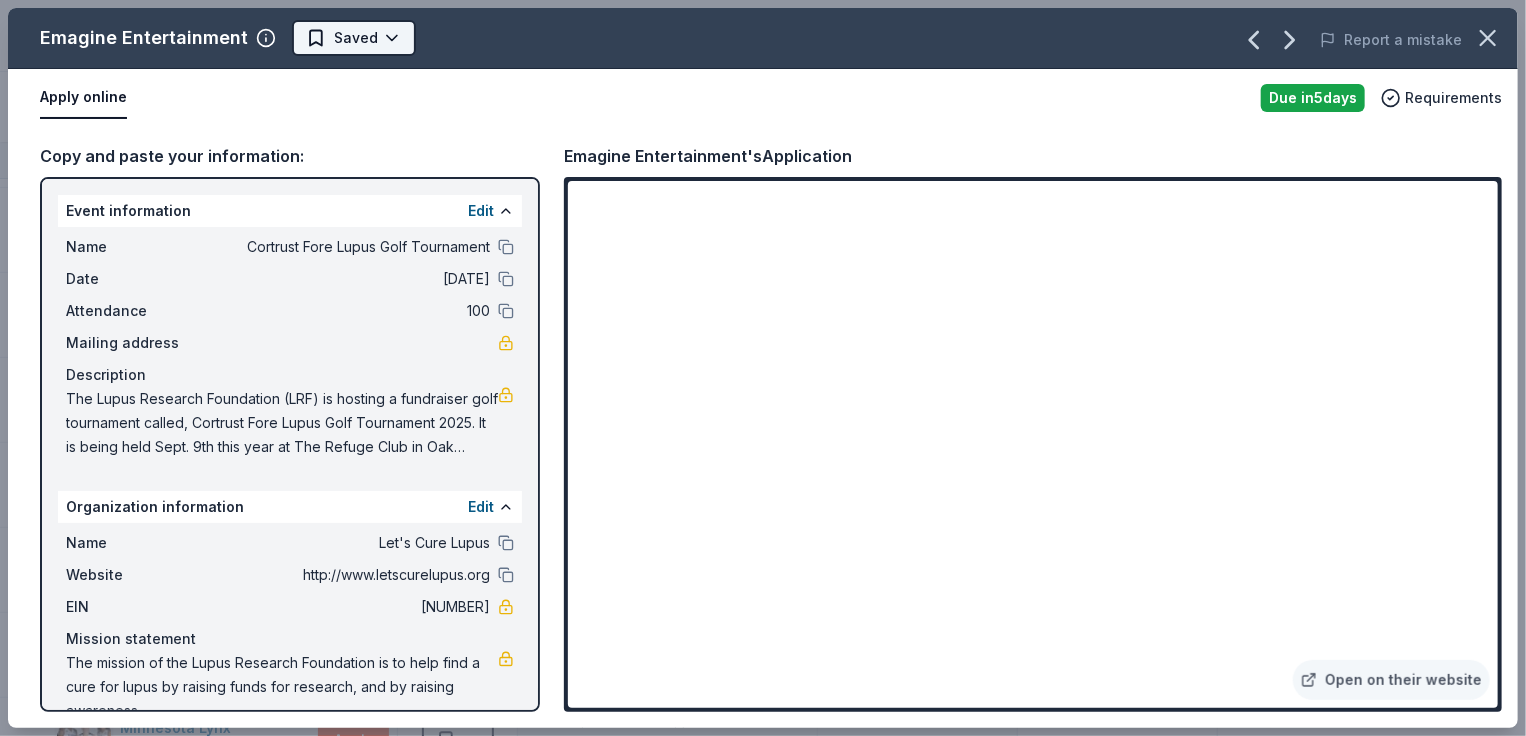 click on "Cortrust Fore Lupus Golf Tournament Track  · 184 Discover Earn Rewards 152 Saved 31 Applied 1 Approved Received Declined Not interested  Approved assets Add donor Export CSV Donor Status Donation Apply method Assignee Notes Crumbl Cookies Due in  5  days Apply Saved Cookies Phone In person Pizza Hut Due in  5  days Apply Saved Food, gift card(s) Phone In person AlterEco Chocolates Due in  5  days Apply Saved Chocolate products, granola products, gift card(s) Email Manna Pro Donating paused Apply Saved Animal product(s) Email Under Armour Donating paused Apply Saved Sportswear Email Dauphines of New York Due in  5  days Apply Saved Hair accessories Email Nintendo Due in  5  days Apply Saved Donation depends on request Email Luca + Danni Donating paused Apply Saved Jewelry products Email U-Haul Due in  14  days Apply Saved Vehicle rental, storage Email Red Lobster Due in  5  days Apply Saved Food, gift card(s) Email Phone In person Bubble & Bee Due in  5  days Apply Saved Email Pit Boss Grills Donating paused" at bounding box center (763, 368) 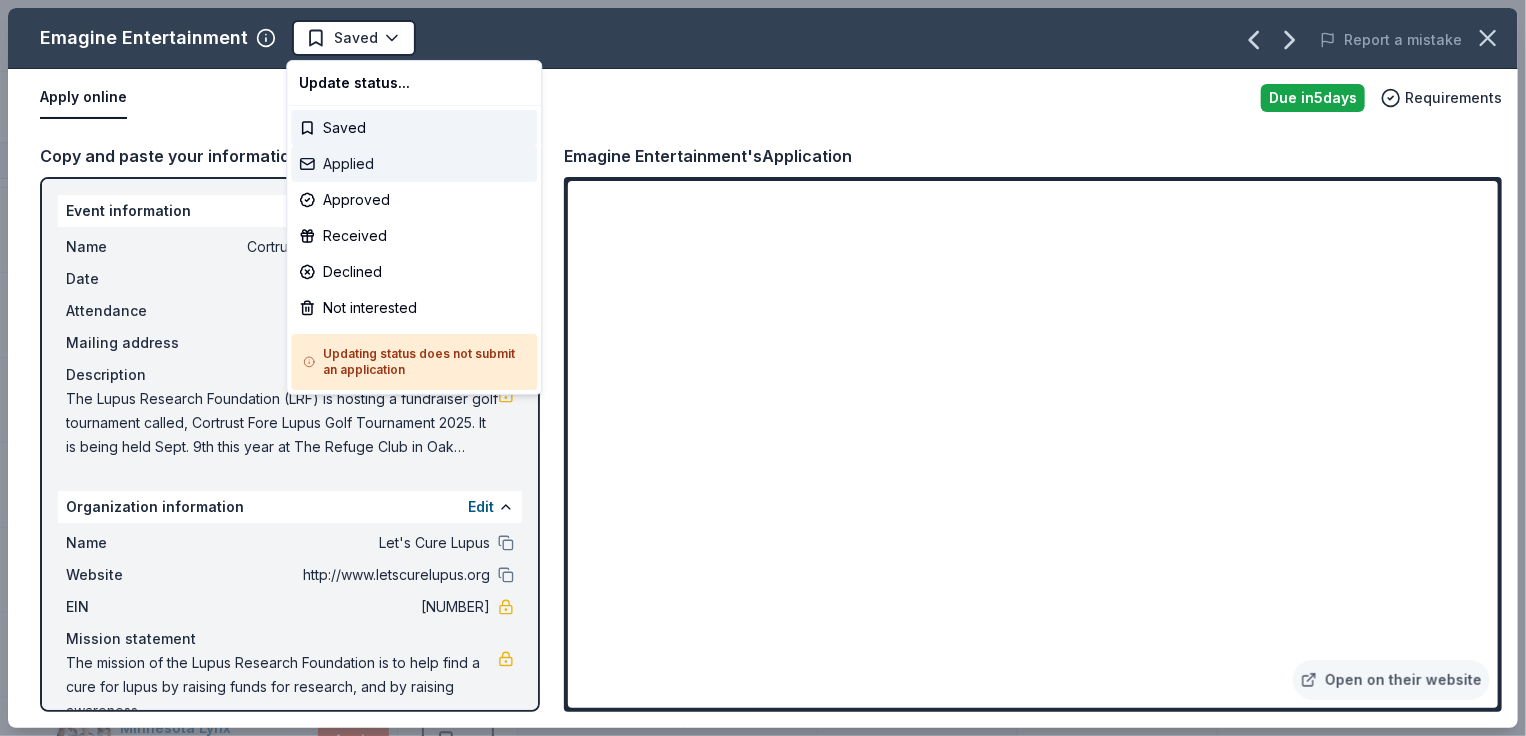 click on "Applied" at bounding box center (414, 164) 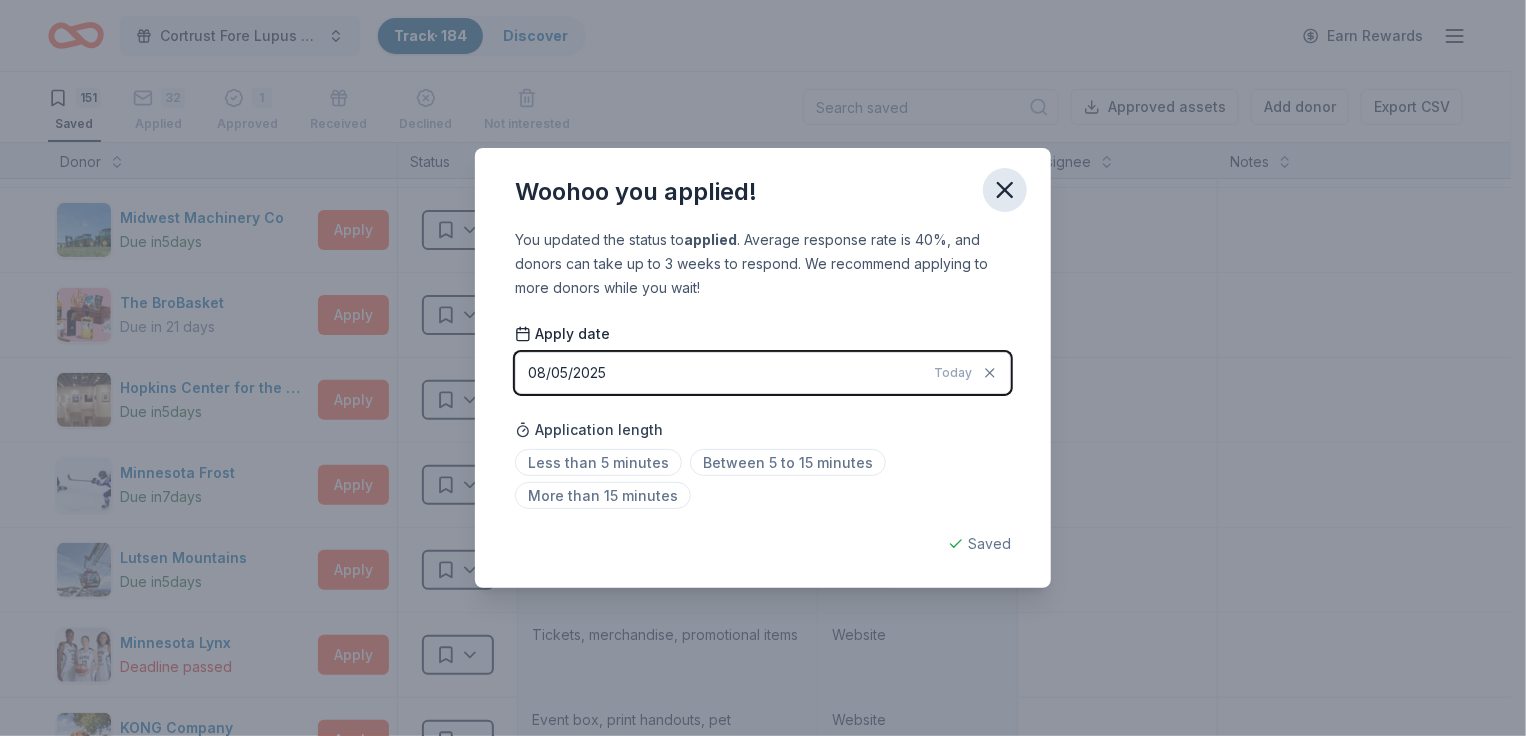 click 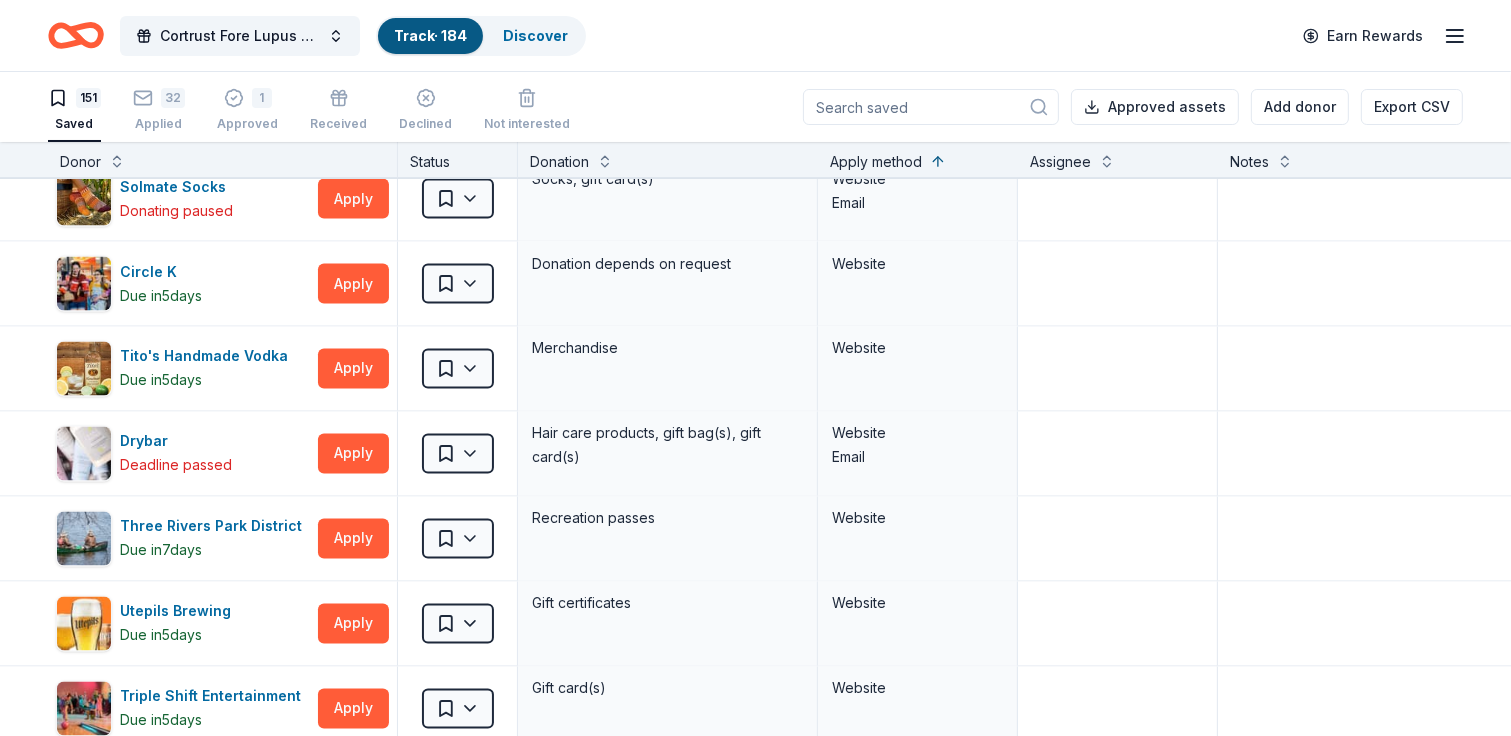 scroll, scrollTop: 11100, scrollLeft: 0, axis: vertical 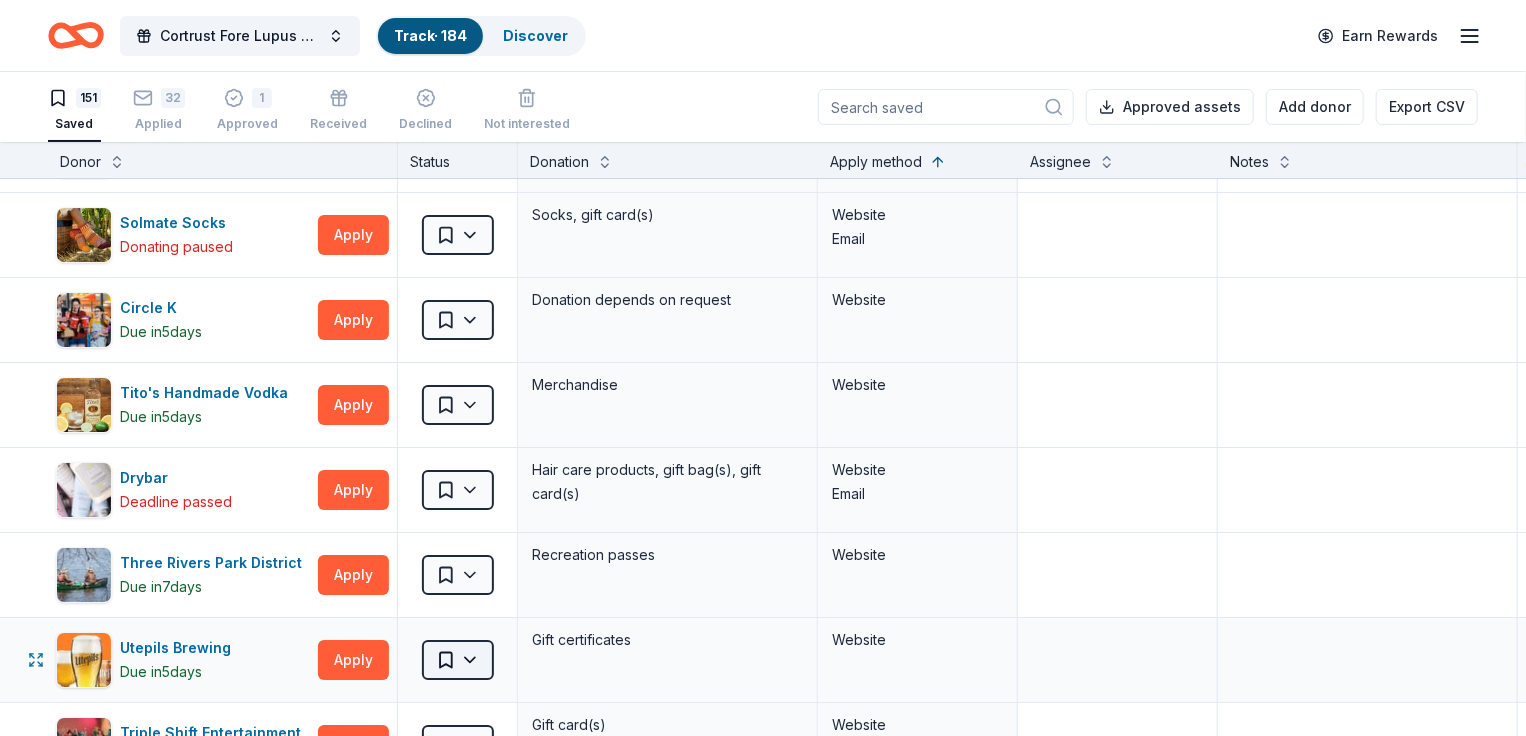 click on "Cortrust Fore Lupus Golf Tournament Track  · 184 Discover Earn Rewards 151 Saved 32 Applied 1 Approved Received Declined Not interested  Approved assets Add donor Export CSV Donor Status Donation Apply method Assignee Notes Crumbl Cookies Due in  5  days Apply Saved Cookies Phone In person Pizza Hut Due in  5  days Apply Saved Food, gift card(s) Phone In person AlterEco Chocolates Due in  5  days Apply Saved Chocolate products, granola products, gift card(s) Email Manna Pro Donating paused Apply Saved Animal product(s) Email Under Armour Donating paused Apply Saved Sportswear Email Dauphines of New York Due in  5  days Apply Saved Hair accessories Email Nintendo Due in  5  days Apply Saved Donation depends on request Email Luca + Danni Donating paused Apply Saved Jewelry products Email U-Haul Due in  14  days Apply Saved Vehicle rental, storage Email Red Lobster Due in  5  days Apply Saved Food, gift card(s) Email Phone In person Bubble & Bee Due in  5  days Apply Saved Email Pit Boss Grills Donating paused" at bounding box center (763, 368) 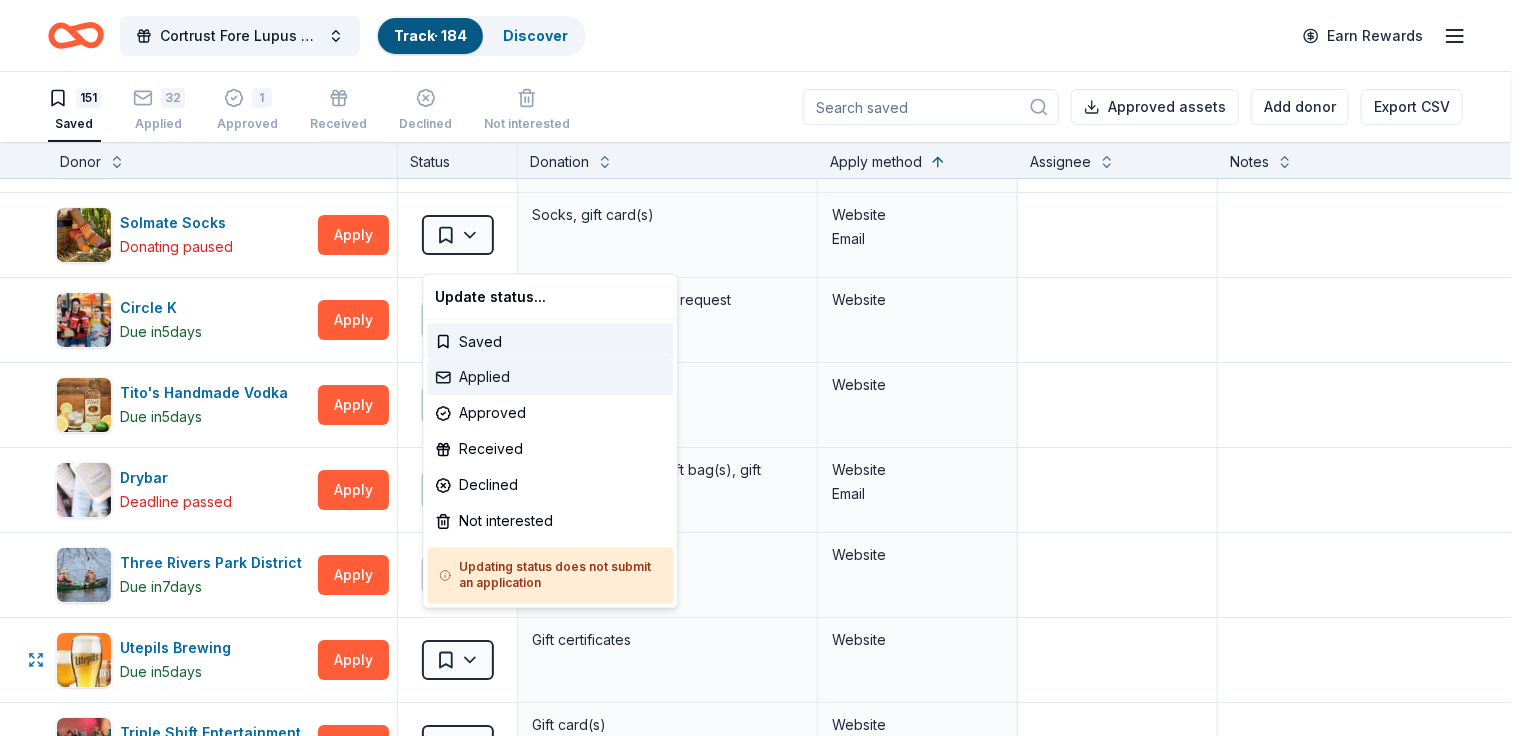 click on "Applied" at bounding box center [550, 378] 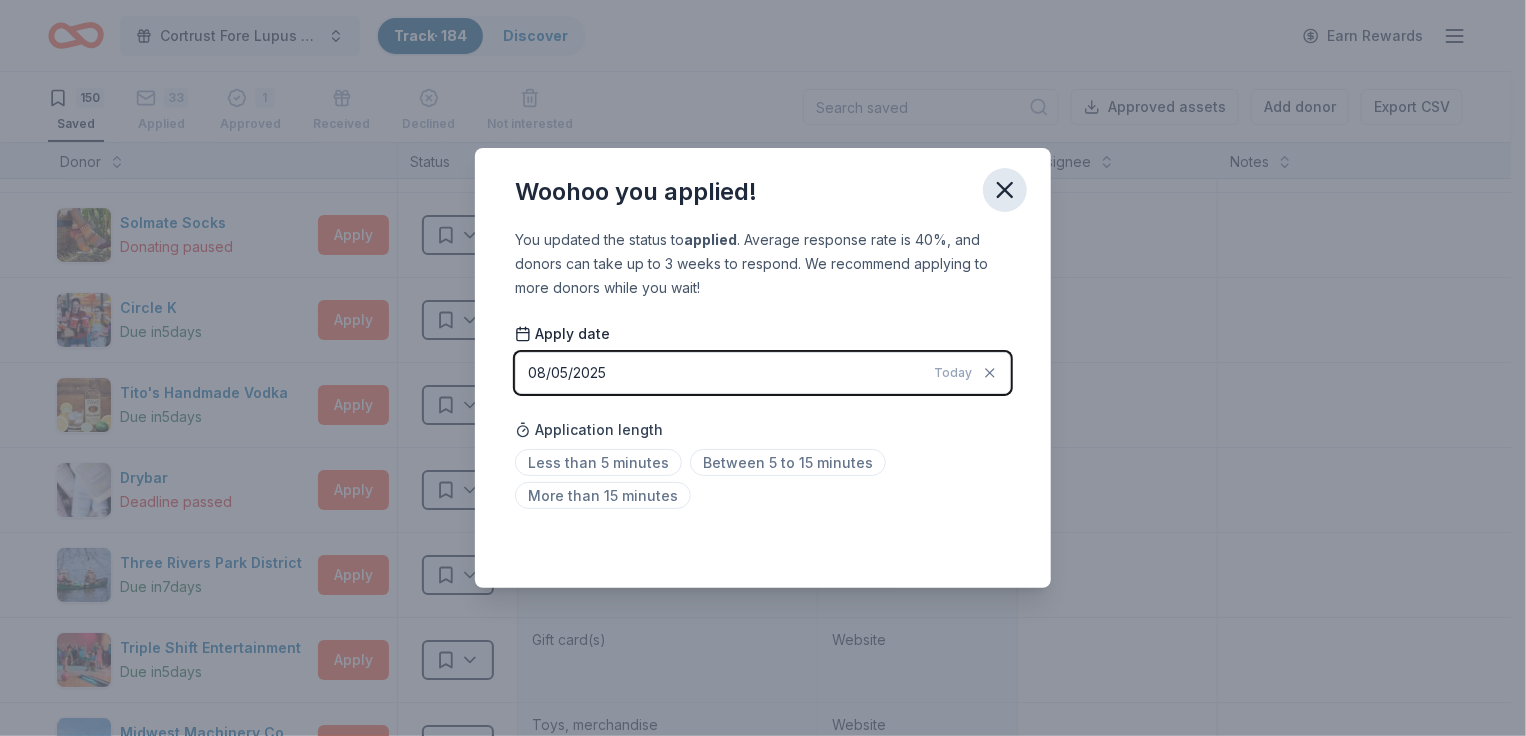 click 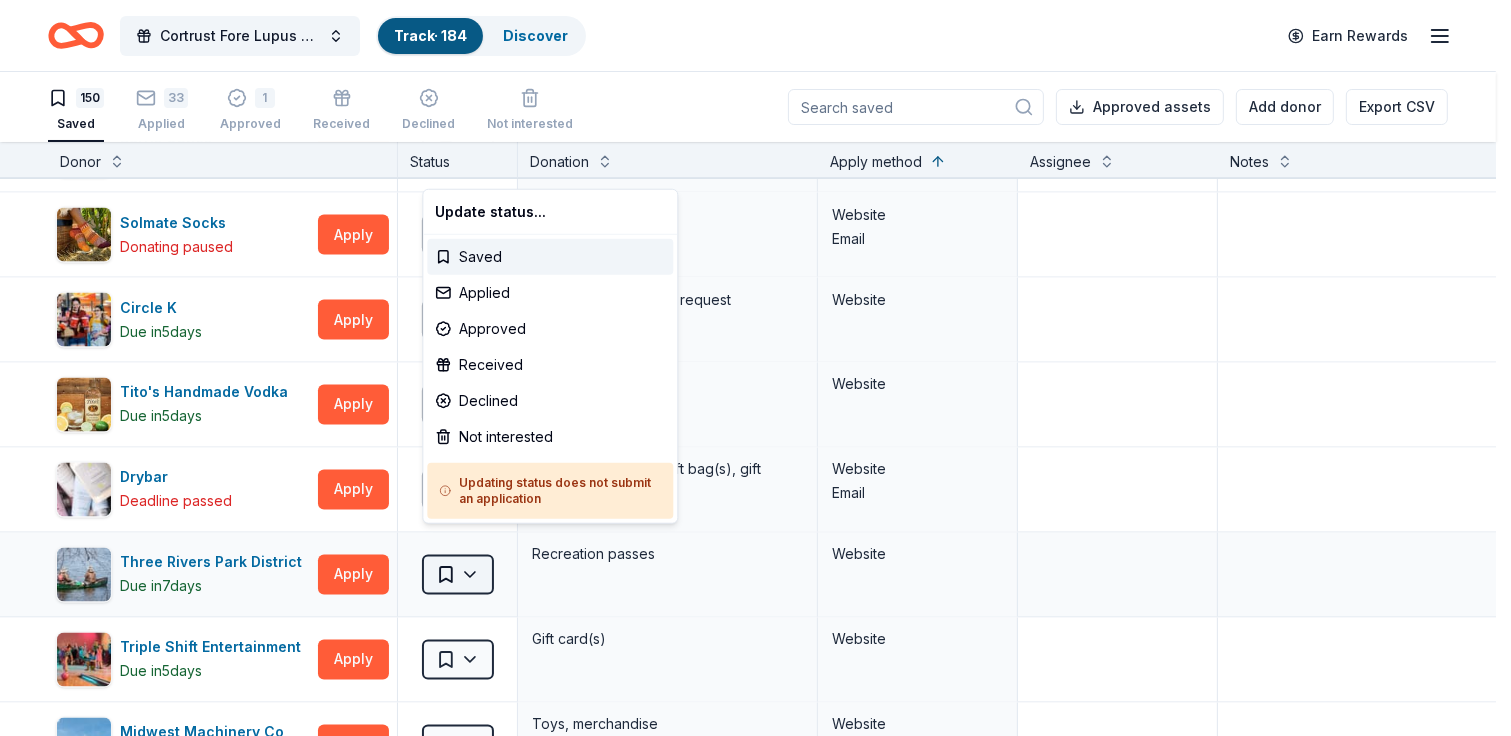 click on "Cortrust Fore Lupus Golf Tournament Track  · 184 Discover Earn Rewards 150 Saved 33 Applied 1 Approved Received Declined Not interested  Approved assets Add donor Export CSV Donor Status Donation Apply method Assignee Notes Crumbl Cookies Due in  5  days Apply Saved Cookies Phone In person Pizza Hut Due in  5  days Apply Saved Food, gift card(s) Phone In person AlterEco Chocolates Due in  5  days Apply Saved Chocolate products, granola products, gift card(s) Email Manna Pro Donating paused Apply Saved Animal product(s) Email Under Armour Donating paused Apply Saved Sportswear Email Dauphines of New York Due in  5  days Apply Saved Hair accessories Email Nintendo Due in  5  days Apply Saved Donation depends on request Email Luca + Danni Donating paused Apply Saved Jewelry products Email U-Haul Due in  14  days Apply Saved Vehicle rental, storage Email Red Lobster Due in  5  days Apply Saved Food, gift card(s) Email Phone In person Bubble & Bee Due in  5  days Apply Saved Email Pit Boss Grills Donating paused" at bounding box center [755, 368] 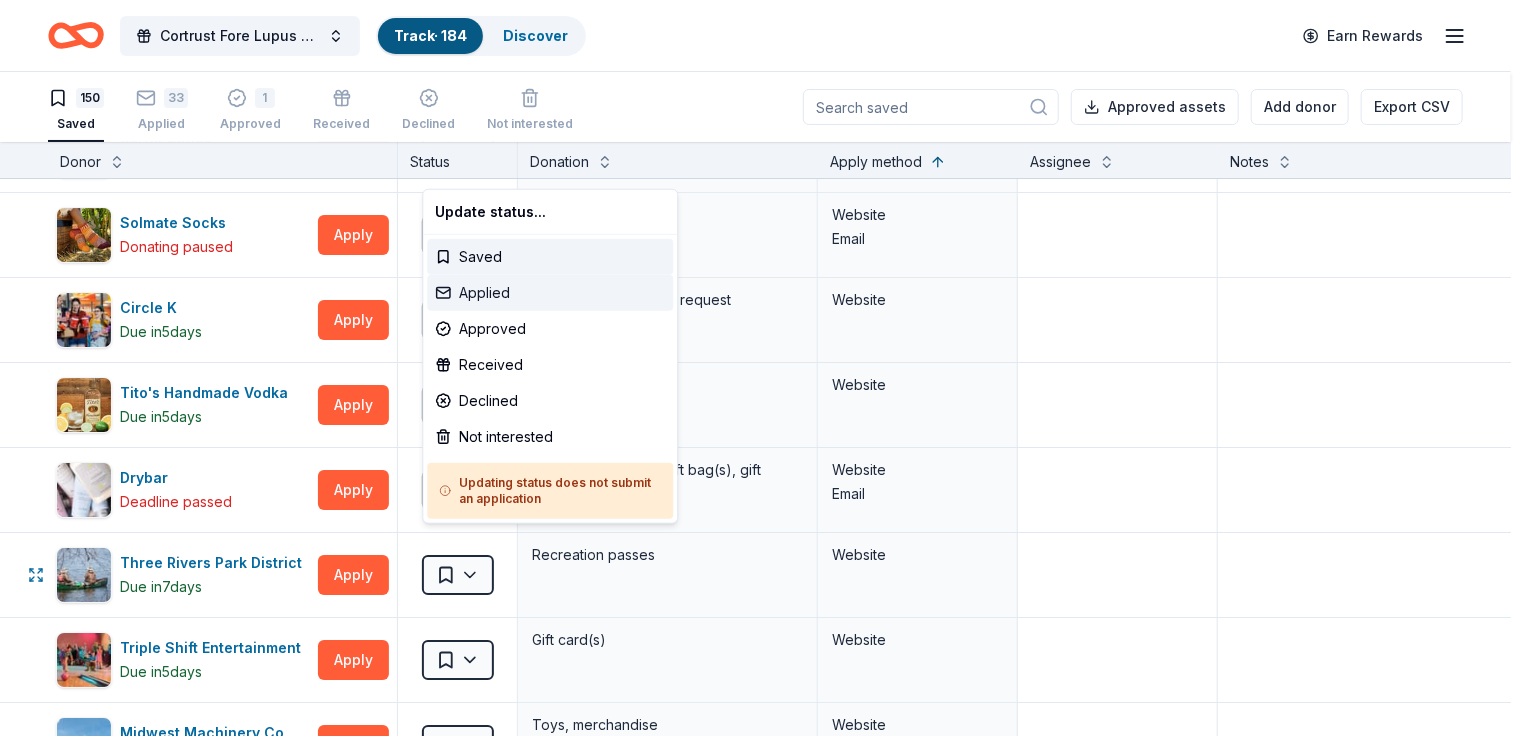 click on "Applied" at bounding box center (550, 293) 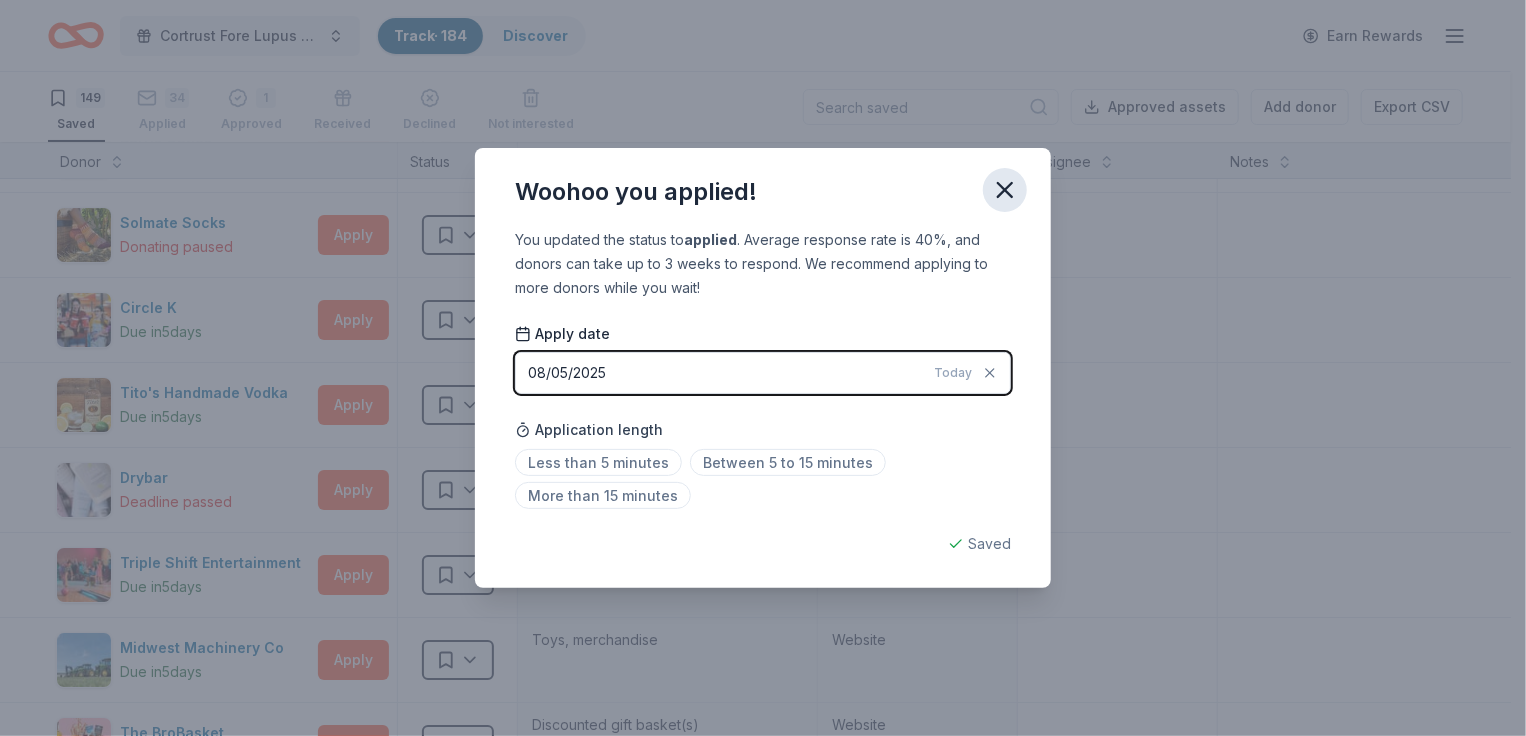 click 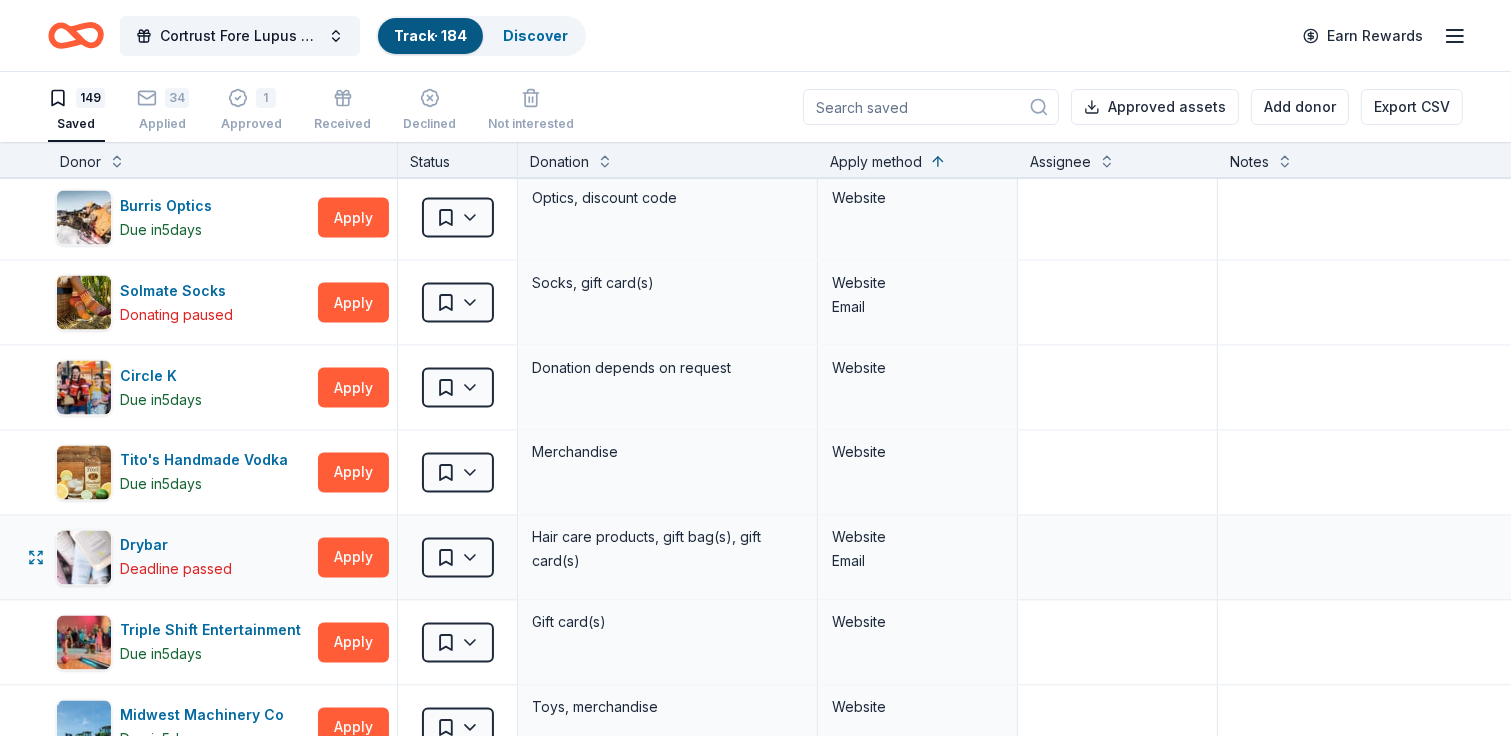 scroll, scrollTop: 11000, scrollLeft: 0, axis: vertical 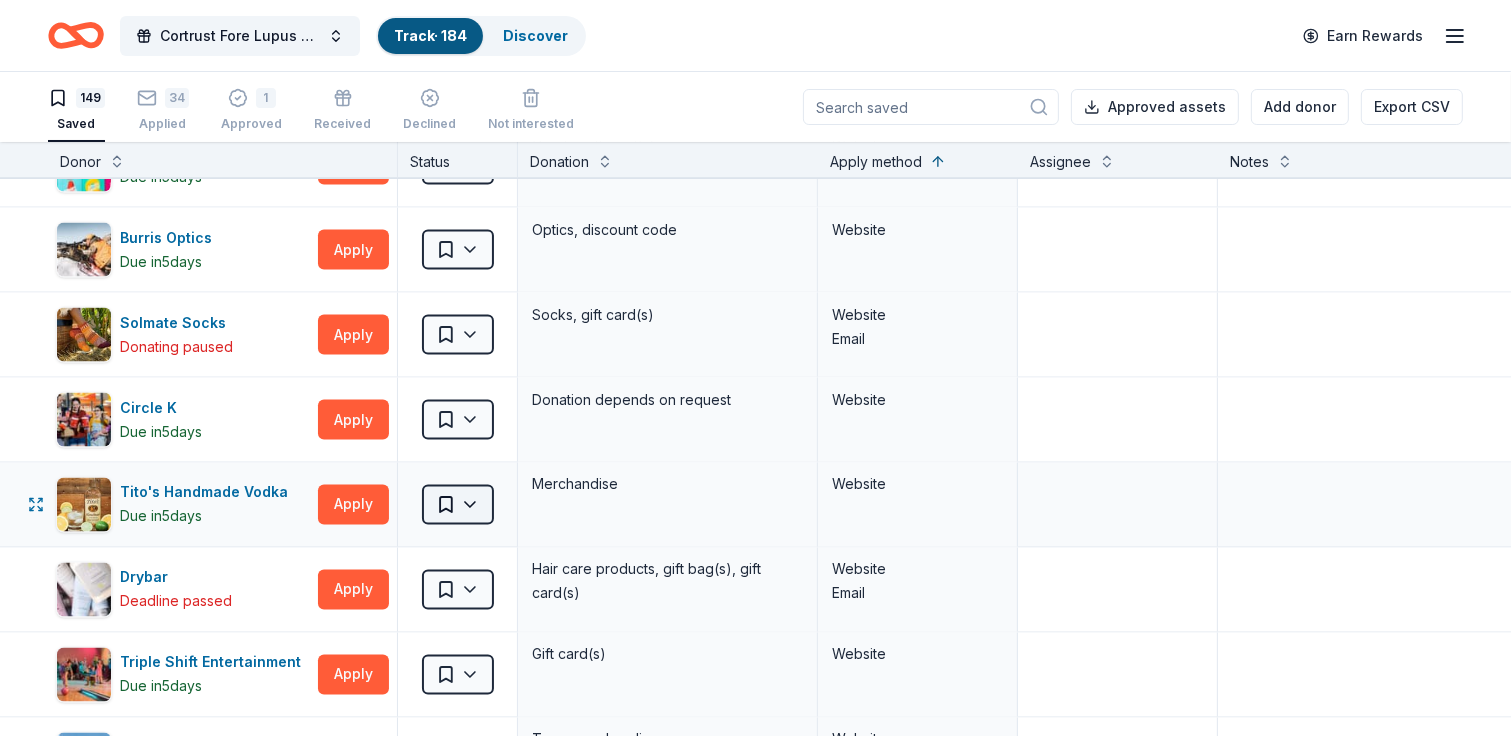 click on "Cortrust Fore Lupus Golf Tournament Track  · 184 Discover Earn Rewards 149 Saved 34 Applied 1 Approved Received Declined Not interested  Approved assets Add donor Export CSV Donor Status Donation Apply method Assignee Notes Crumbl Cookies Due in  5  days Apply Saved Cookies Phone In person Pizza Hut Due in  5  days Apply Saved Food, gift card(s) Phone In person AlterEco Chocolates Due in  5  days Apply Saved Chocolate products, granola products, gift card(s) Email Manna Pro Donating paused Apply Saved Animal product(s) Email Under Armour Donating paused Apply Saved Sportswear Email Dauphines of New York Due in  5  days Apply Saved Hair accessories Email Nintendo Due in  5  days Apply Saved Donation depends on request Email Luca + Danni Donating paused Apply Saved Jewelry products Email U-Haul Due in  14  days Apply Saved Vehicle rental, storage Email Red Lobster Due in  5  days Apply Saved Food, gift card(s) Email Phone In person Bubble & Bee Due in  5  days Apply Saved Email Pit Boss Grills Donating paused" at bounding box center (755, 368) 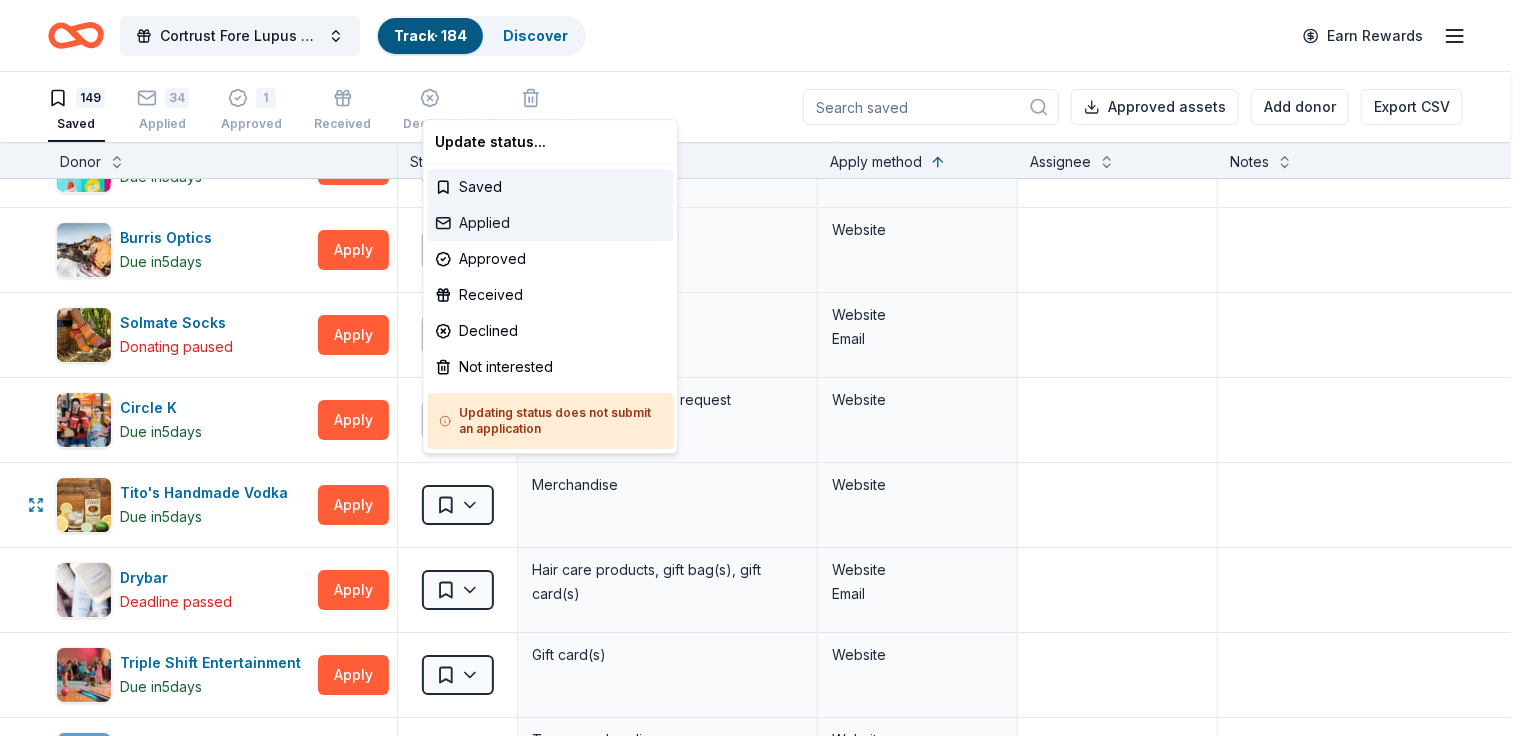 click on "Applied" at bounding box center (550, 223) 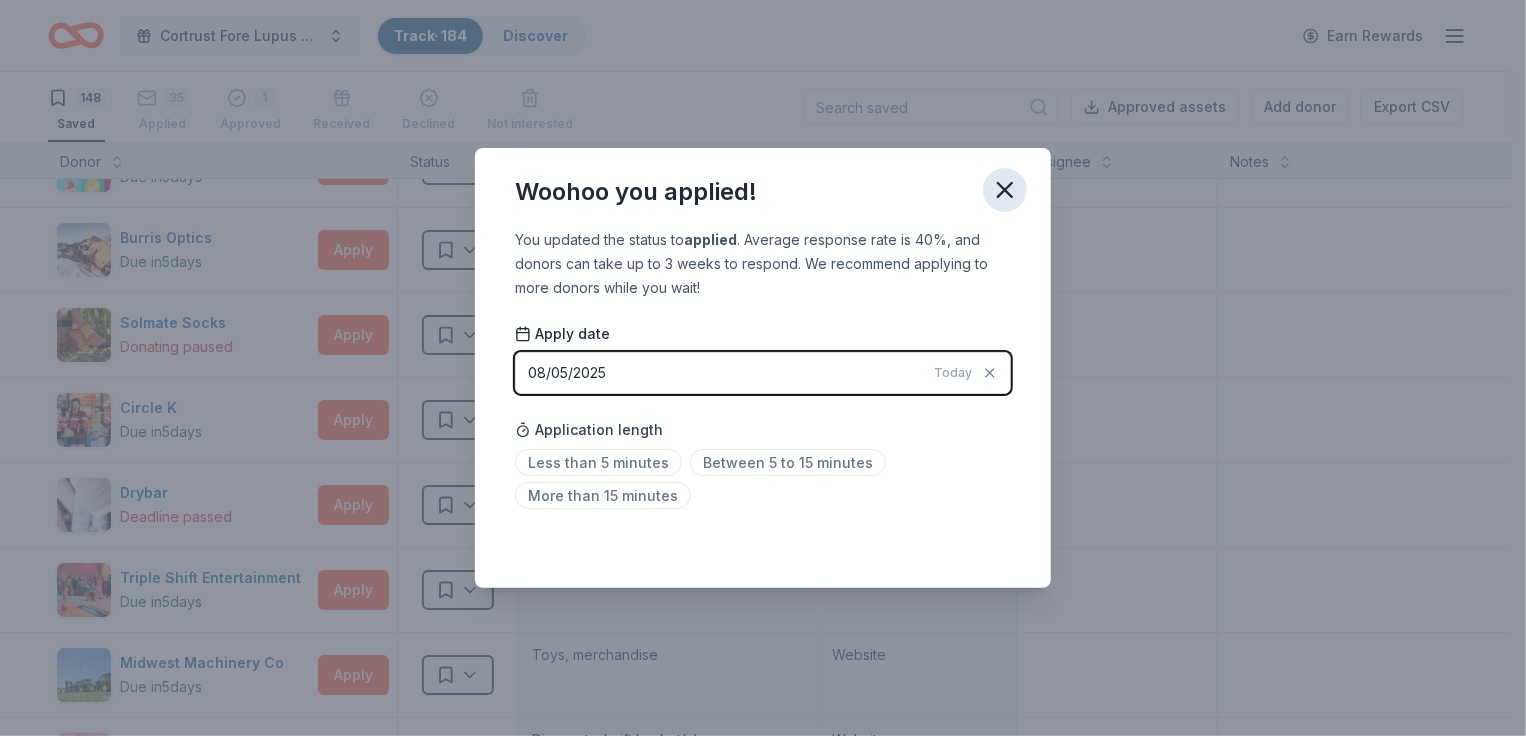 click 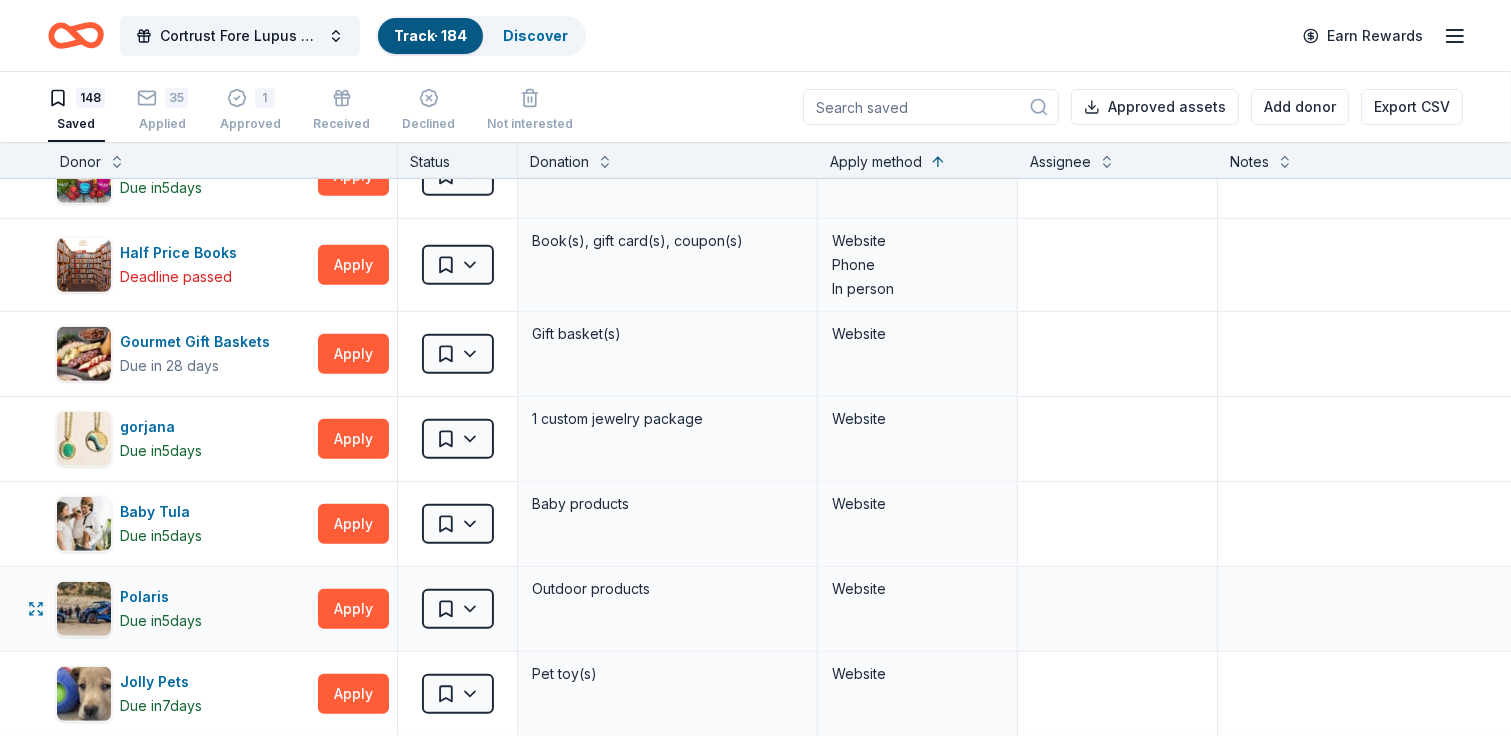 scroll, scrollTop: 8400, scrollLeft: 0, axis: vertical 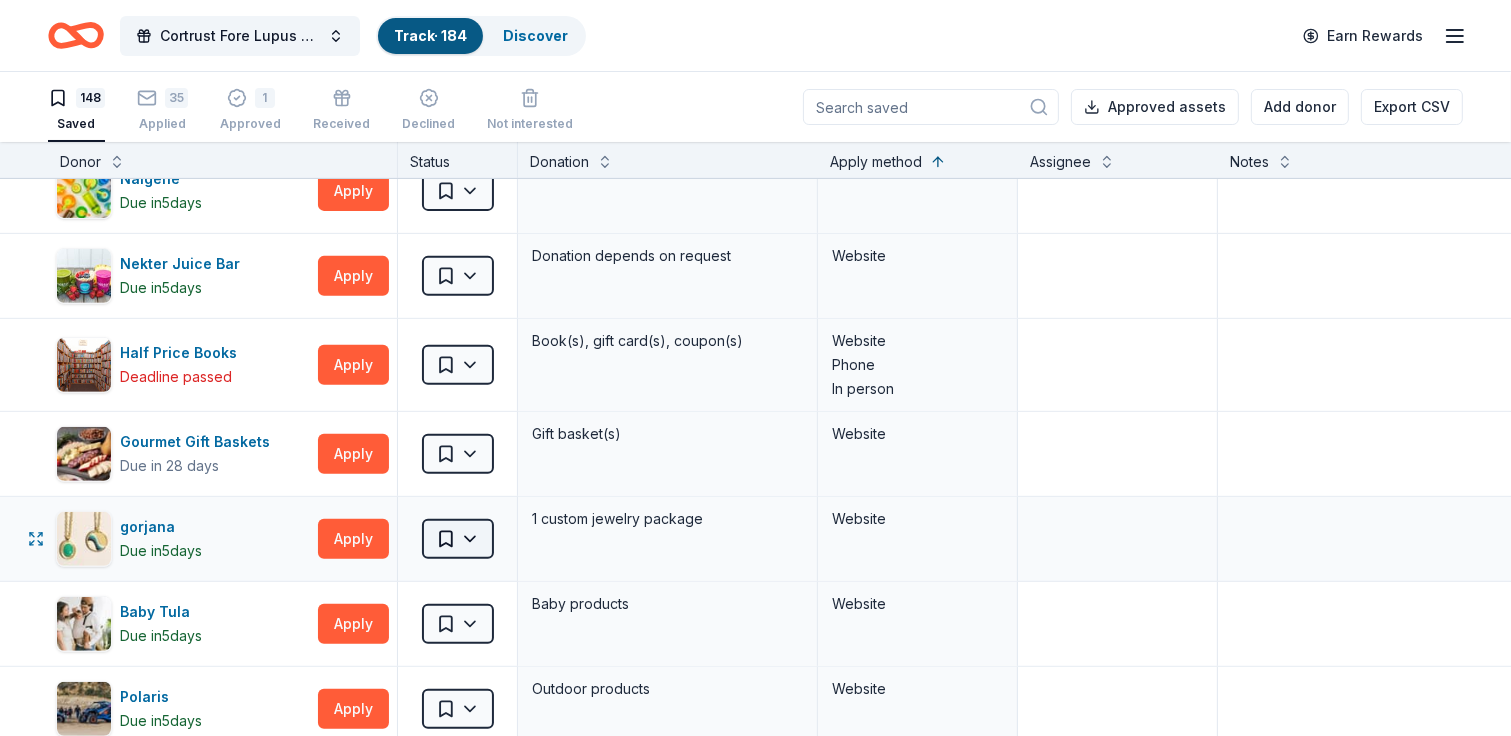 click on "Cortrust Fore Lupus Golf Tournament Track  · 184 Discover Earn Rewards 148 Saved 35 Applied 1 Approved Received Declined Not interested  Approved assets Add donor Export CSV Donor Status Donation Apply method Assignee Notes Crumbl Cookies Due in  5  days Apply Saved Cookies Phone In person Pizza Hut Due in  5  days Apply Saved Food, gift card(s) Phone In person AlterEco Chocolates Due in  5  days Apply Saved Chocolate products, granola products, gift card(s) Email Manna Pro Donating paused Apply Saved Animal product(s) Email Under Armour Donating paused Apply Saved Sportswear Email Dauphines of New York Due in  5  days Apply Saved Hair accessories Email Nintendo Due in  5  days Apply Saved Donation depends on request Email Luca + Danni Donating paused Apply Saved Jewelry products Email U-Haul Due in  14  days Apply Saved Vehicle rental, storage Email Red Lobster Due in  5  days Apply Saved Food, gift card(s) Email Phone In person Bubble & Bee Due in  5  days Apply Saved Email Pit Boss Grills Donating paused" at bounding box center [755, 368] 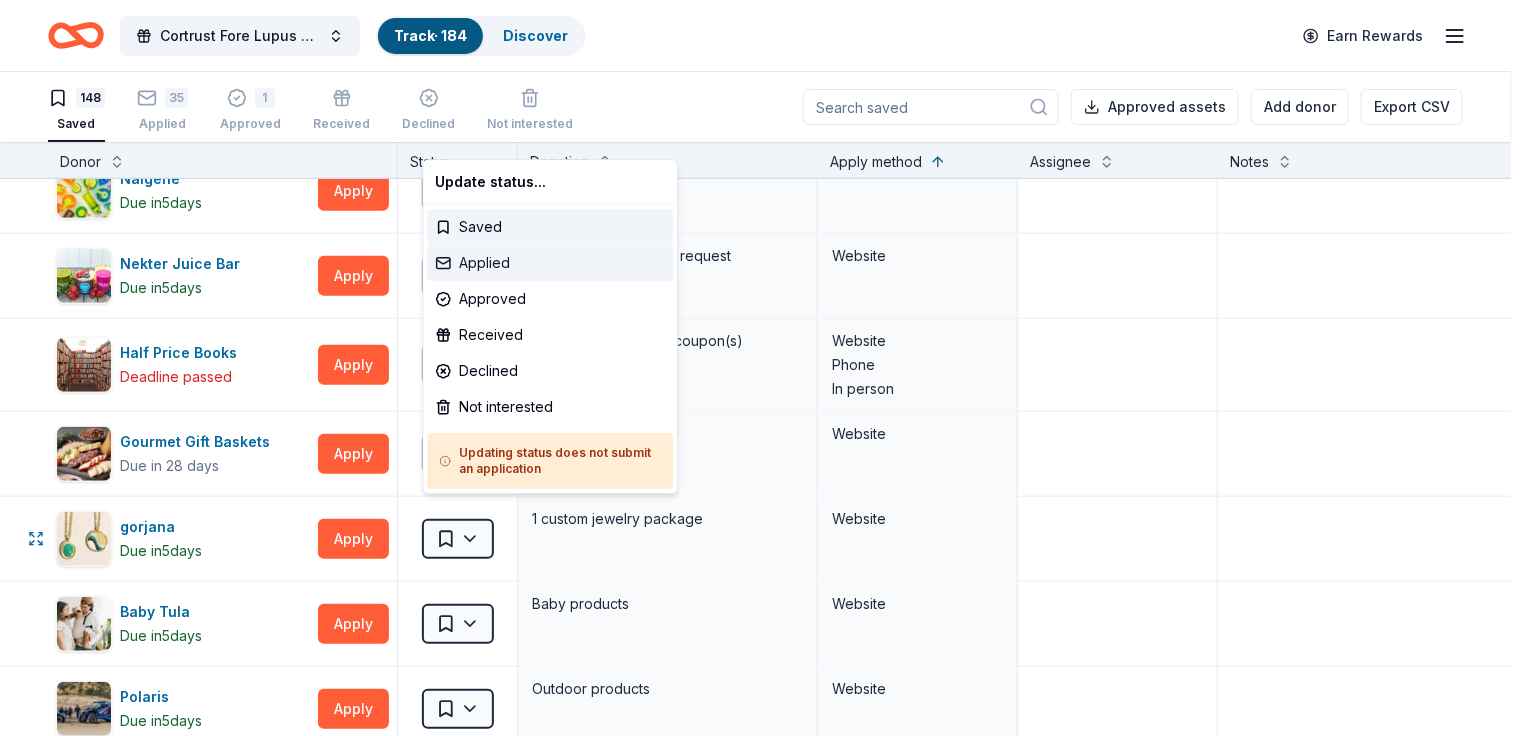 click on "Applied" at bounding box center [550, 263] 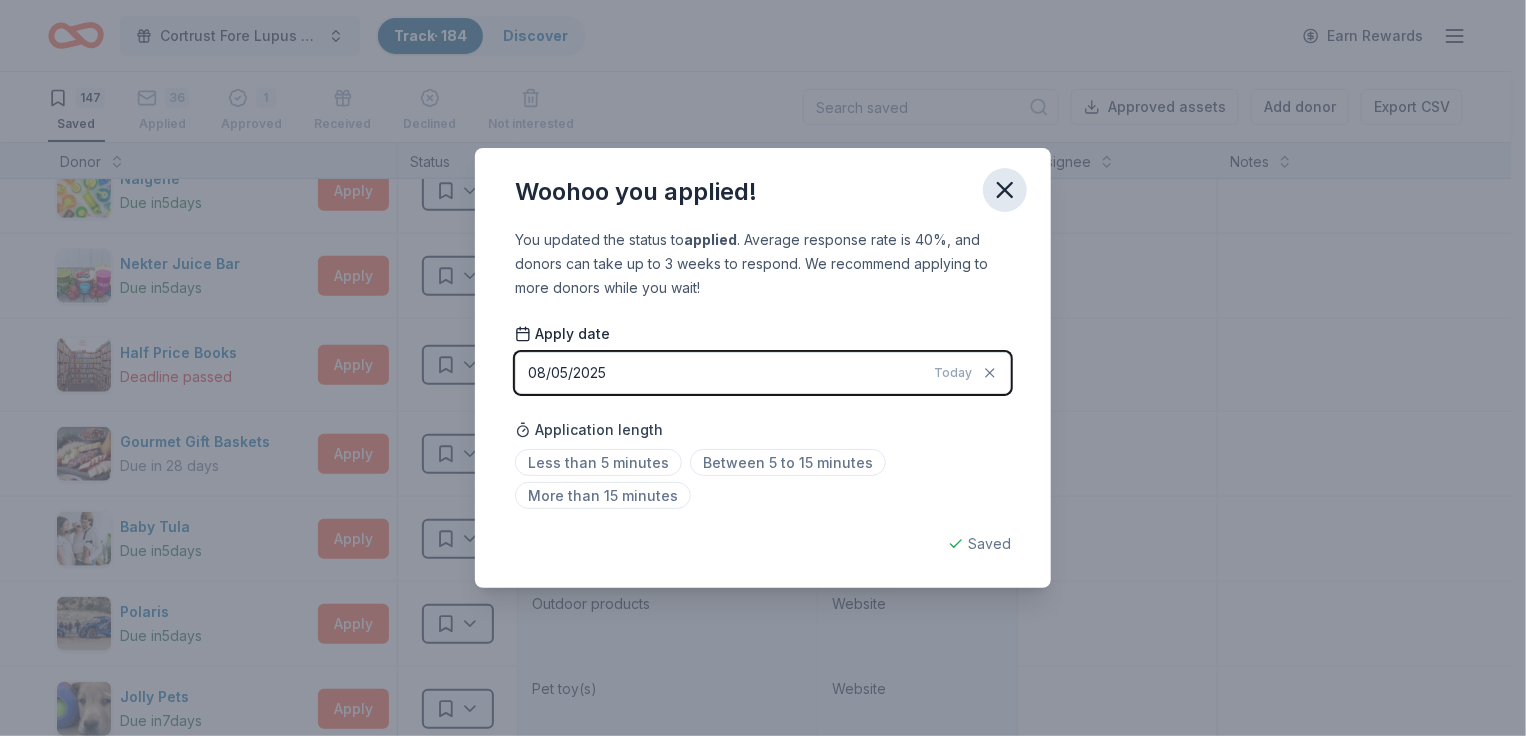 click 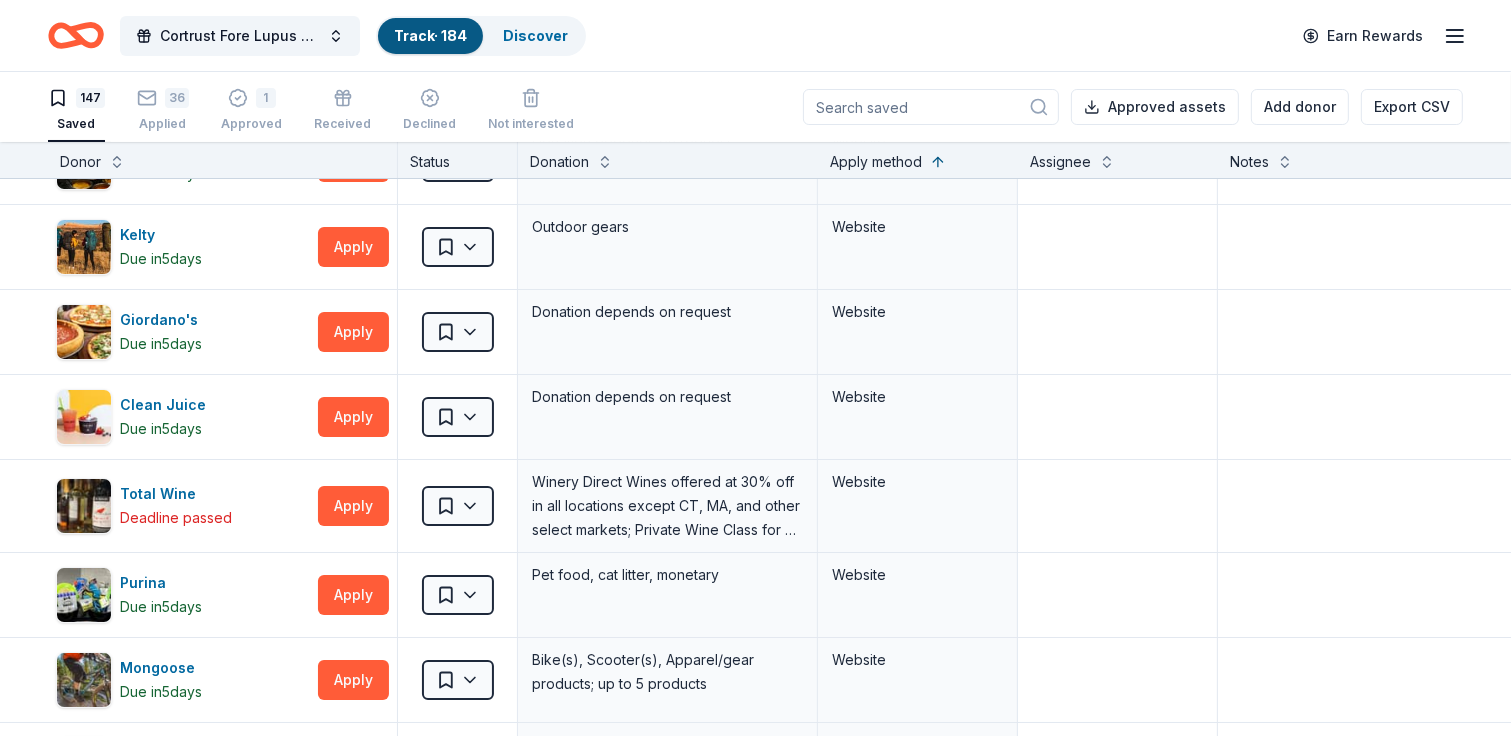 scroll, scrollTop: 7200, scrollLeft: 0, axis: vertical 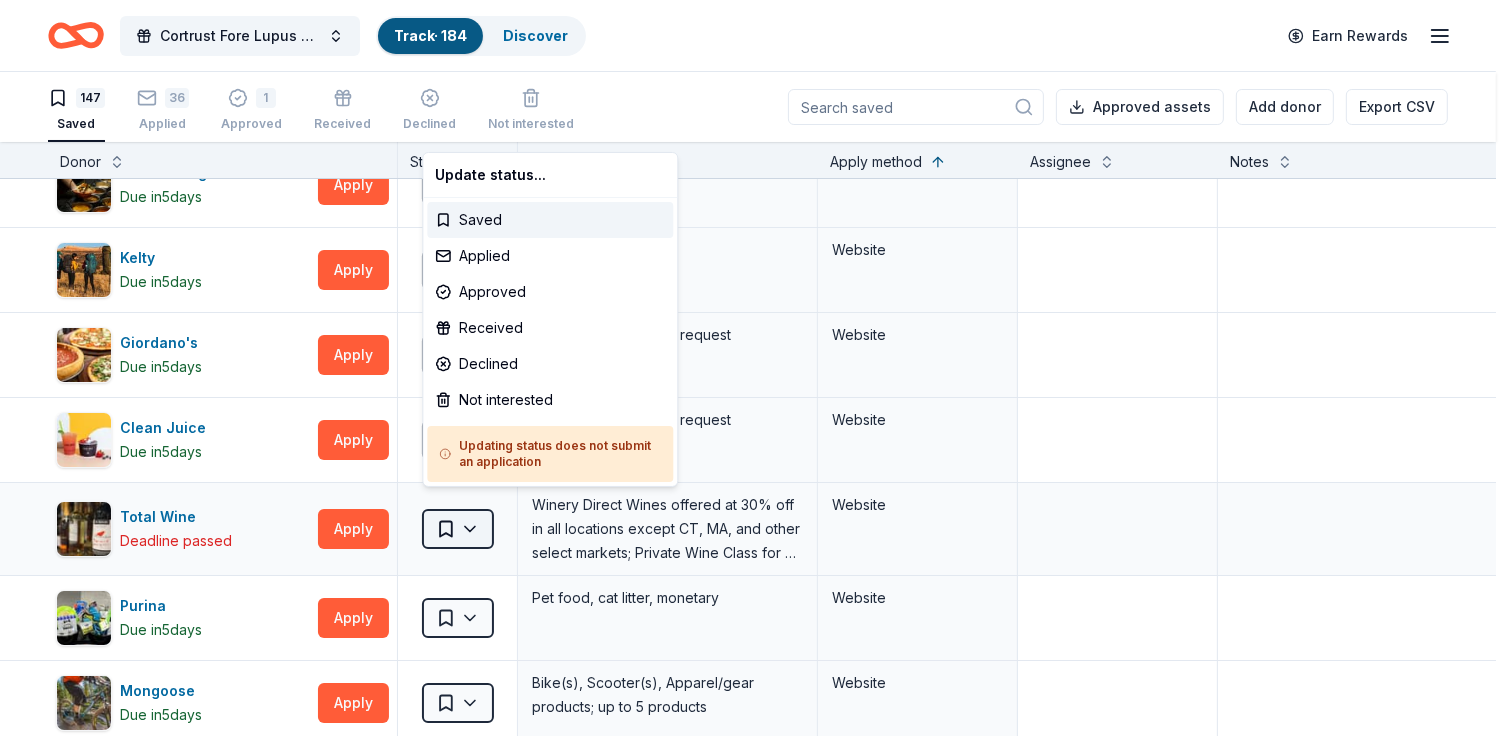 click on "Cortrust Fore Lupus Golf Tournament Track  · 184 Discover Earn Rewards 147 Saved 36 Applied 1 Approved Received Declined Not interested  Approved assets Add donor Export CSV Donor Status Donation Apply method Assignee Notes Crumbl Cookies Due in  5  days Apply Saved Cookies Phone In person Pizza Hut Due in  5  days Apply Saved Food, gift card(s) Phone In person AlterEco Chocolates Due in  5  days Apply Saved Chocolate products, granola products, gift card(s) Email Manna Pro Donating paused Apply Saved Animal product(s) Email Under Armour Donating paused Apply Saved Sportswear Email Dauphines of New York Due in  5  days Apply Saved Hair accessories Email Nintendo Due in  5  days Apply Saved Donation depends on request Email Luca + Danni Donating paused Apply Saved Jewelry products Email U-Haul Due in  14  days Apply Saved Vehicle rental, storage Email Red Lobster Due in  5  days Apply Saved Food, gift card(s) Email Phone In person Bubble & Bee Due in  5  days Apply Saved Email Pit Boss Grills Donating paused" at bounding box center [755, 368] 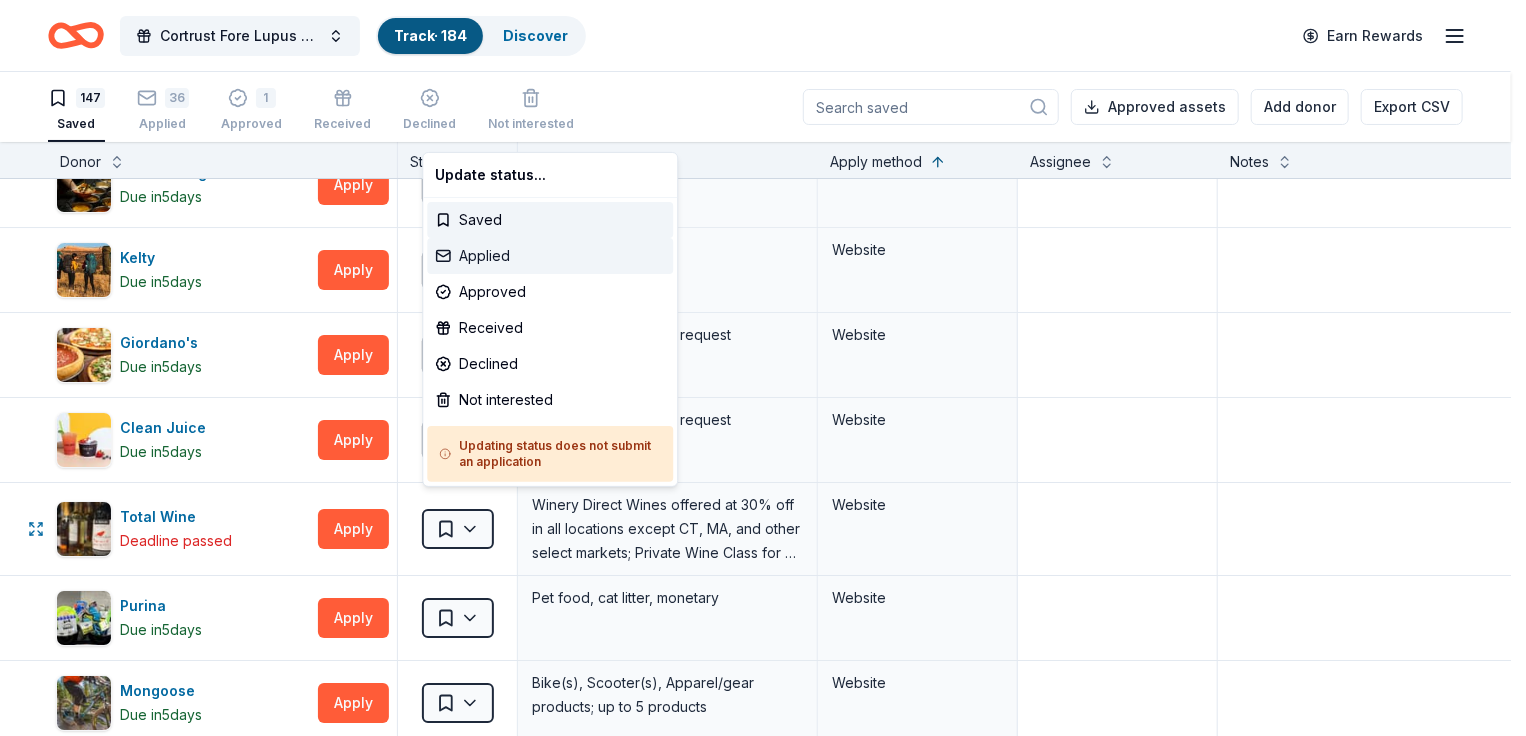 click on "Applied" at bounding box center (550, 256) 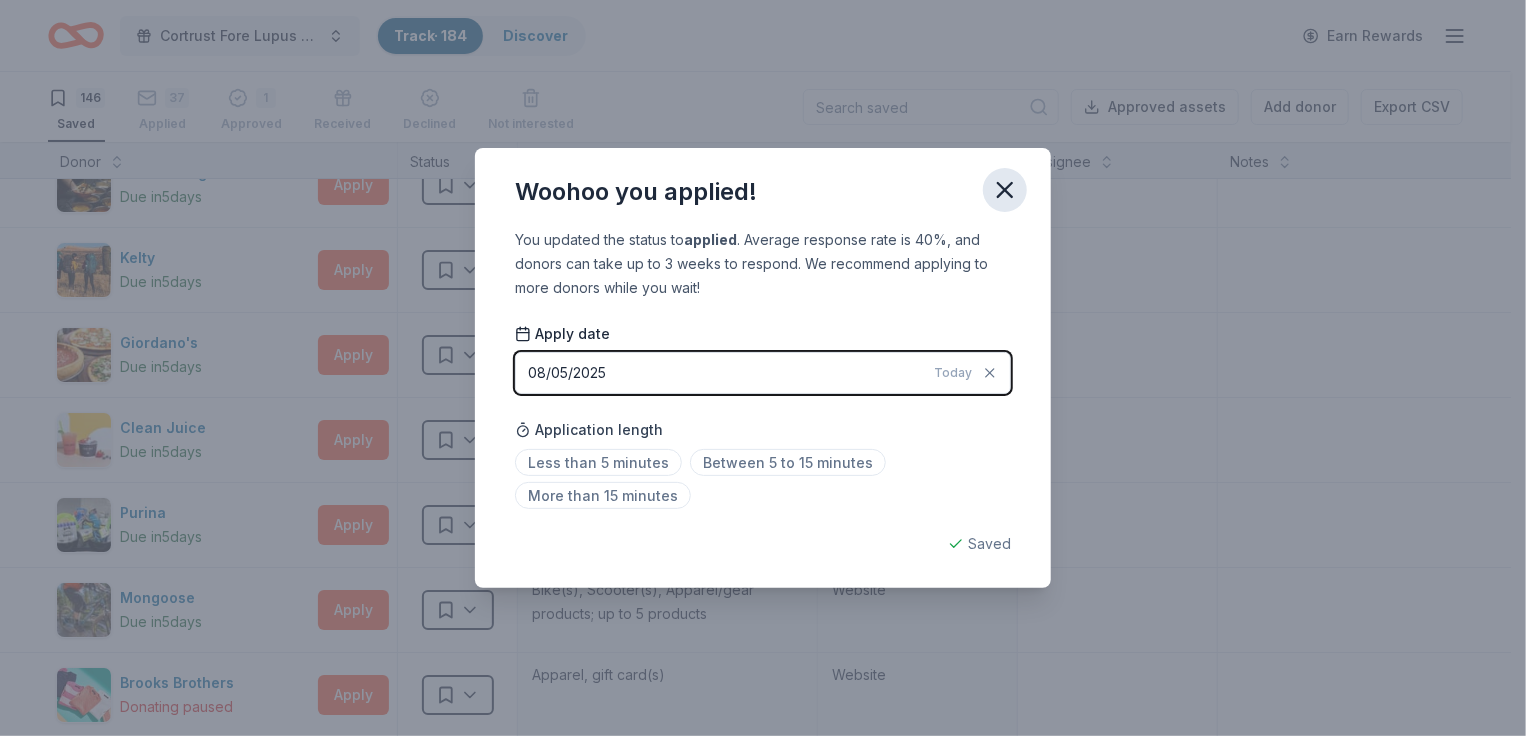 click 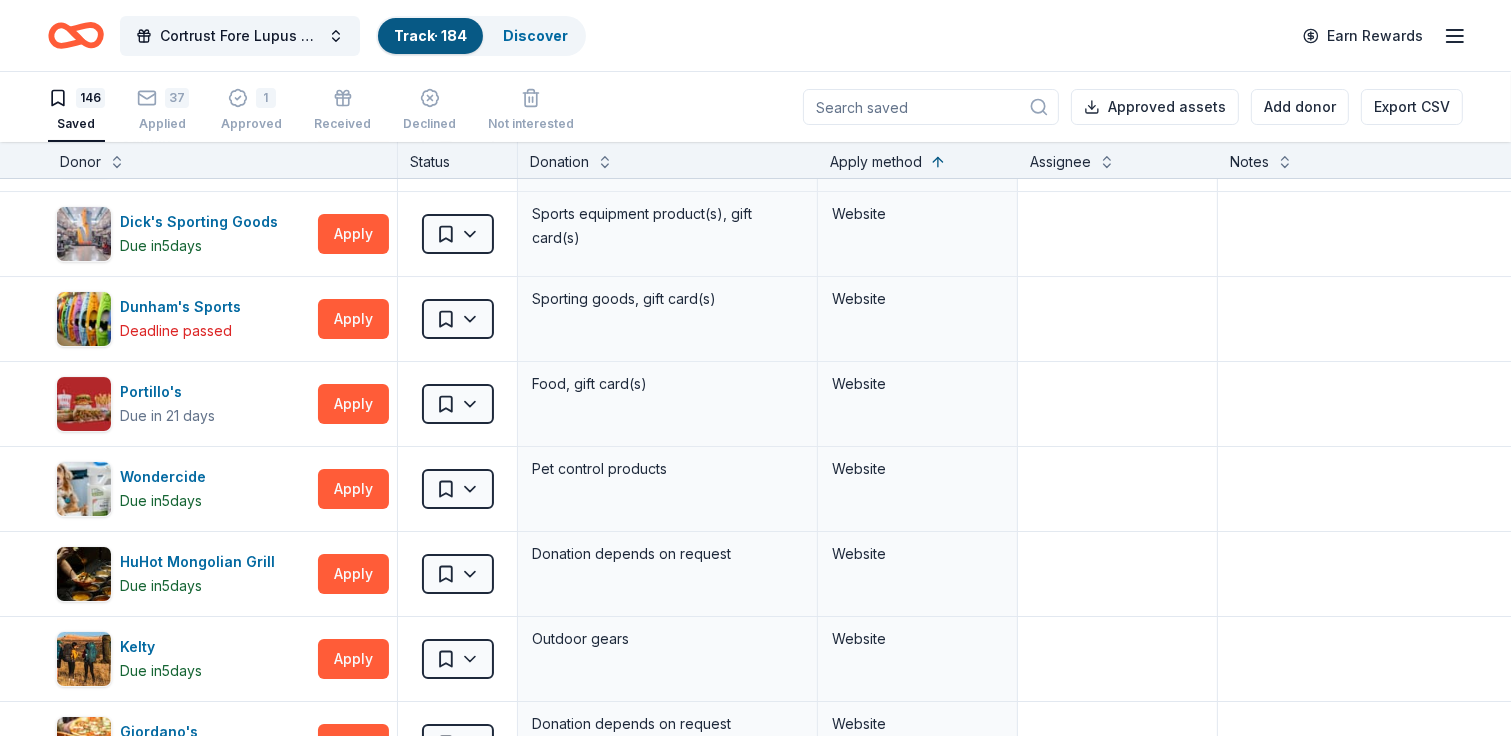 scroll, scrollTop: 6800, scrollLeft: 0, axis: vertical 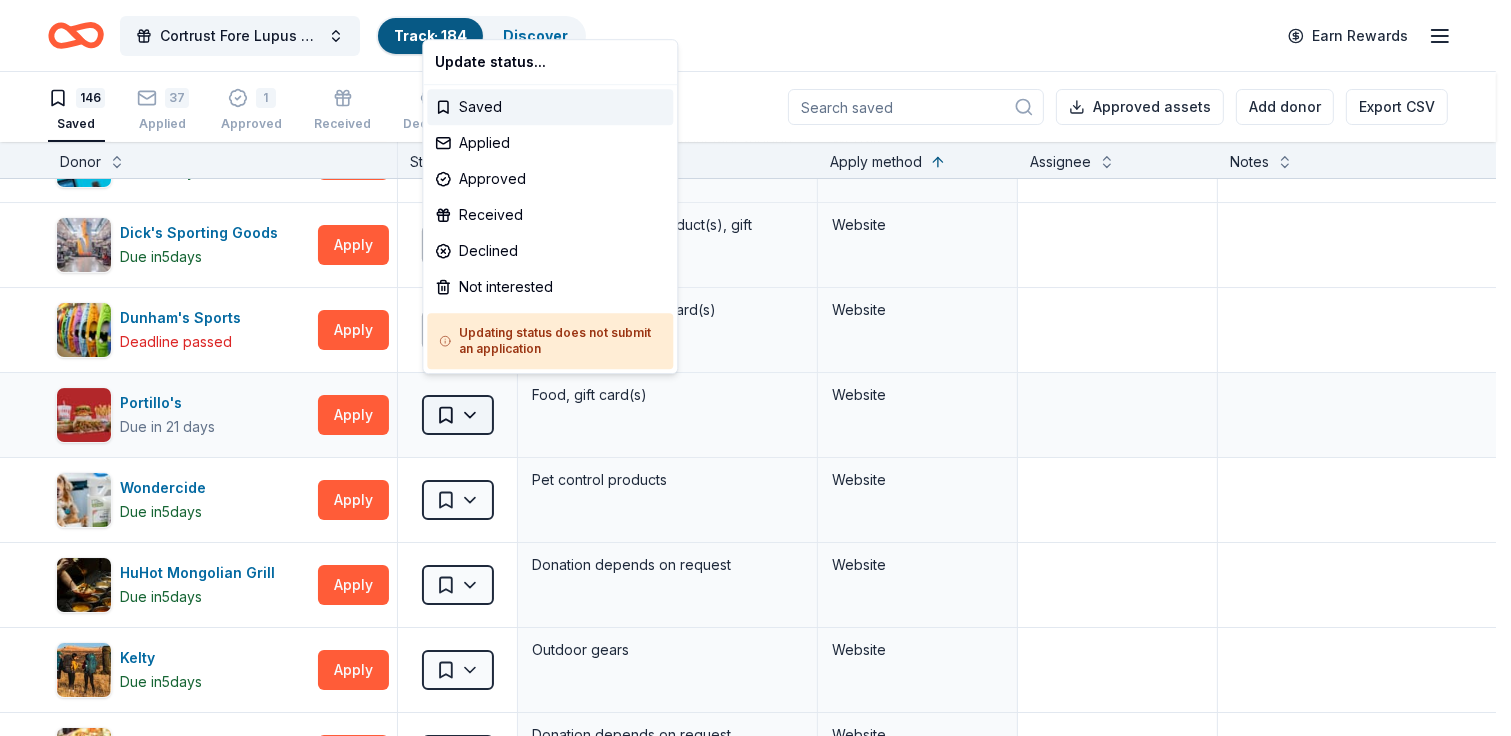 click on "Cortrust Fore Lupus Golf Tournament Track  · 184 Discover Earn Rewards 146 Saved 37 Applied 1 Approved Received Declined Not interested  Approved assets Add donor Export CSV Donor Status Donation Apply method Assignee Notes Crumbl Cookies Due in  5  days Apply Saved Cookies Phone In person Pizza Hut Due in  5  days Apply Saved Food, gift card(s) Phone In person AlterEco Chocolates Due in  5  days Apply Saved Chocolate products, granola products, gift card(s) Email Manna Pro Donating paused Apply Saved Animal product(s) Email Under Armour Donating paused Apply Saved Sportswear Email Dauphines of New York Due in  5  days Apply Saved Hair accessories Email Nintendo Due in  5  days Apply Saved Donation depends on request Email Luca + Danni Donating paused Apply Saved Jewelry products Email U-Haul Due in  14  days Apply Saved Vehicle rental, storage Email Red Lobster Due in  5  days Apply Saved Food, gift card(s) Email Phone In person Bubble & Bee Due in  5  days Apply Saved Email Pit Boss Grills Donating paused" at bounding box center [755, 368] 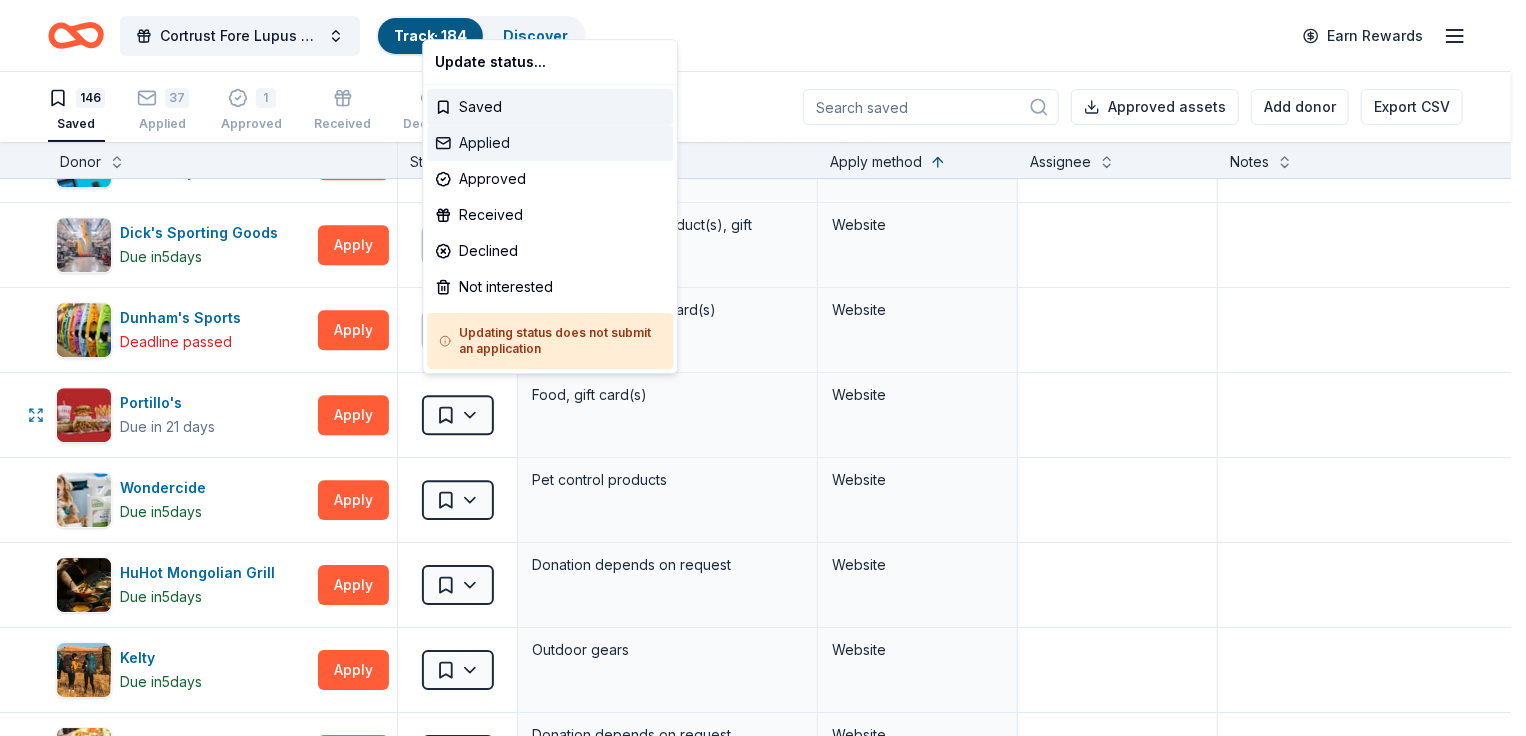 click on "Applied" at bounding box center (550, 143) 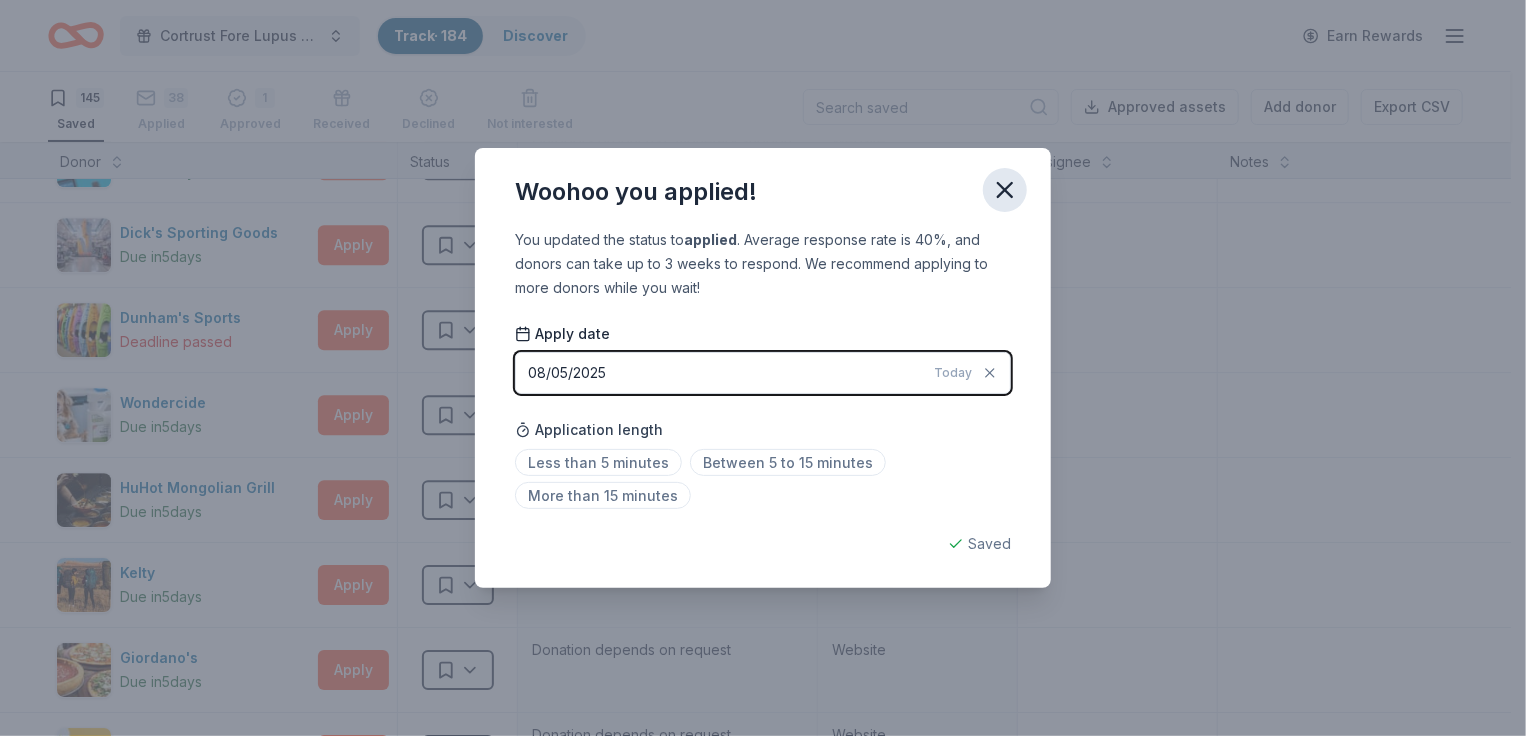 click 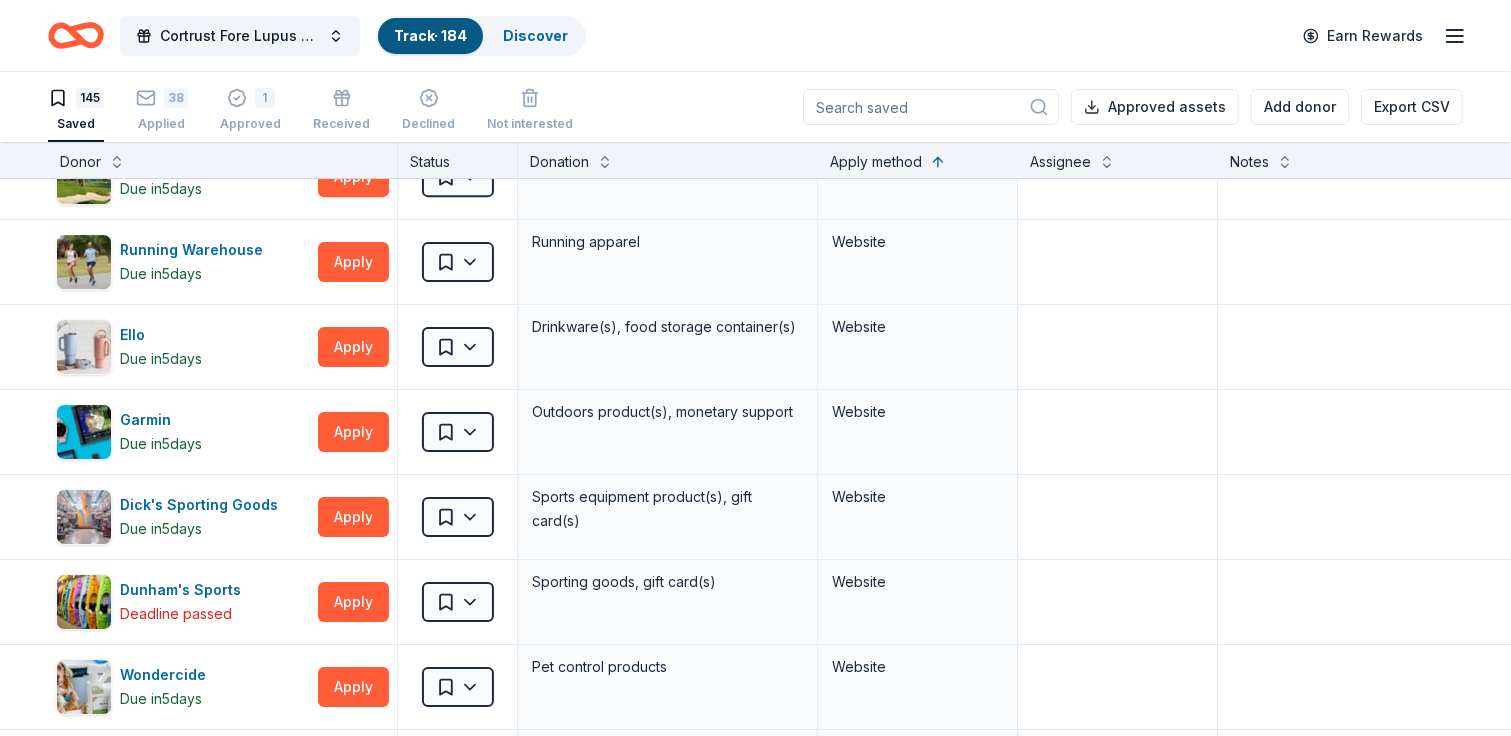 scroll, scrollTop: 6500, scrollLeft: 0, axis: vertical 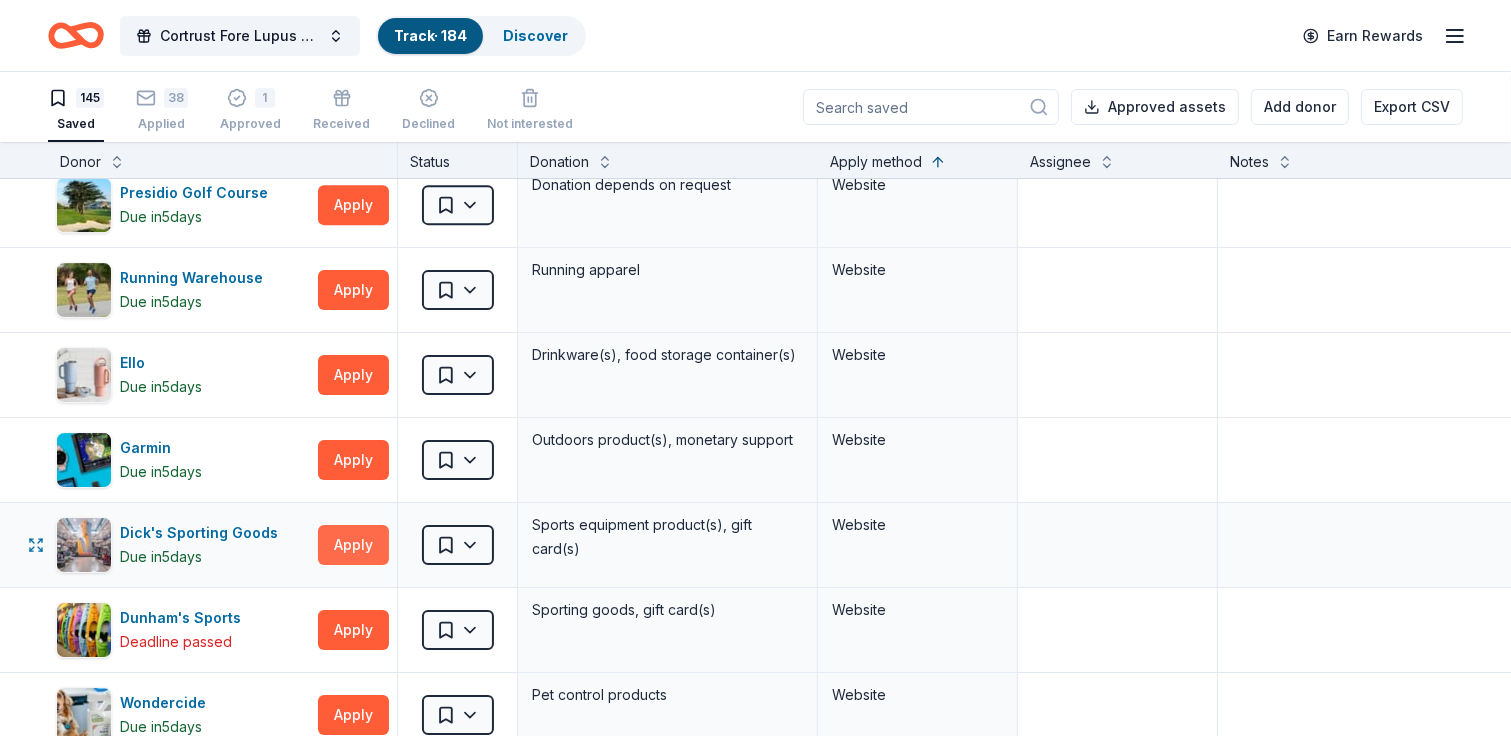 click on "Apply" at bounding box center [353, 545] 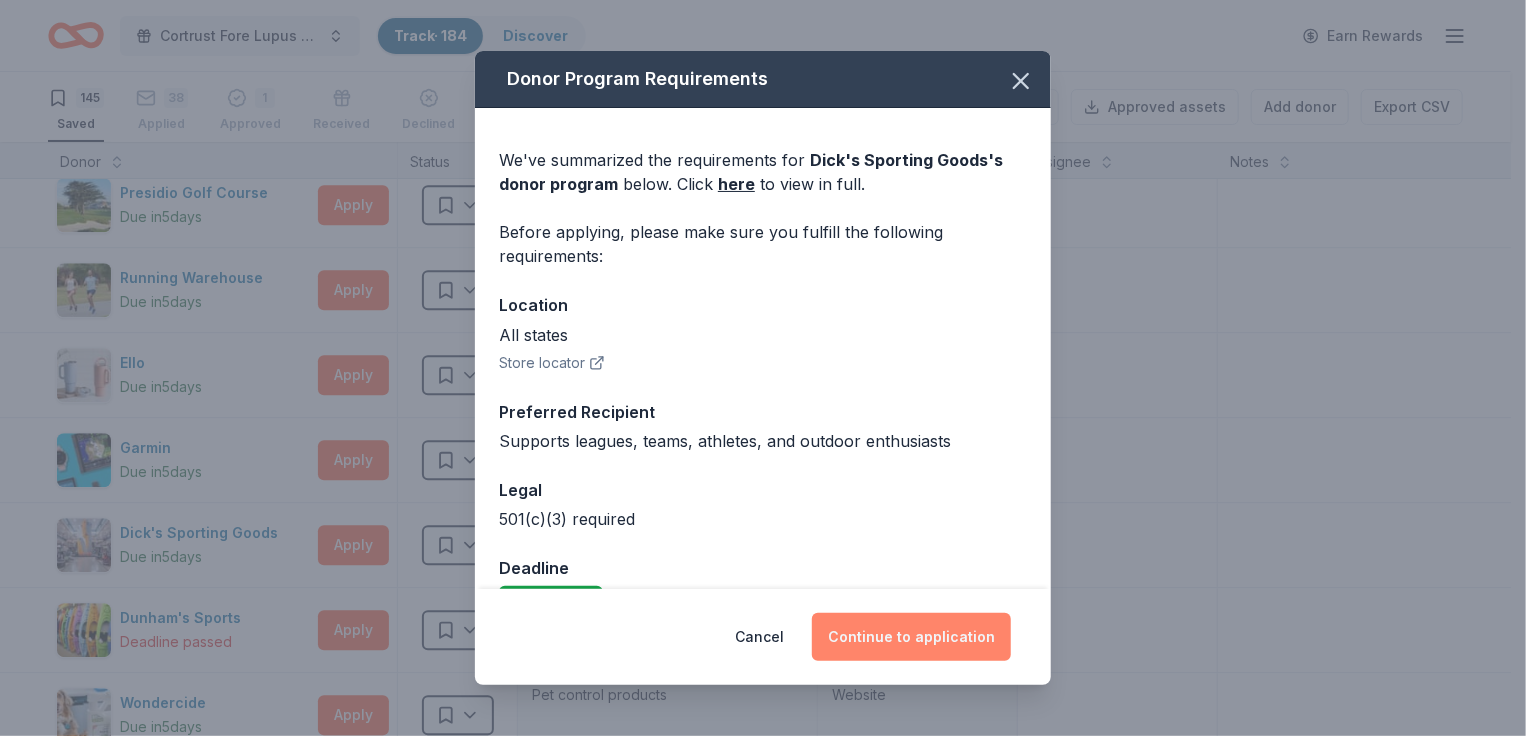 click on "Continue to application" at bounding box center (911, 637) 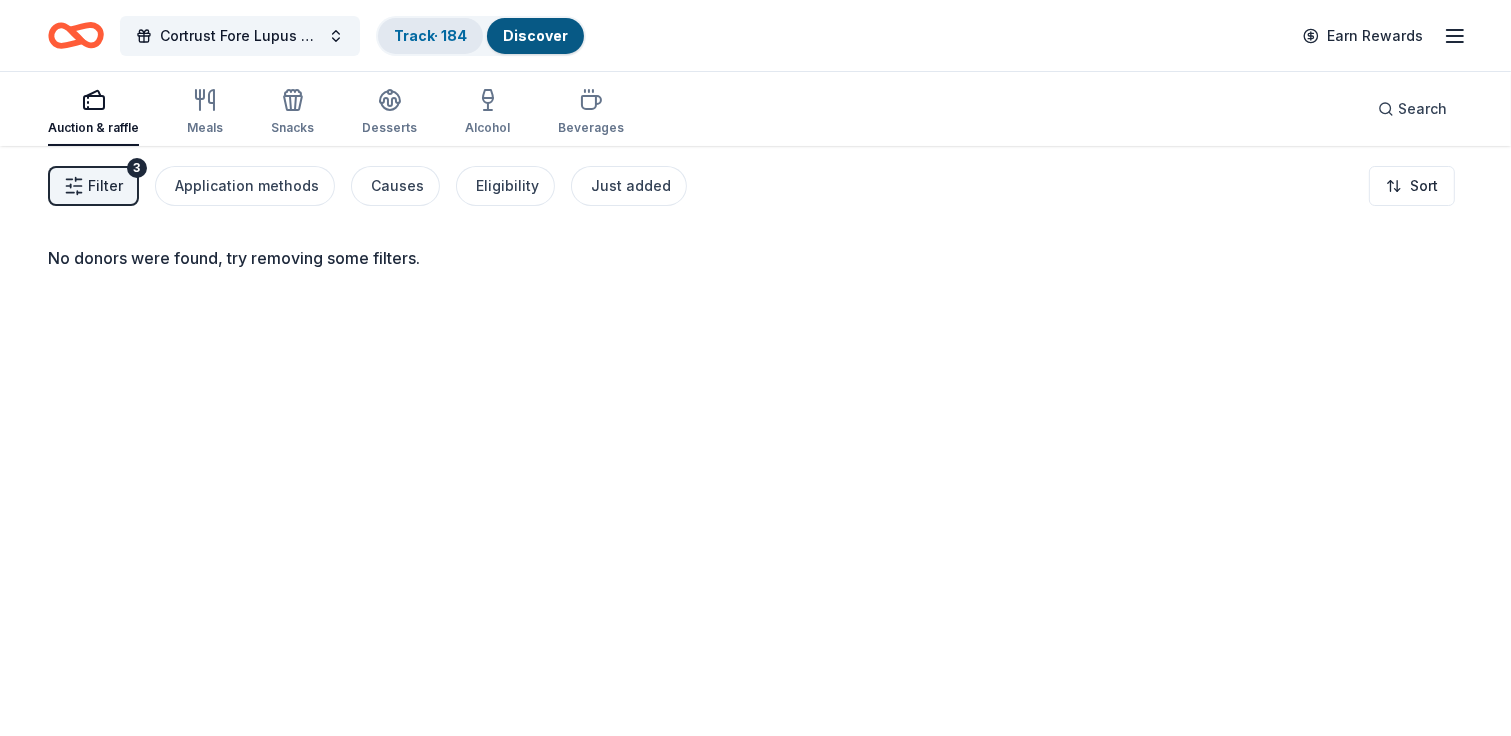 click on "Track  · 184" at bounding box center (430, 35) 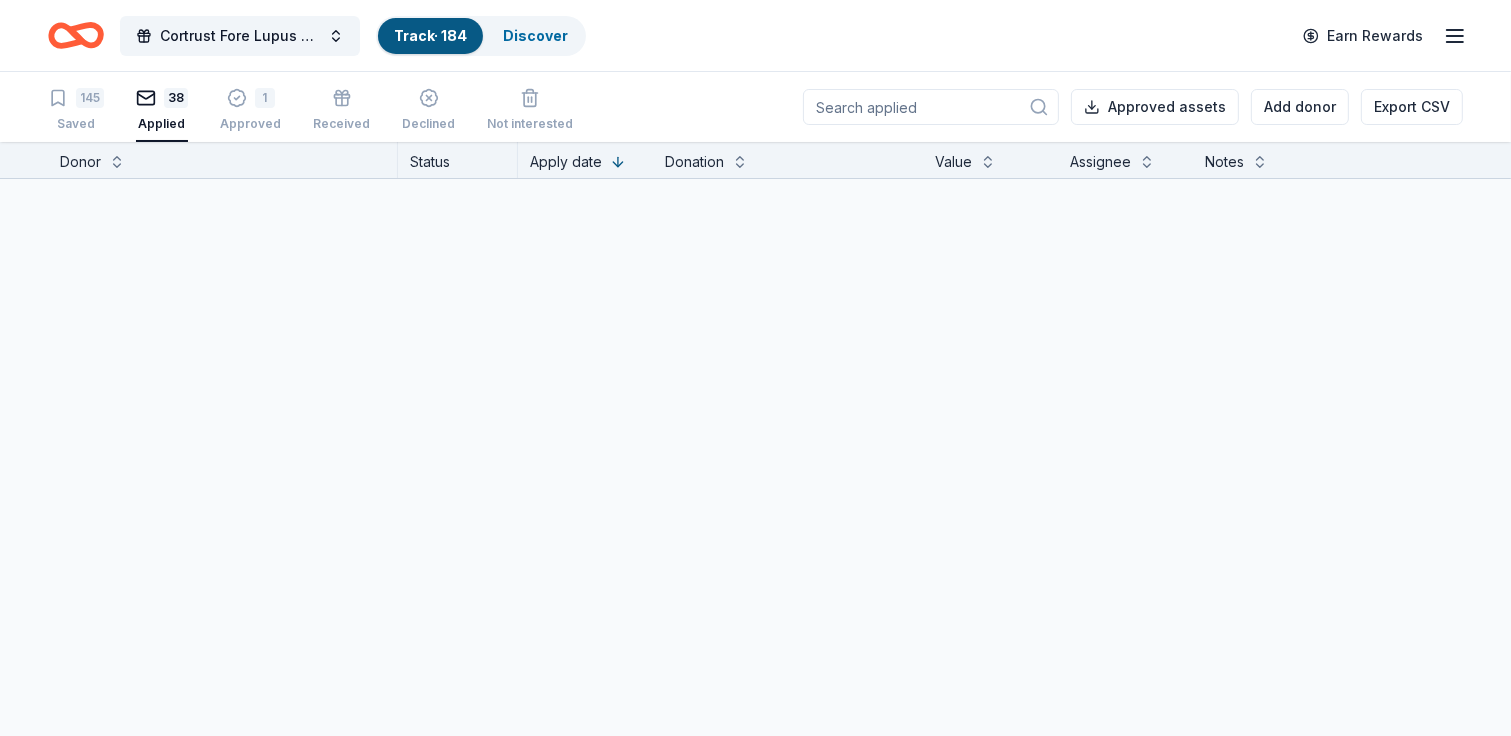 scroll, scrollTop: 0, scrollLeft: 0, axis: both 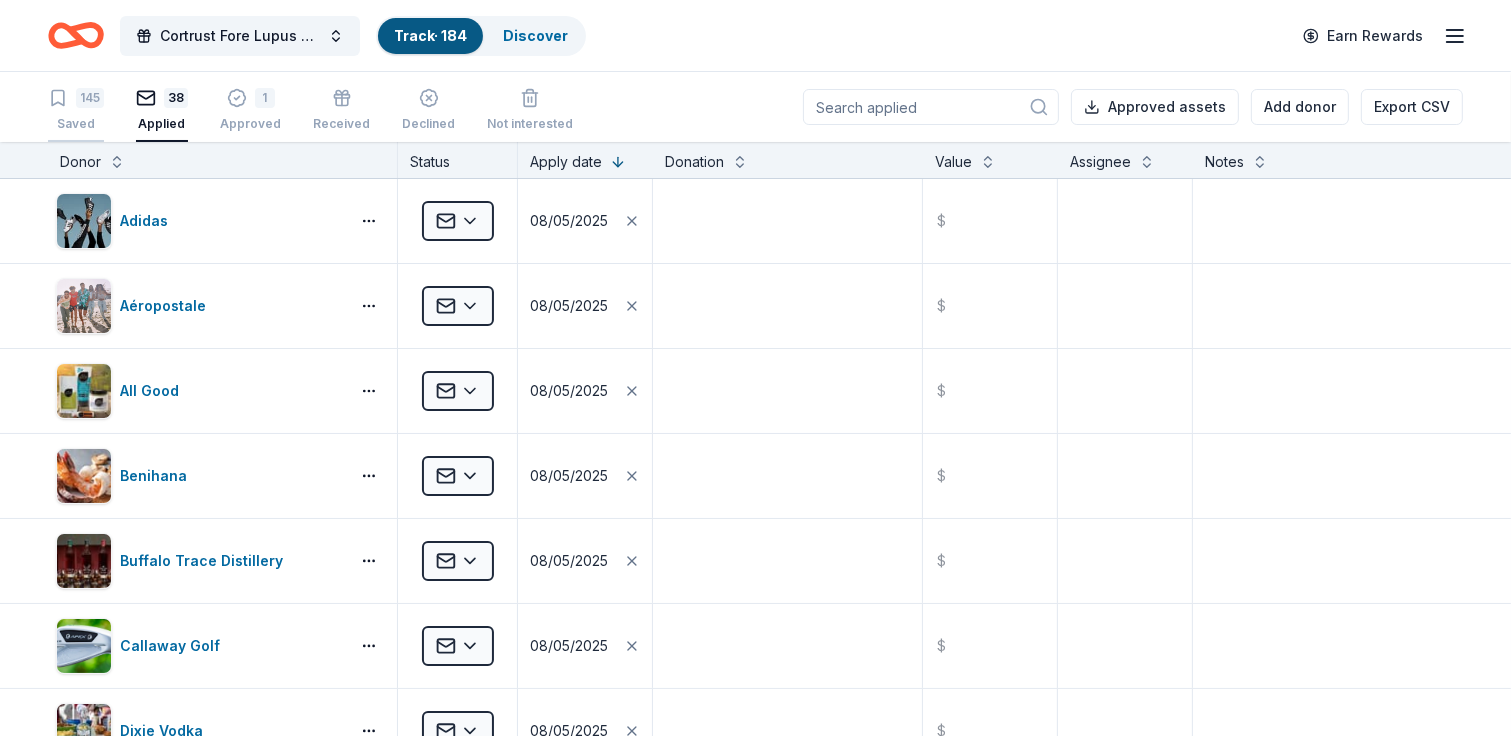 click on "145" at bounding box center (90, 98) 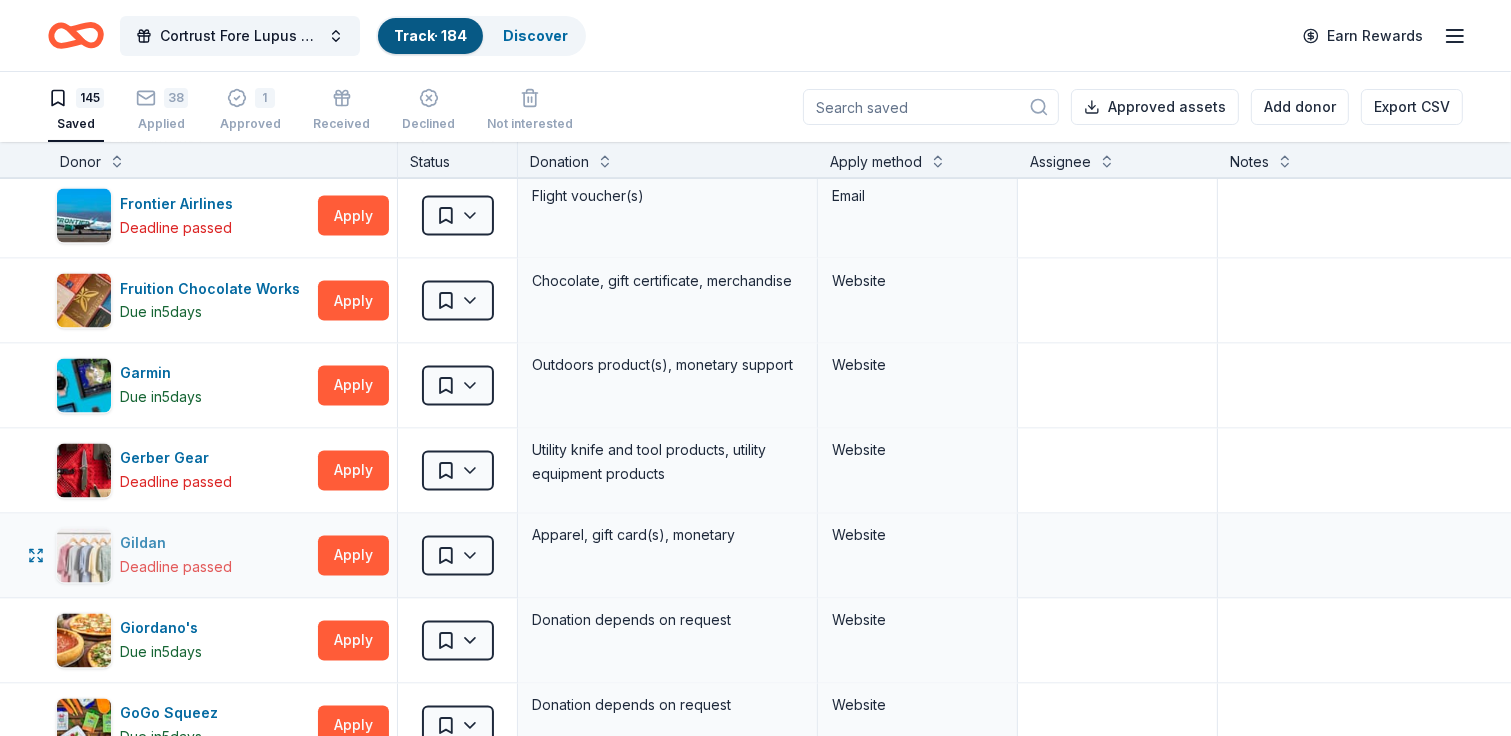 scroll, scrollTop: 3600, scrollLeft: 0, axis: vertical 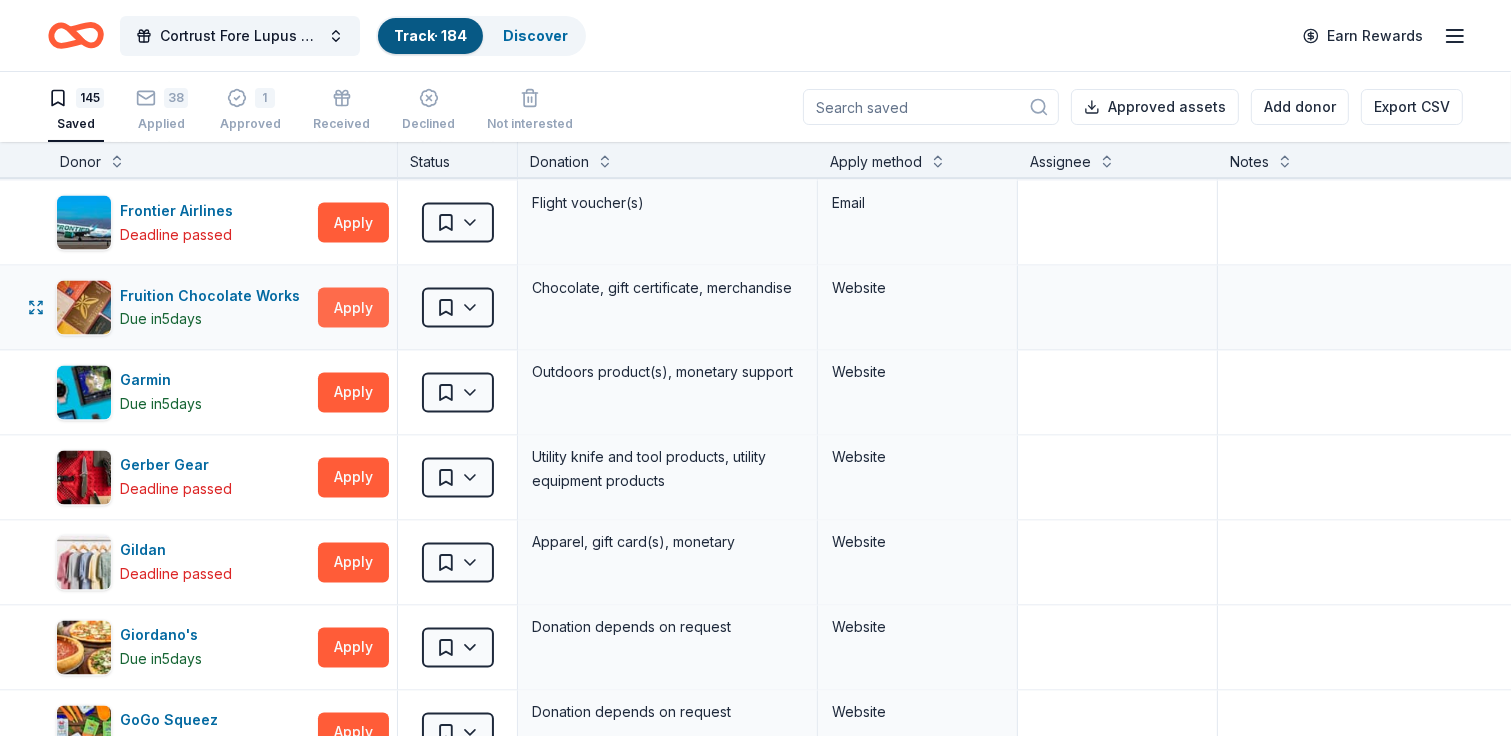 click on "Apply" at bounding box center [353, 308] 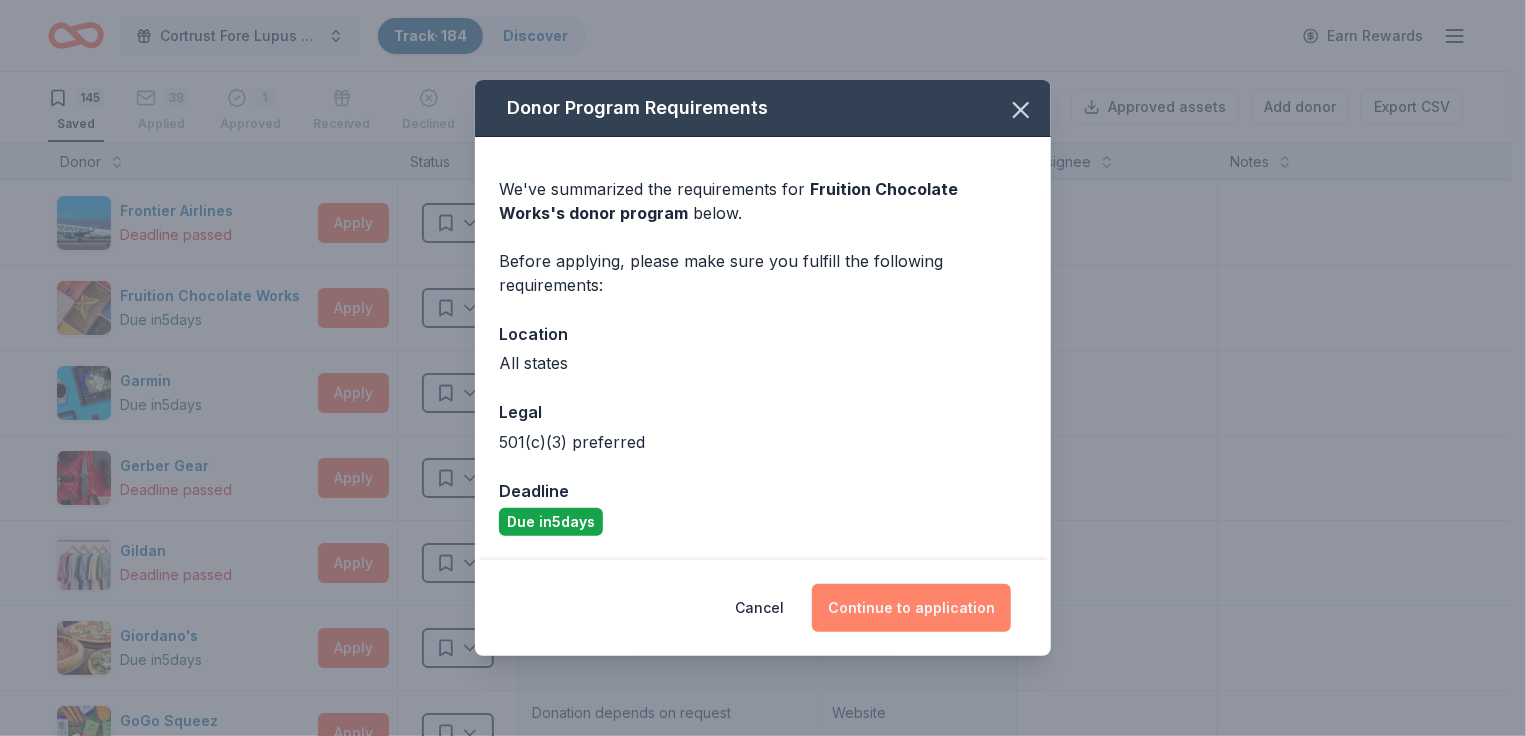 click on "Continue to application" at bounding box center [911, 608] 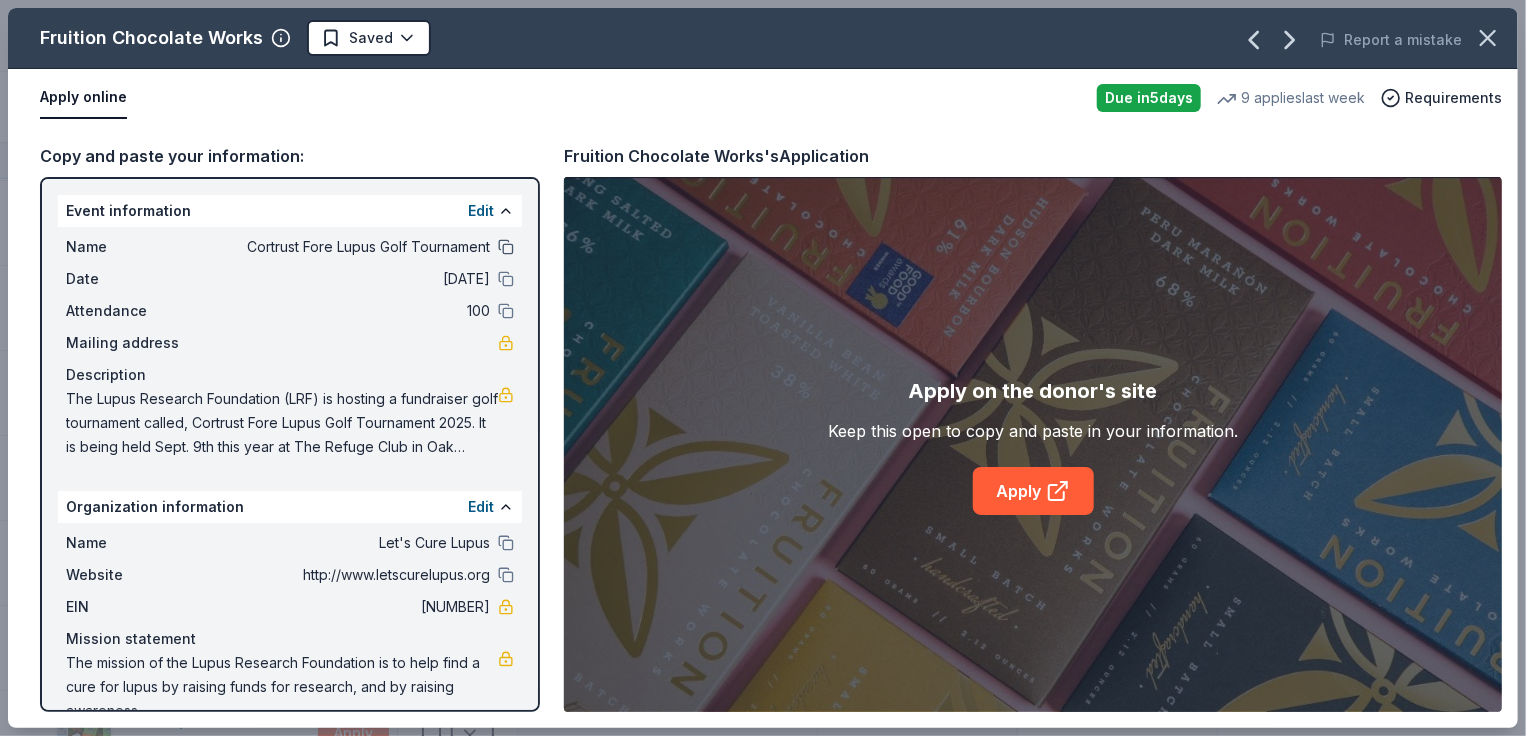 click at bounding box center [506, 247] 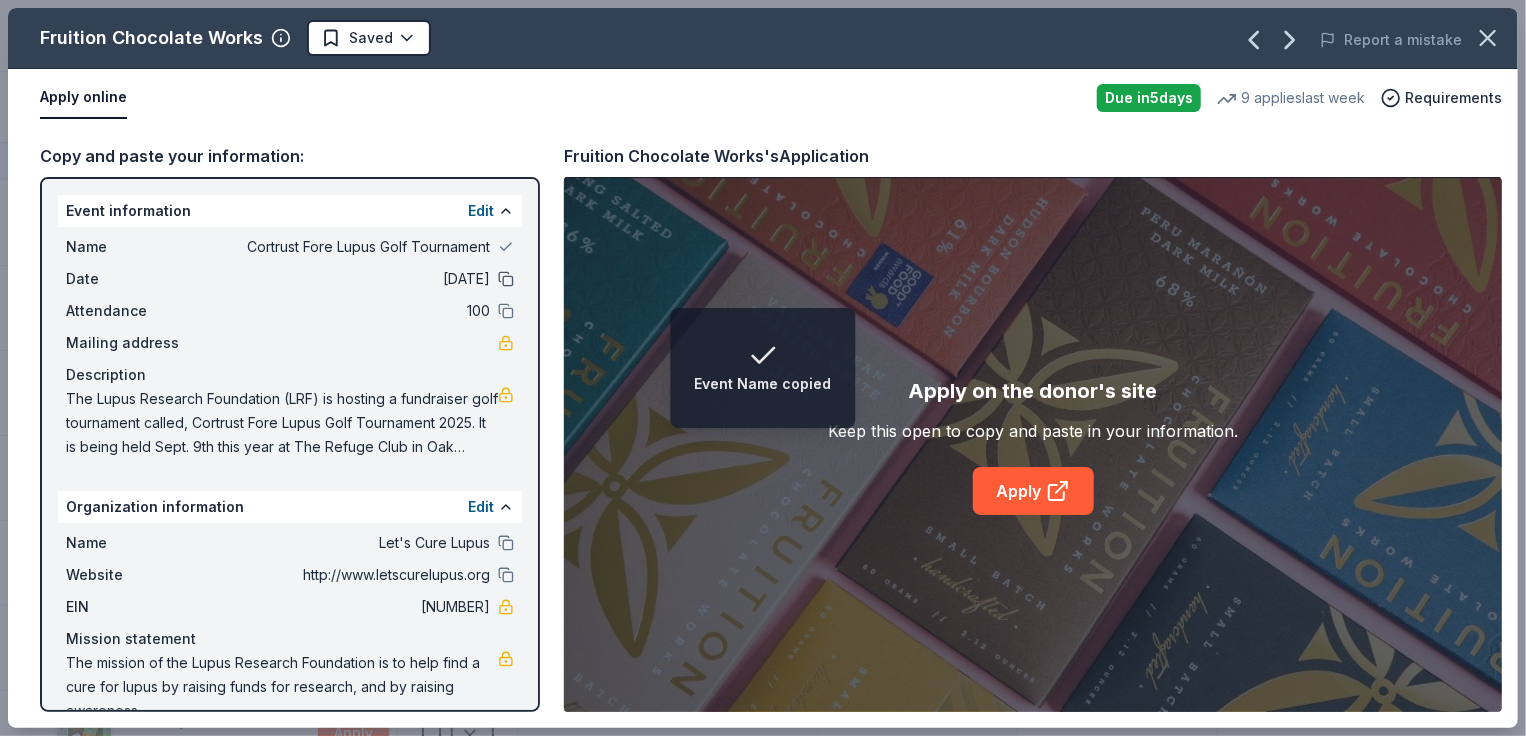 click at bounding box center [506, 279] 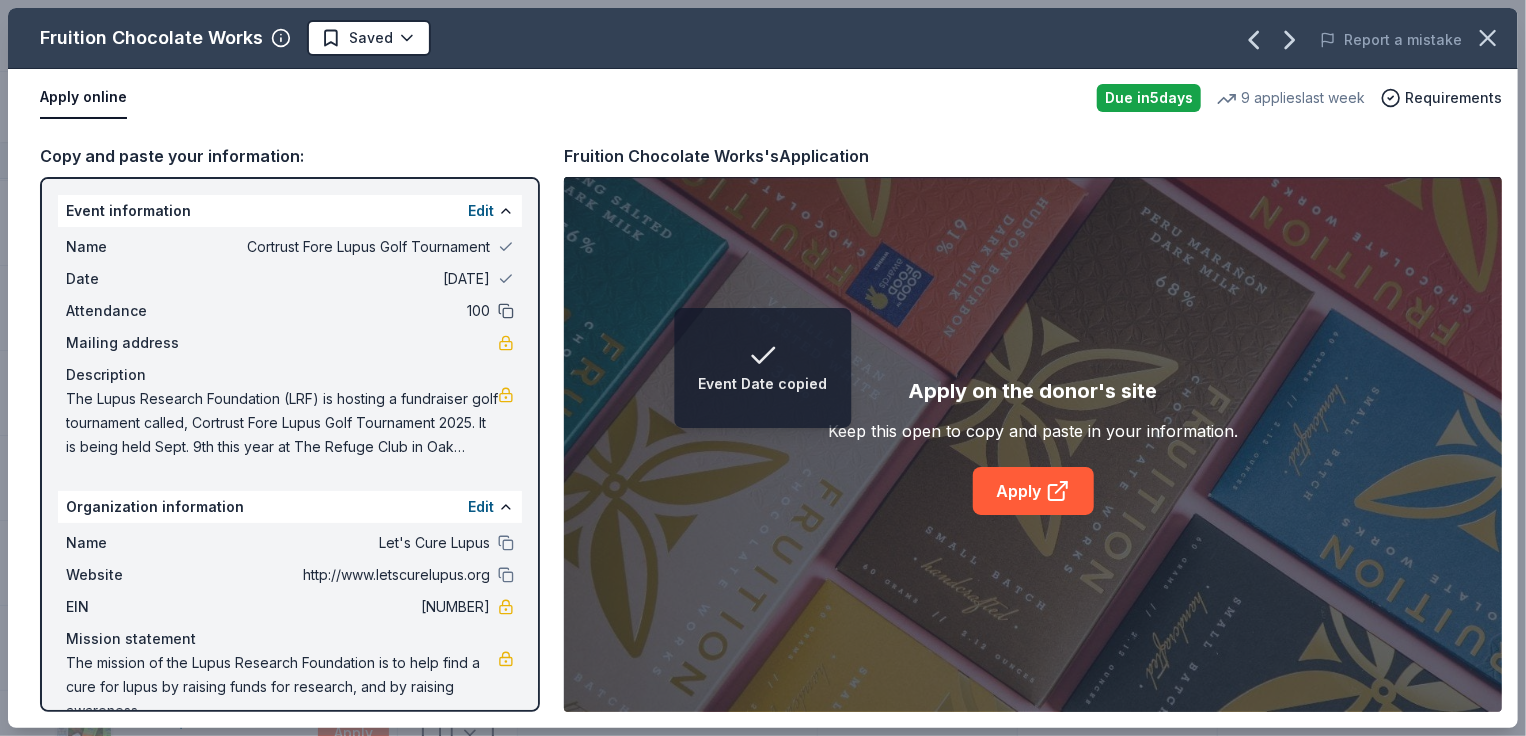 click at bounding box center [506, 311] 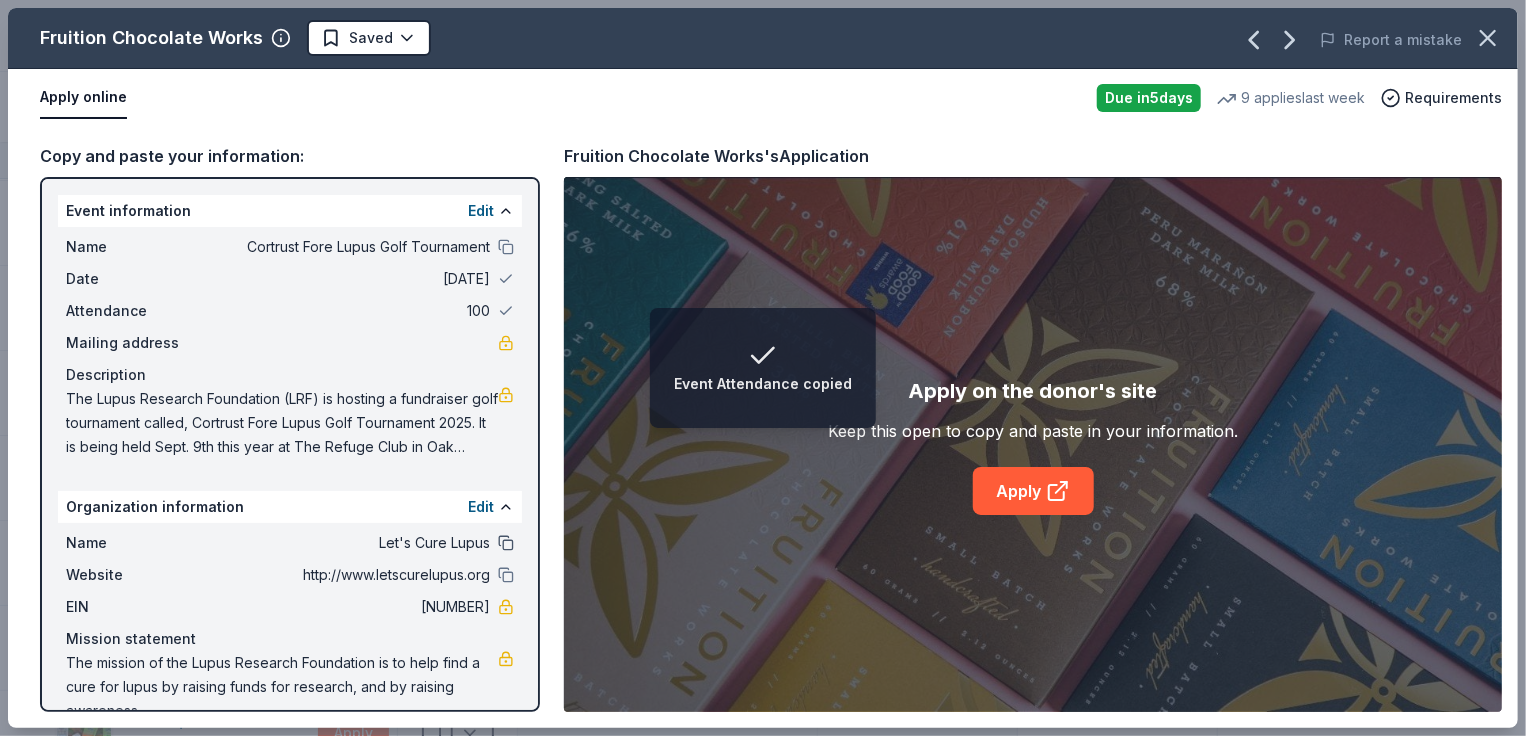 click at bounding box center (506, 543) 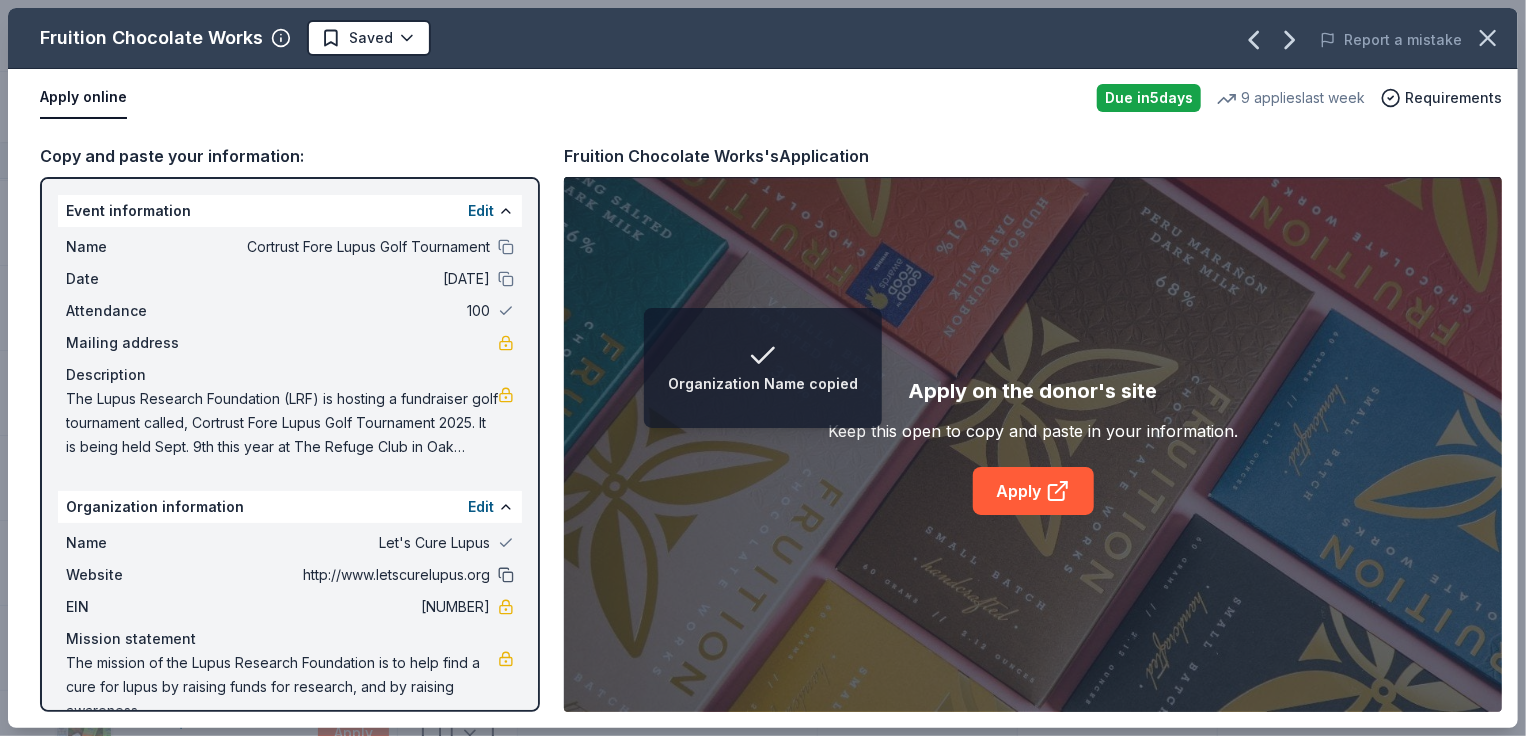click at bounding box center (506, 575) 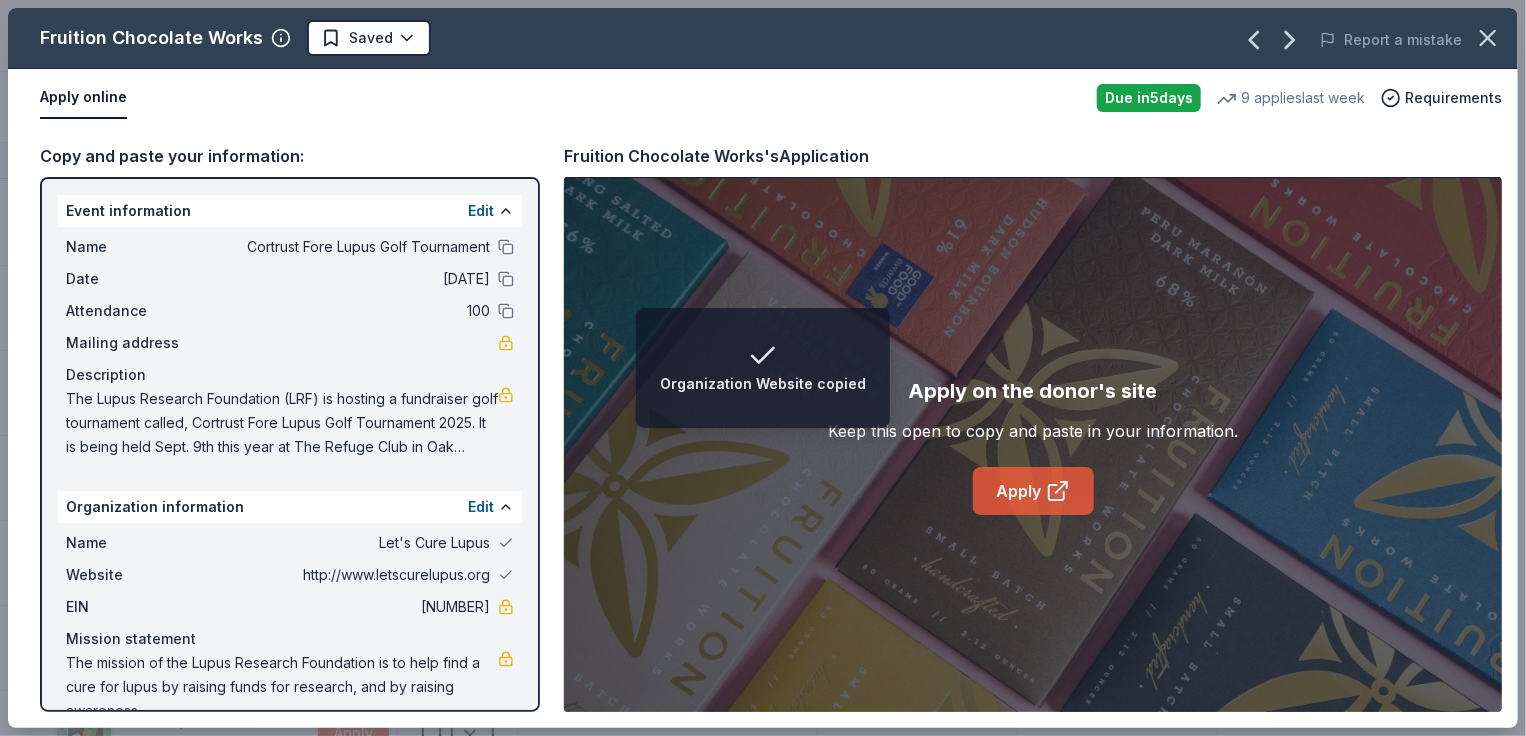click on "Apply" at bounding box center (1033, 491) 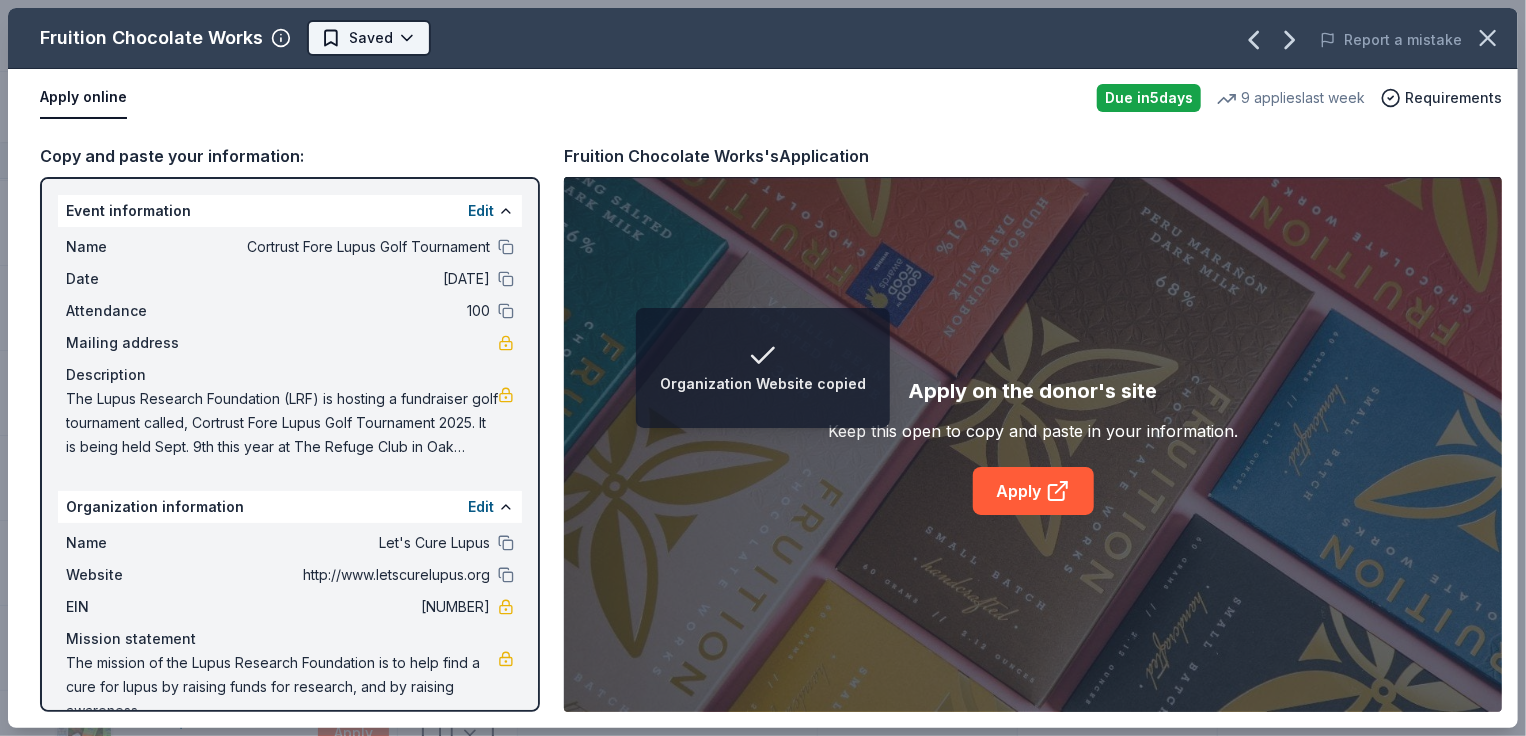 click on "Organization Website copied Cortrust Fore Lupus Golf Tournament Track  · 184 Discover Earn Rewards 145 Saved 38 Applied 1 Approved Received Declined Not interested  Approved assets Add donor Export CSV Donor Status Donation Apply method Assignee Notes 4imprint Deadline passed Apply Saved Pre-imprinted products Website Alaska Airlines Deadline passed Apply Saved Donation depends on request Website ALDI  Deadline passed Apply Saved Gift cards Website AlterEco Chocolates Due in  5  days Apply Saved Chocolate products, granola products, gift card(s) Email American Eagle Due in  5  days Apply Saved Gift card(s) Website Apple American Group Due in  7  days Apply Saved Gift certificate(s) Website Baby Tula Due in  5  days Apply Saved Baby products Website Be A Heart Due in  5  days Apply Saved Christian lifestyle product(s) Email Beaver Island Brewing Co. Due in  5  days Apply Saved Monetary, promotional items Email Mail Berry Global Due in  5  days Apply Saved Plastic packaging products, monetary Website Big Agnes" at bounding box center (763, 368) 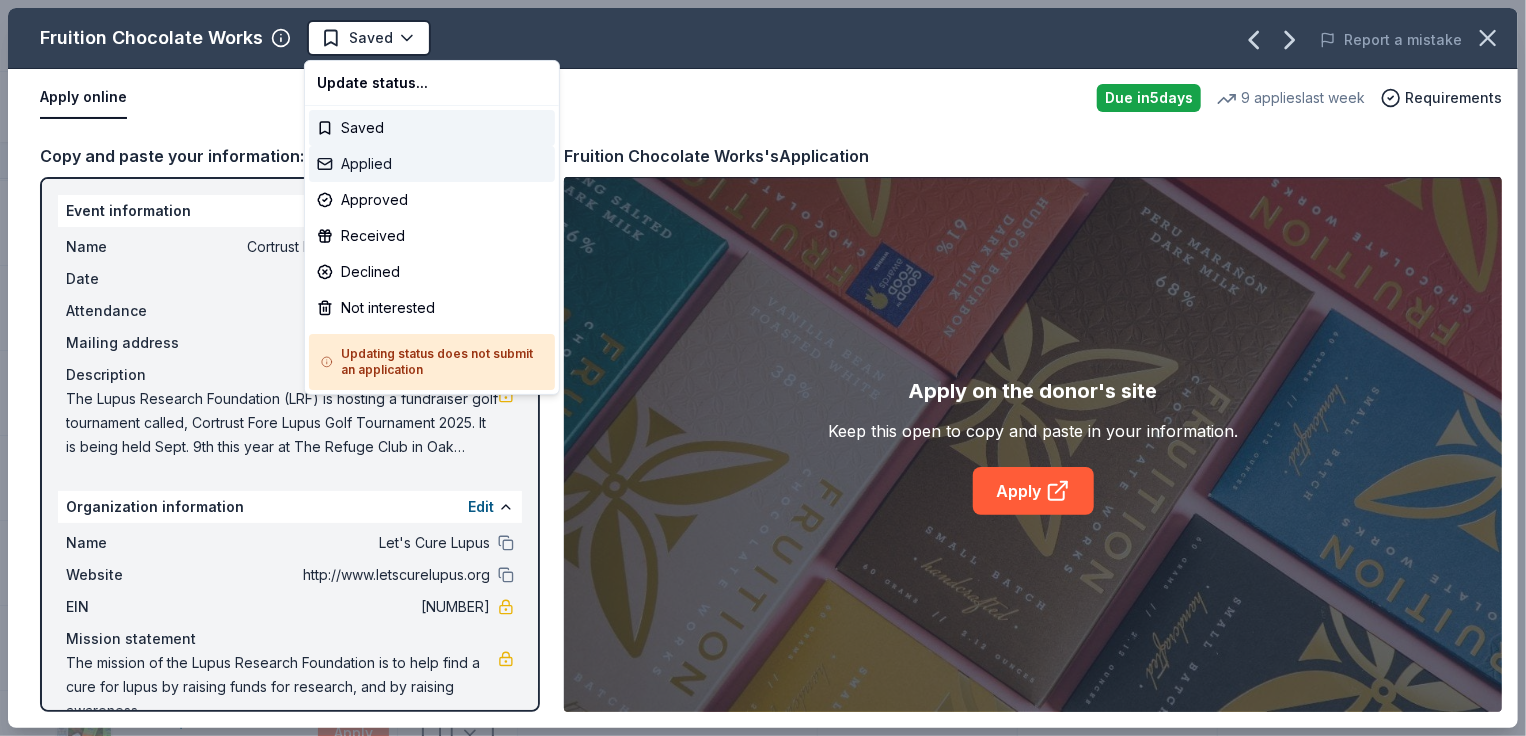 click on "Applied" at bounding box center [432, 164] 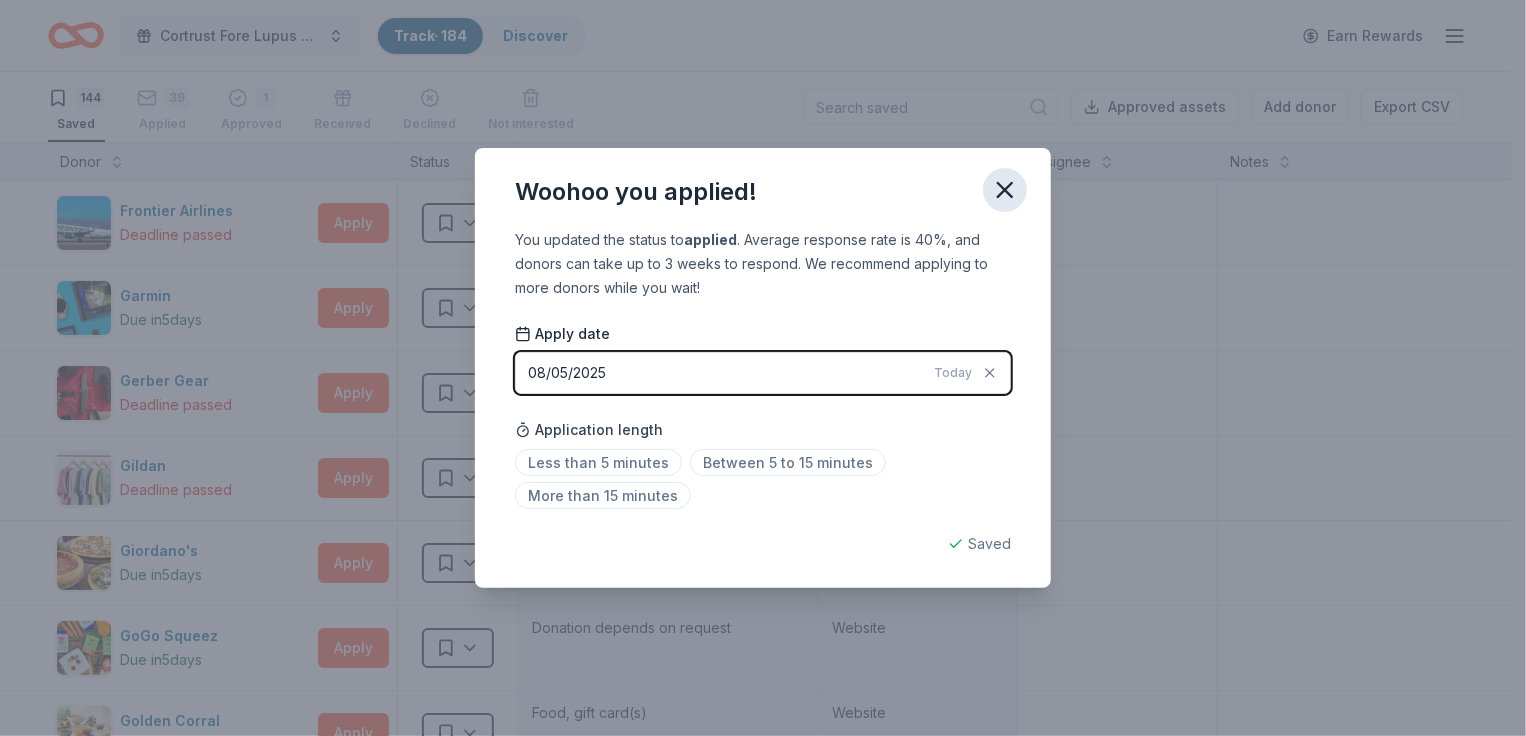 click 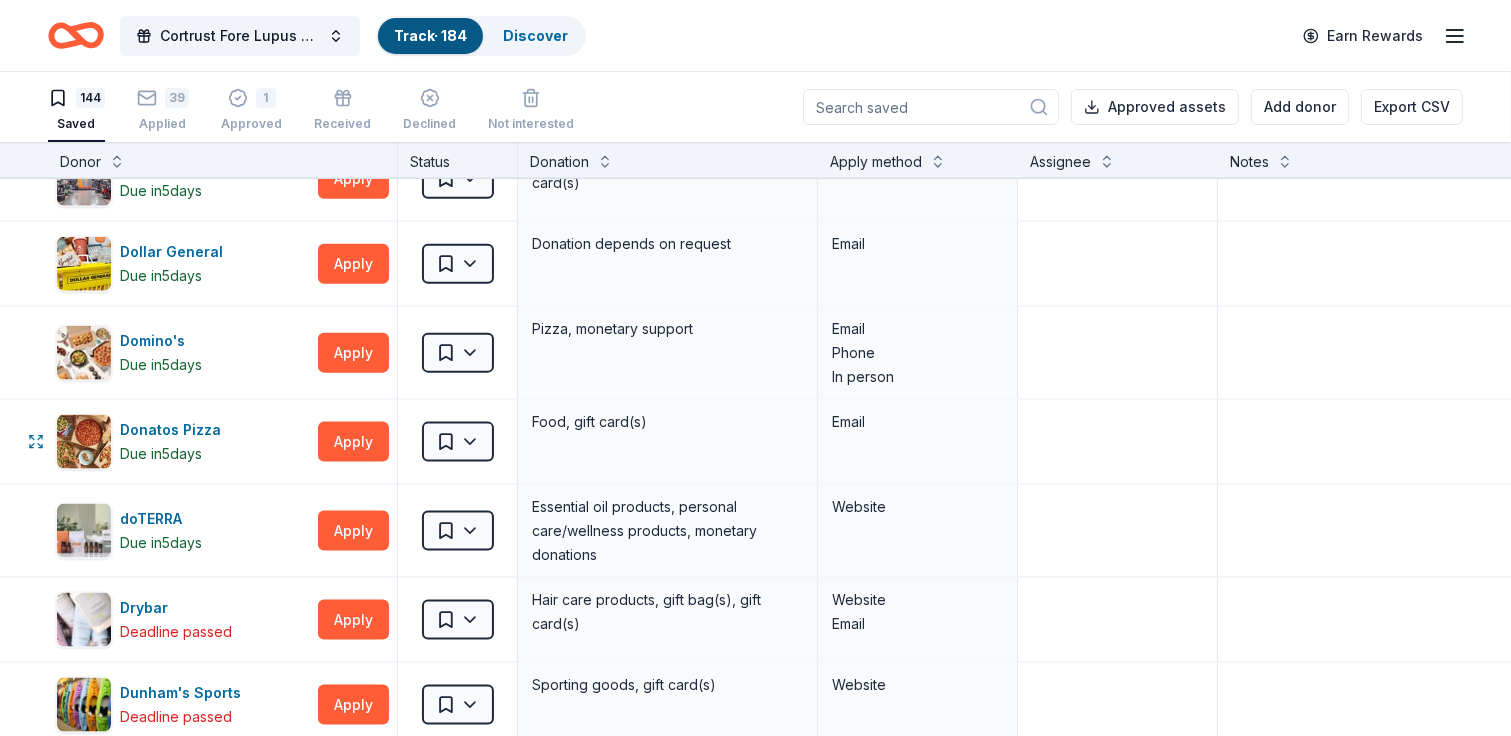 scroll, scrollTop: 2400, scrollLeft: 0, axis: vertical 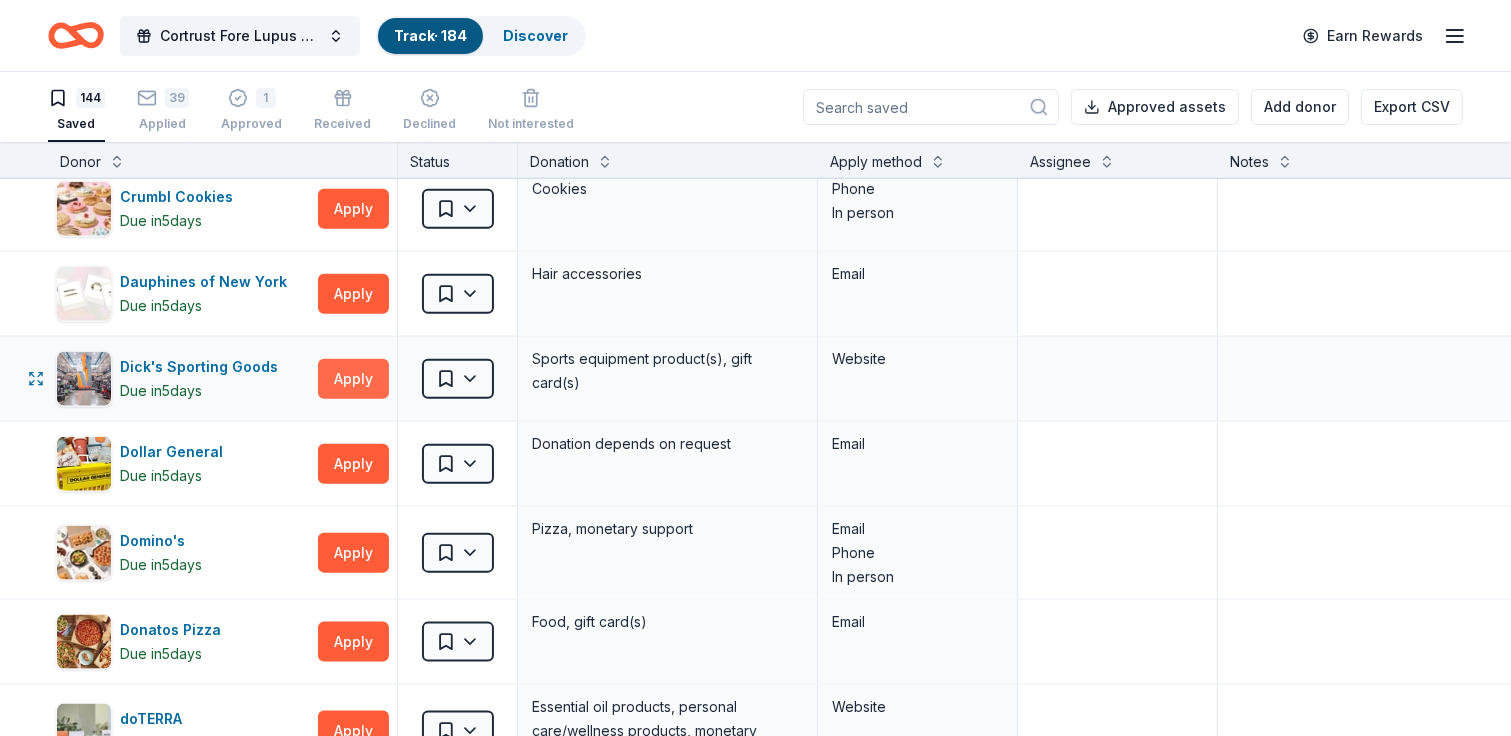click on "Apply" at bounding box center [353, 379] 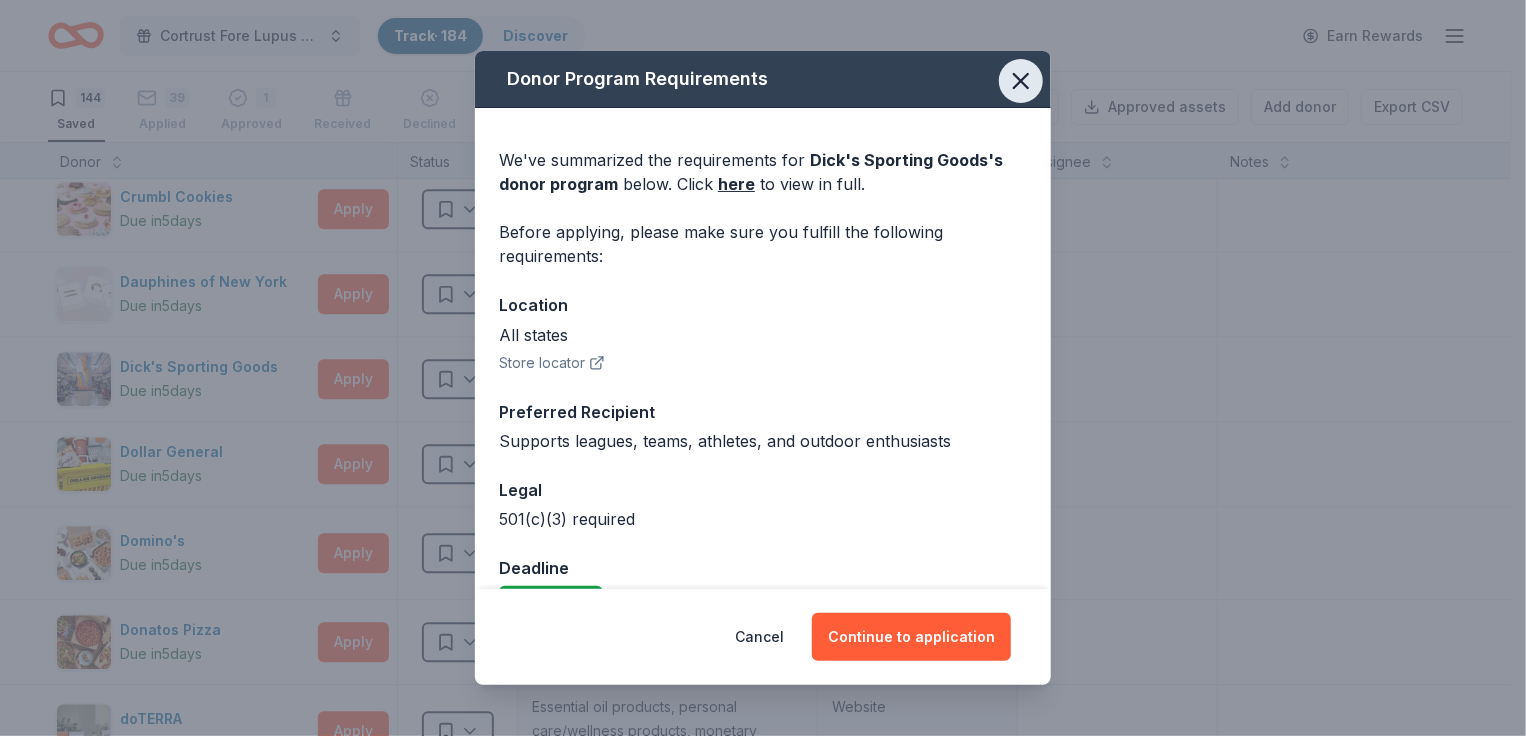 click 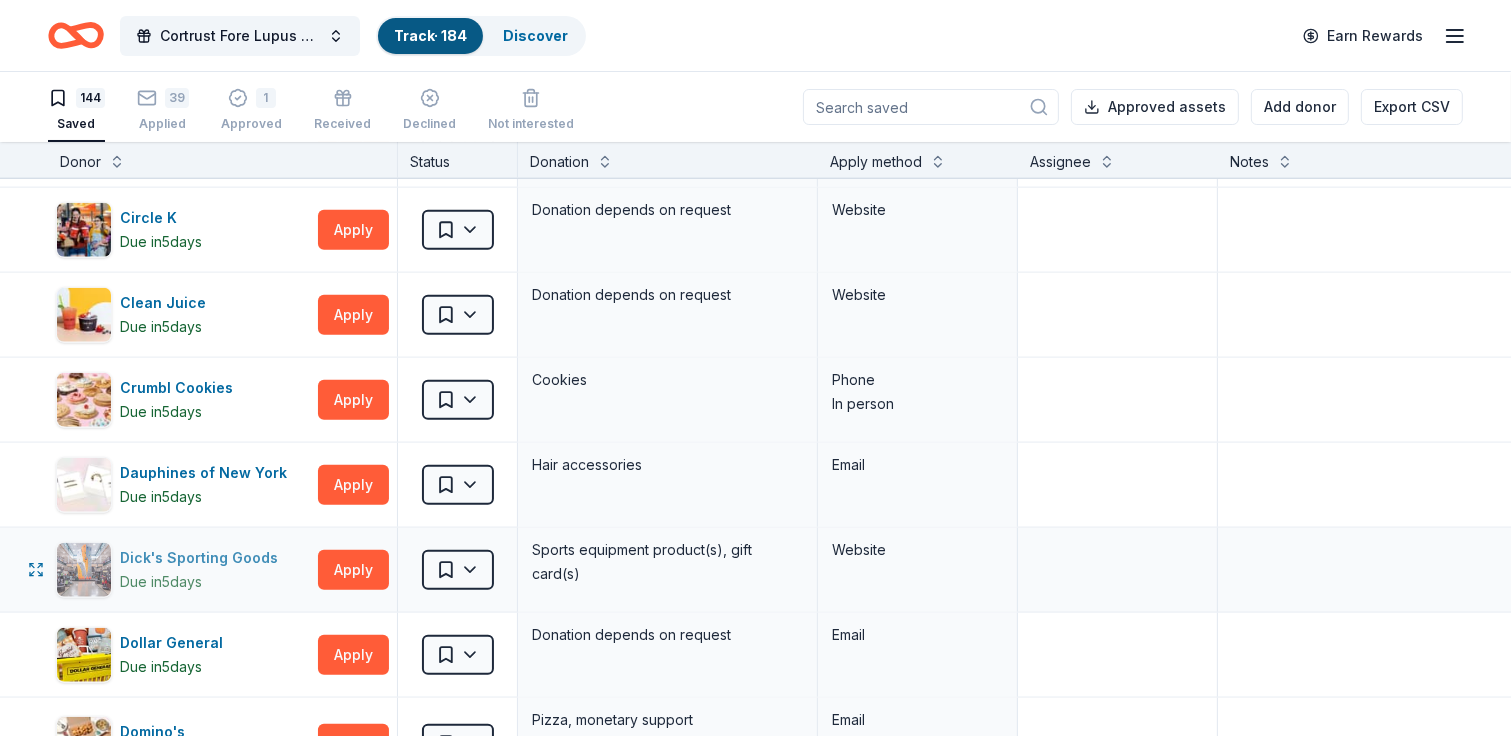 scroll, scrollTop: 2200, scrollLeft: 0, axis: vertical 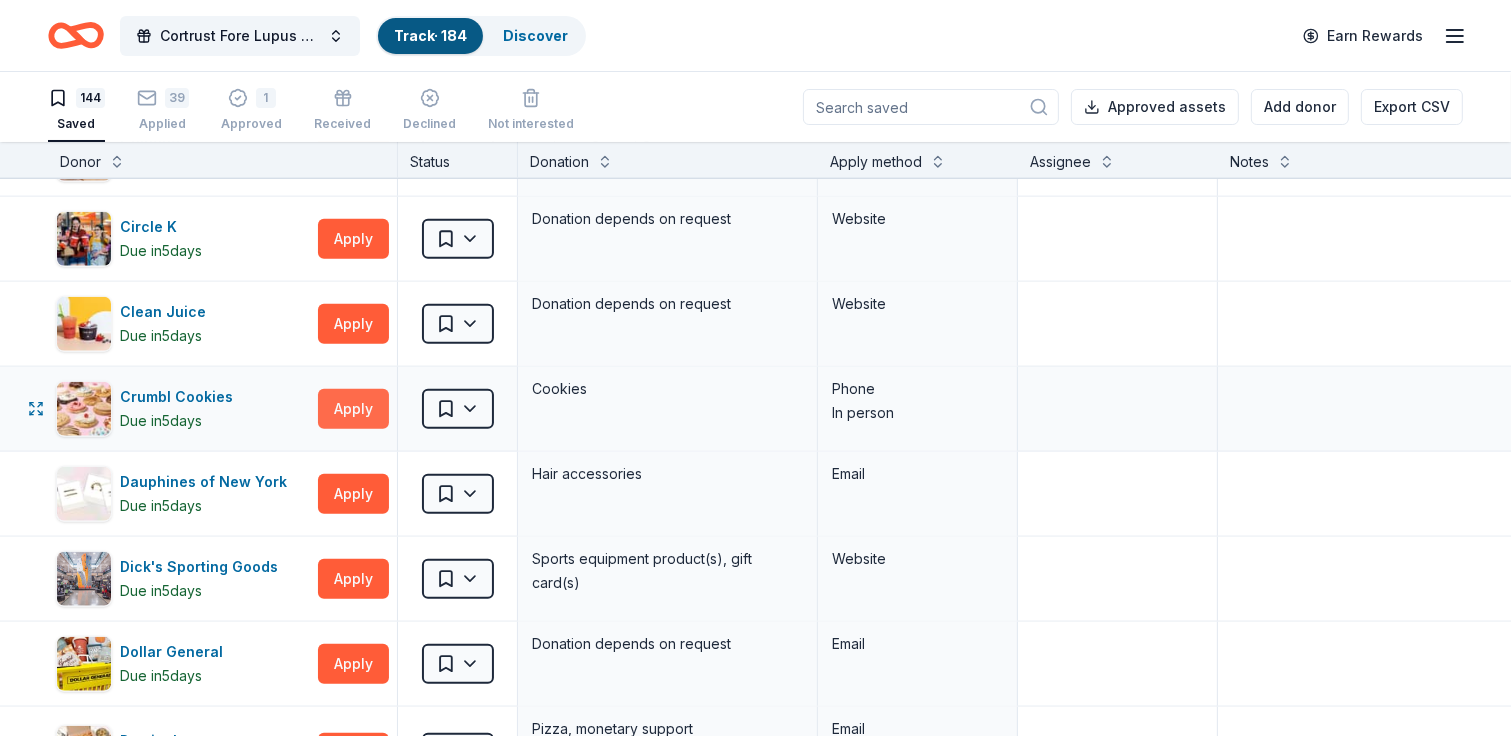 click on "Apply" at bounding box center [353, 409] 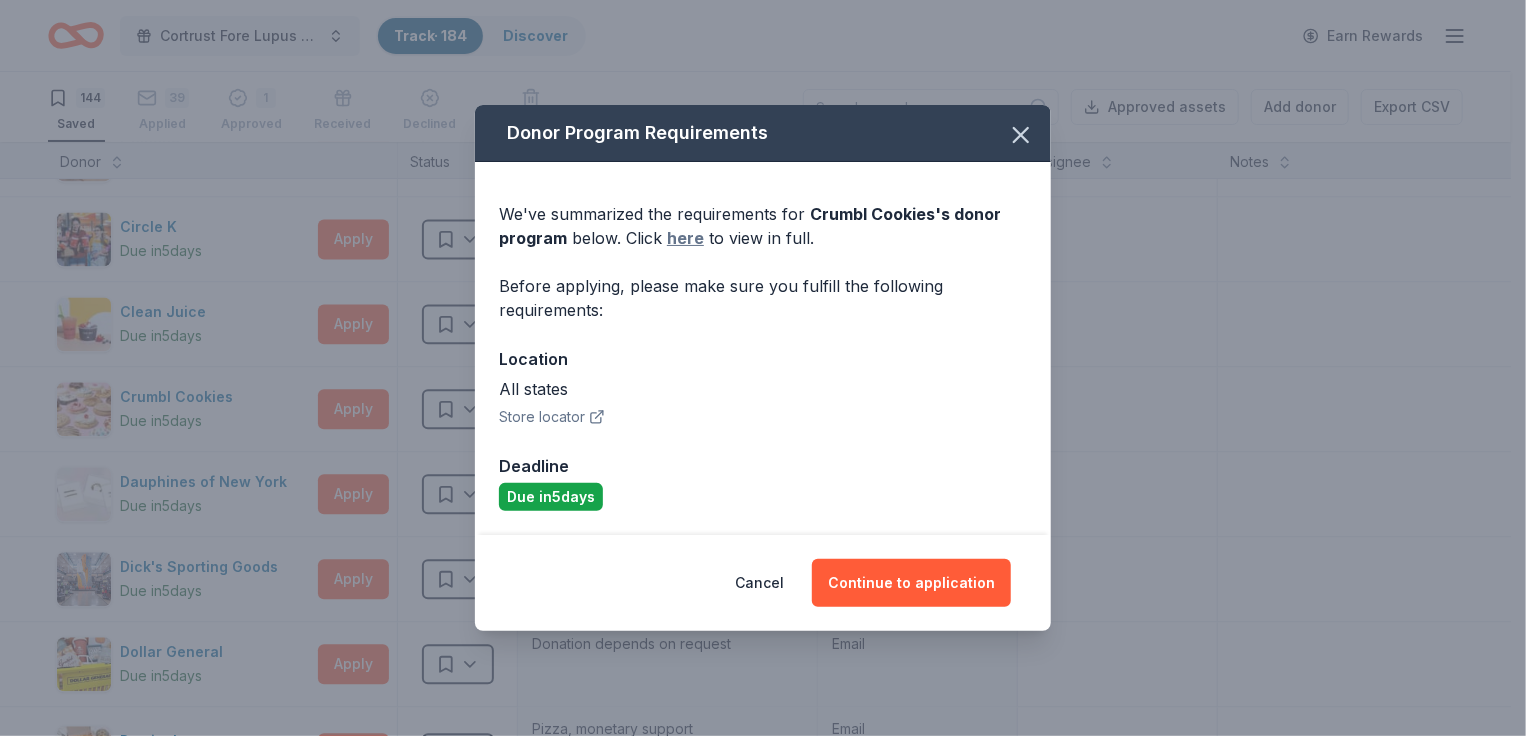 click on "here" at bounding box center [685, 238] 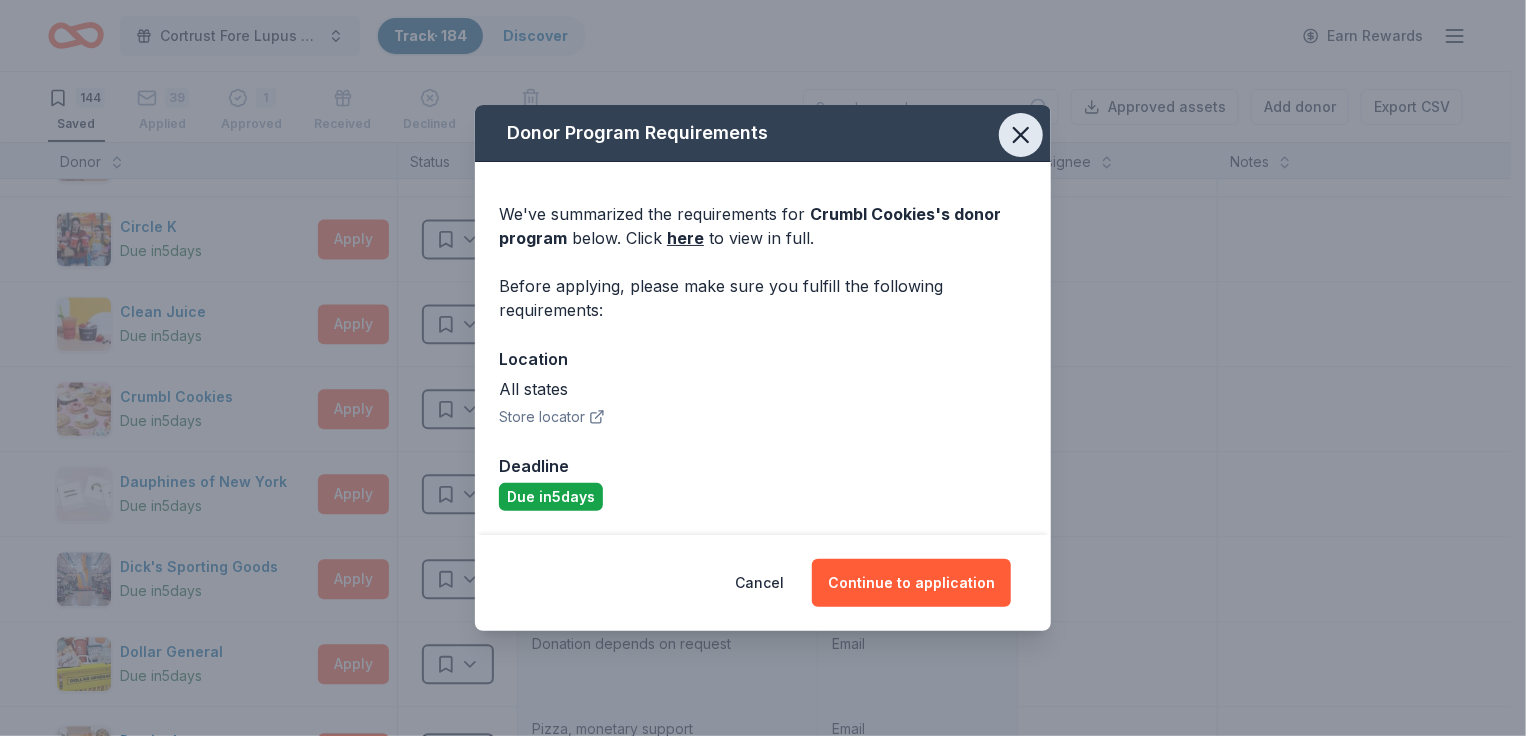 click 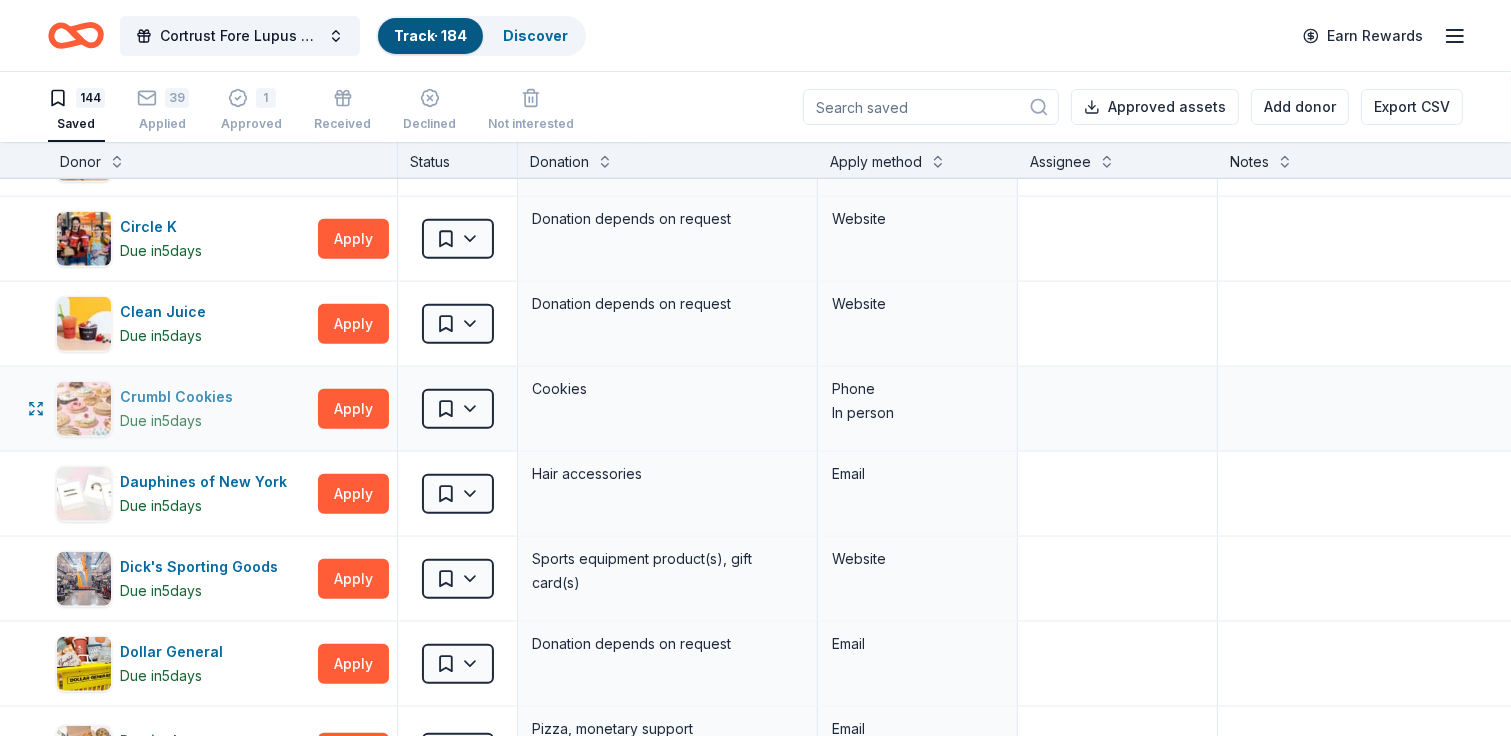 click on "Crumbl Cookies" at bounding box center (180, 397) 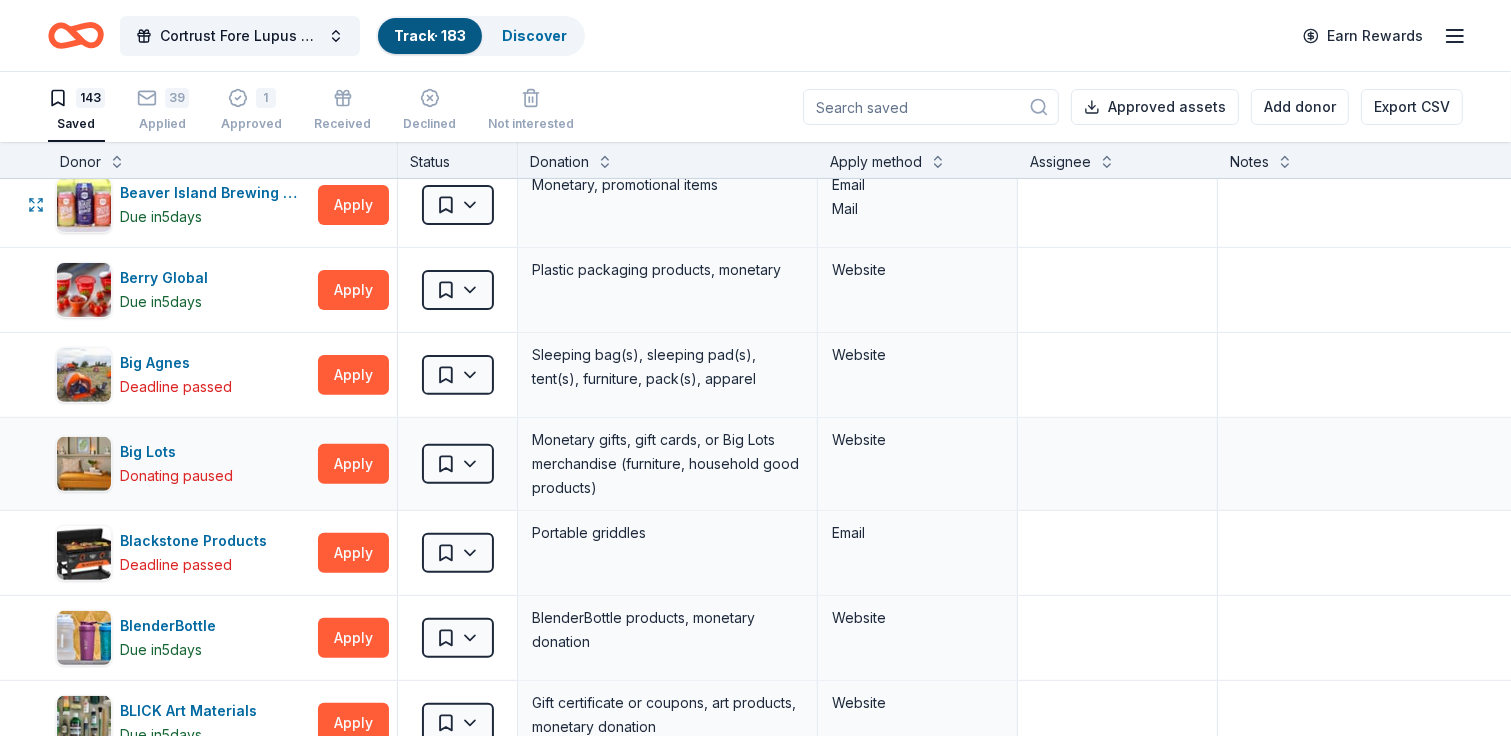 scroll, scrollTop: 700, scrollLeft: 0, axis: vertical 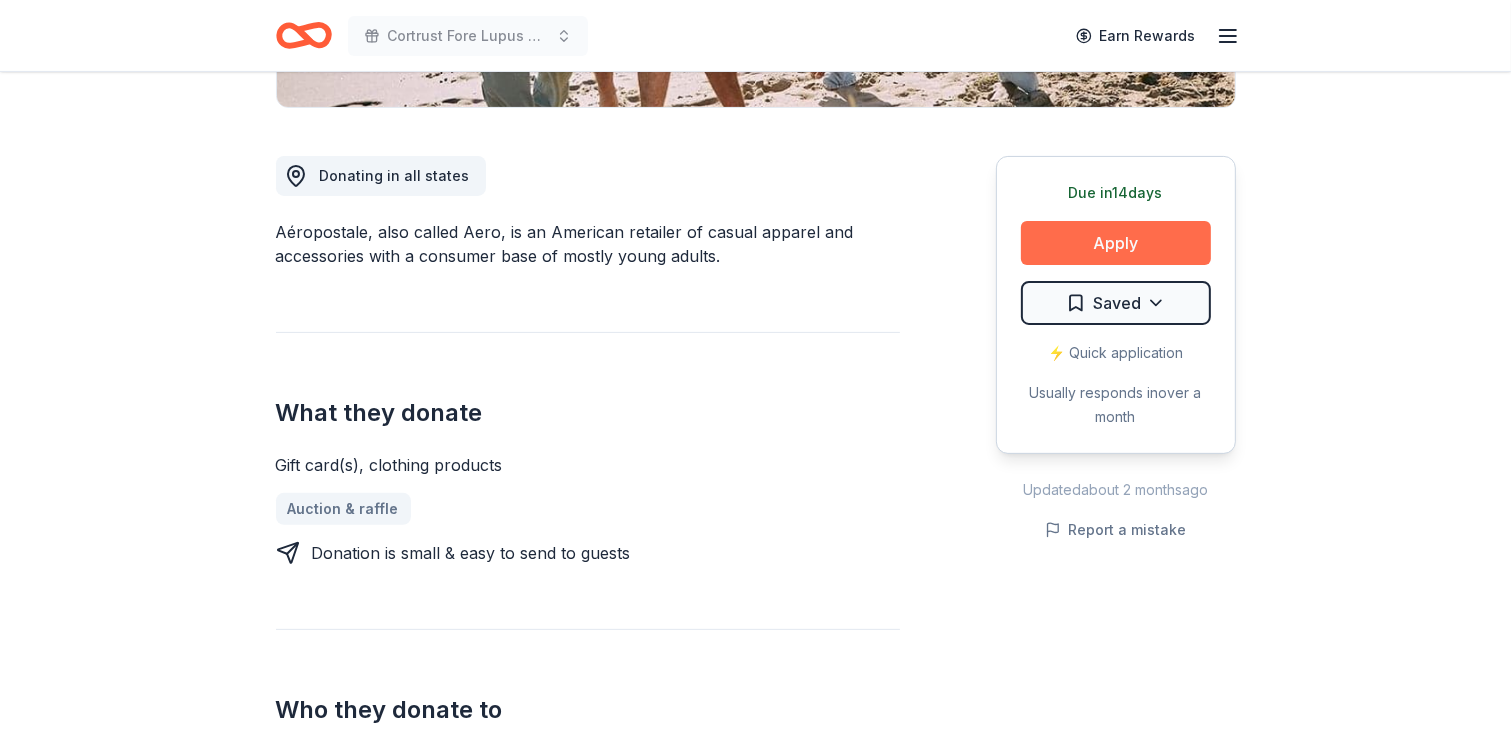 click on "Apply" at bounding box center (1116, 243) 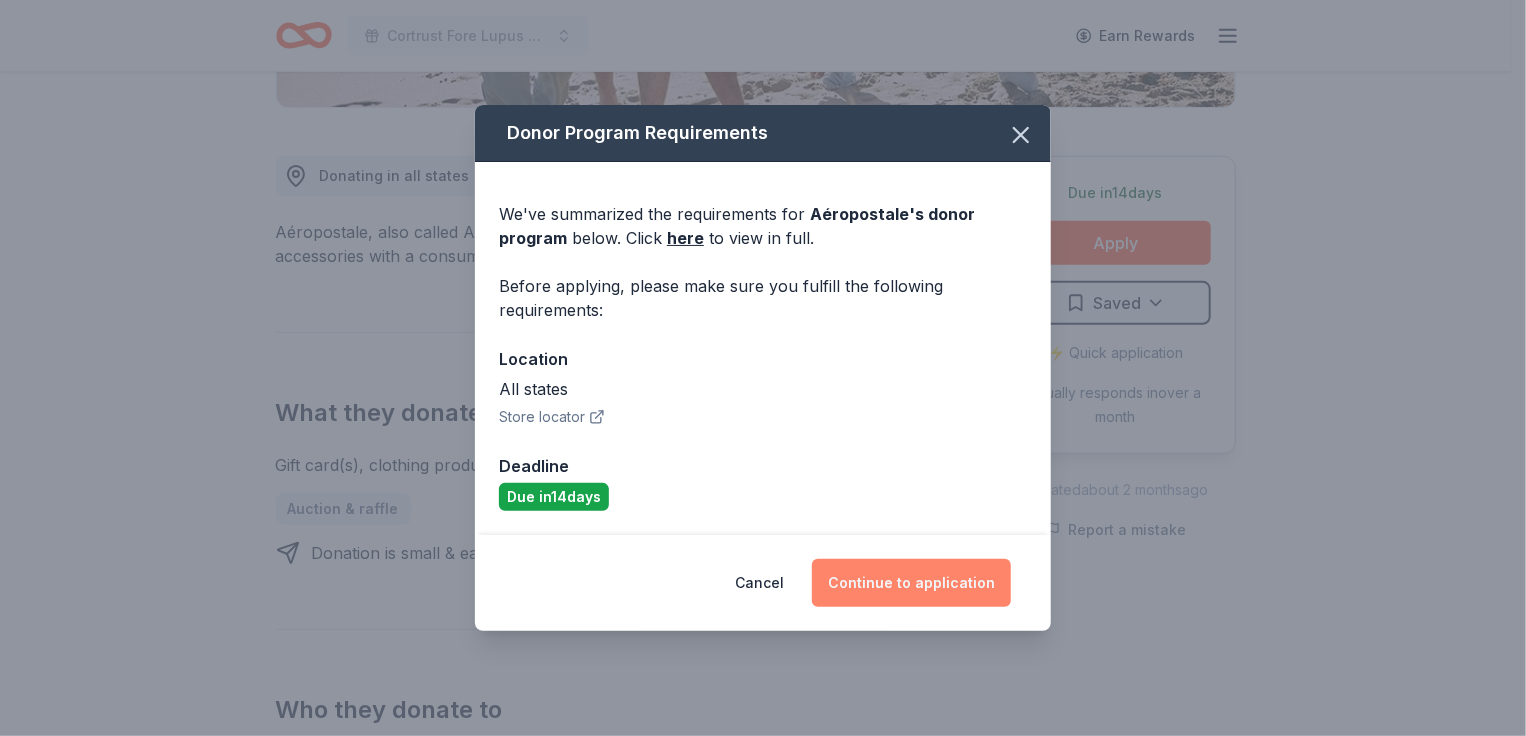 click on "Continue to application" at bounding box center (911, 583) 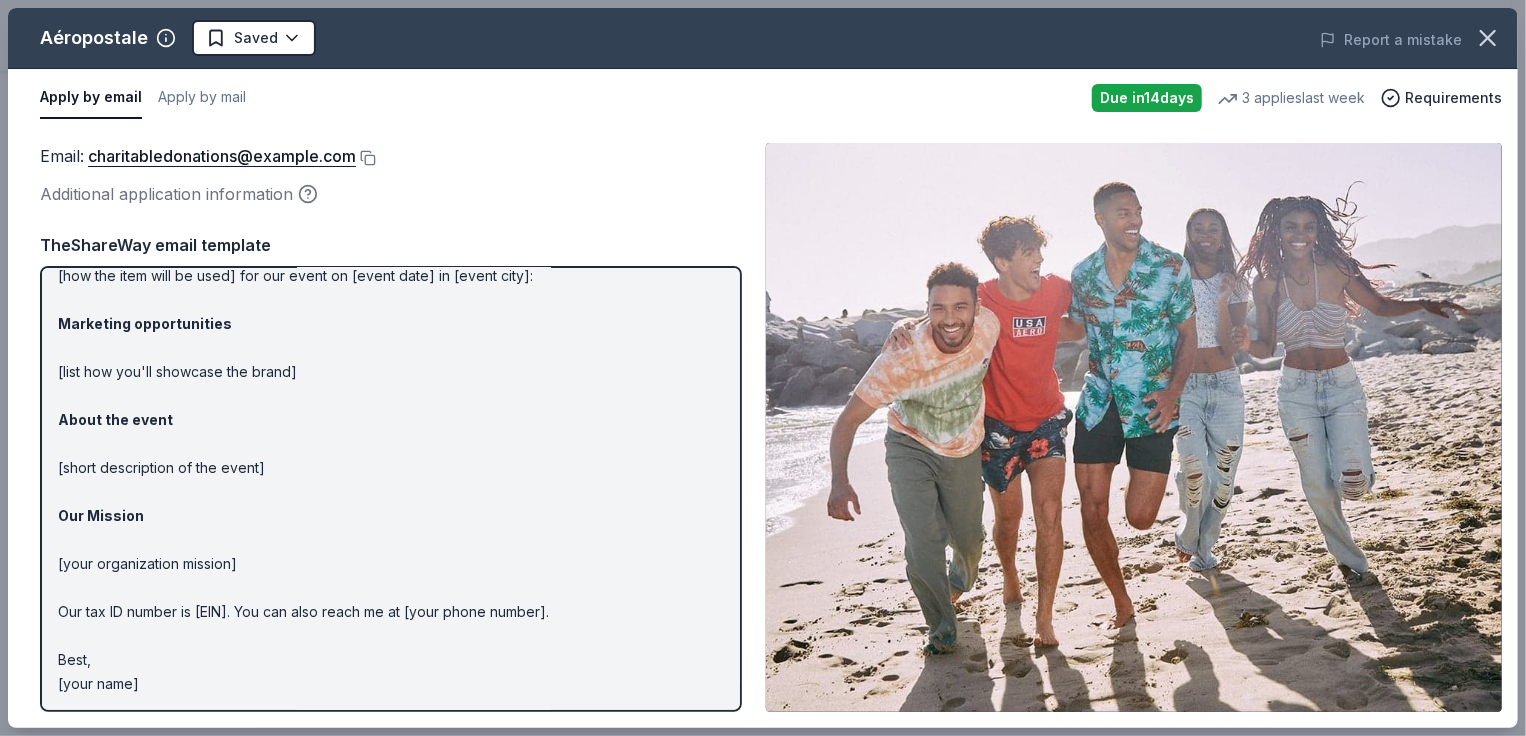 scroll, scrollTop: 0, scrollLeft: 0, axis: both 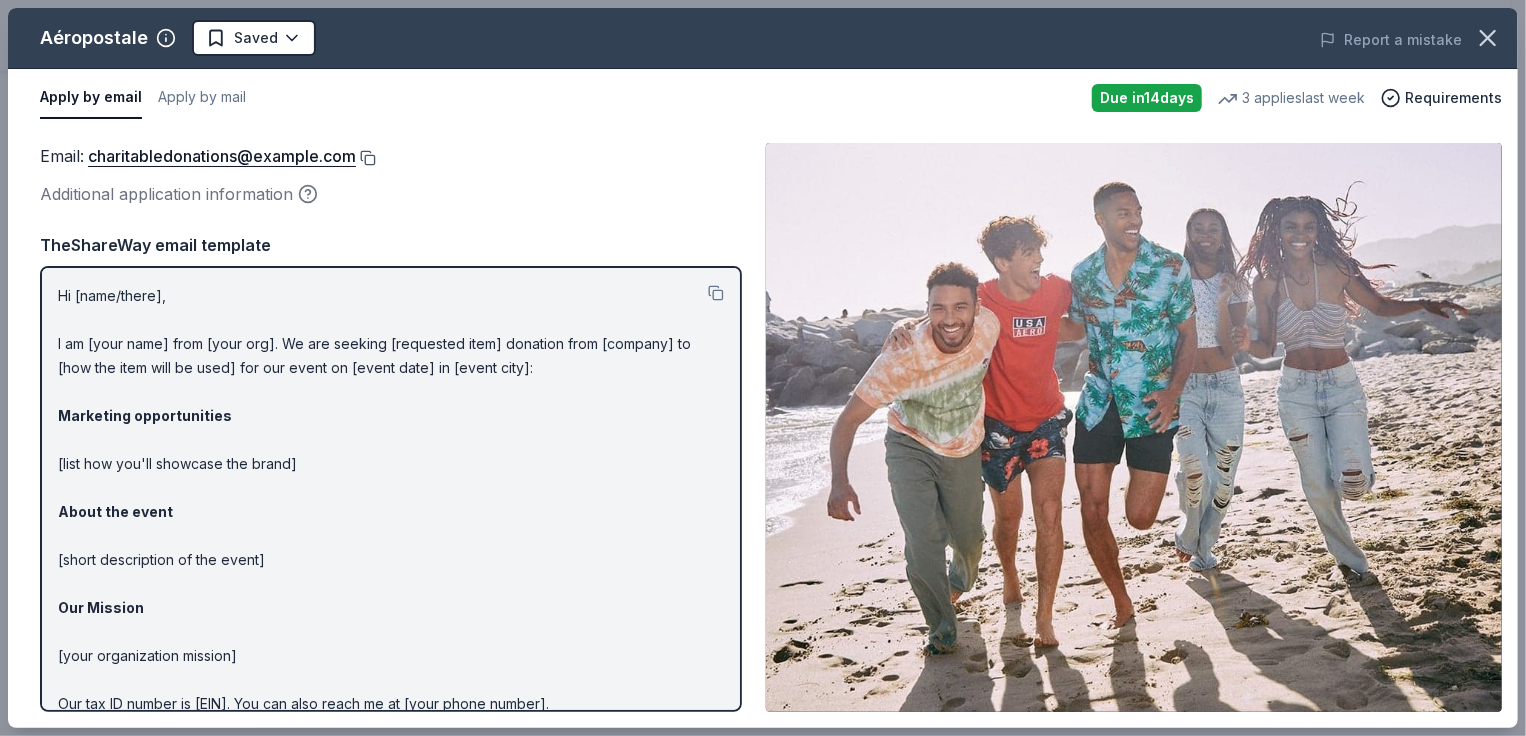 click at bounding box center [366, 158] 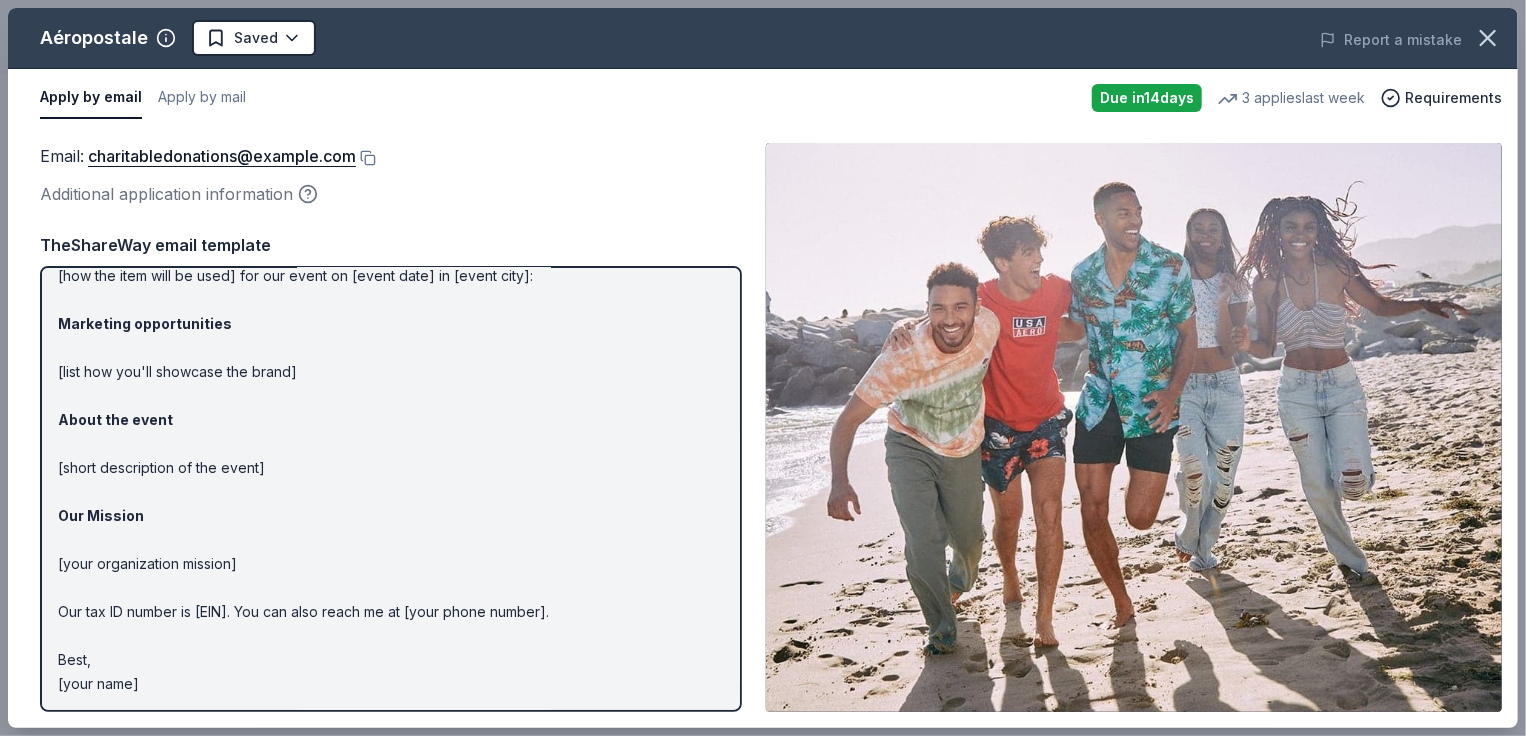 scroll, scrollTop: 0, scrollLeft: 0, axis: both 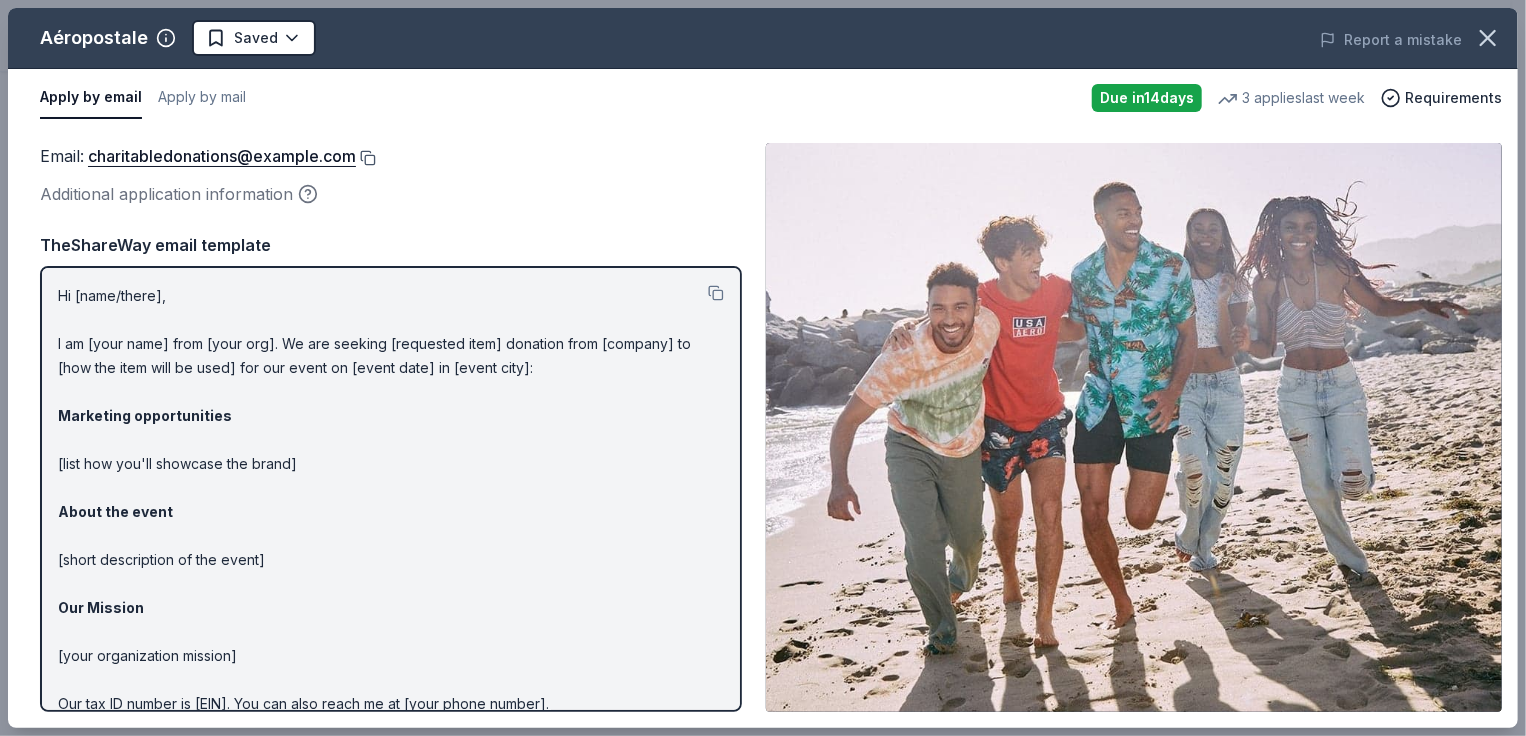 click at bounding box center (366, 158) 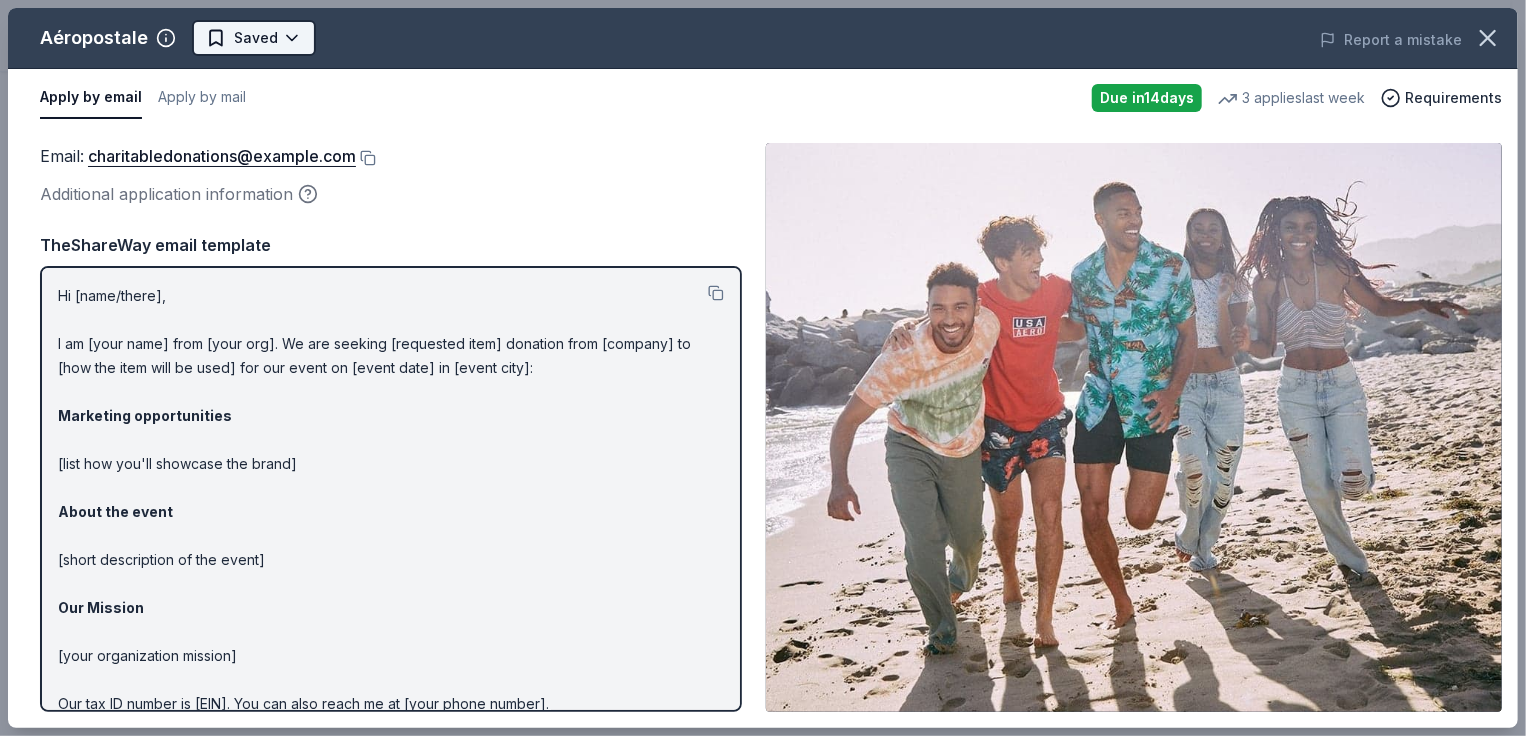 click on "Cortrust Fore Lupus Golf Tournament Earn Rewards Due in  14  days Share Aéropostale New 3   applies  last week approval rate Share Donating in all states Aéropostale, also called Aero, is an American retailer of casual apparel and accessories with a consumer base of mostly young adults. What they donate Gift card(s), clothing products Auction & raffle Donation is small & easy to send to guests Who they donate to Aéropostale  hasn ' t listed any preferences or eligibility criteria. approval rate 20 % approved 30 % declined 50 % no response Upgrade to Pro to view approval rates and average donation values Due in  14  days Apply Saved ⚡️ Quick application Usually responds in  over a month Updated  about 2 months  ago Report a mistake New Be the first to review this company! Leave a review Similar donors 1   apply  last week 5  days left Online app Kolache Factory New Baked goods, gift card(s) Top rated Local 7  days left Online app Zoo Miami 5.0 Local Deadline passed QG Floral & Landscape New Local 5 New" at bounding box center [763, -132] 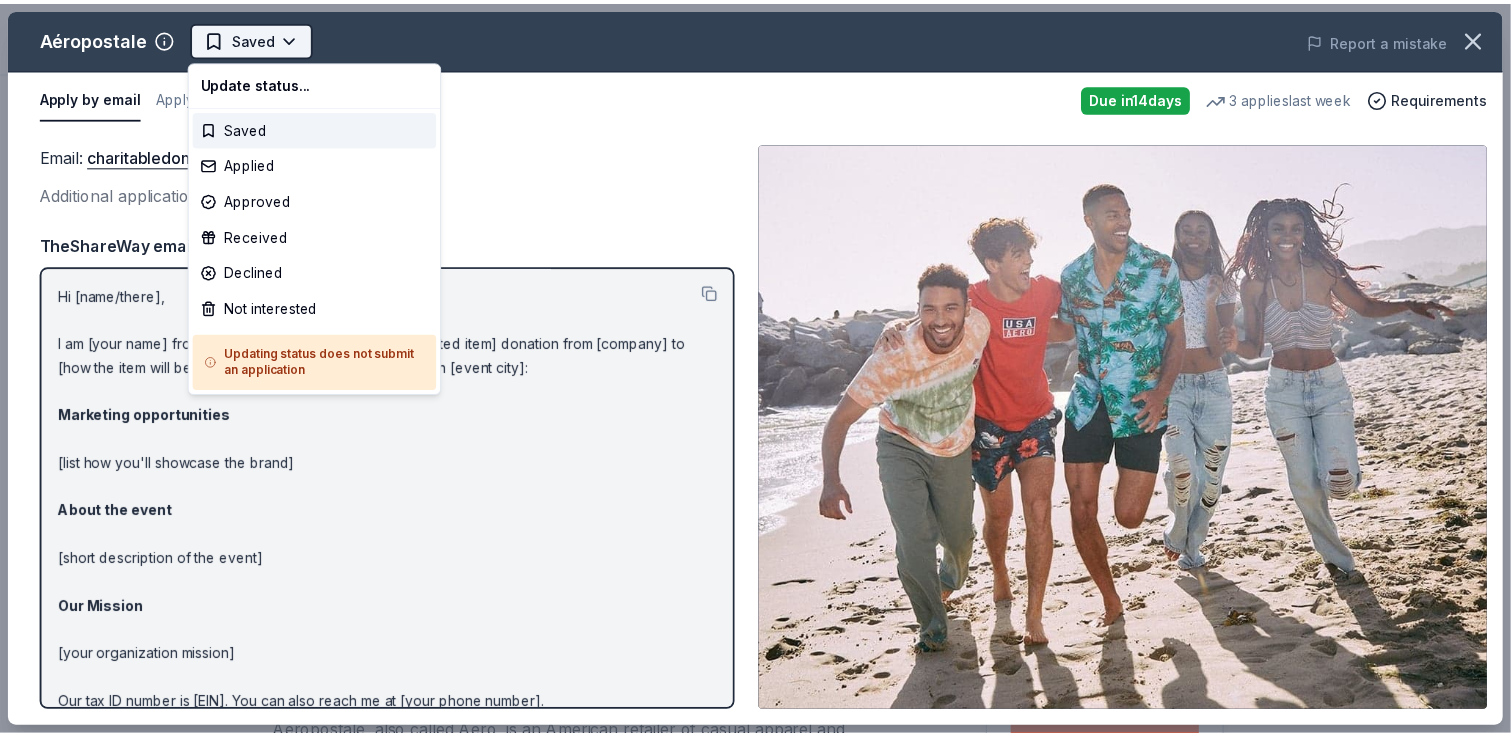 scroll, scrollTop: 0, scrollLeft: 0, axis: both 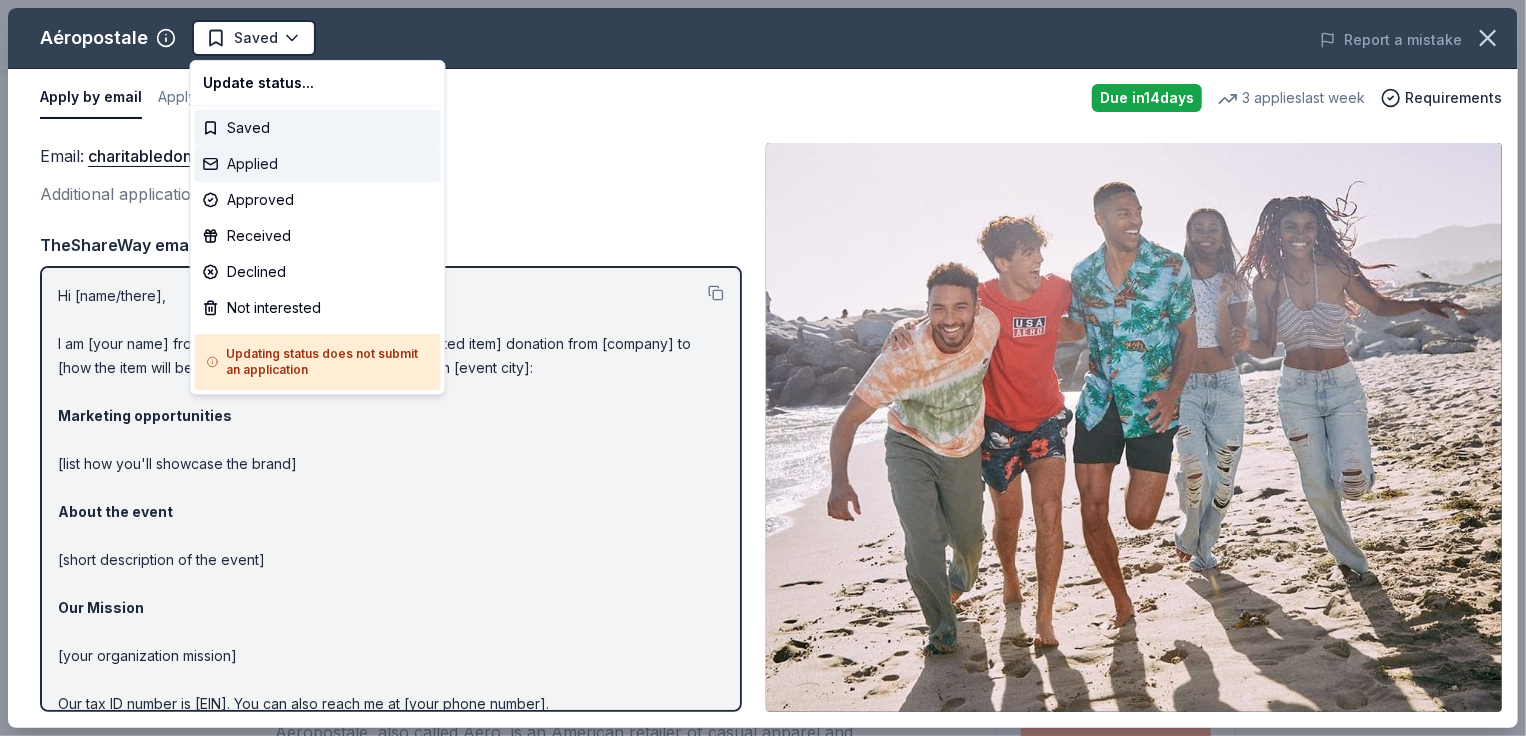 click on "Applied" at bounding box center (318, 164) 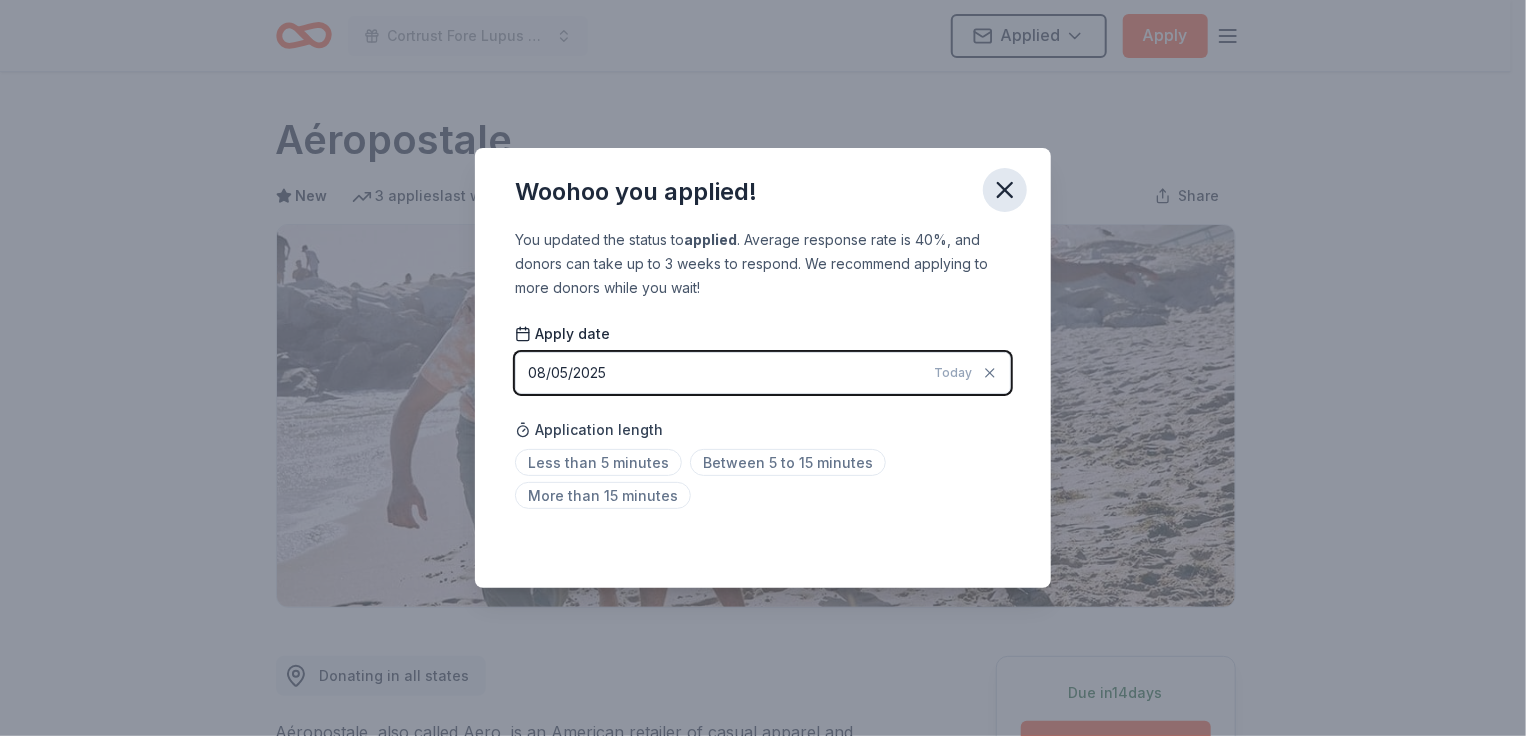 click 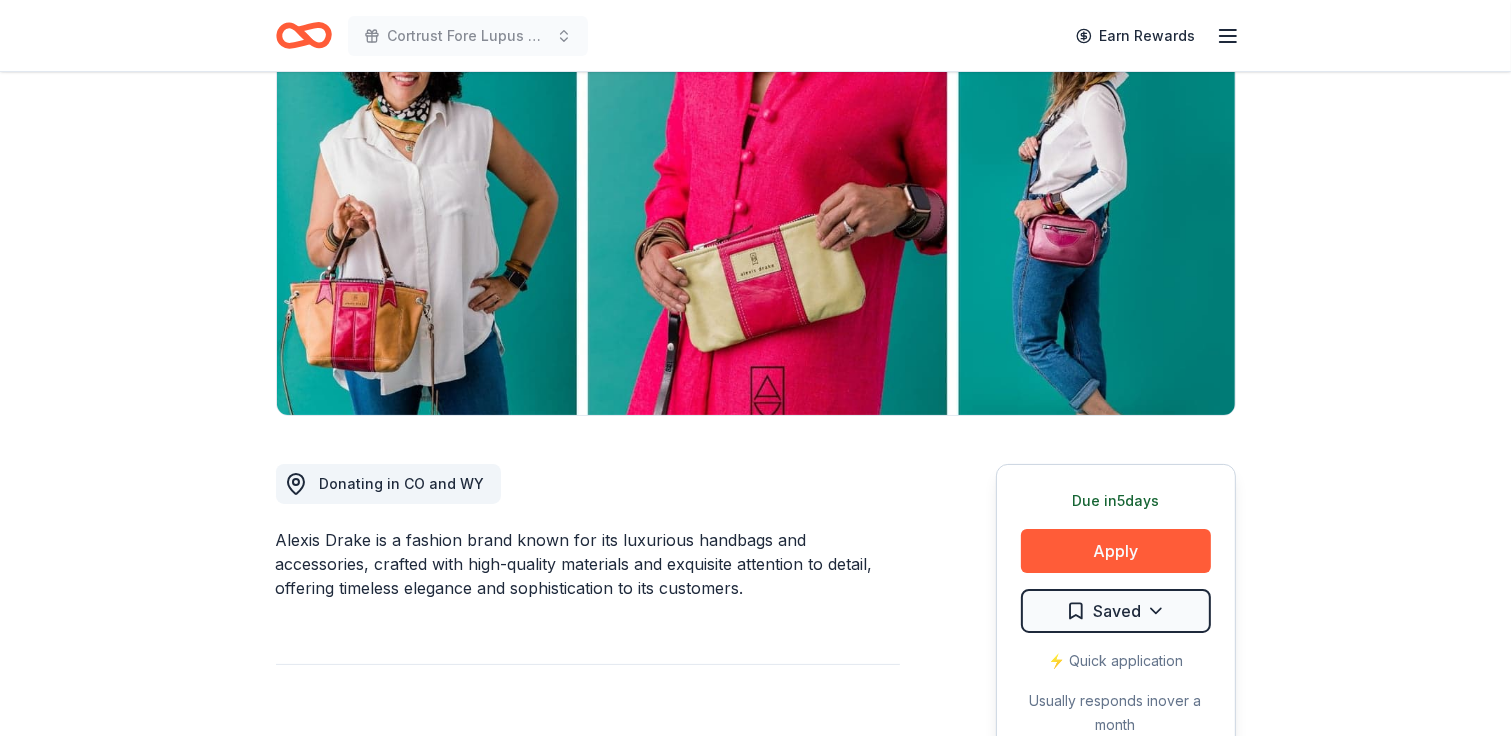 scroll, scrollTop: 0, scrollLeft: 0, axis: both 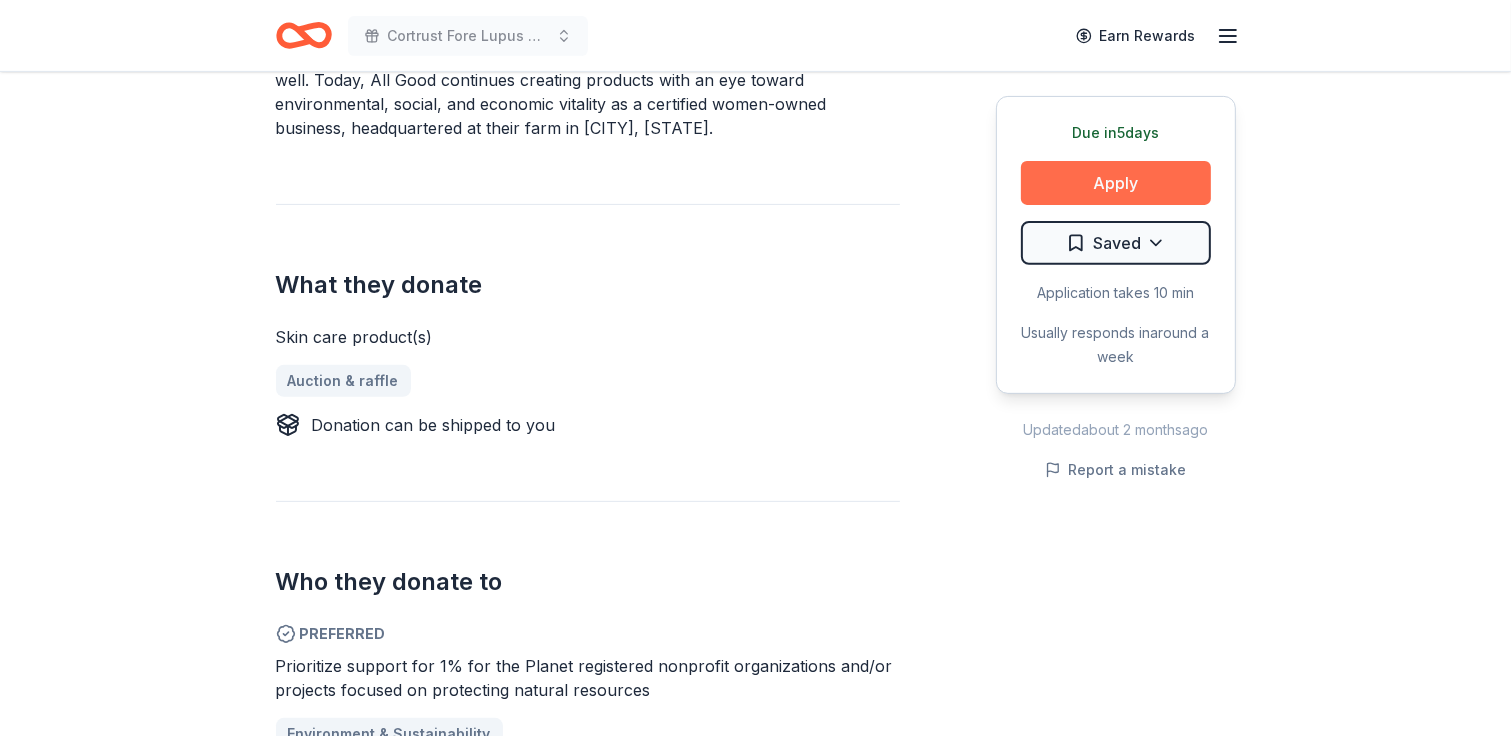 click on "Apply" at bounding box center (1116, 183) 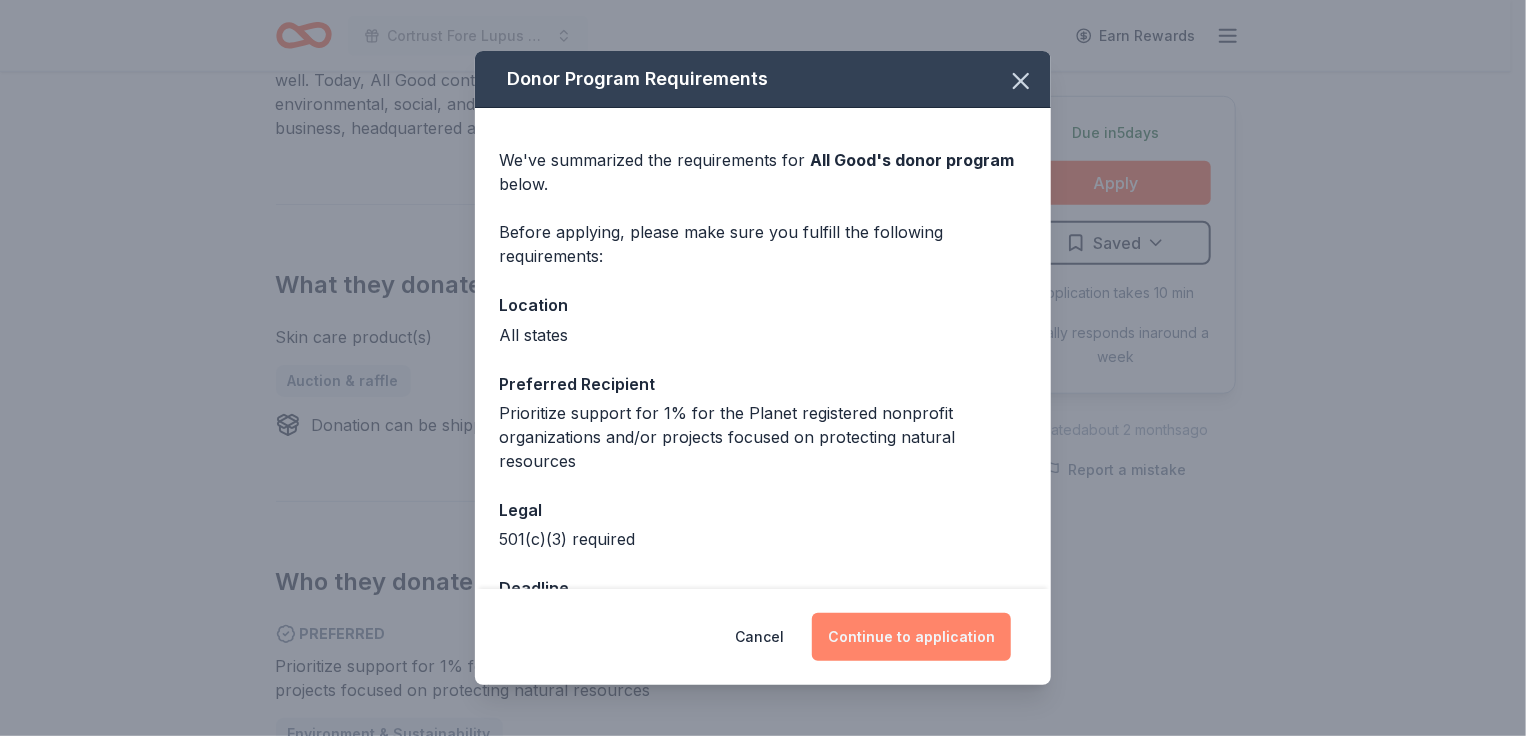 click on "Continue to application" at bounding box center [911, 637] 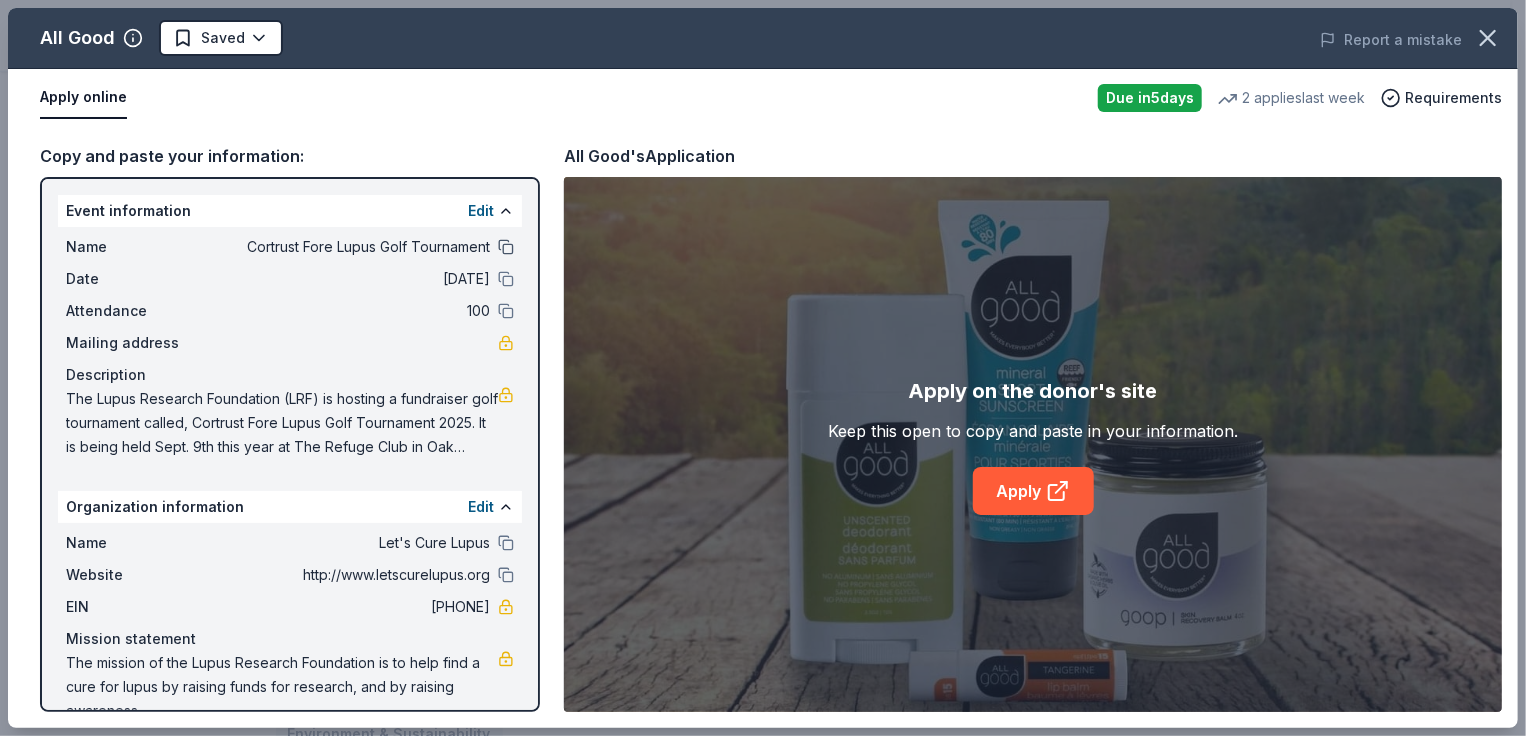 click at bounding box center [506, 247] 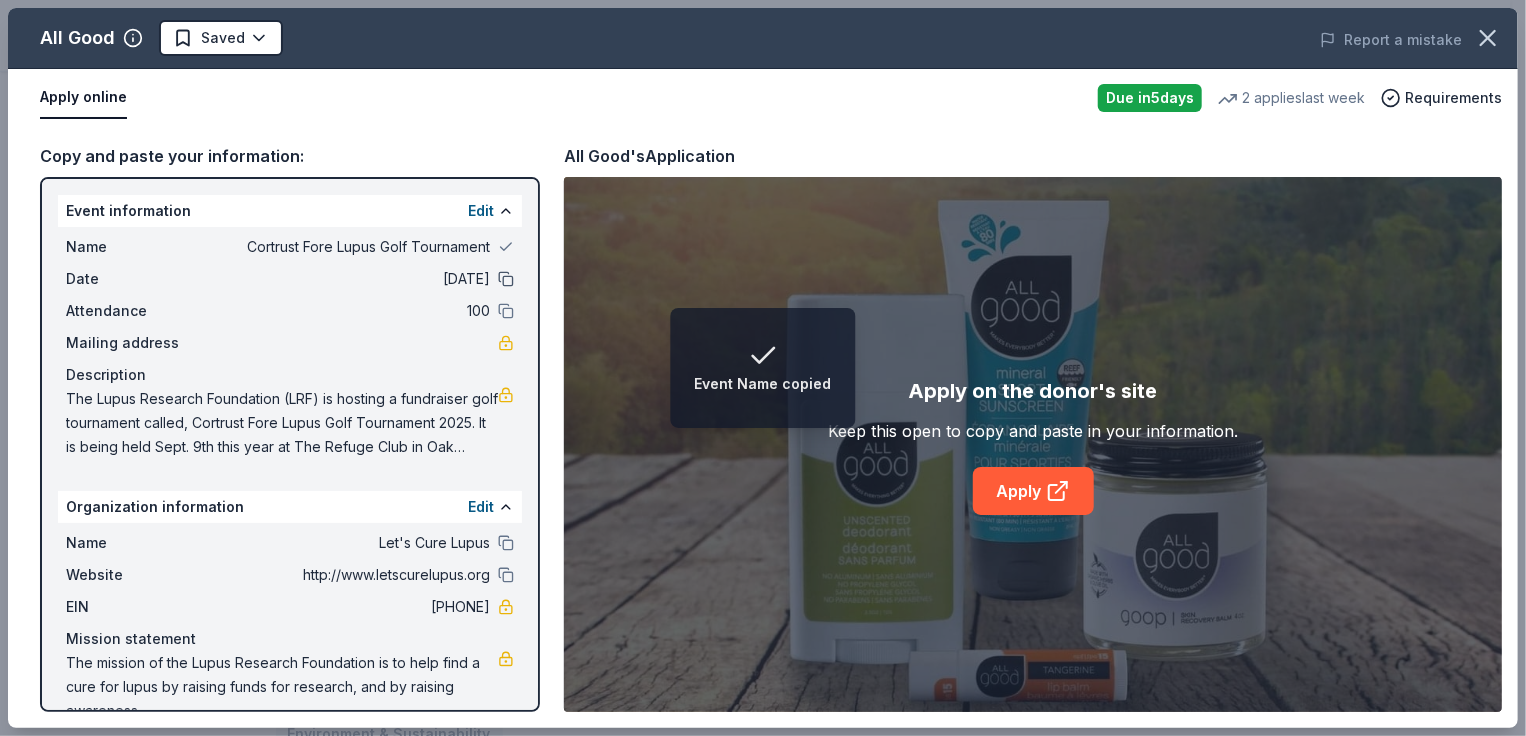 click at bounding box center (506, 279) 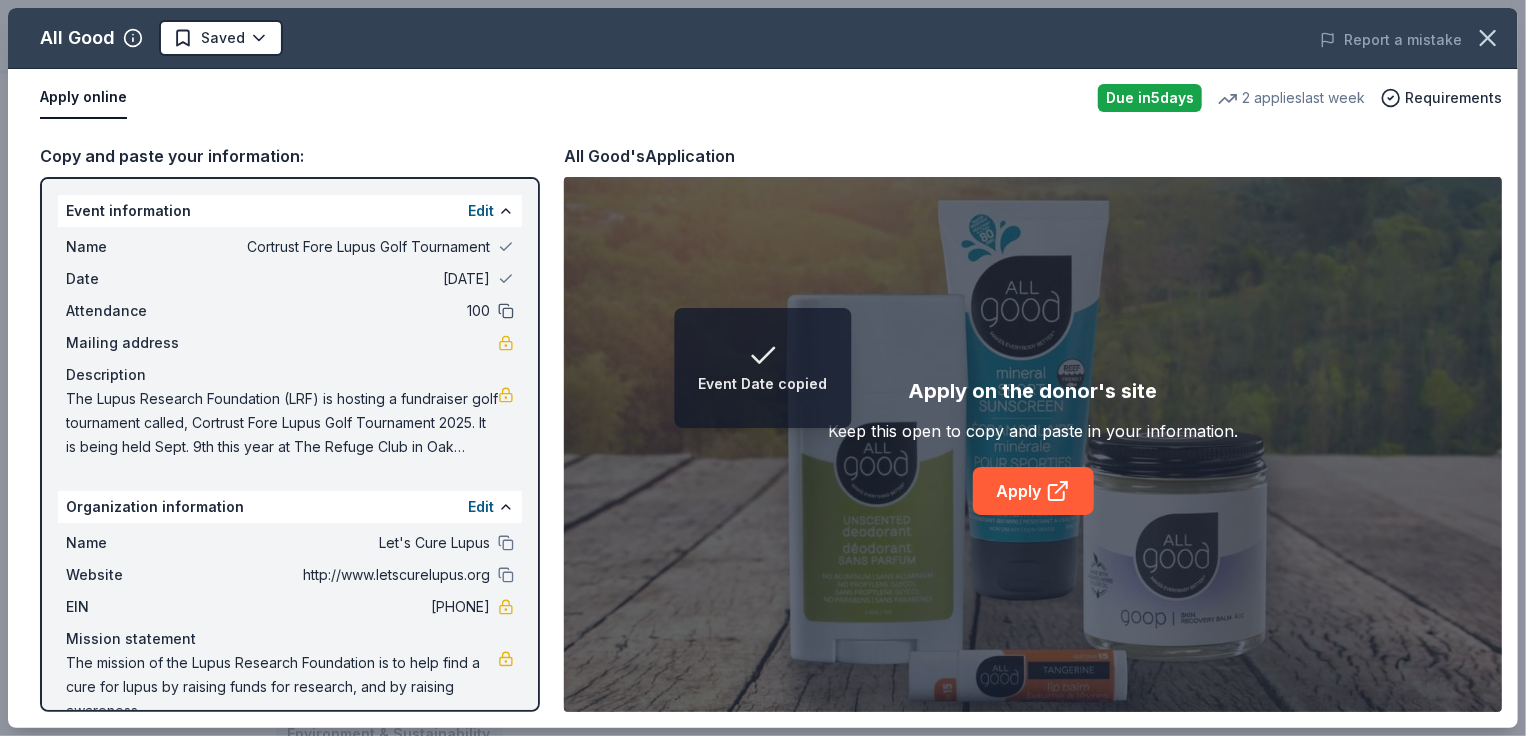click at bounding box center [506, 311] 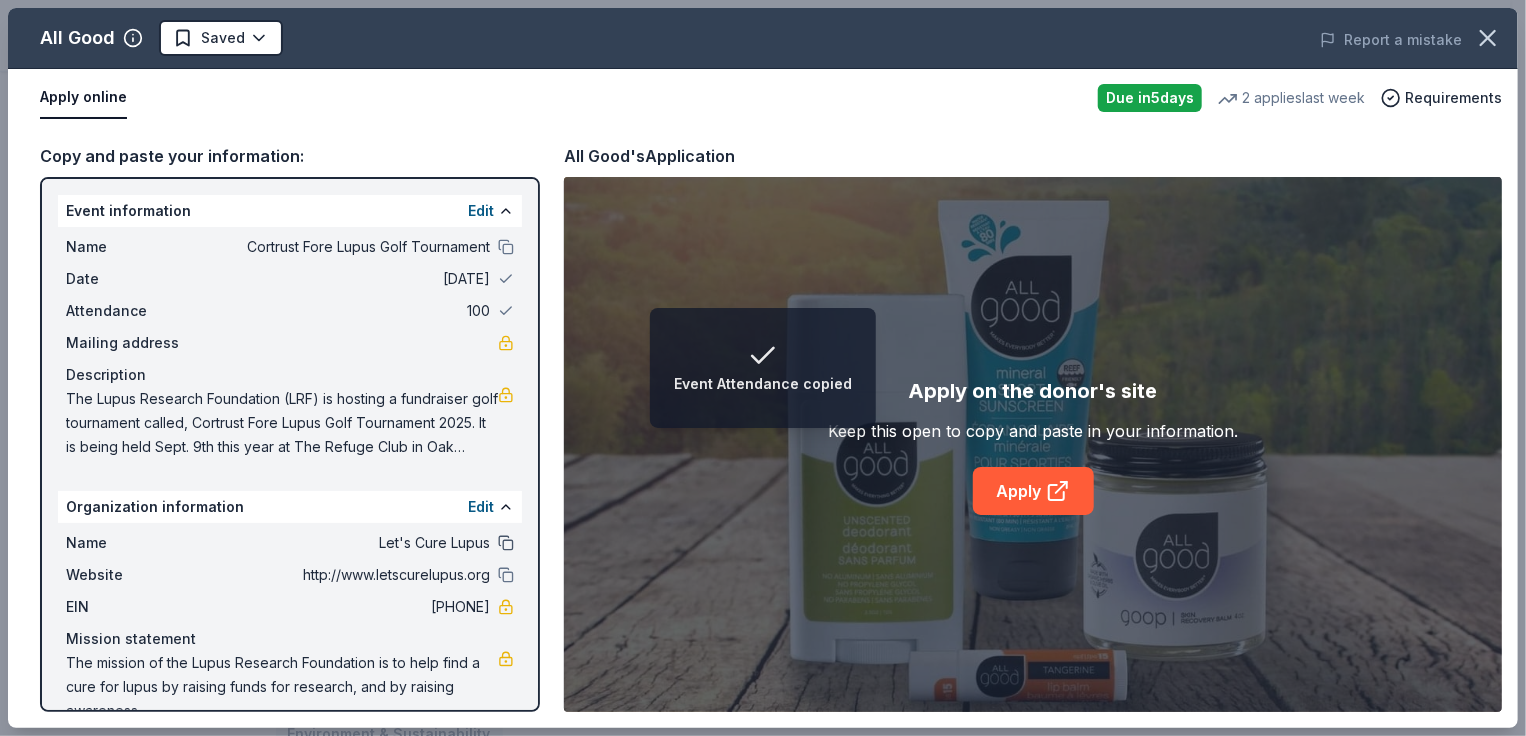 click at bounding box center (506, 543) 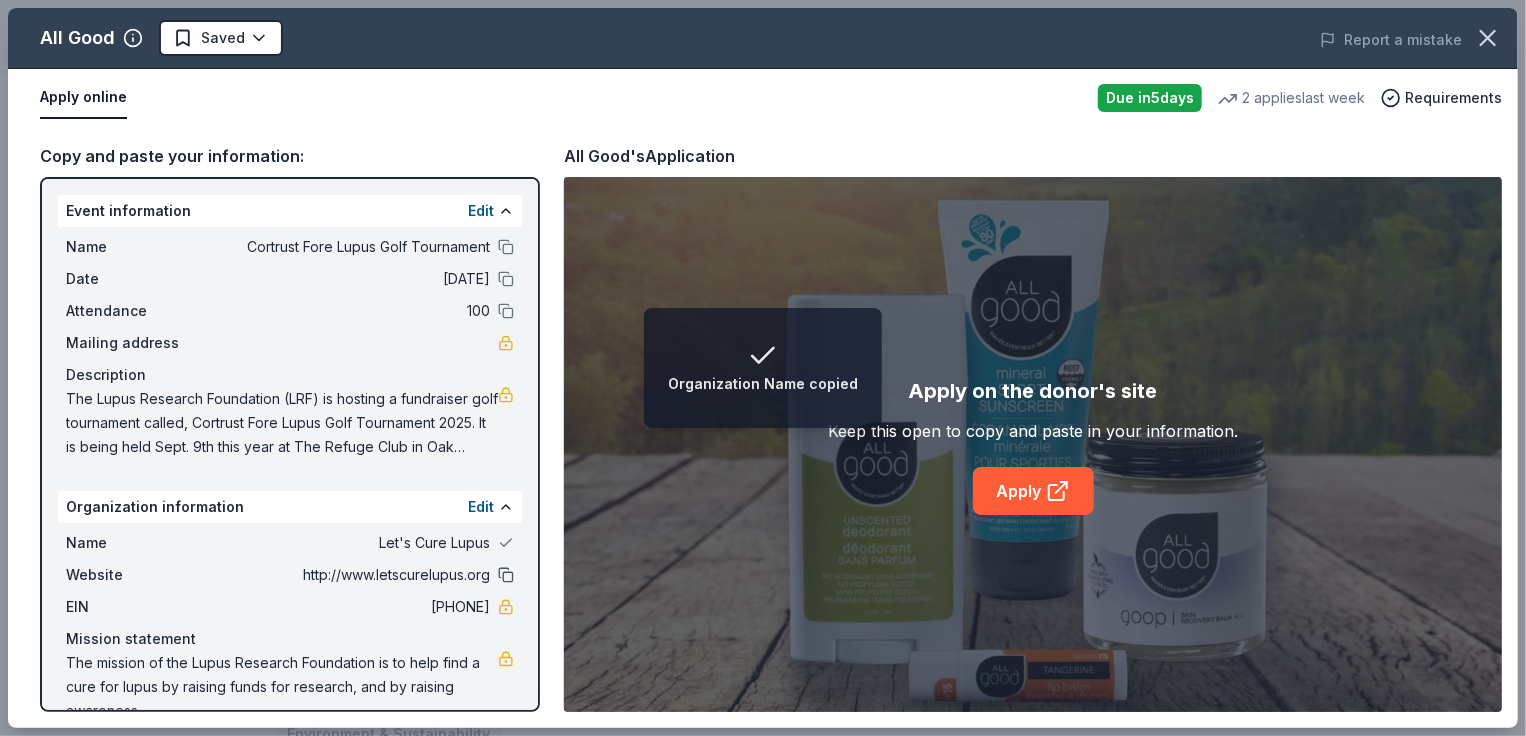 click at bounding box center (506, 575) 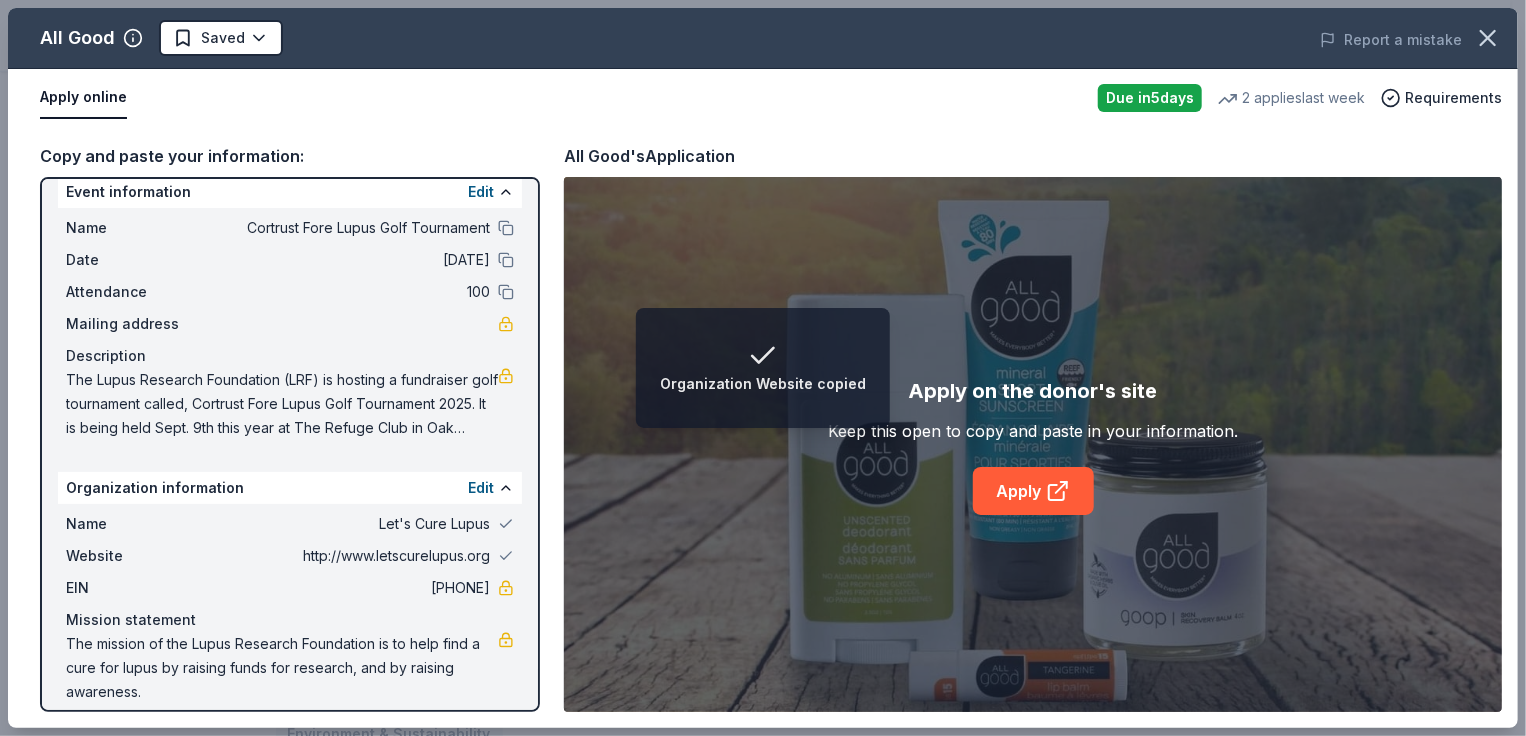scroll, scrollTop: 36, scrollLeft: 0, axis: vertical 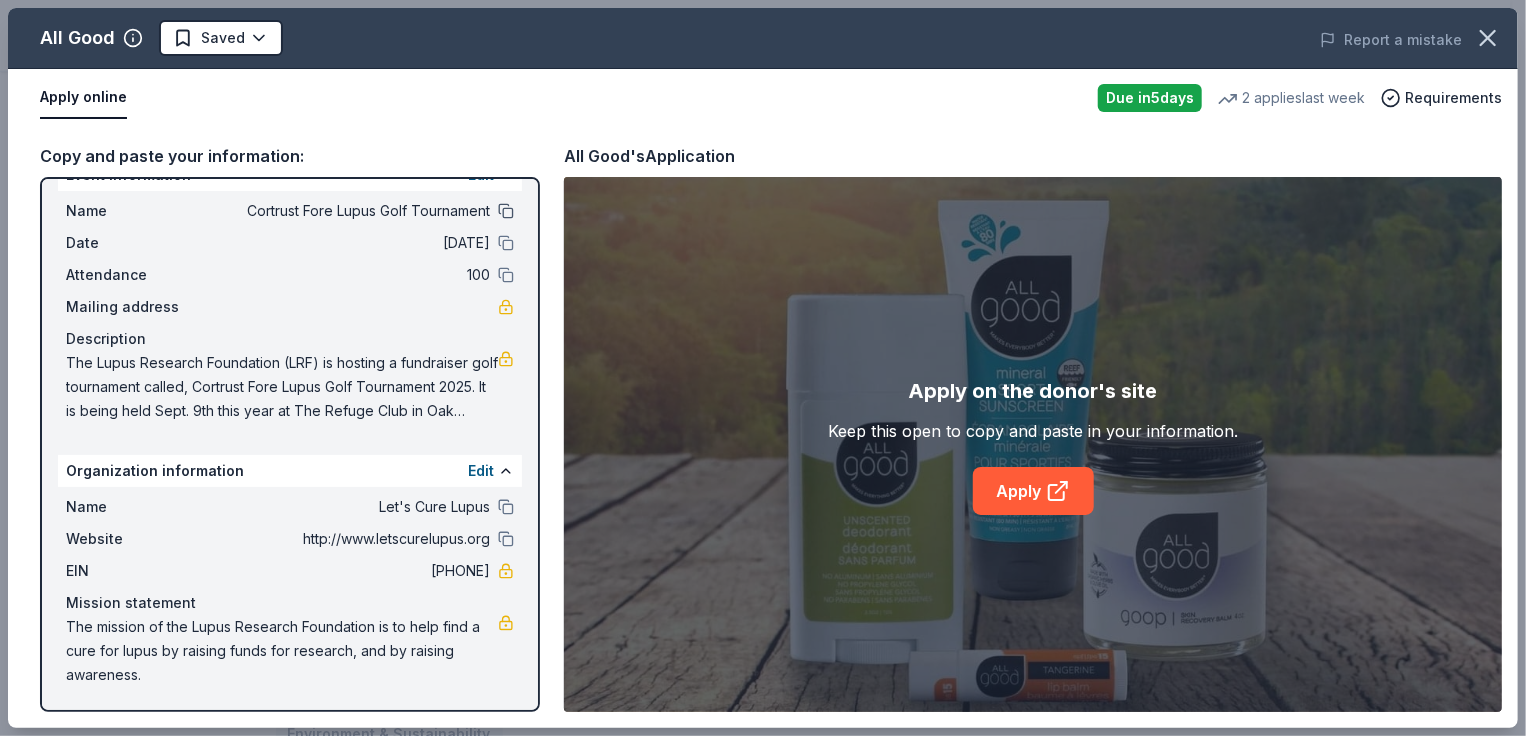click at bounding box center [506, 211] 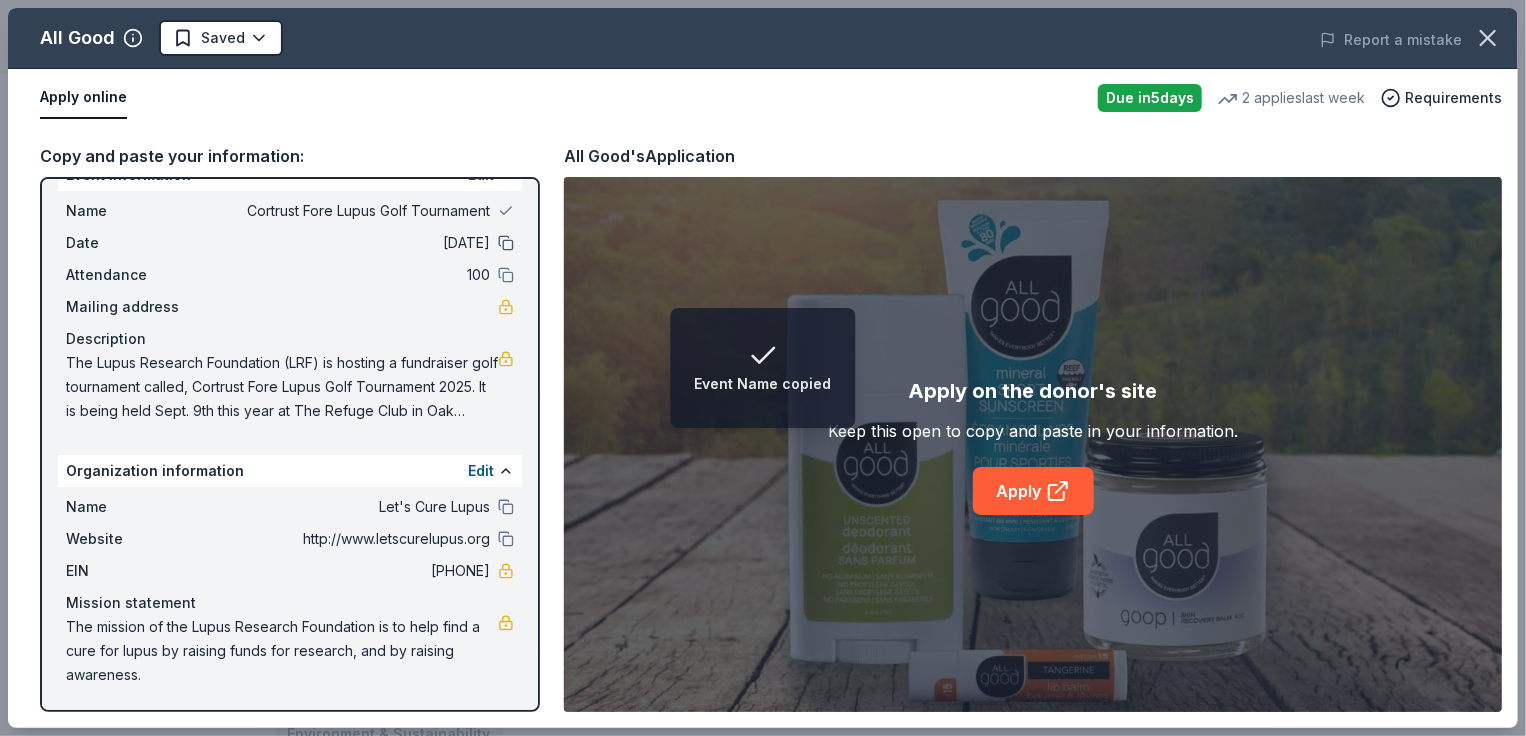 click at bounding box center [506, 243] 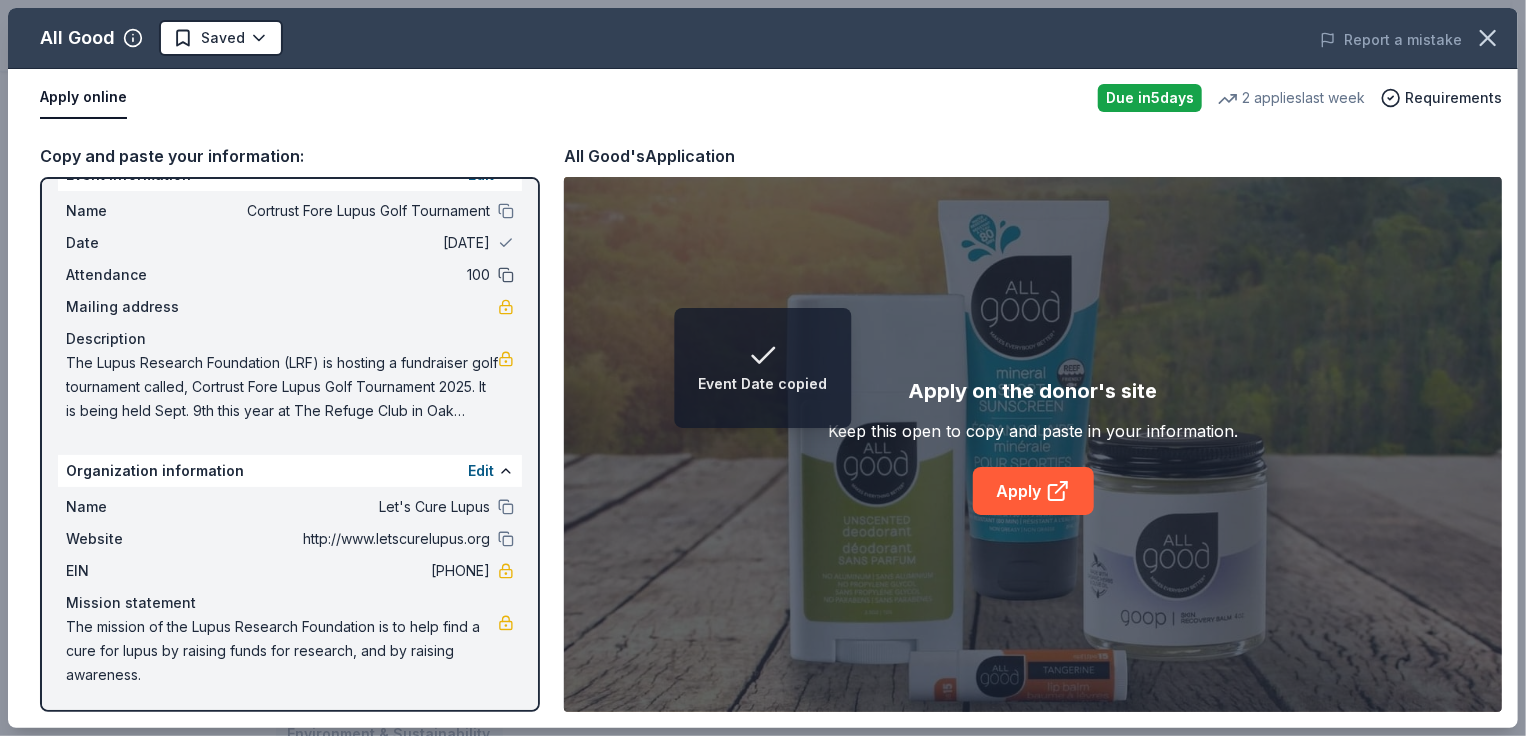 click at bounding box center [506, 275] 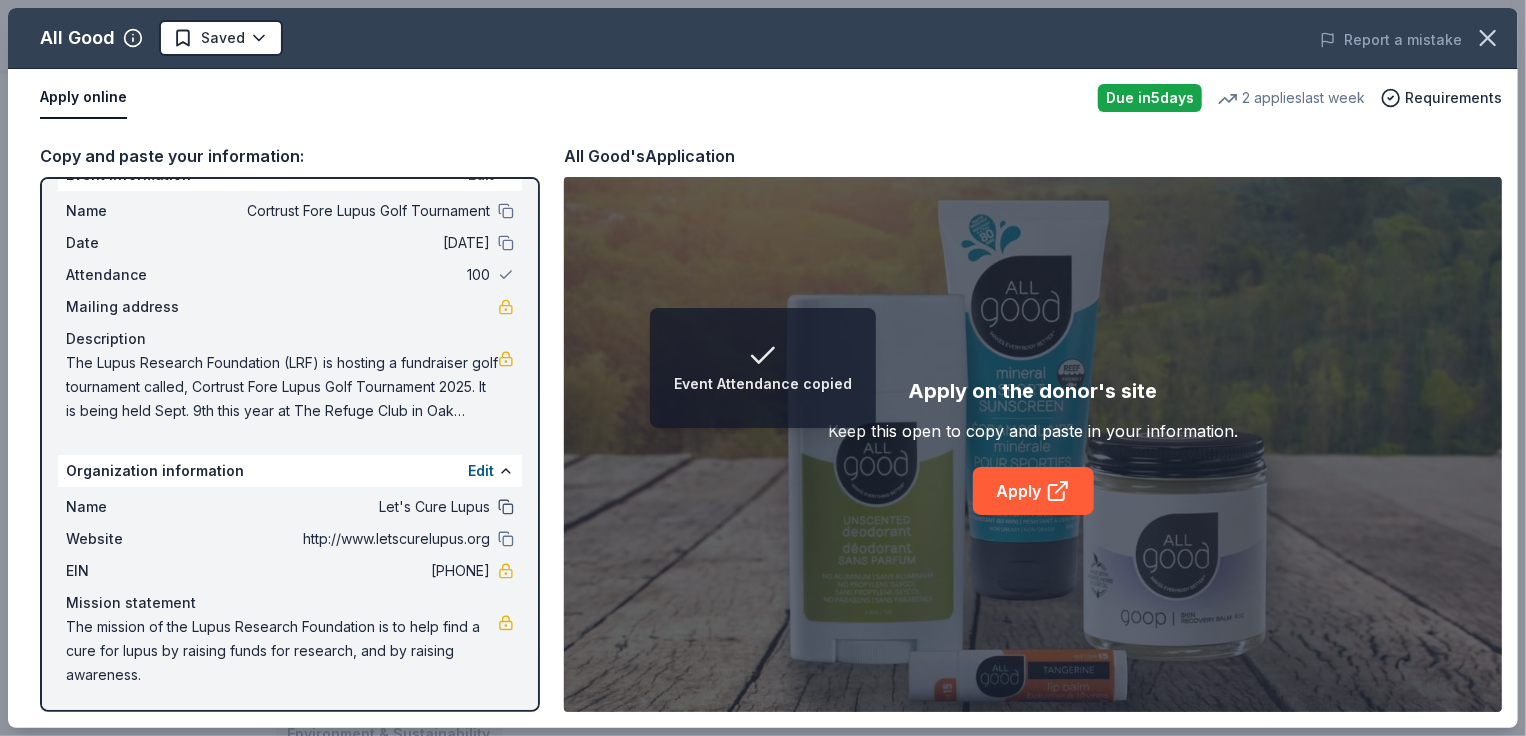 click at bounding box center (506, 507) 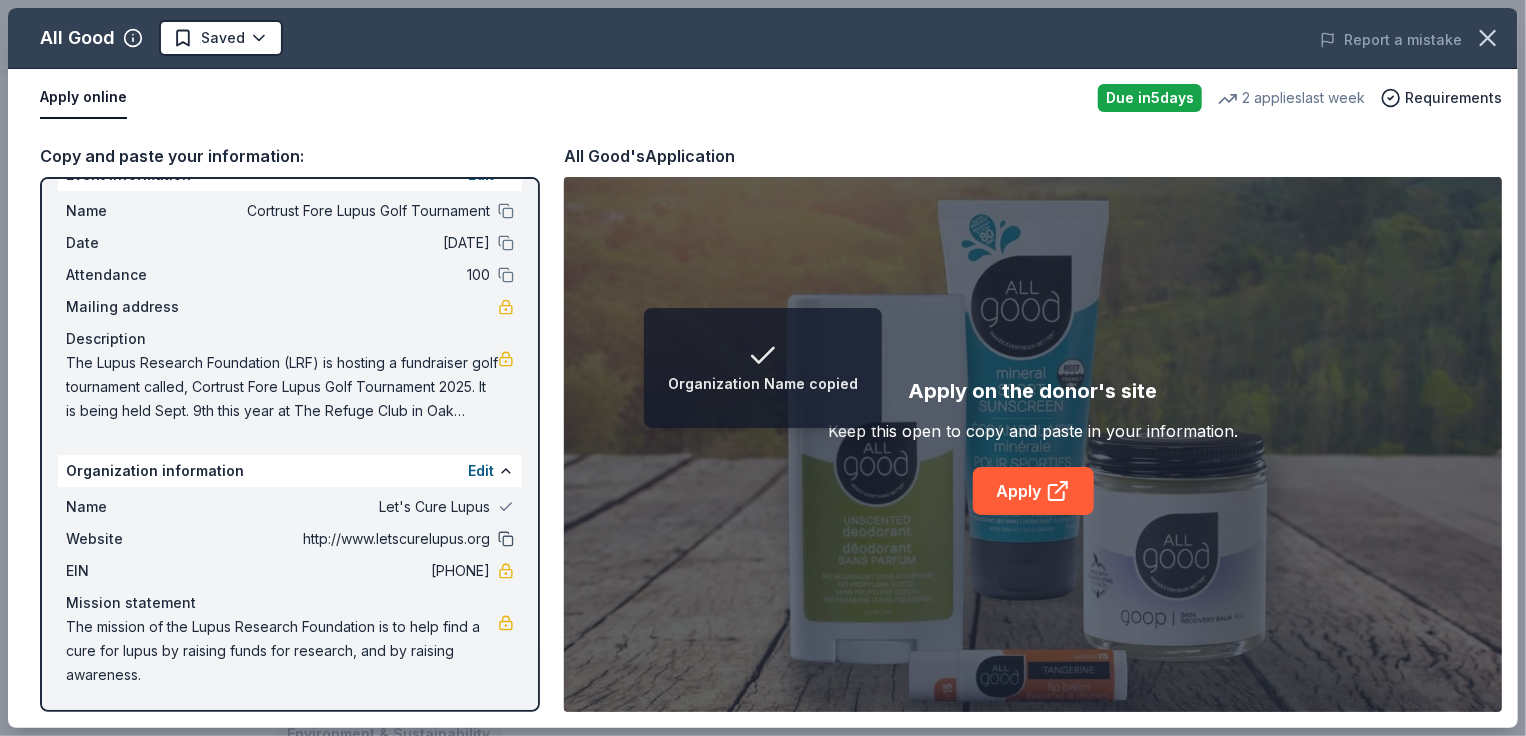 click at bounding box center [506, 539] 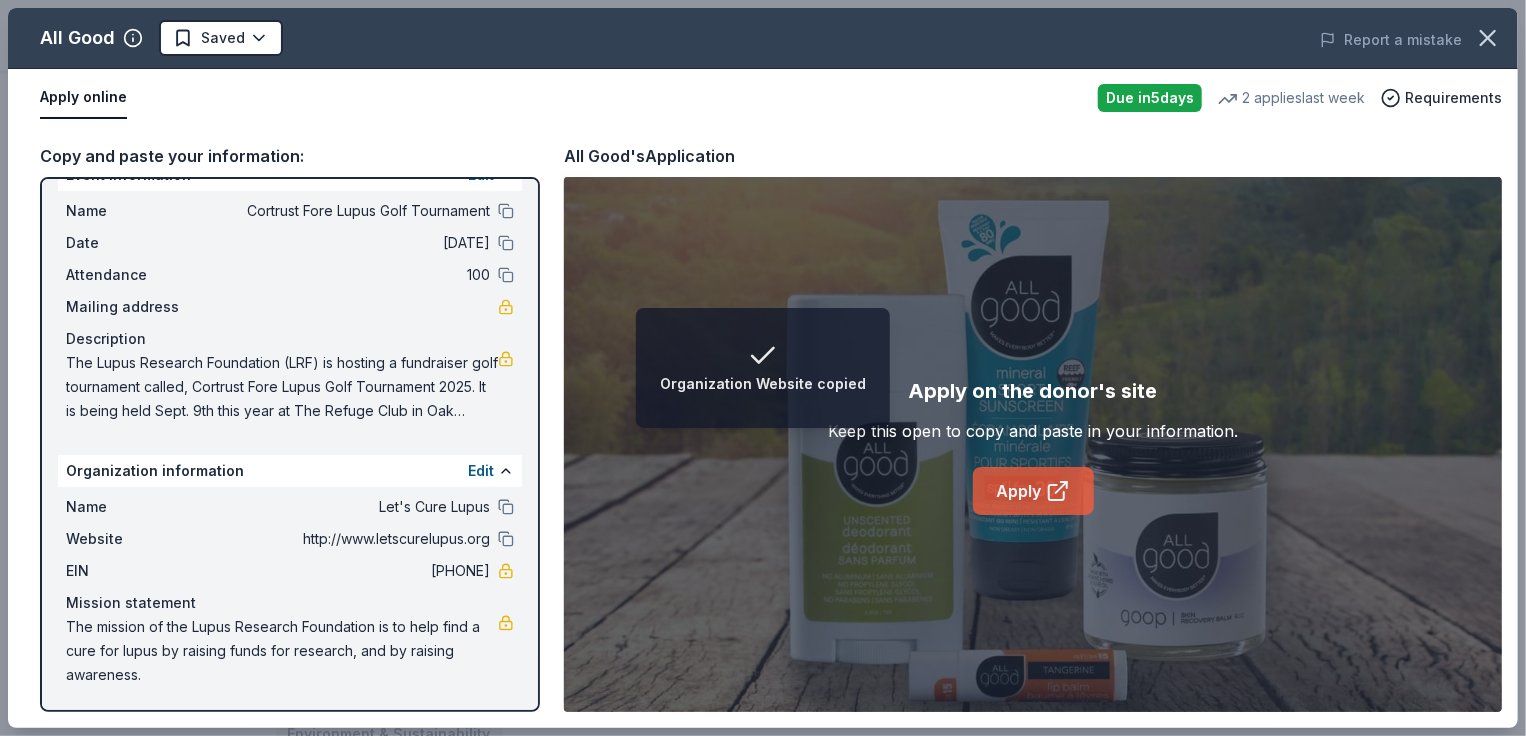 click on "Apply" at bounding box center (1033, 491) 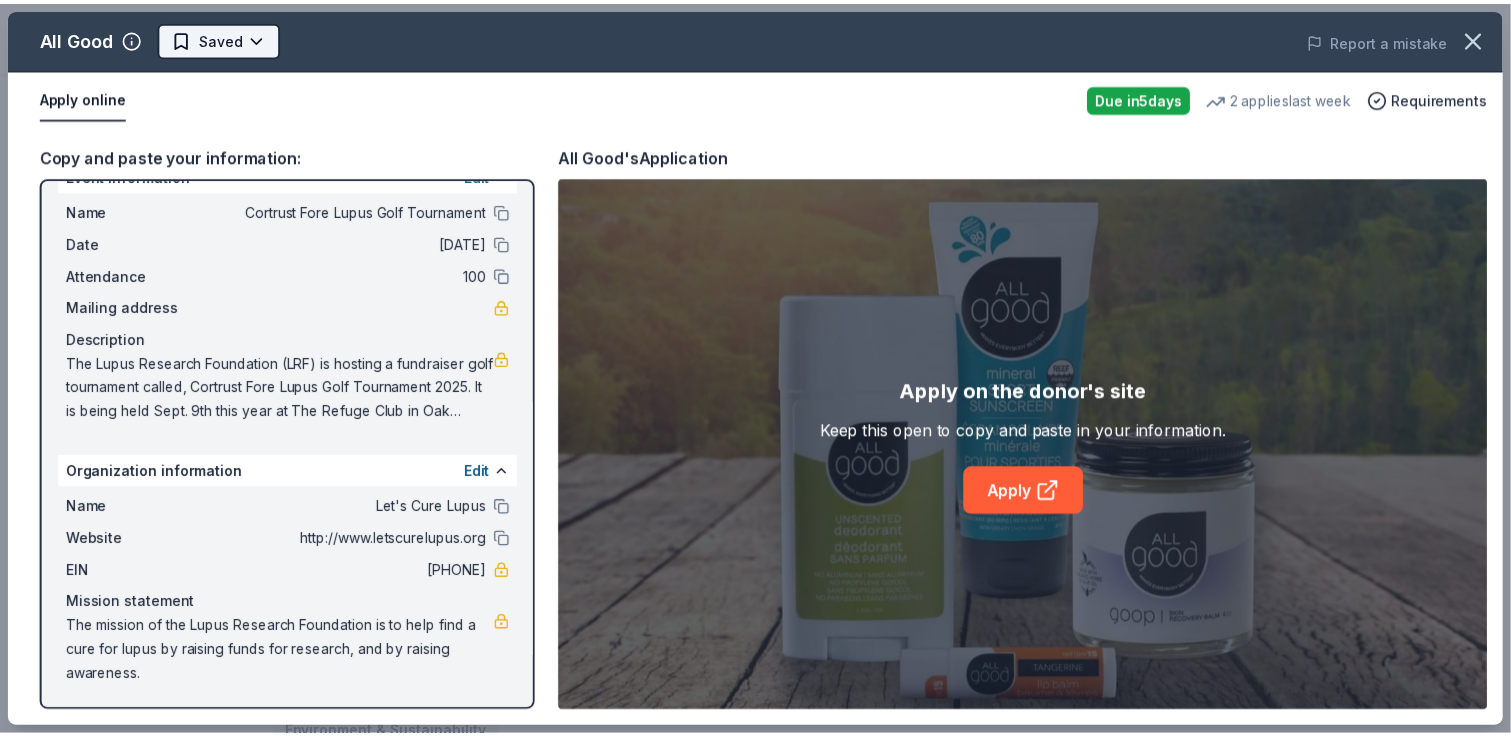 scroll, scrollTop: 0, scrollLeft: 0, axis: both 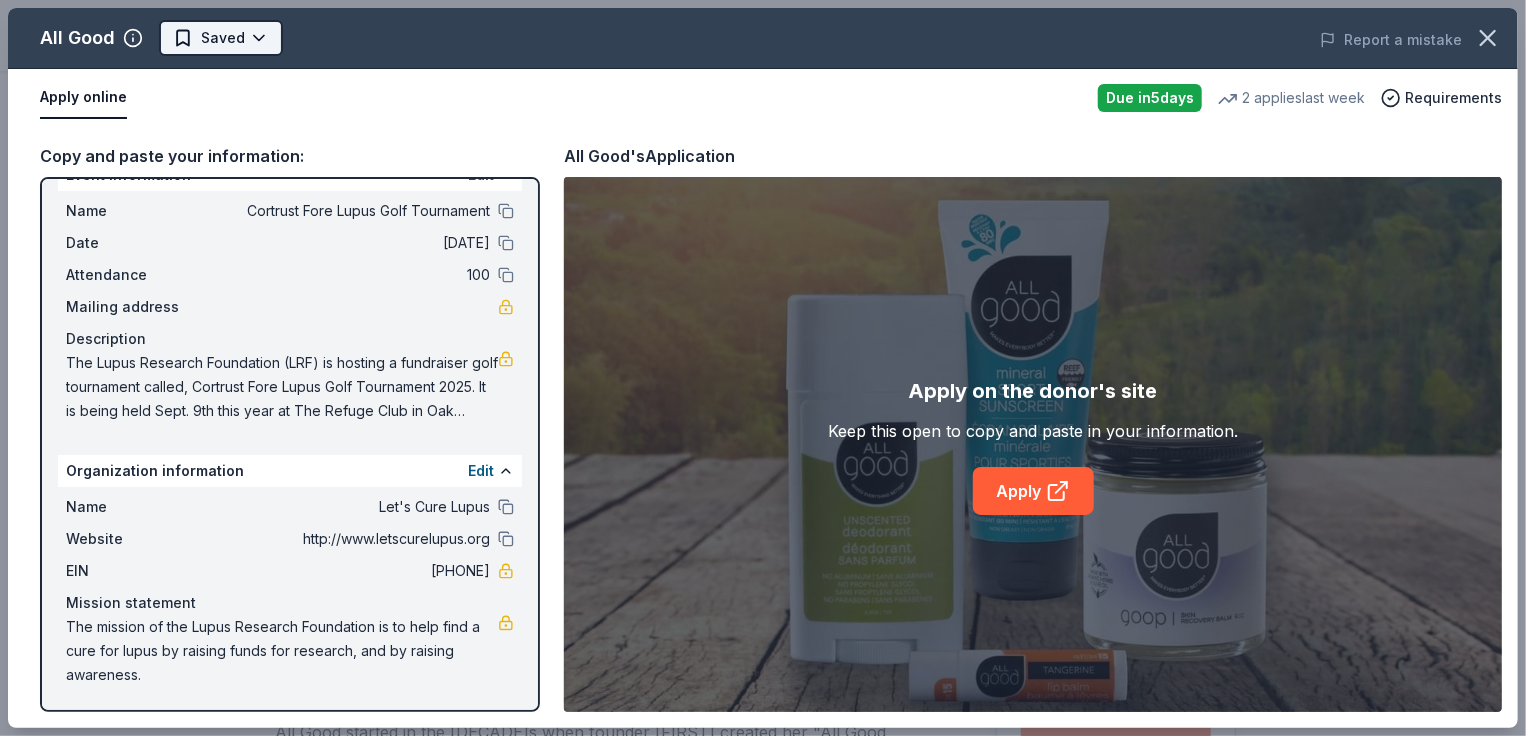 click on "Cortrust Fore Lupus Golf Tournament Earn Rewards Due in  5  days Share All Good New • 1  reviews 2   applies  last week approval rate Share Donating in all states All Good started in the 90s when founder Caroline created her "All Good Goop," a plant-based blended hand salve that both smelled great and worked well. Today, All Good continues creating products with an eye toward environmental, social, and economic vitality as a certified women-owned business, headquartered at their farm in Morro Bay, California. What they donate Skin care product(s) Auction & raffle Donation can be shipped to you Who they donate to  Preferred Prioritize support for 1% for the Planet registered nonprofit organizations and/or projects focused on protecting natural resources Environment & Sustainability 501(c)(3) required approval rate 20 % approved 30 % declined 50 % no response Upgrade to Pro to view approval rates and average donation values Due in  5  days Apply Saved Application takes 10 min Usually responds in  Updated  New" at bounding box center (763, 368) 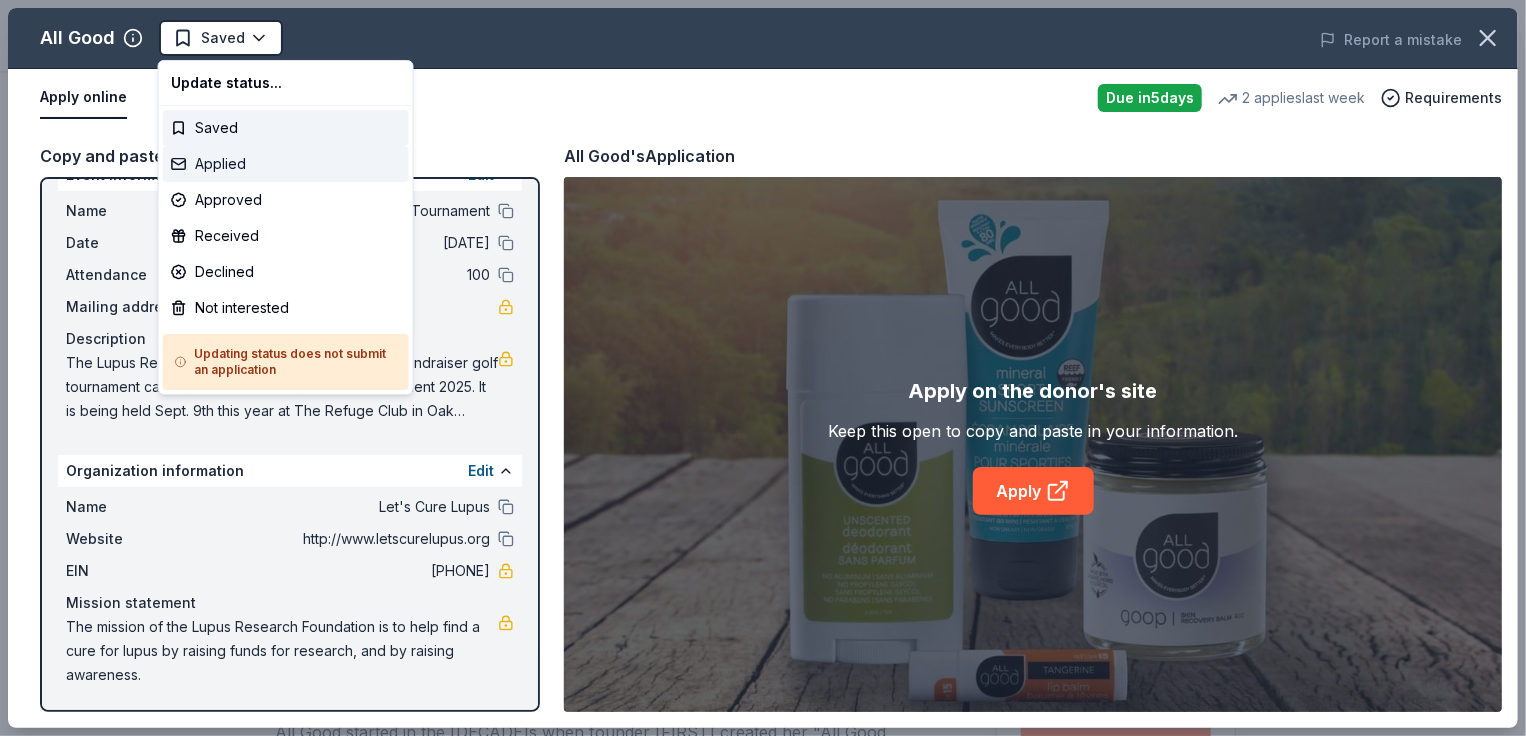 click on "Applied" at bounding box center [286, 164] 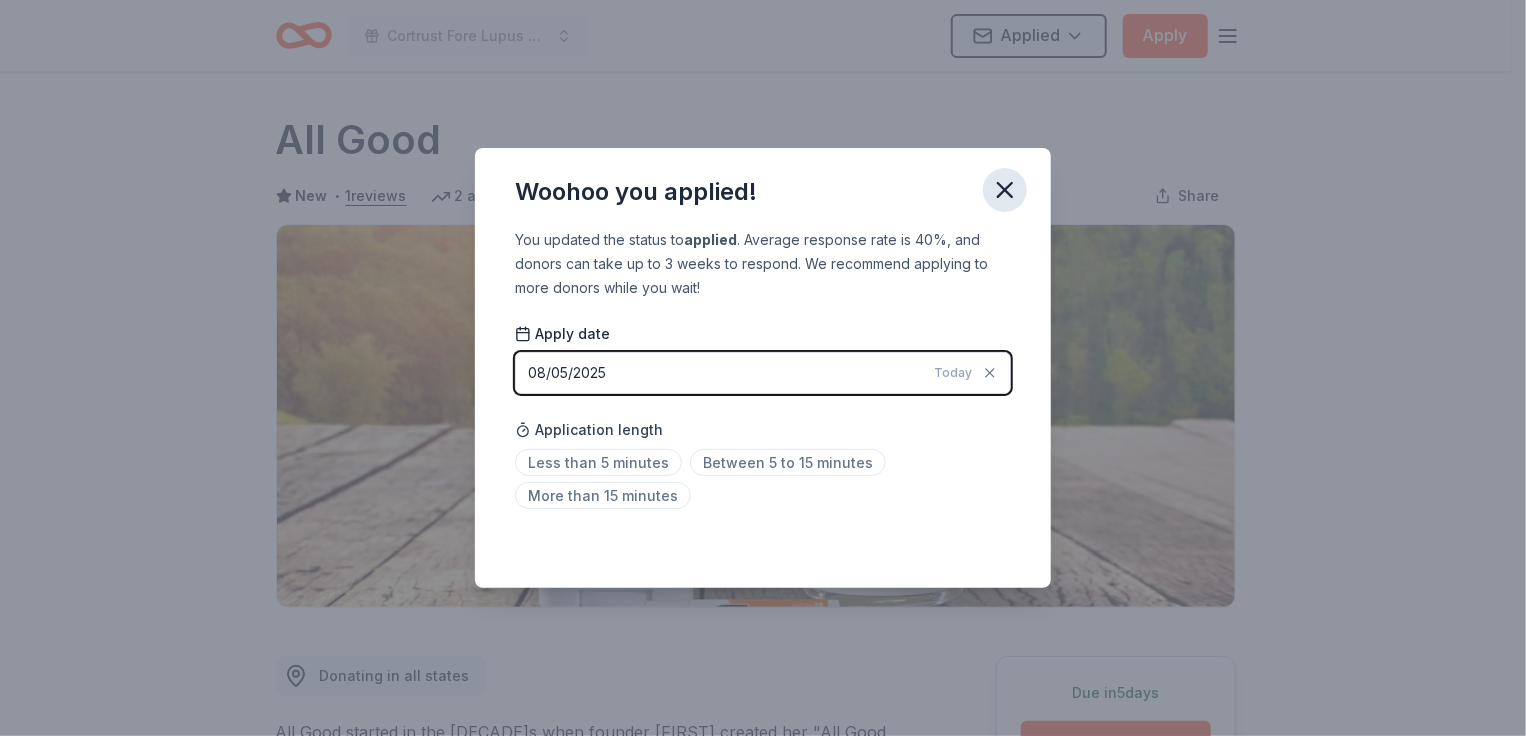 click 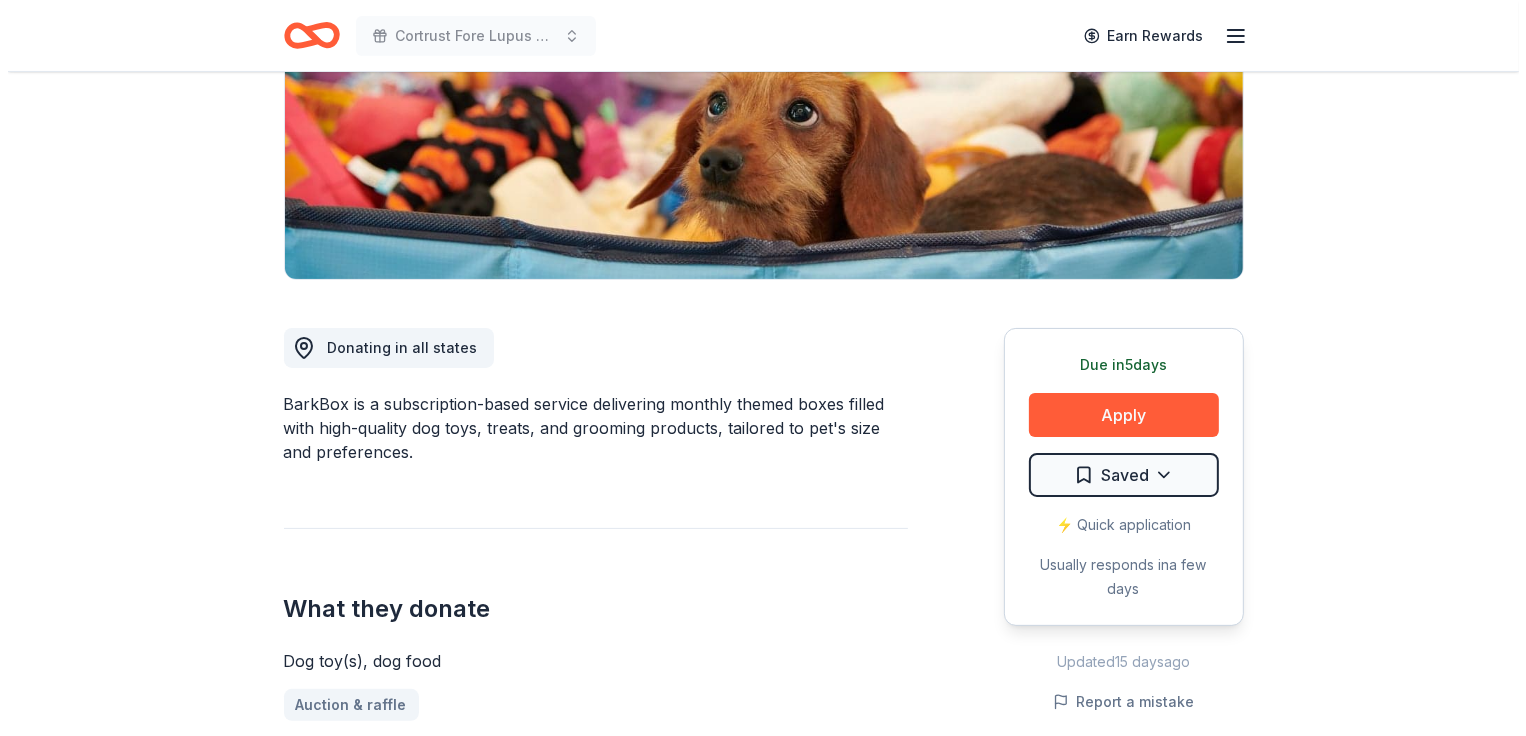 scroll, scrollTop: 300, scrollLeft: 0, axis: vertical 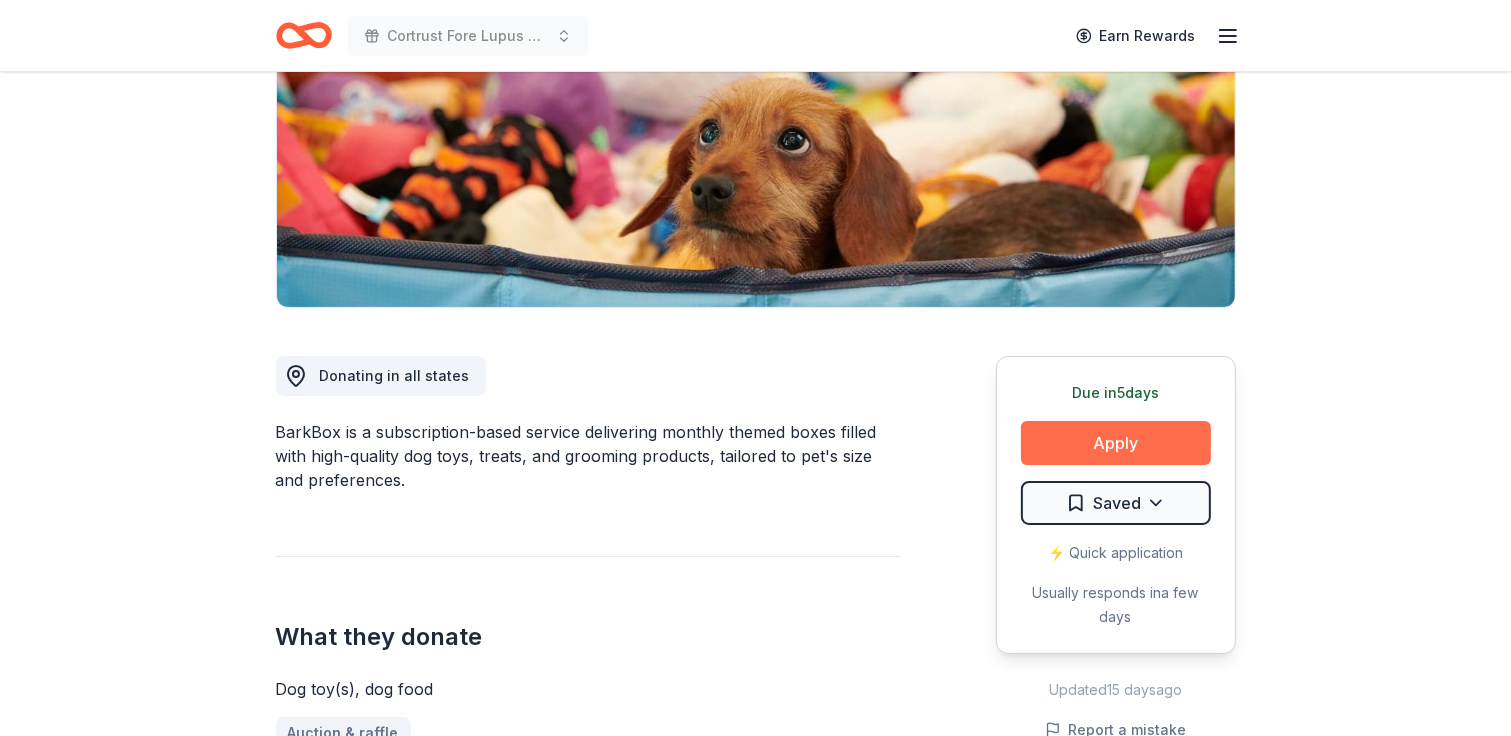 click on "Apply" at bounding box center (1116, 443) 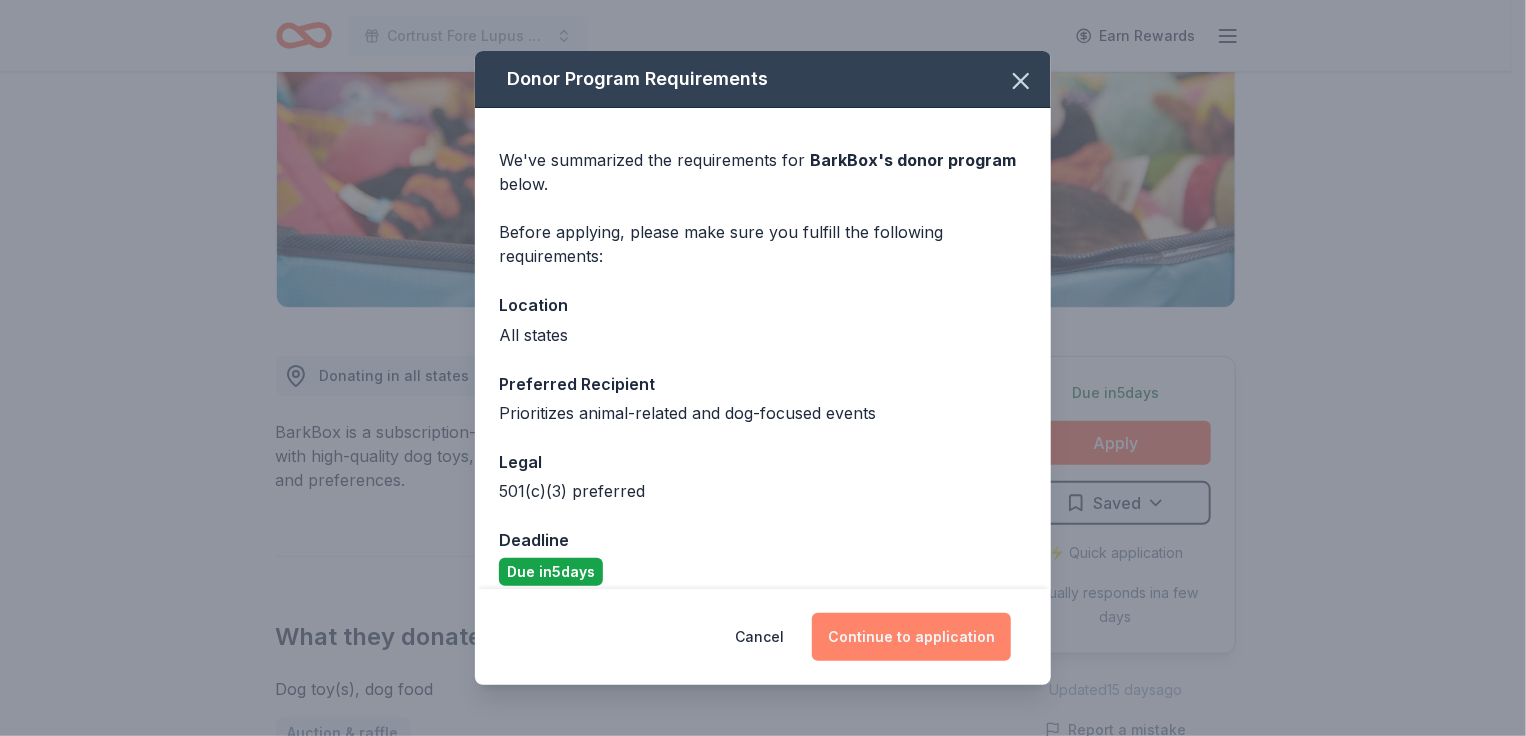 click on "Continue to application" at bounding box center [911, 637] 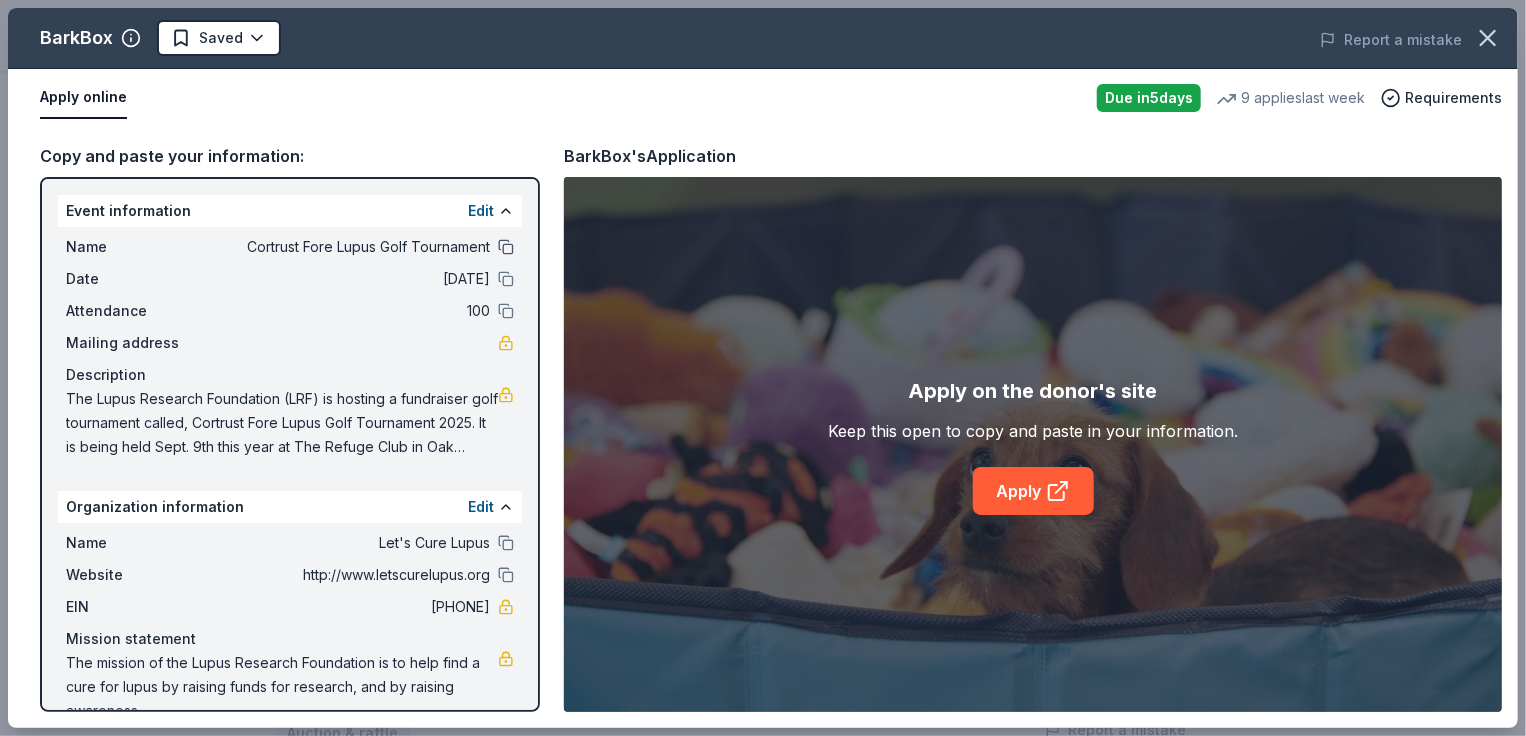 click at bounding box center (506, 247) 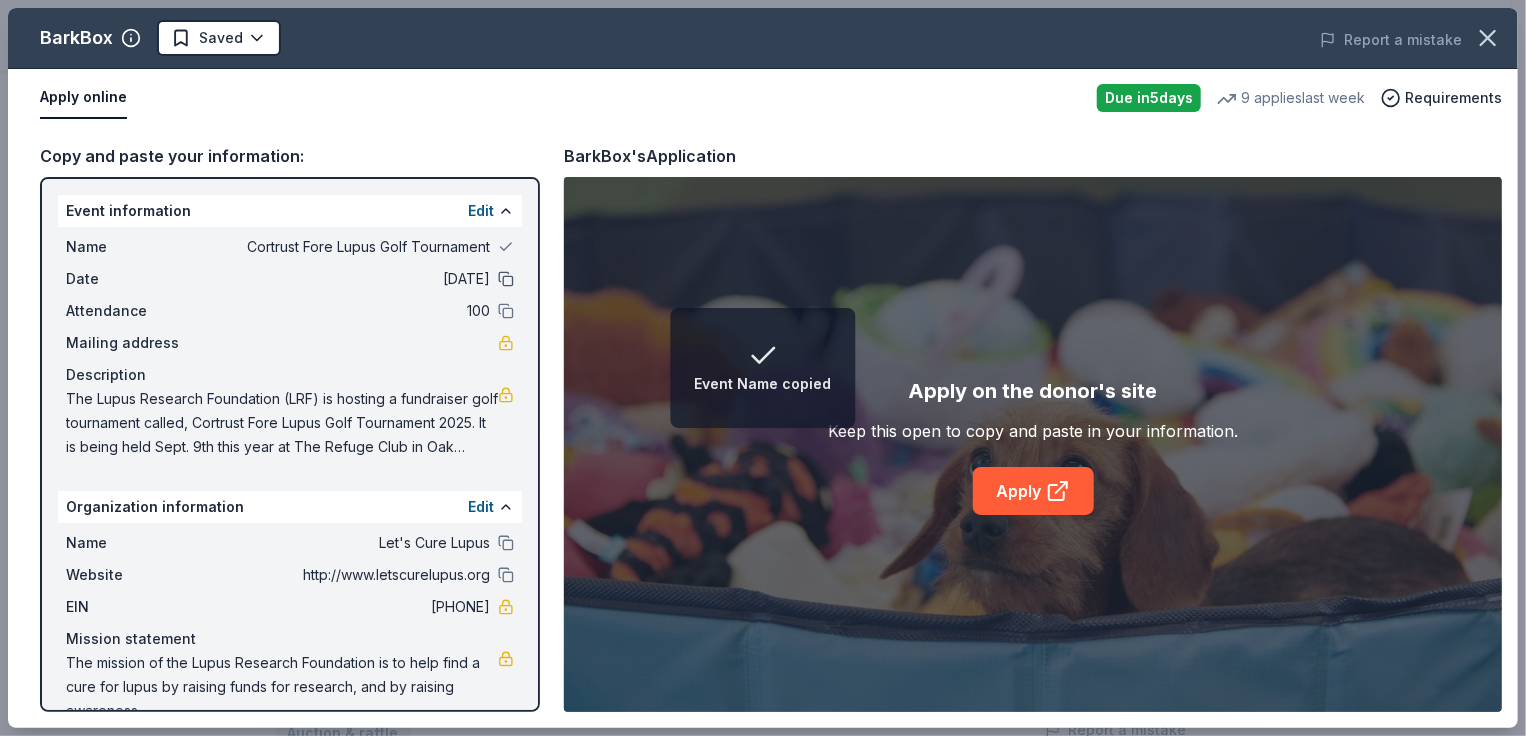 click at bounding box center [506, 279] 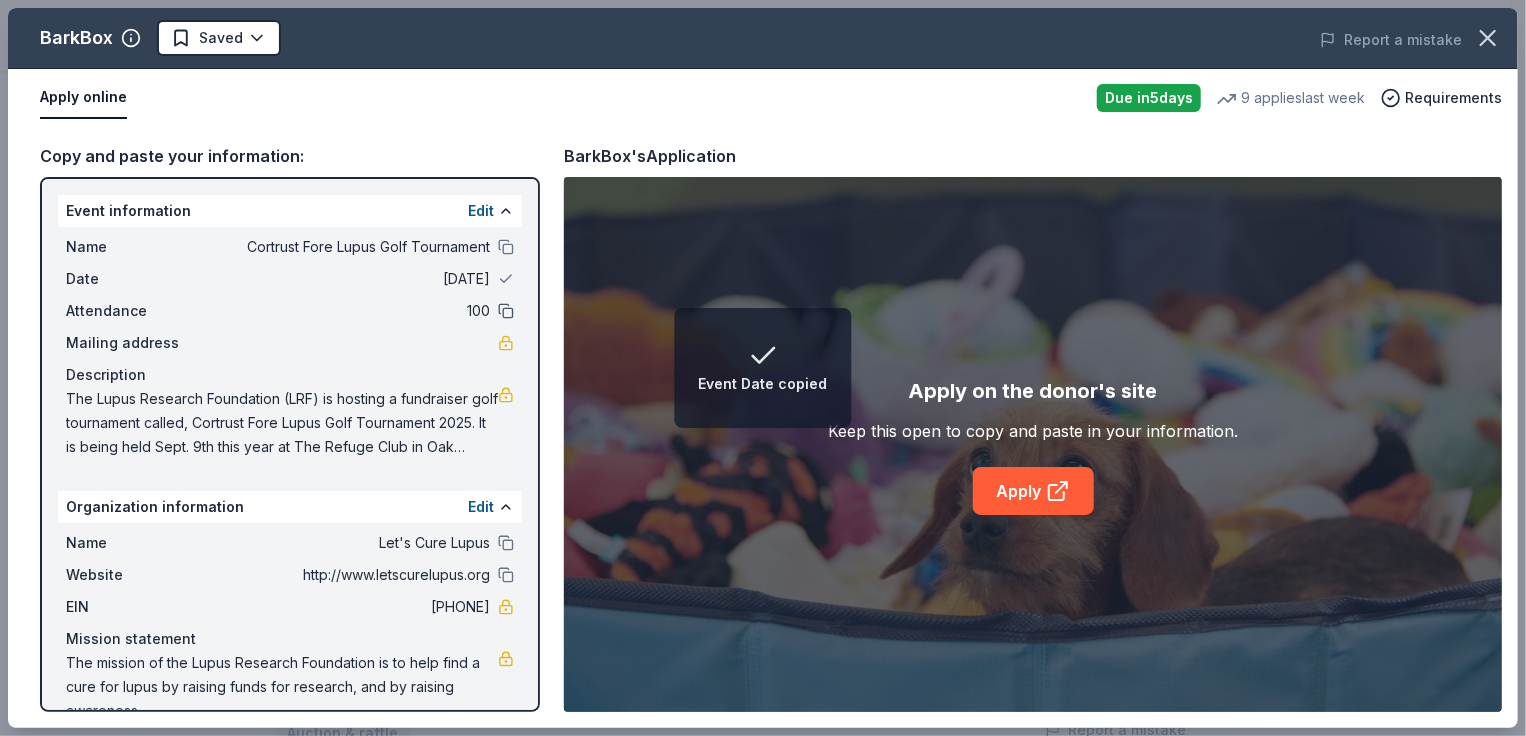 click at bounding box center [506, 311] 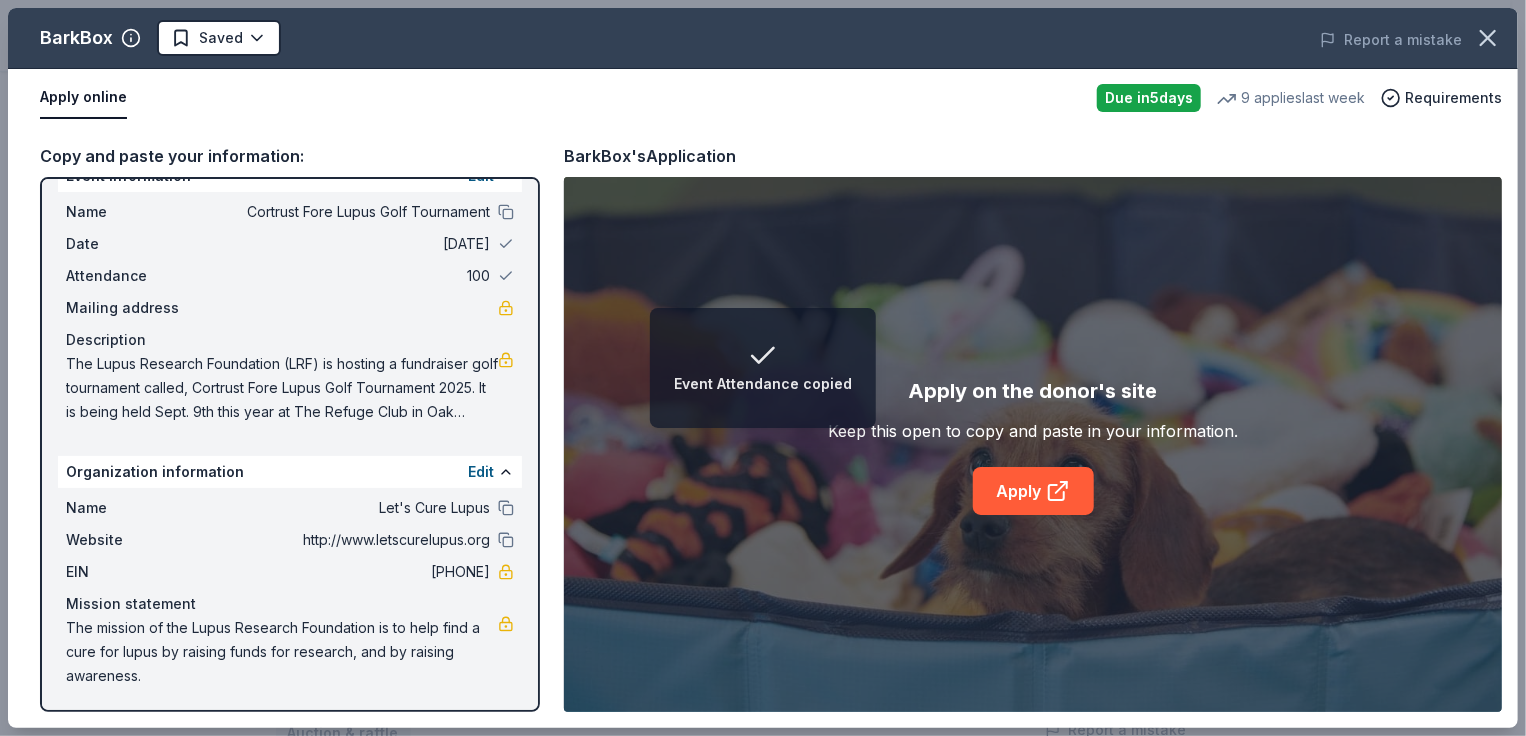 scroll, scrollTop: 36, scrollLeft: 0, axis: vertical 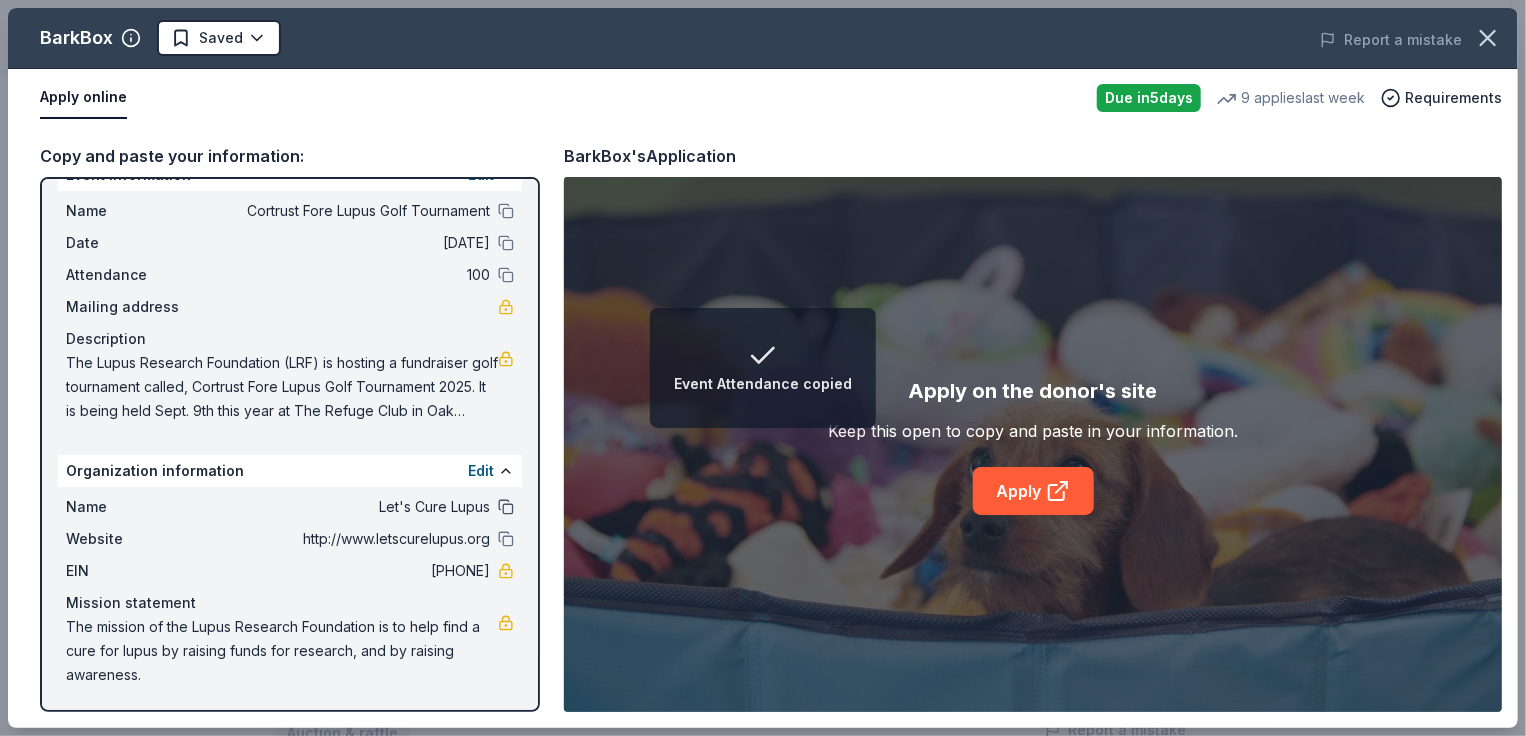 click at bounding box center (506, 507) 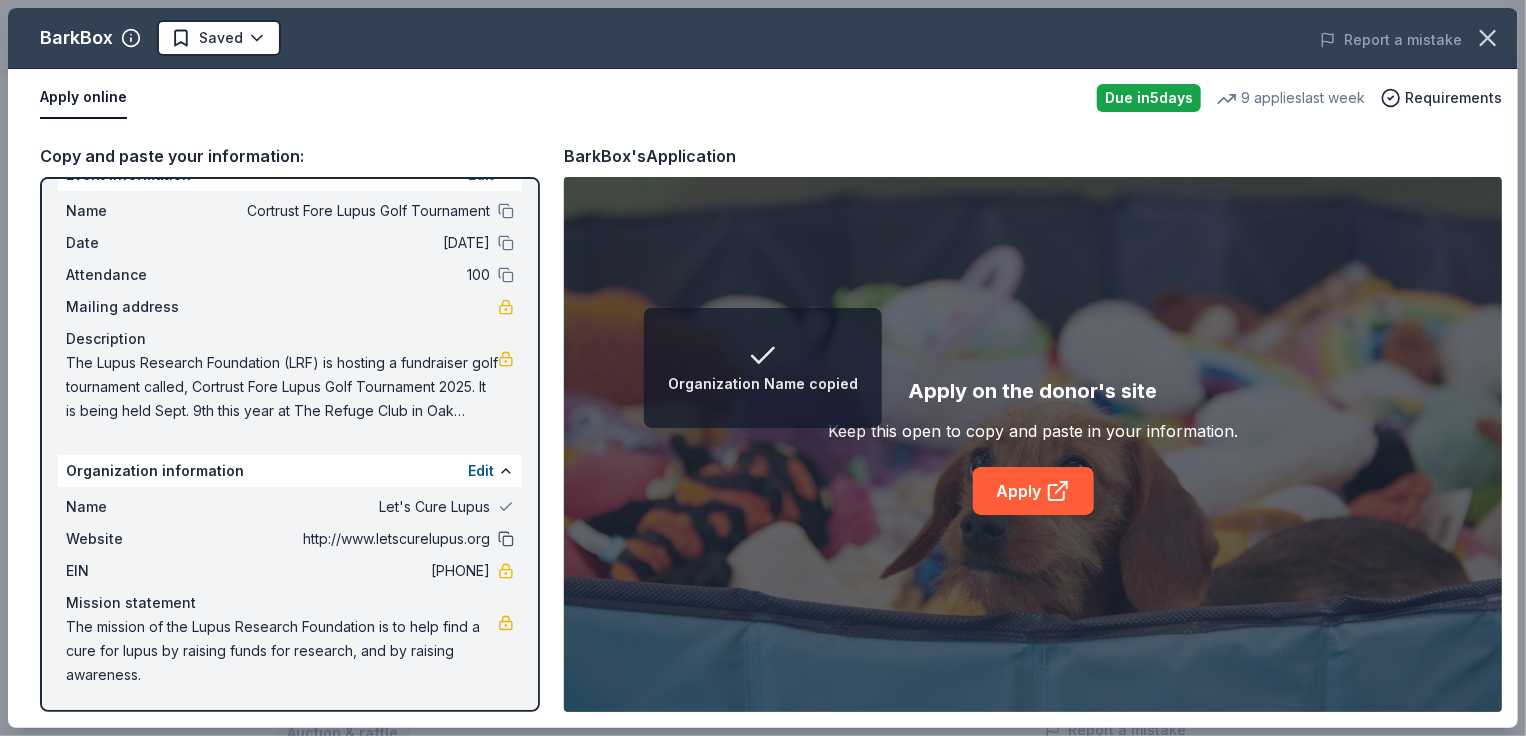 click at bounding box center [506, 539] 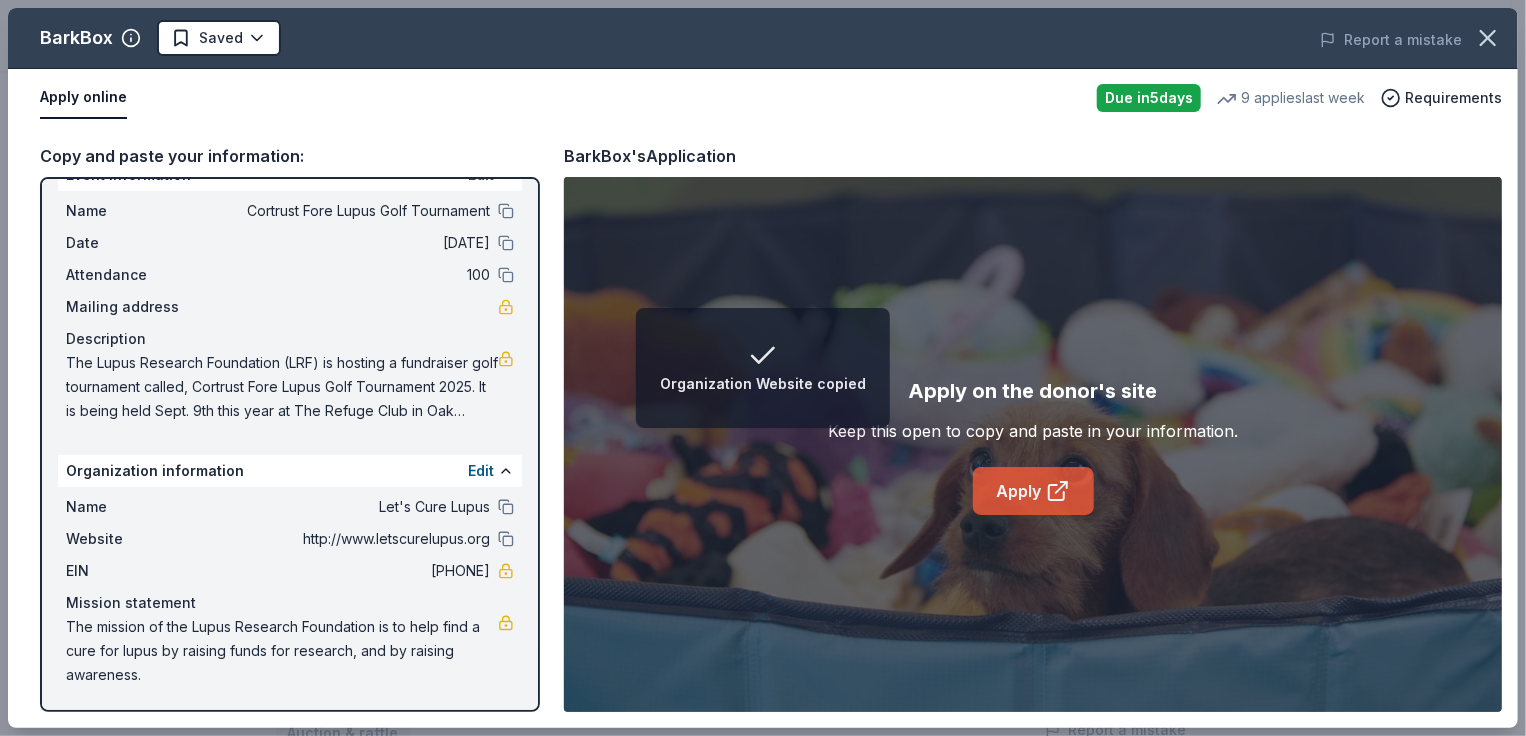 click on "Apply" at bounding box center [1033, 491] 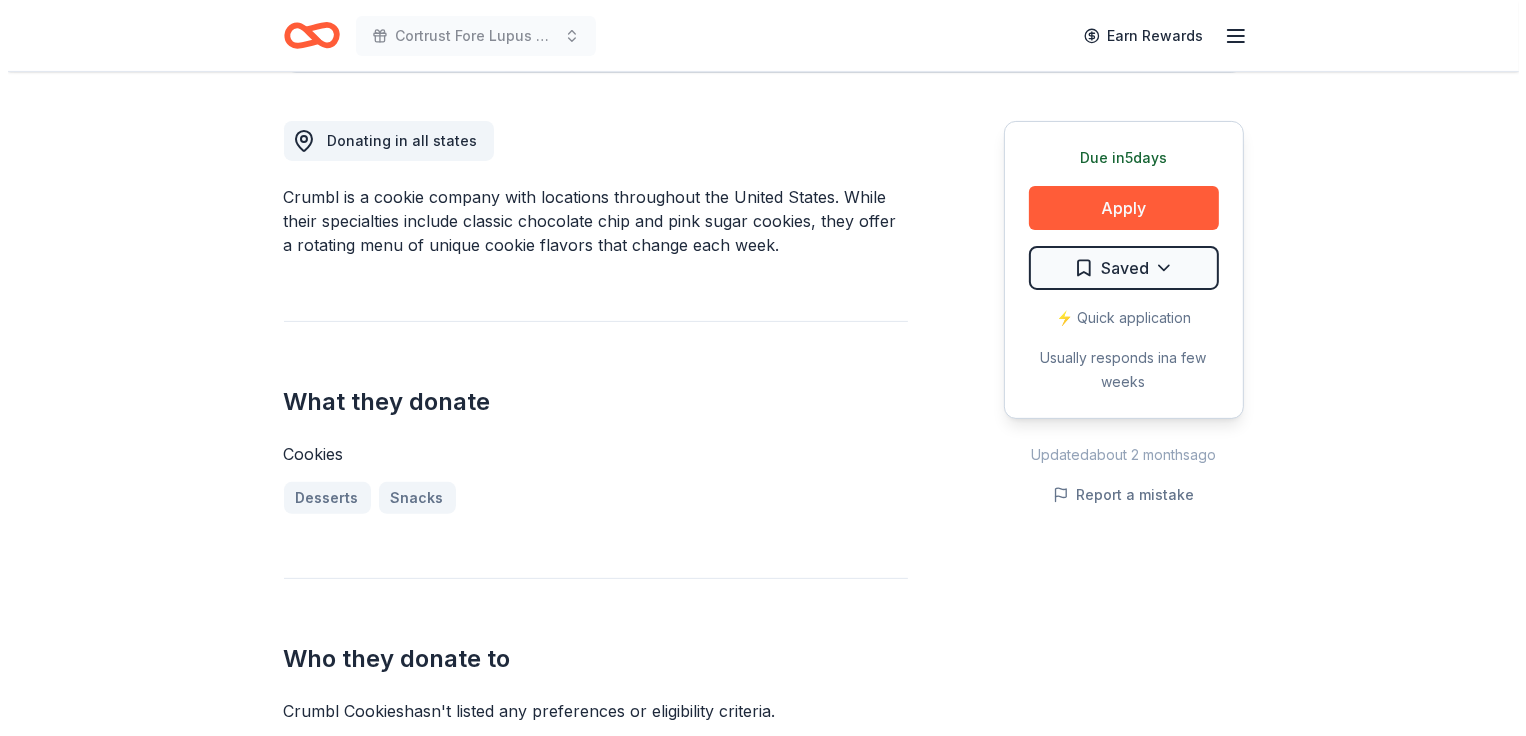 scroll, scrollTop: 500, scrollLeft: 0, axis: vertical 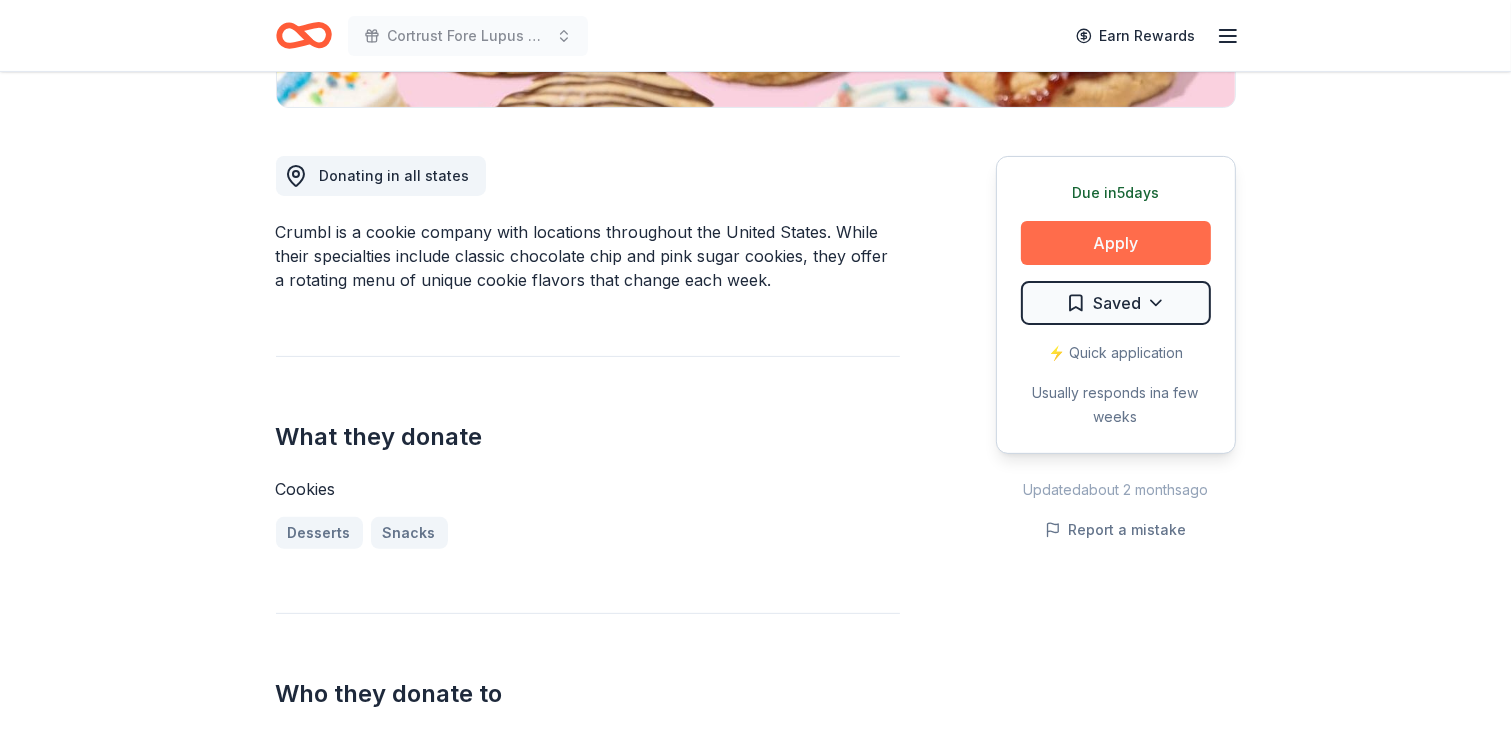 click on "Apply" at bounding box center [1116, 243] 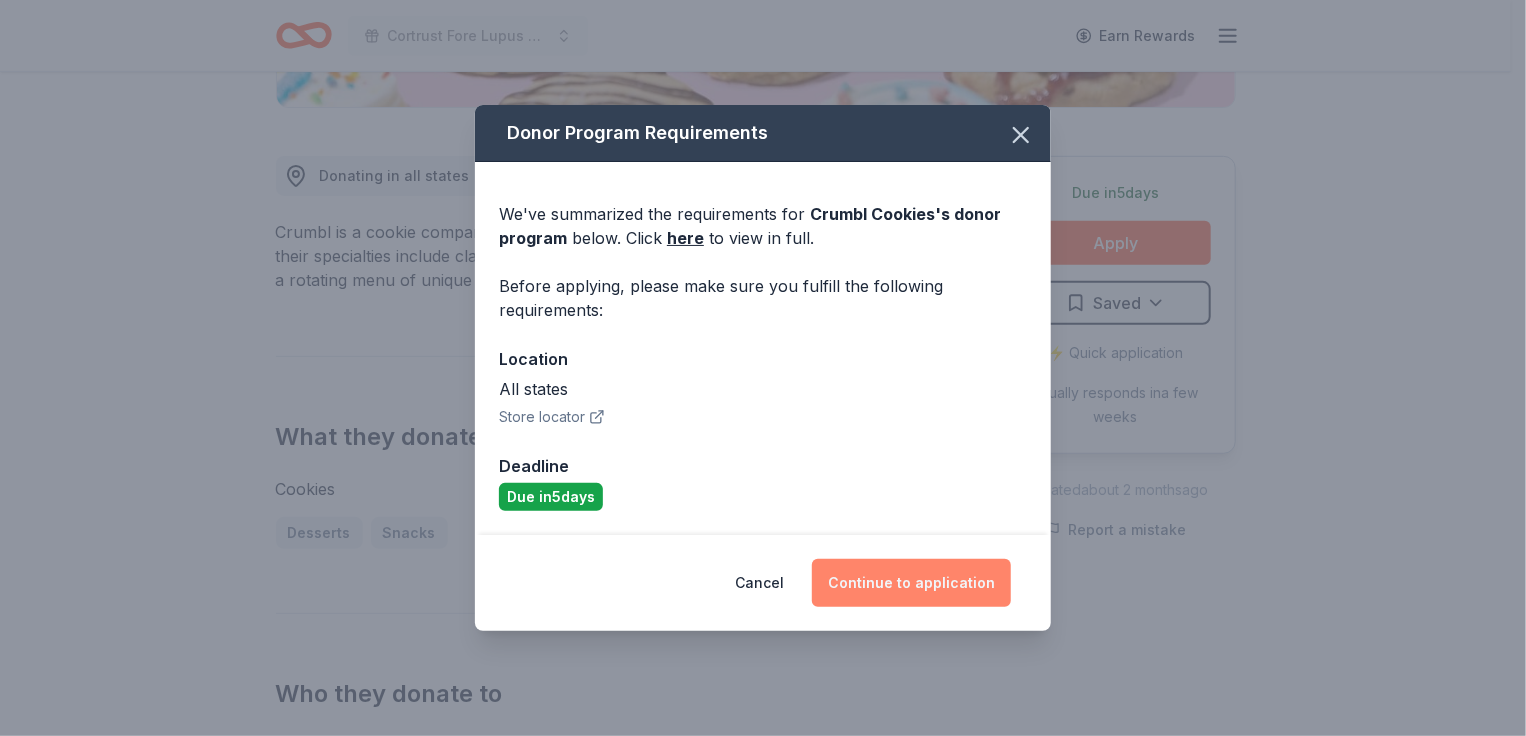click on "Continue to application" at bounding box center (911, 583) 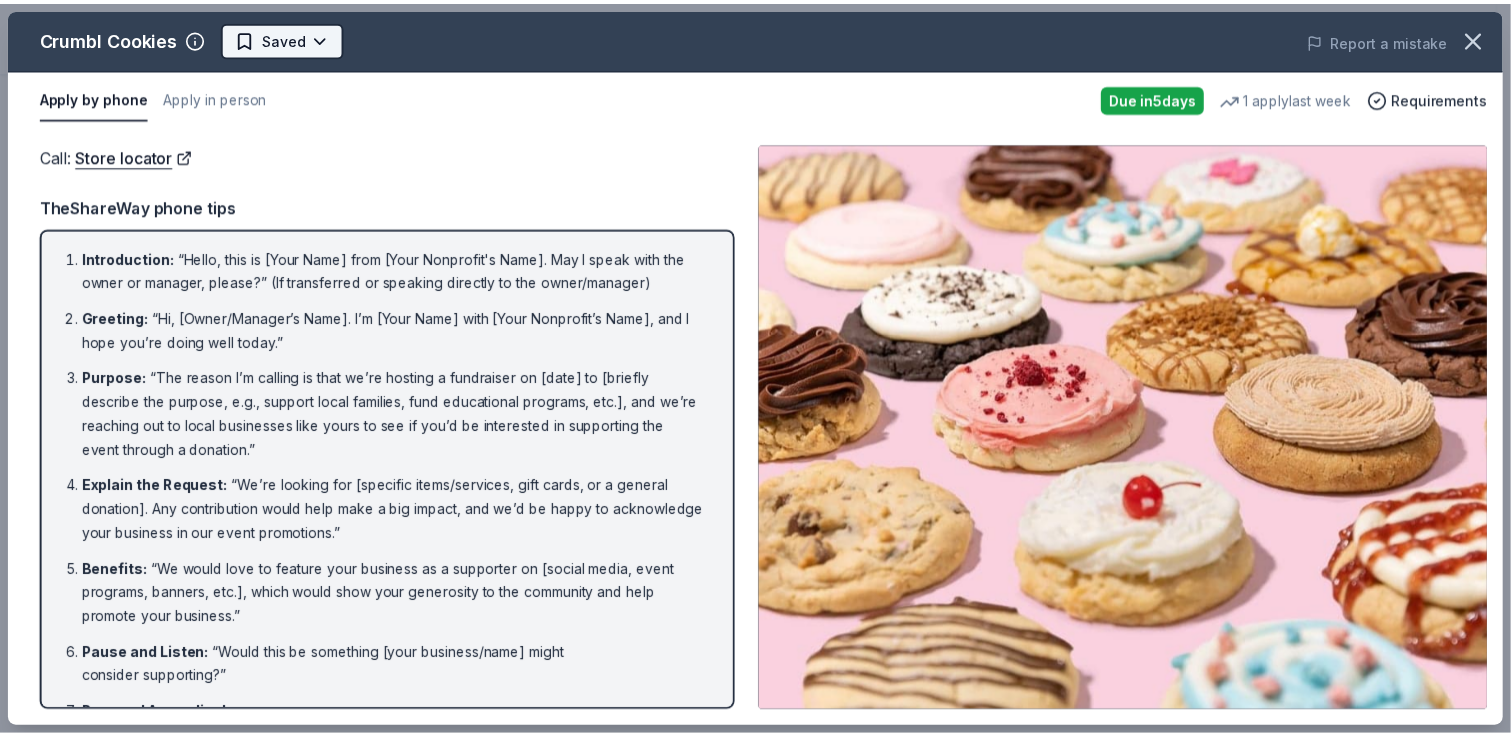 scroll, scrollTop: 0, scrollLeft: 0, axis: both 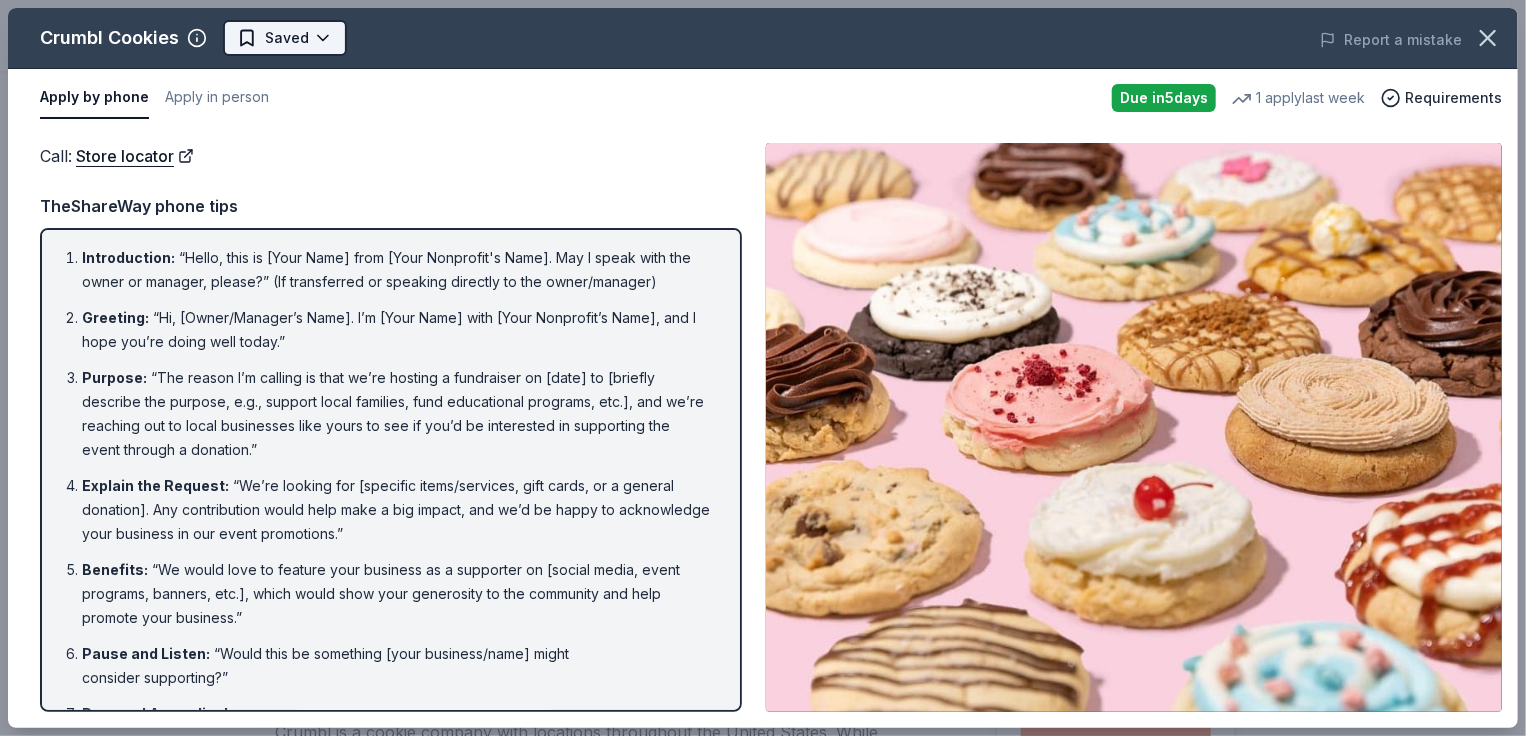 click on "Cortrust Fore Lupus Golf Tournament Earn Rewards Due in 5 days Share Crumbl Cookies 4.0 • 4 reviews 1 apply last week approval rate Share Donating in all [STATE] Crumbl is a cookie company with locations throughout the United States. While their specialties include classic chocolate chip and pink sugar cookies, they offer a rotating menu of unique cookie flavors that change each week. What they donate Cookies Desserts Snacks Who they donate to Crumbl Cookies hasn't listed any preferences or eligibility criteria. approval rate 20 % approved 30 % declined 50 % no response Upgrade to Pro to view approval rates and average donation values Due in 5 days Apply Saved ⚡️ Quick application Usually responds in a few weeks Updated about 2 months ago Report a mistake 4.0 • 4 reviews The Athena Foundation for the Arts [MONTH] [YEAR] • Declined Read more The Rotsky Foundation for Mentors [MONTH] [YEAR] • Approved simple & easy process! [STATE] press, health, initiative, Inc. [MONTH] [YEAR] • Approved" at bounding box center [763, 368] 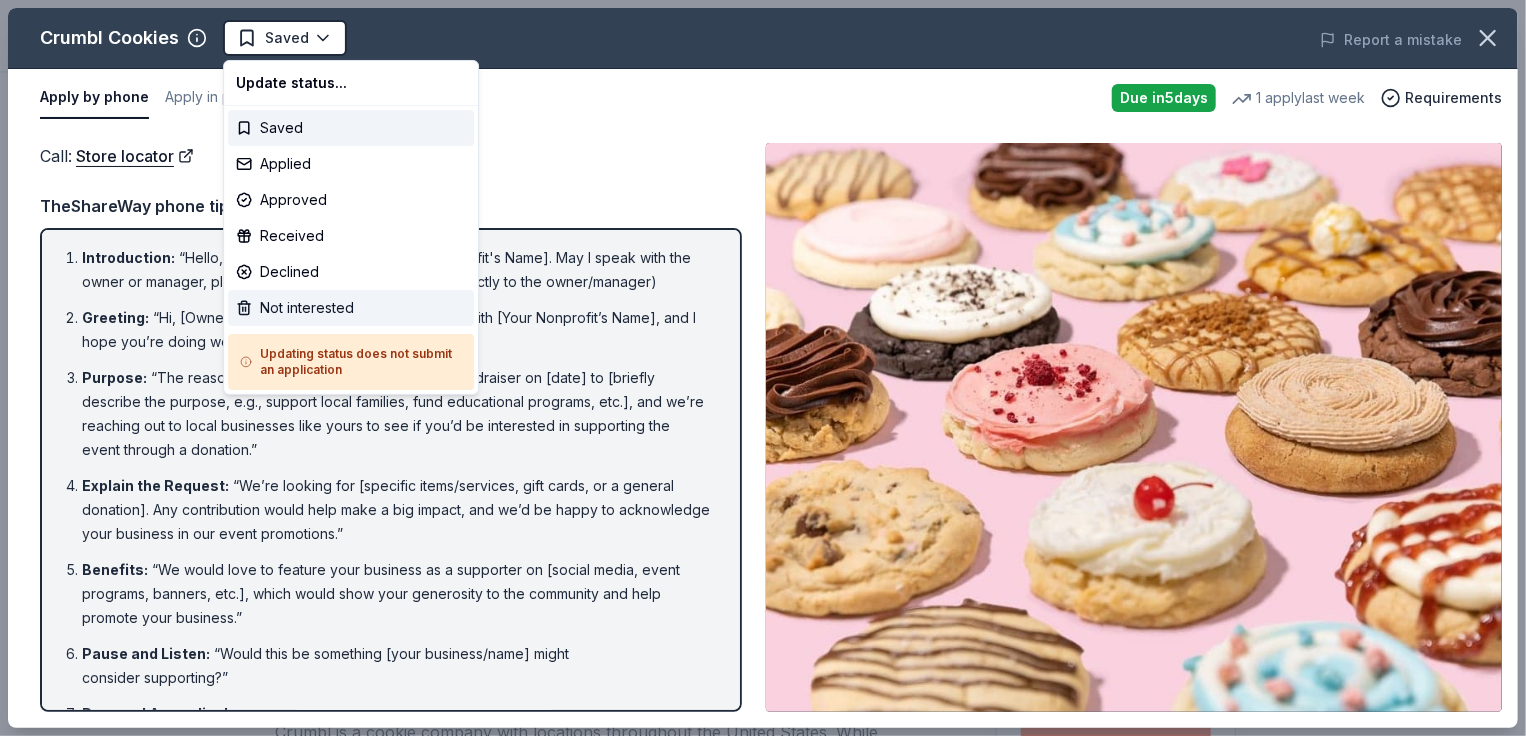 click on "Not interested" at bounding box center (351, 308) 